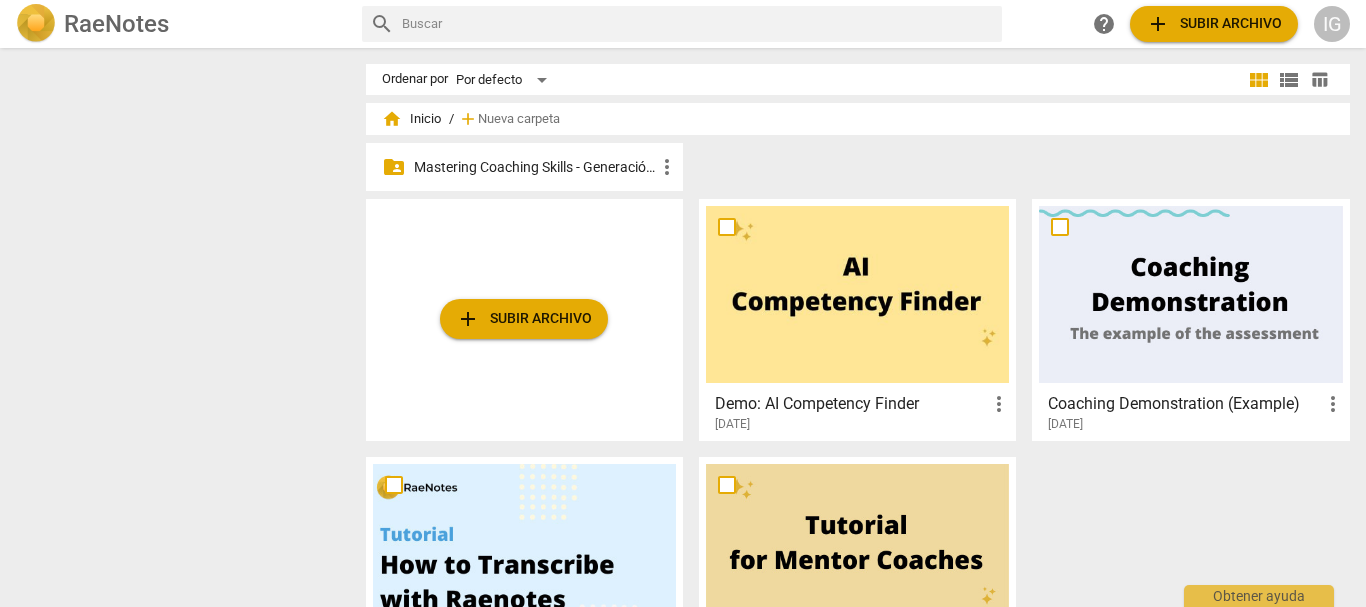 scroll, scrollTop: 0, scrollLeft: 0, axis: both 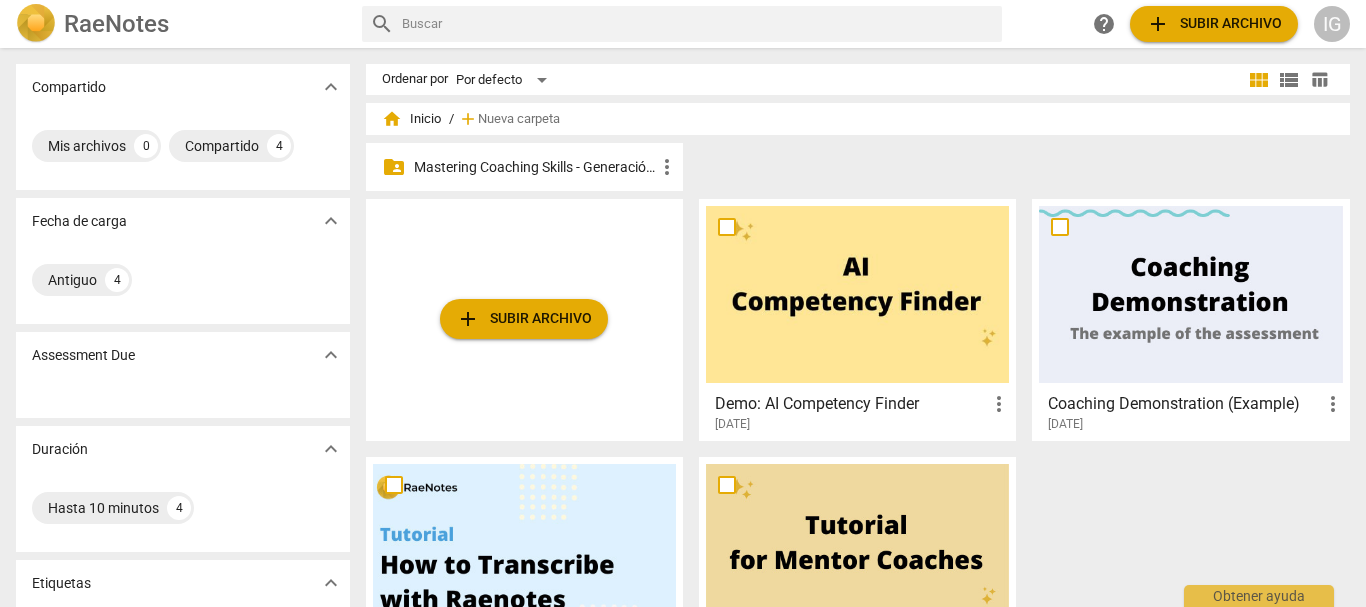 click on "Mastering Coaching Skills - Generación 31" at bounding box center [534, 167] 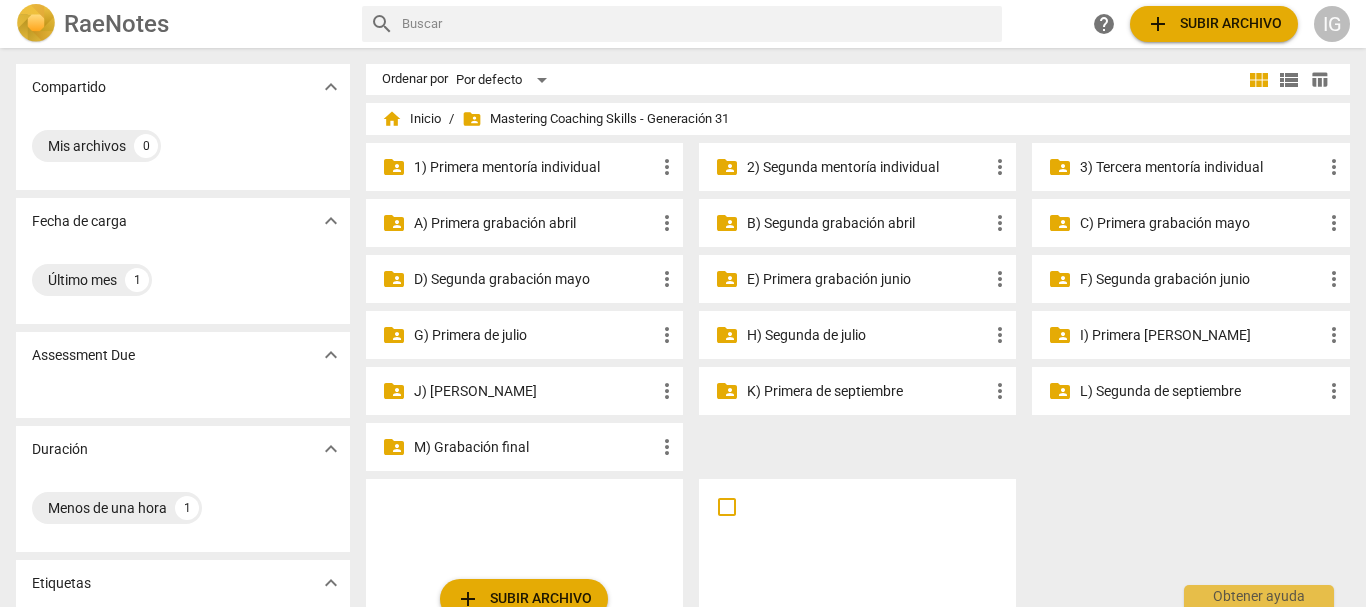 click on "2) Segunda mentoría individual" at bounding box center (867, 167) 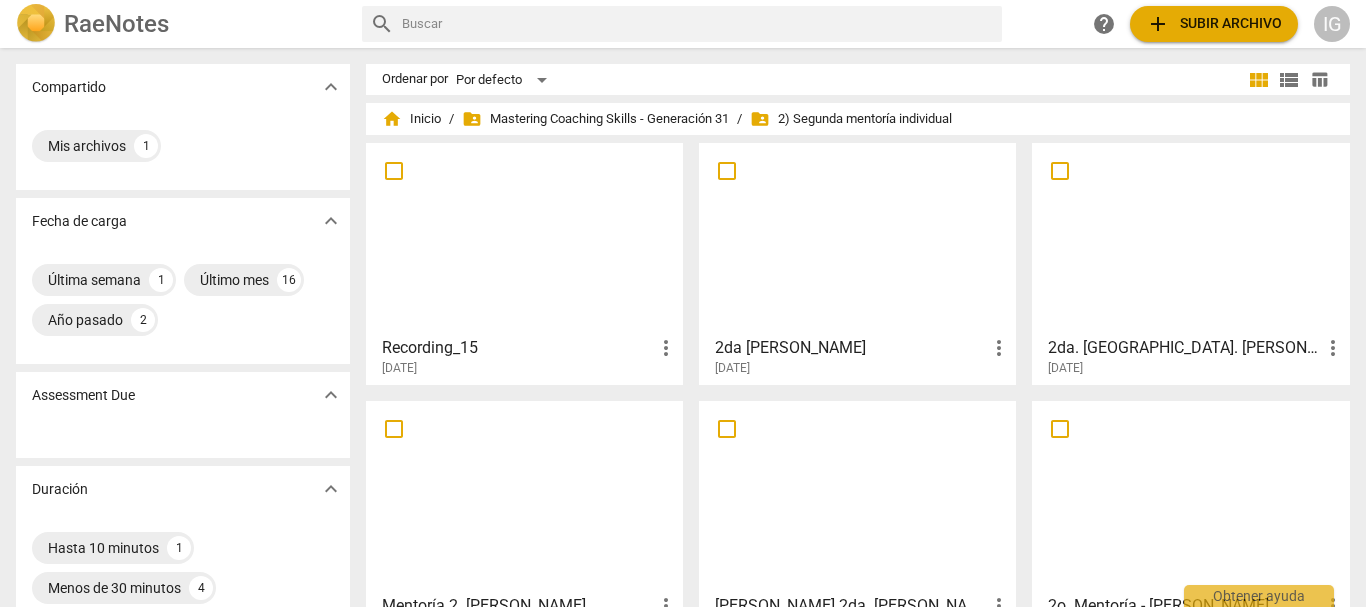 click at bounding box center (1190, 238) 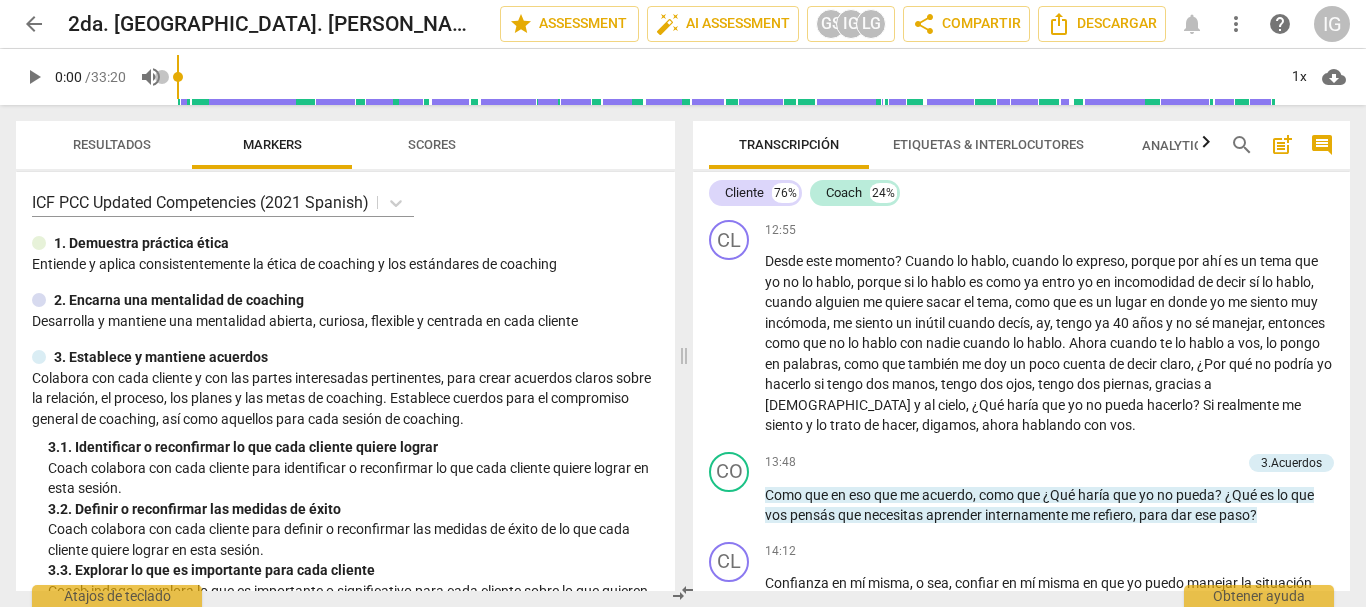scroll, scrollTop: 4100, scrollLeft: 0, axis: vertical 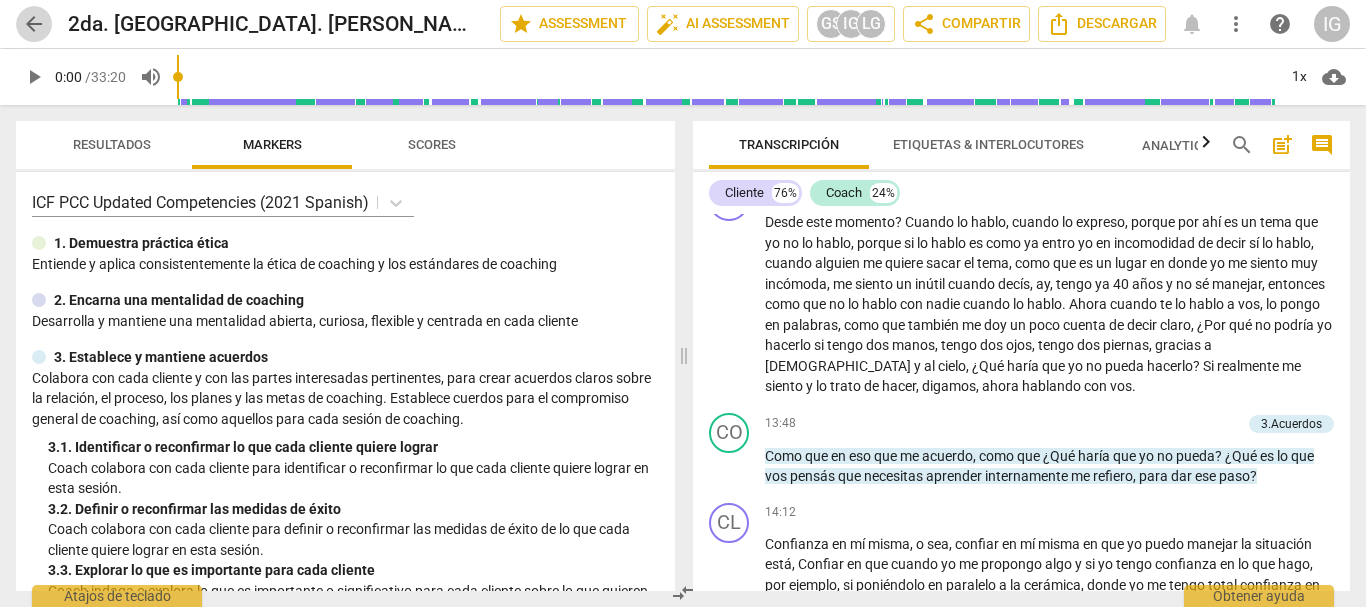 click on "arrow_back" at bounding box center [34, 24] 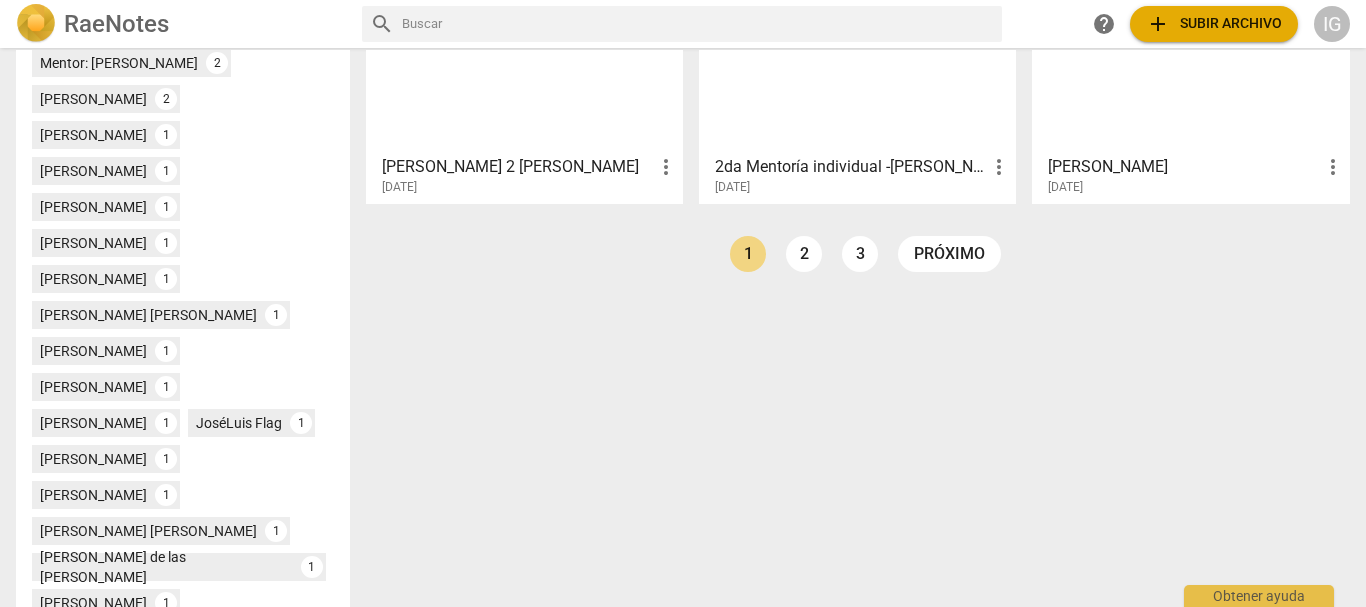 scroll, scrollTop: 700, scrollLeft: 0, axis: vertical 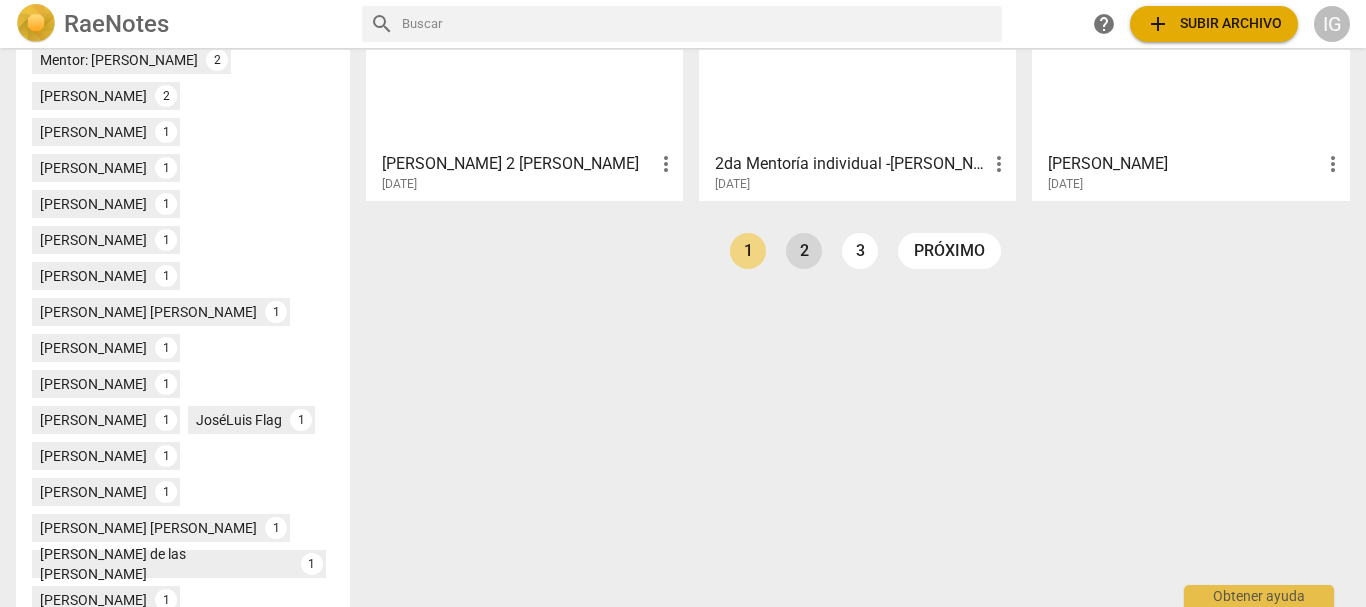 click on "2" at bounding box center (804, 251) 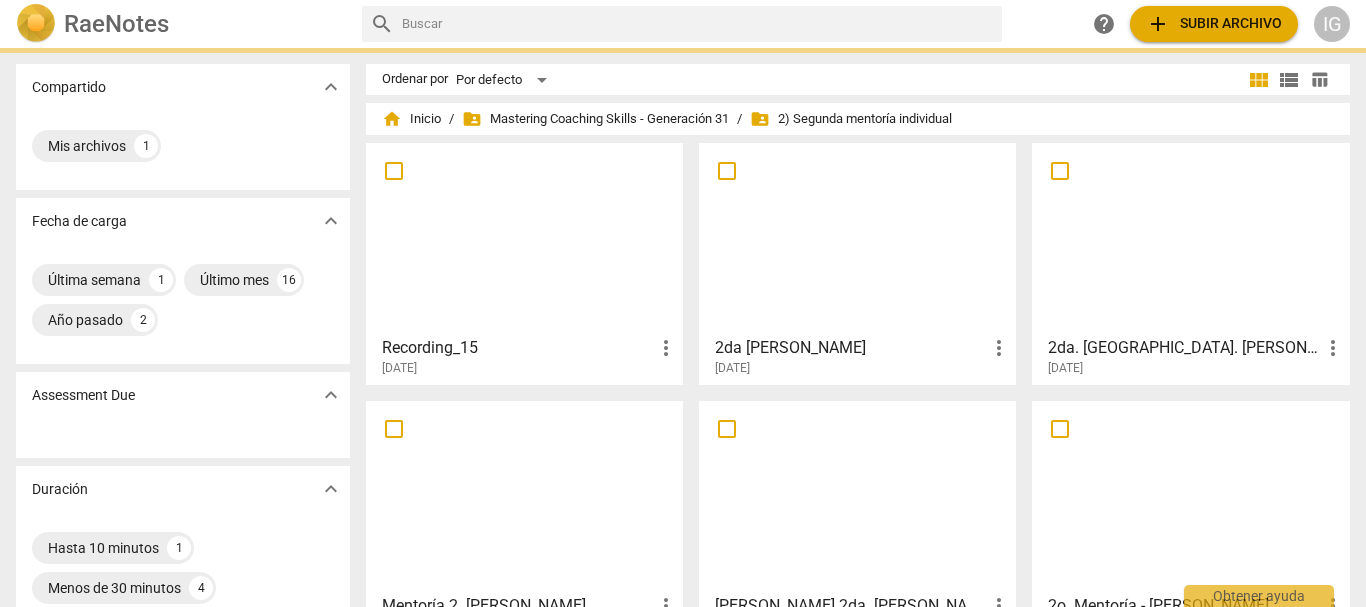 scroll, scrollTop: 600, scrollLeft: 0, axis: vertical 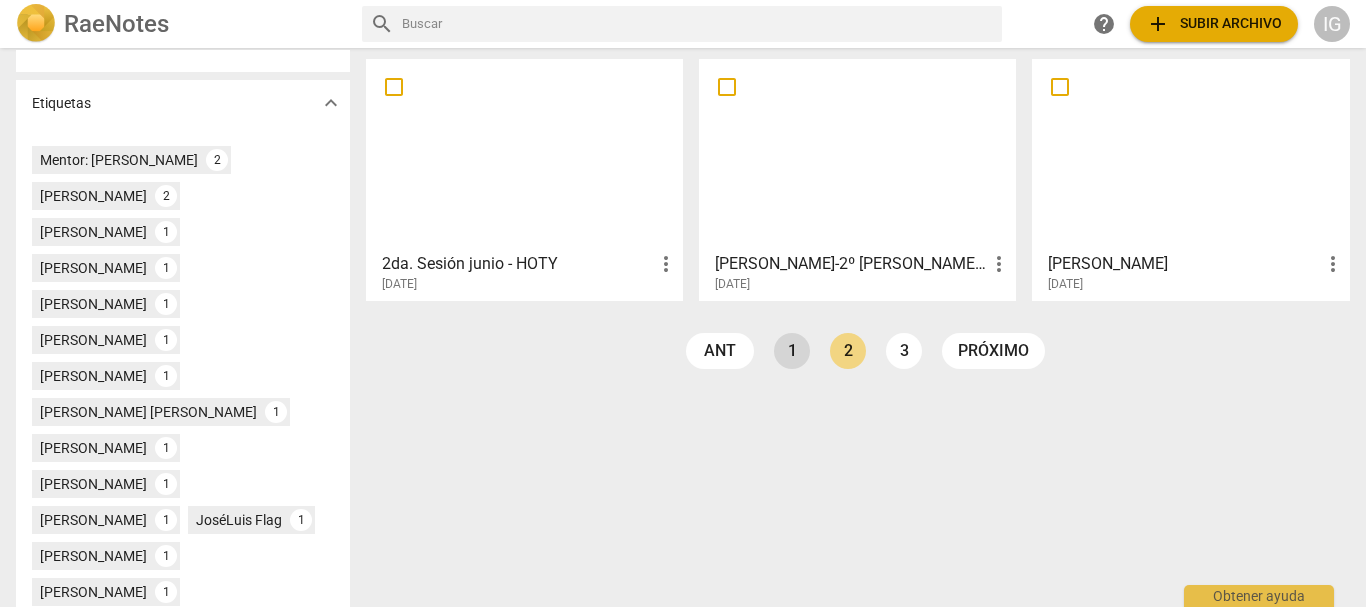 click on "1" at bounding box center (792, 351) 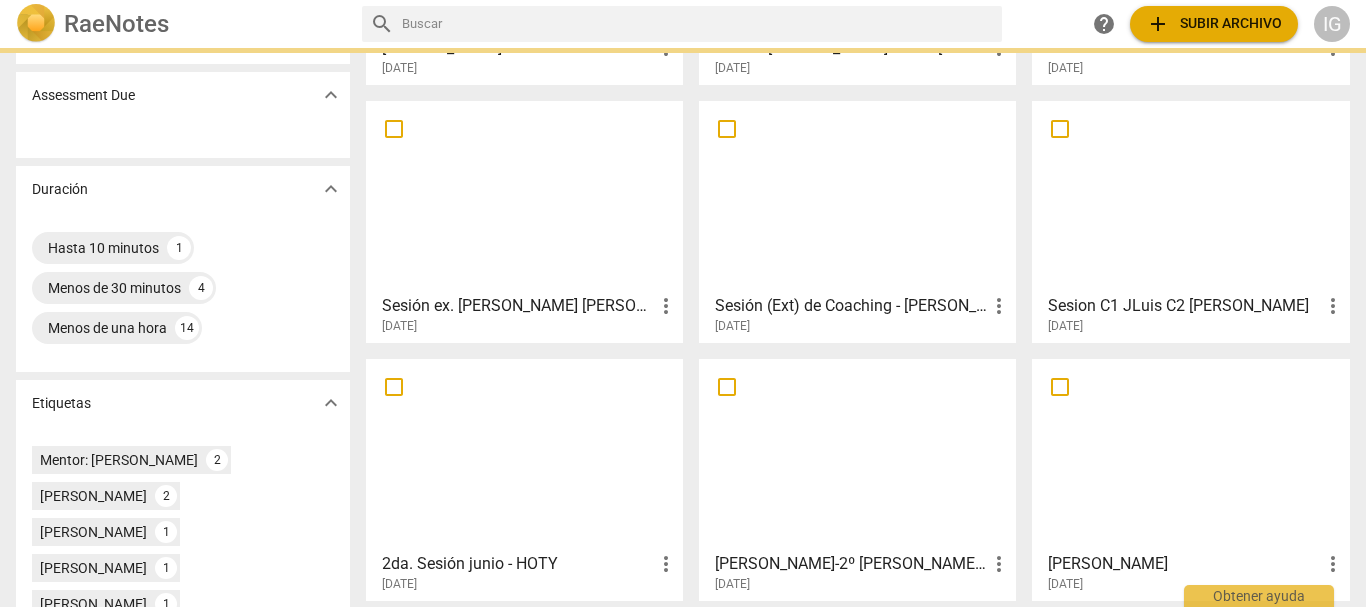 scroll, scrollTop: 500, scrollLeft: 0, axis: vertical 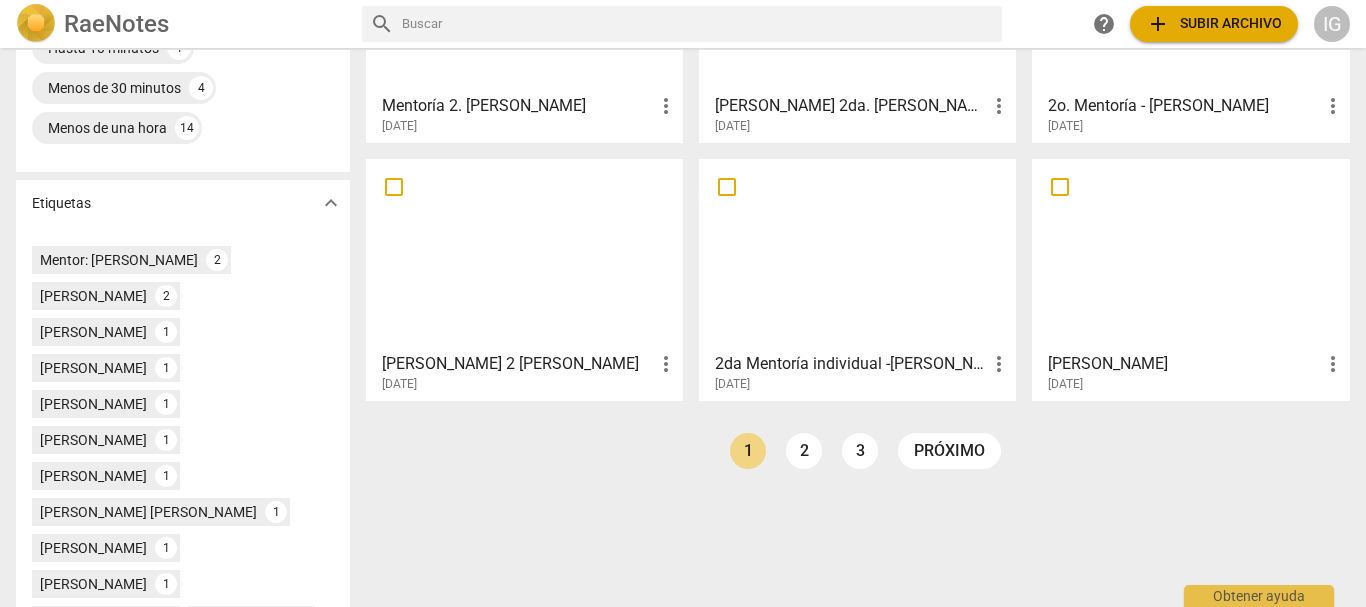 click at bounding box center (524, 254) 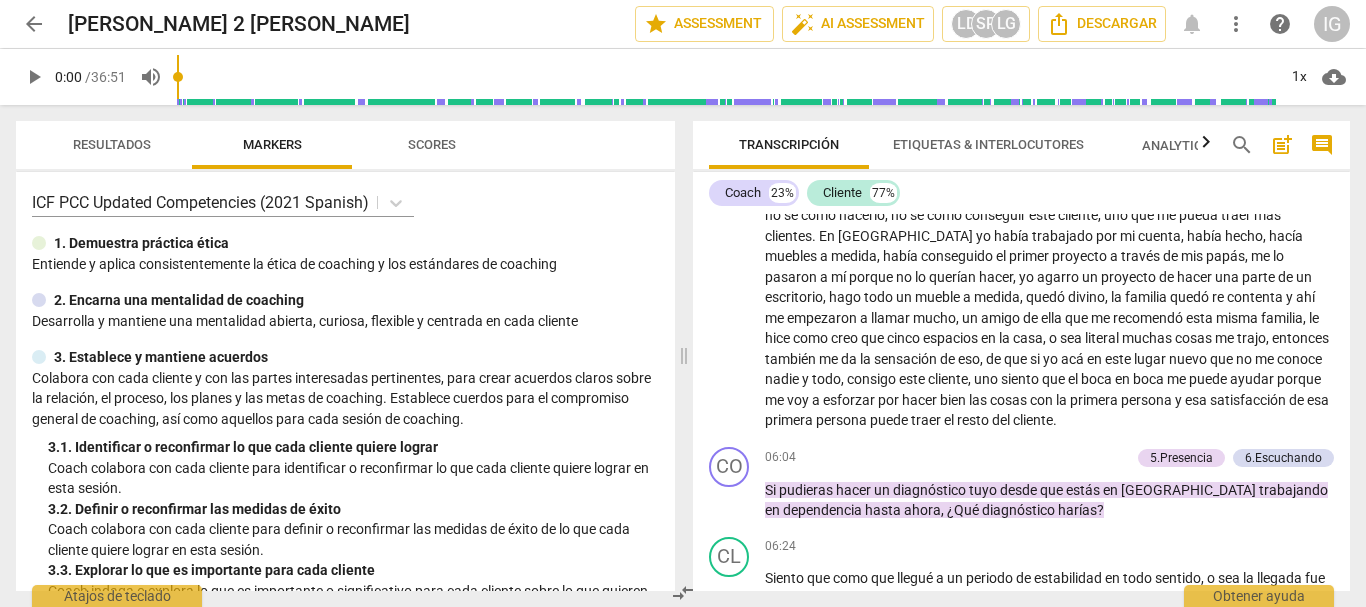 scroll, scrollTop: 1600, scrollLeft: 0, axis: vertical 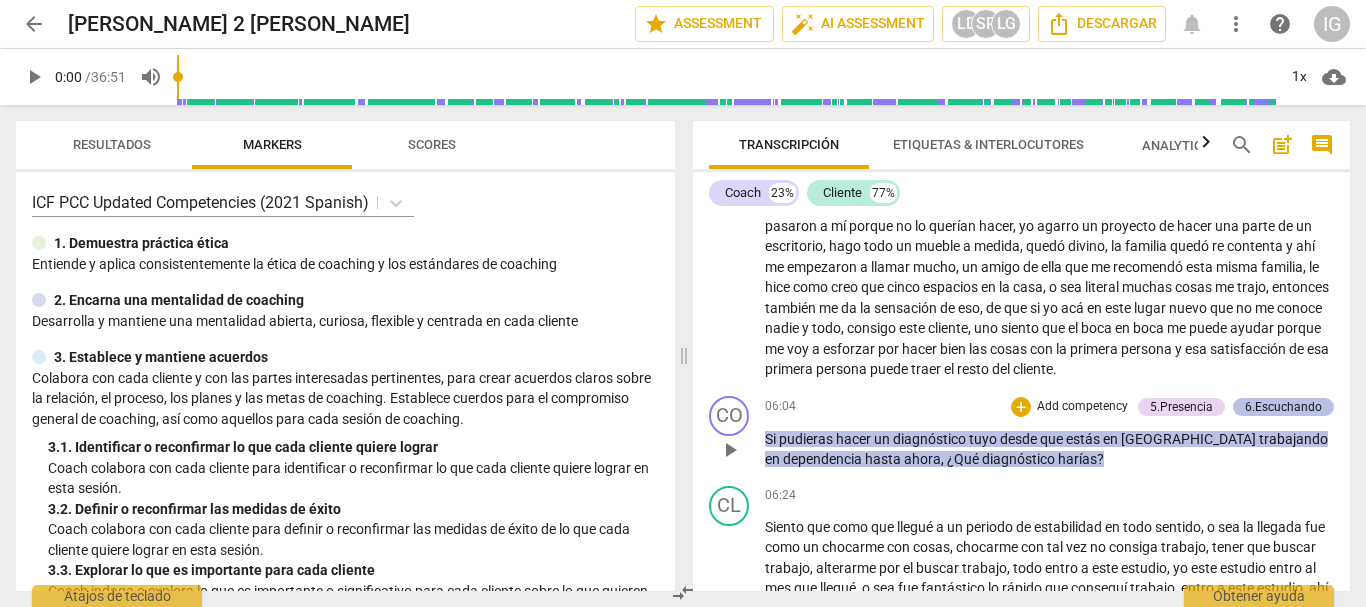click on "6.Escuchando" at bounding box center (1283, 407) 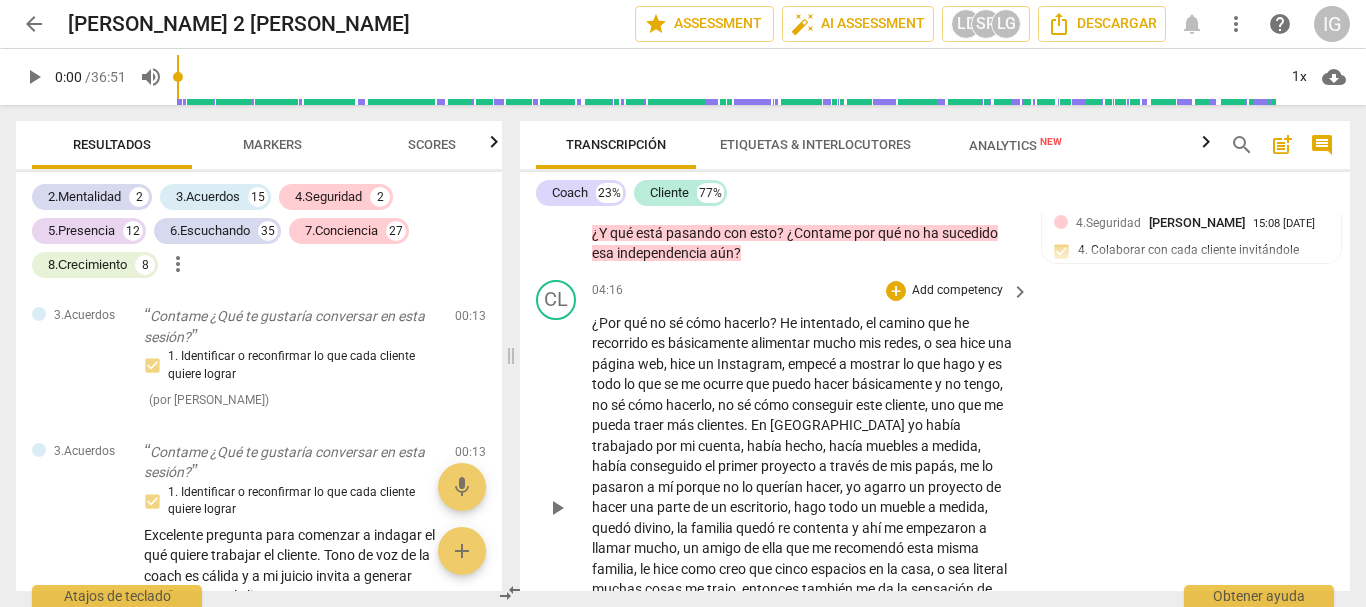 scroll, scrollTop: 1868, scrollLeft: 0, axis: vertical 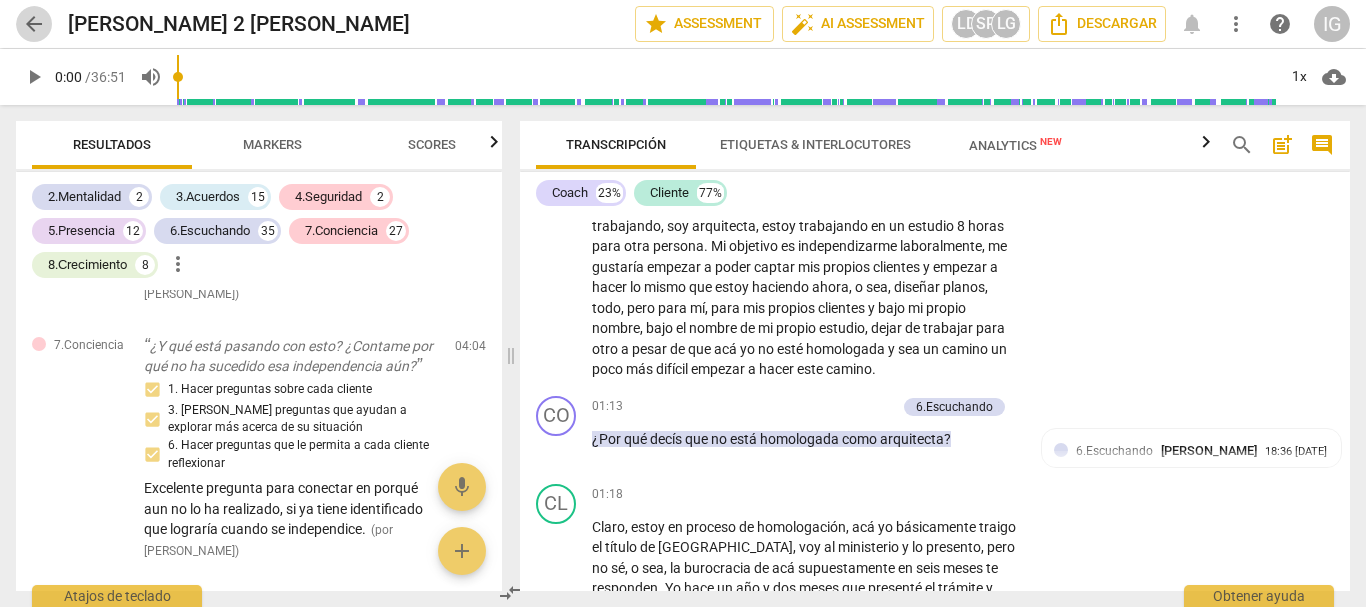 click on "arrow_back" at bounding box center [34, 24] 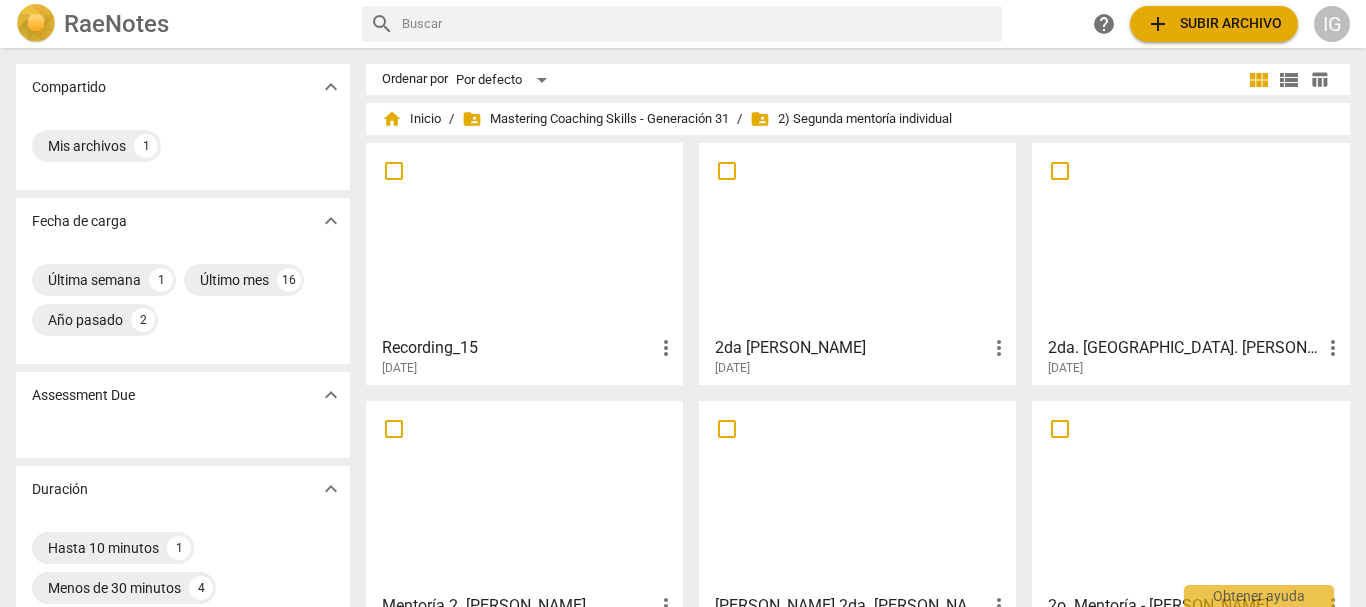 scroll, scrollTop: 200, scrollLeft: 0, axis: vertical 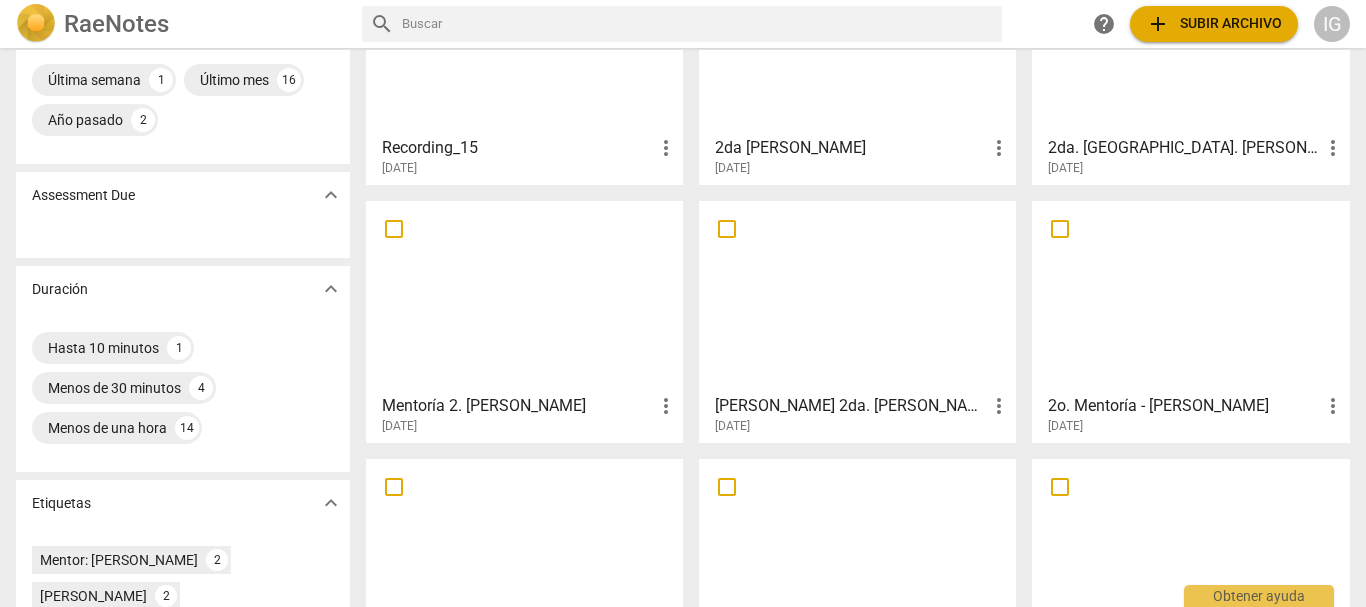 click at bounding box center (524, 38) 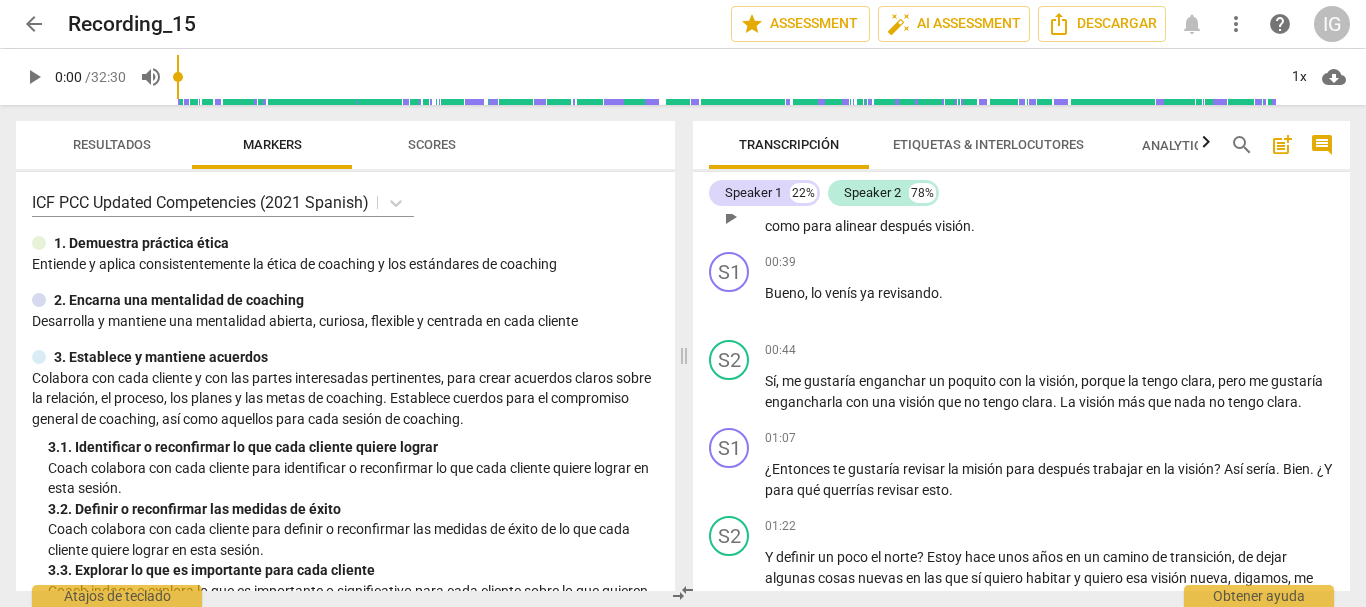 scroll, scrollTop: 400, scrollLeft: 0, axis: vertical 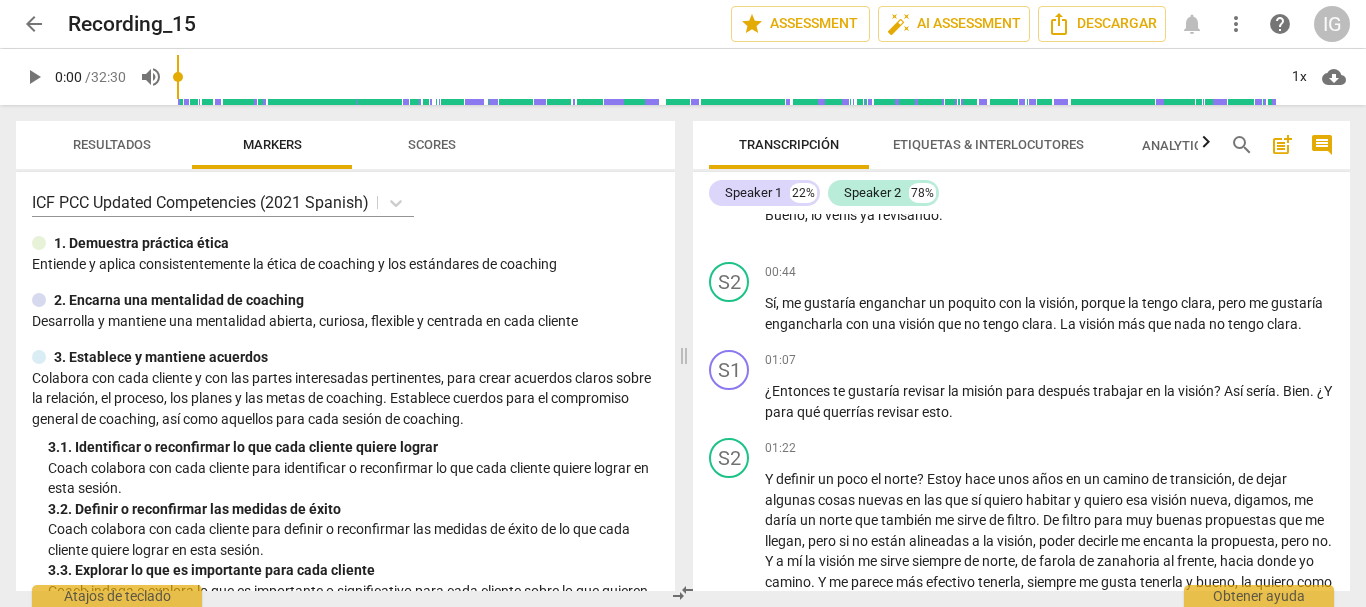 click on "arrow_back" at bounding box center [34, 24] 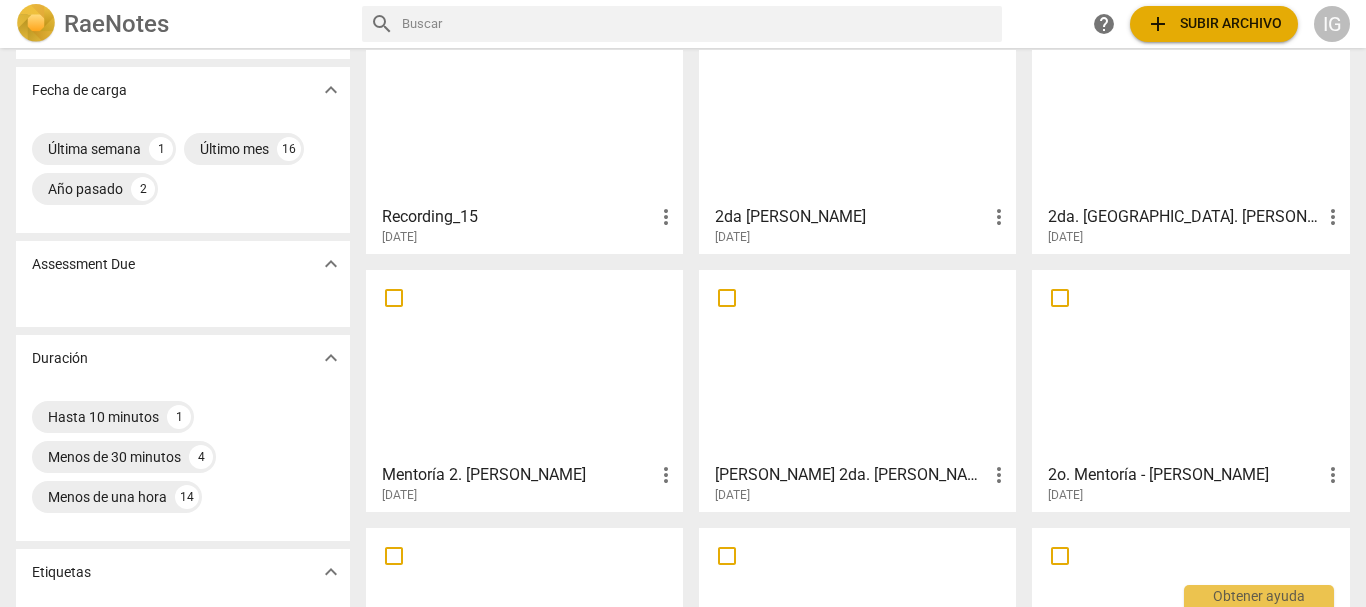 scroll, scrollTop: 100, scrollLeft: 0, axis: vertical 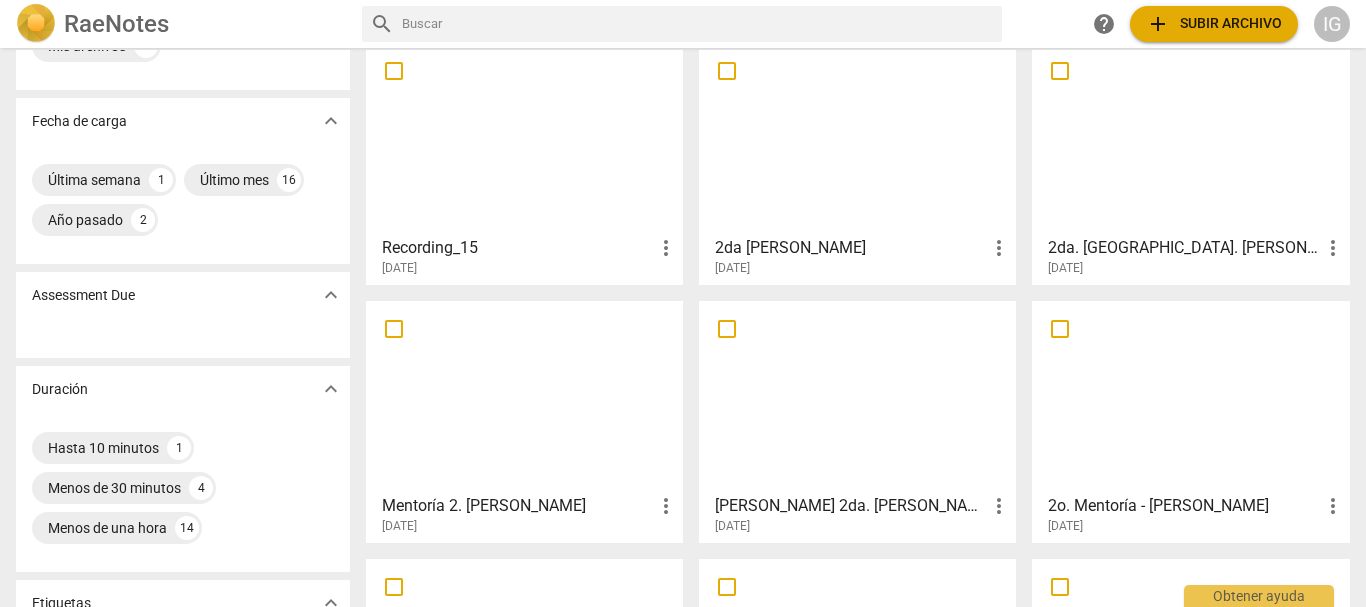 click at bounding box center (857, 138) 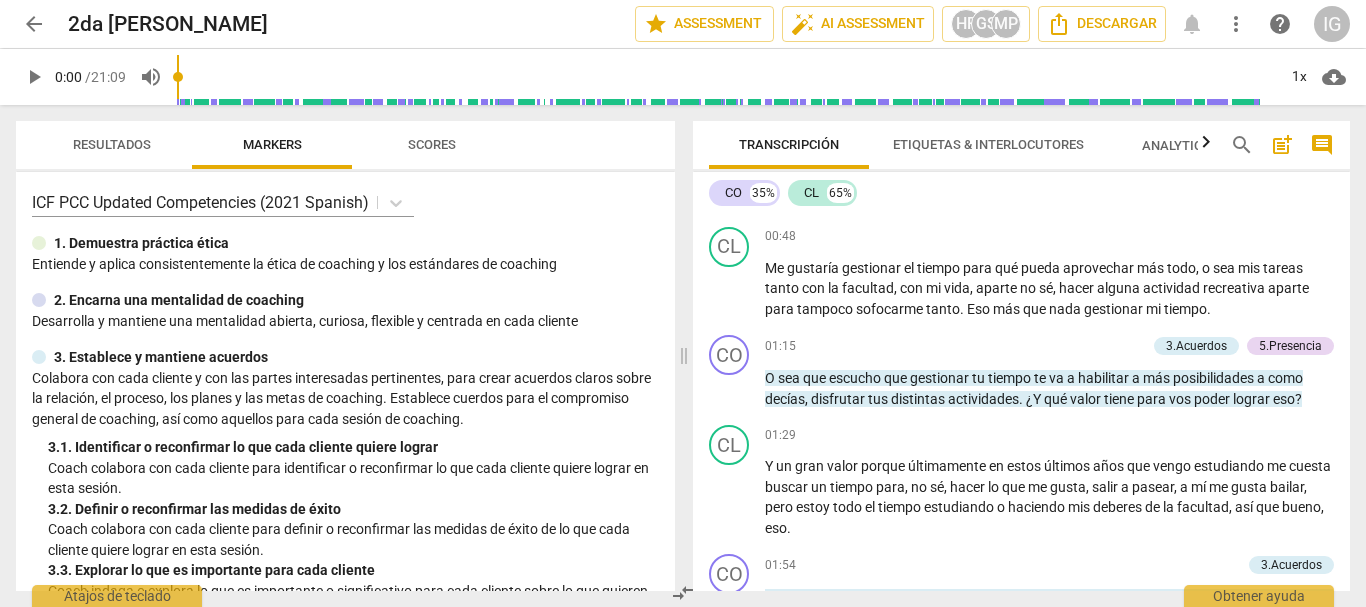 scroll, scrollTop: 1000, scrollLeft: 0, axis: vertical 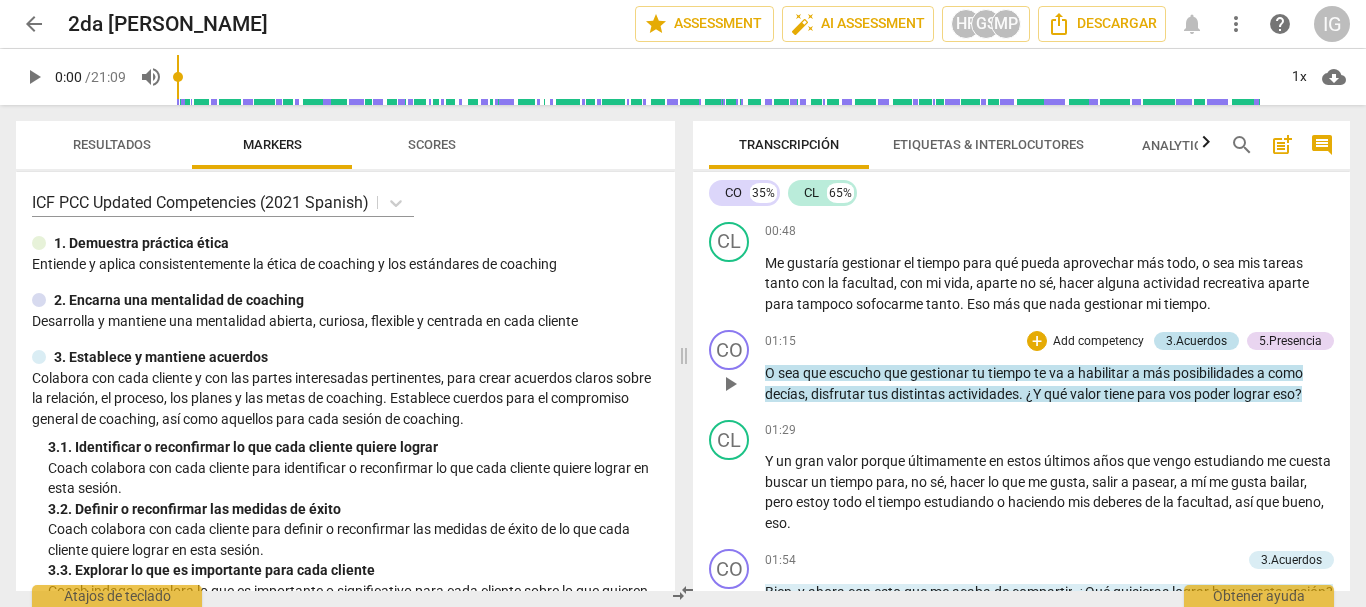 click on "3.Acuerdos" at bounding box center [1196, 341] 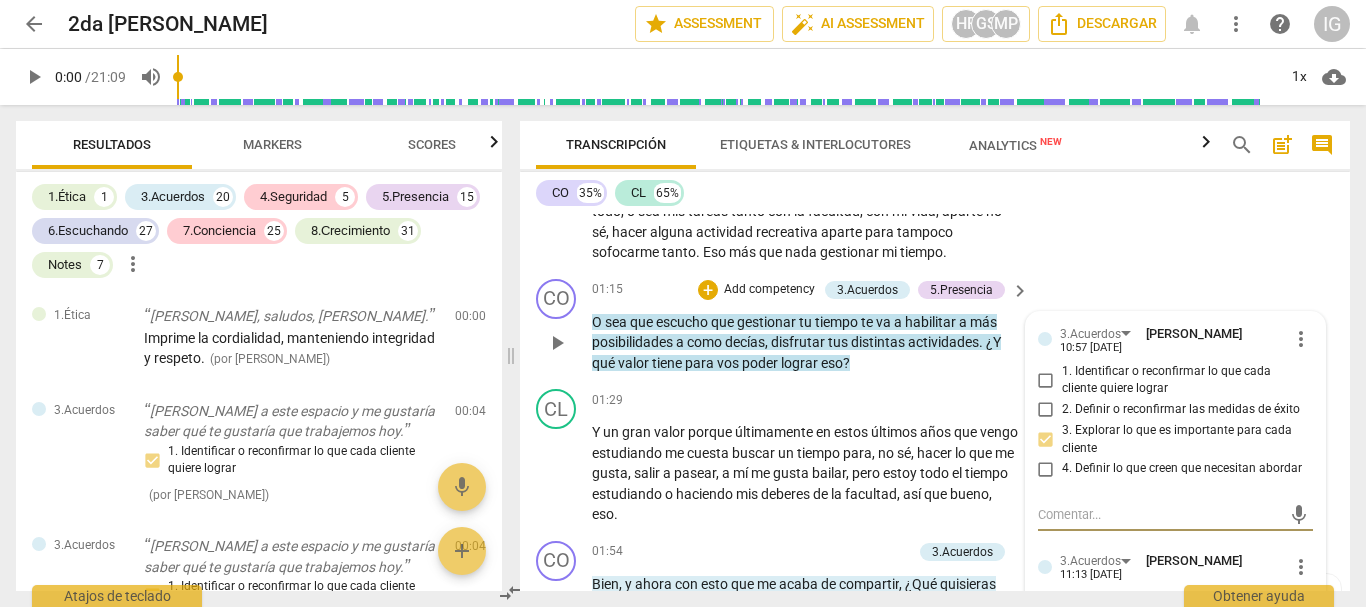 scroll, scrollTop: 1114, scrollLeft: 0, axis: vertical 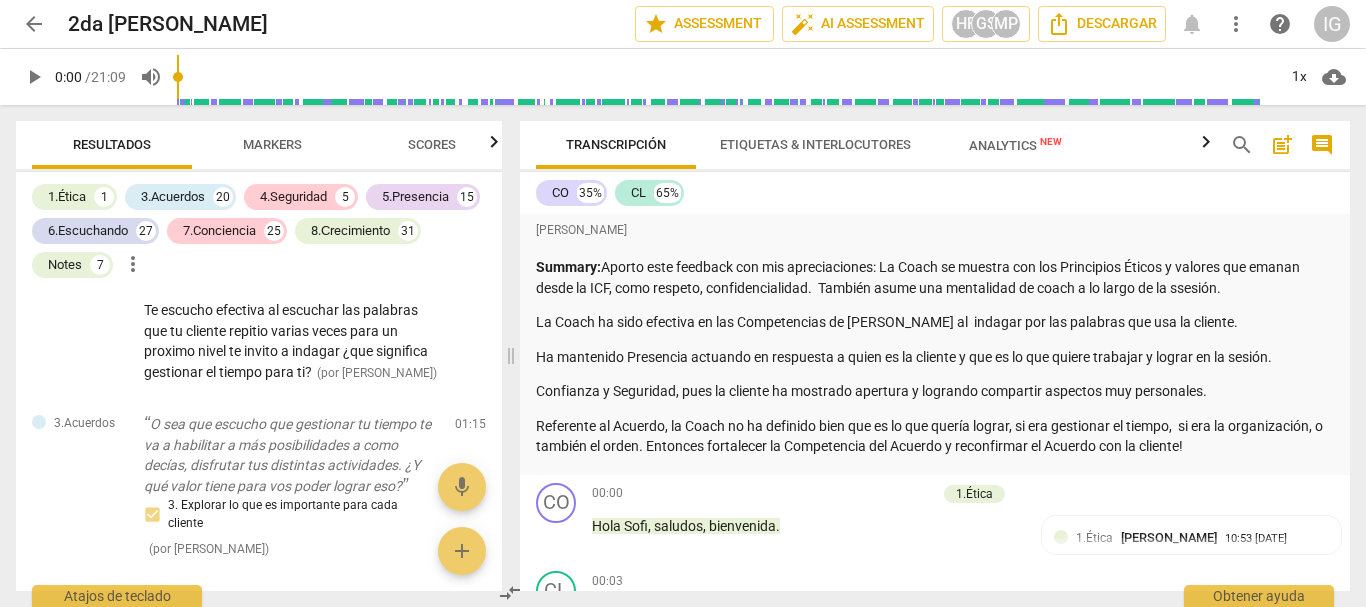 click on "arrow_back" at bounding box center [34, 24] 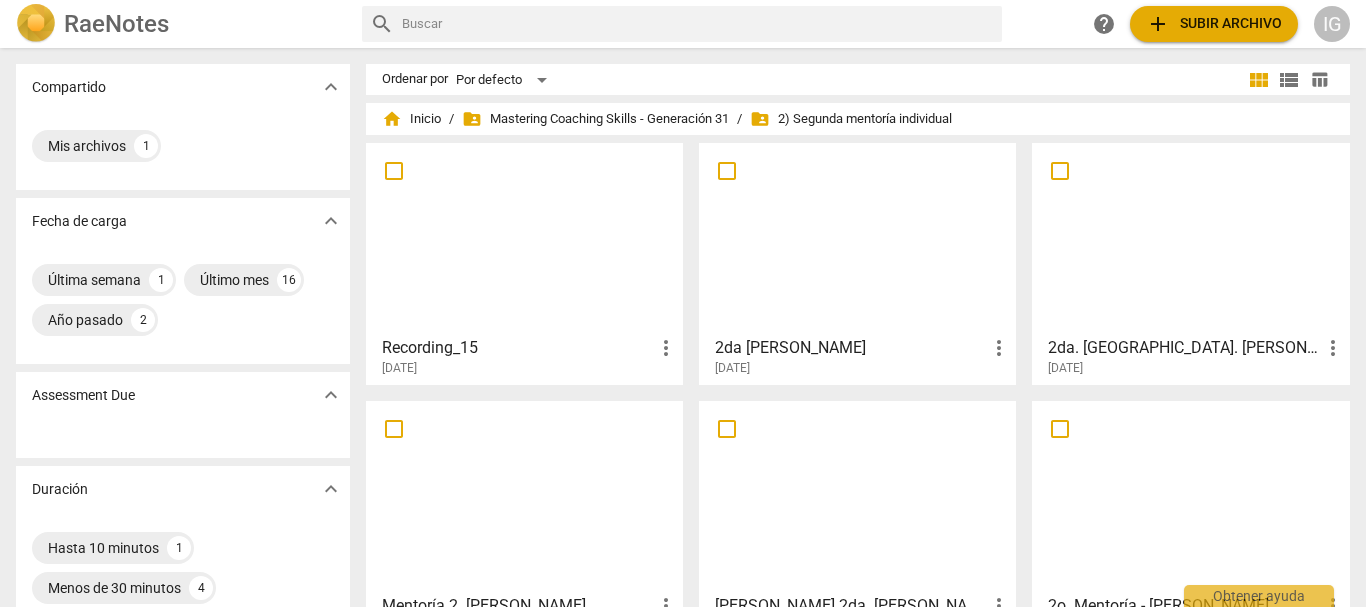 scroll, scrollTop: 100, scrollLeft: 0, axis: vertical 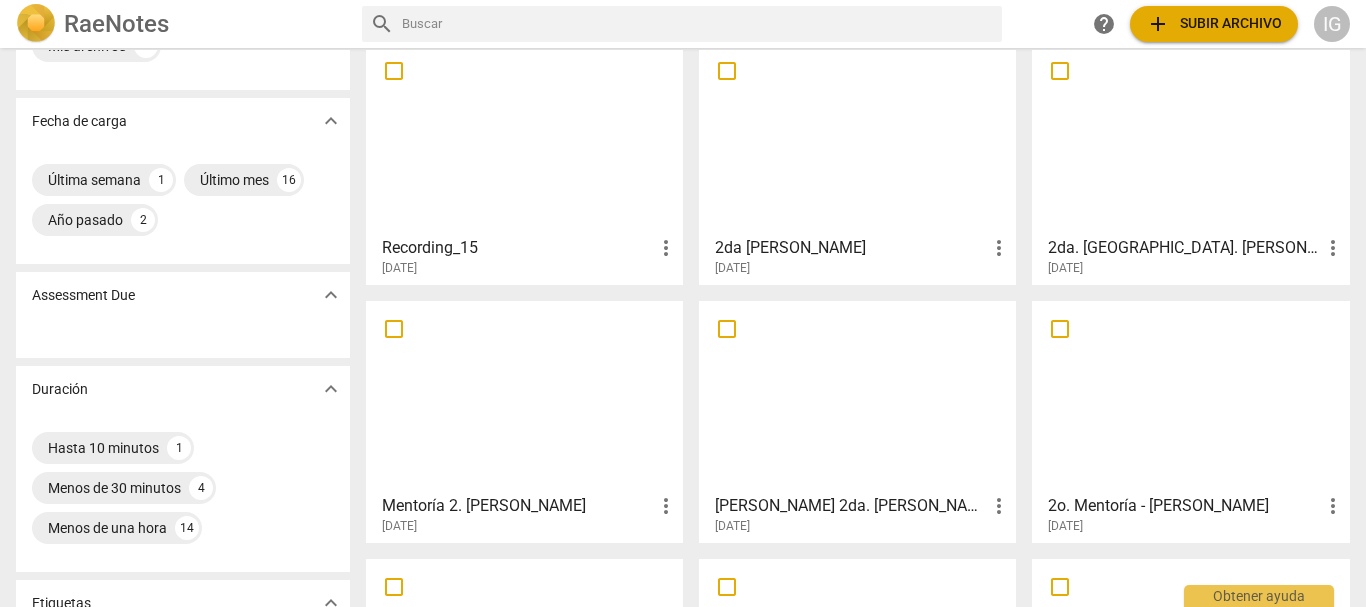 click at bounding box center [857, 138] 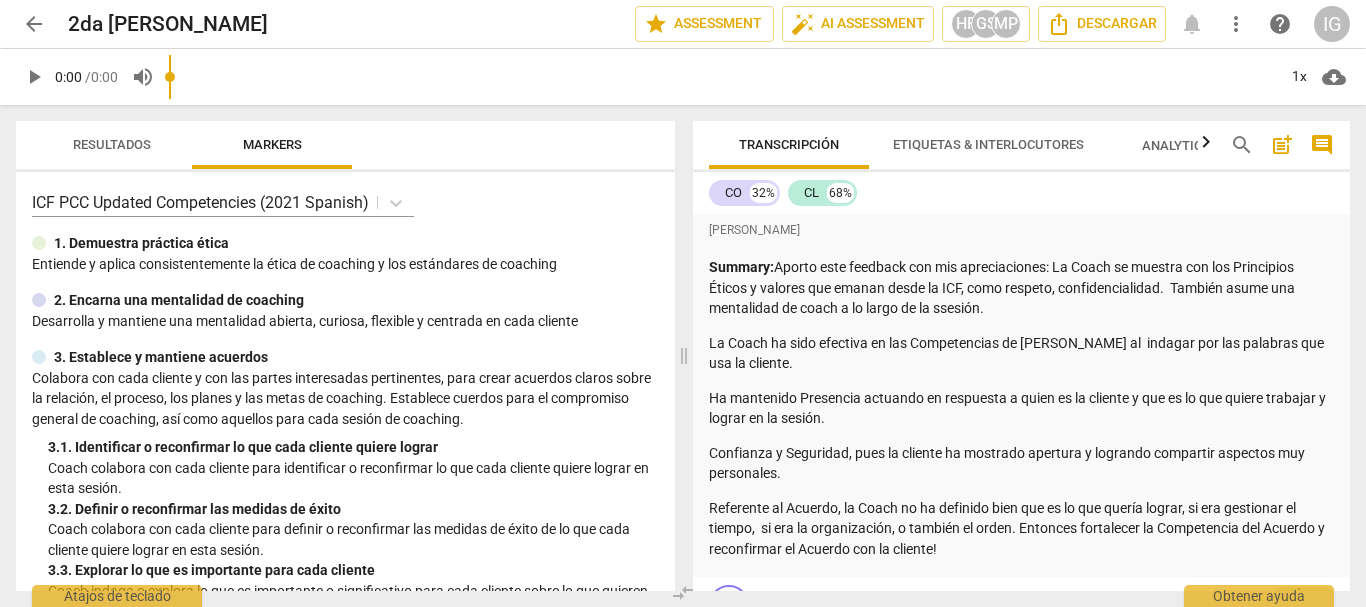 click on "arrow_back" at bounding box center [34, 24] 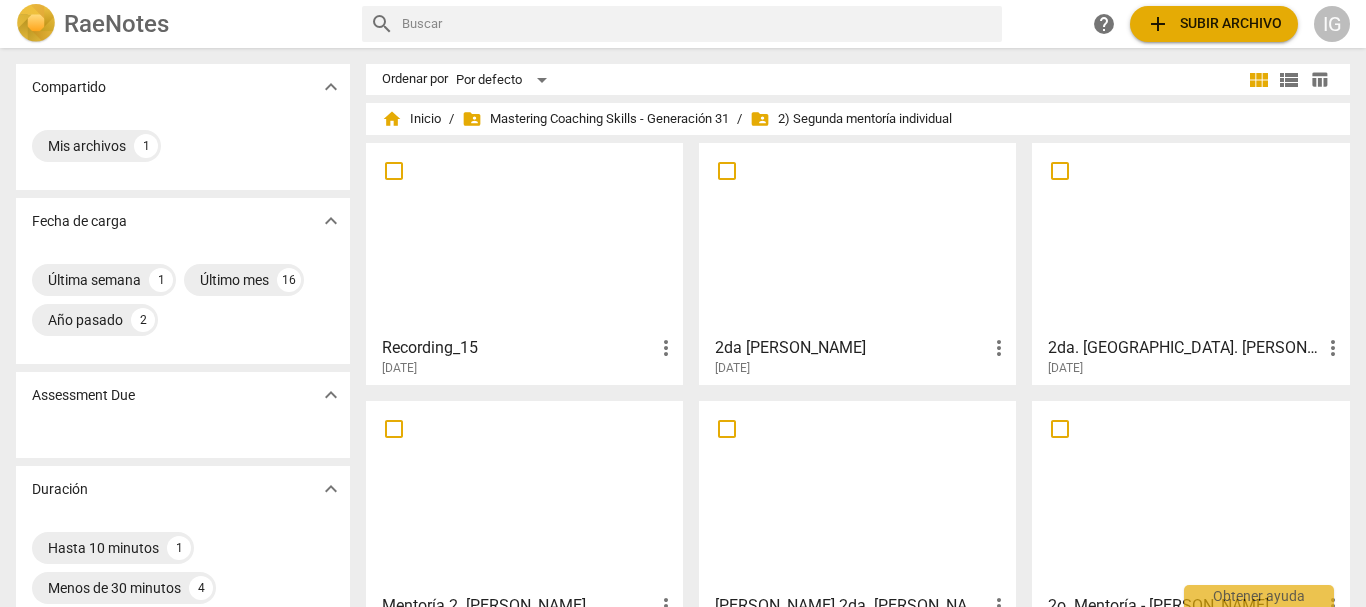 click at bounding box center (1190, 238) 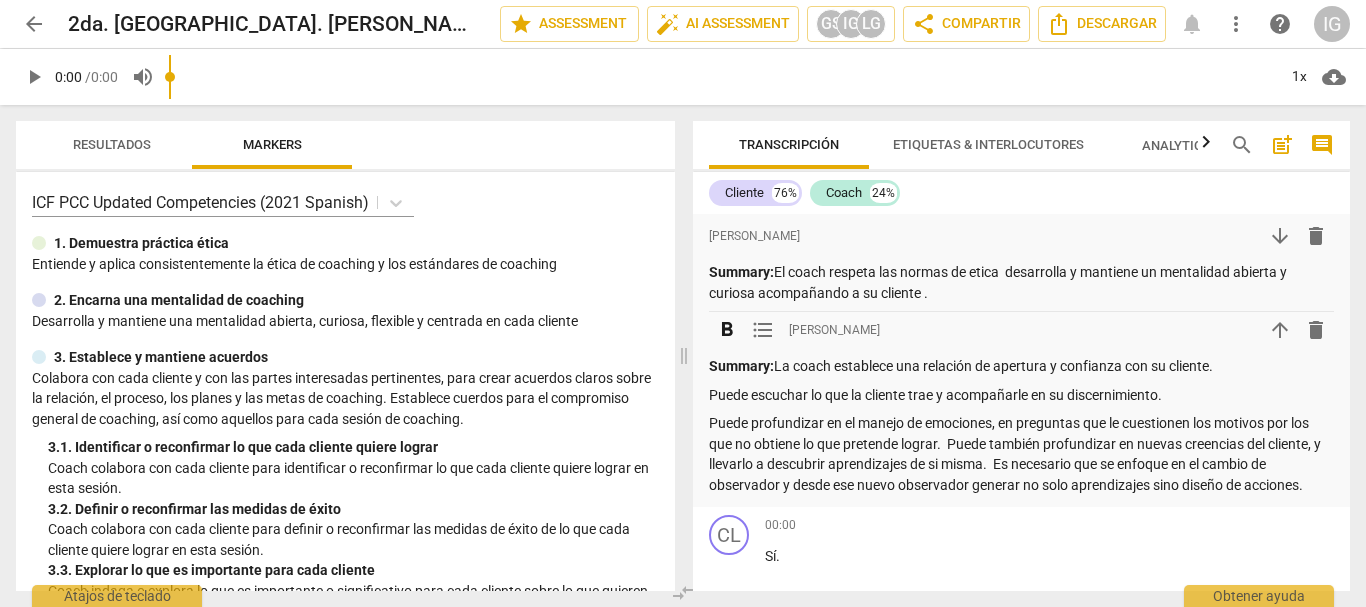 scroll, scrollTop: 100, scrollLeft: 0, axis: vertical 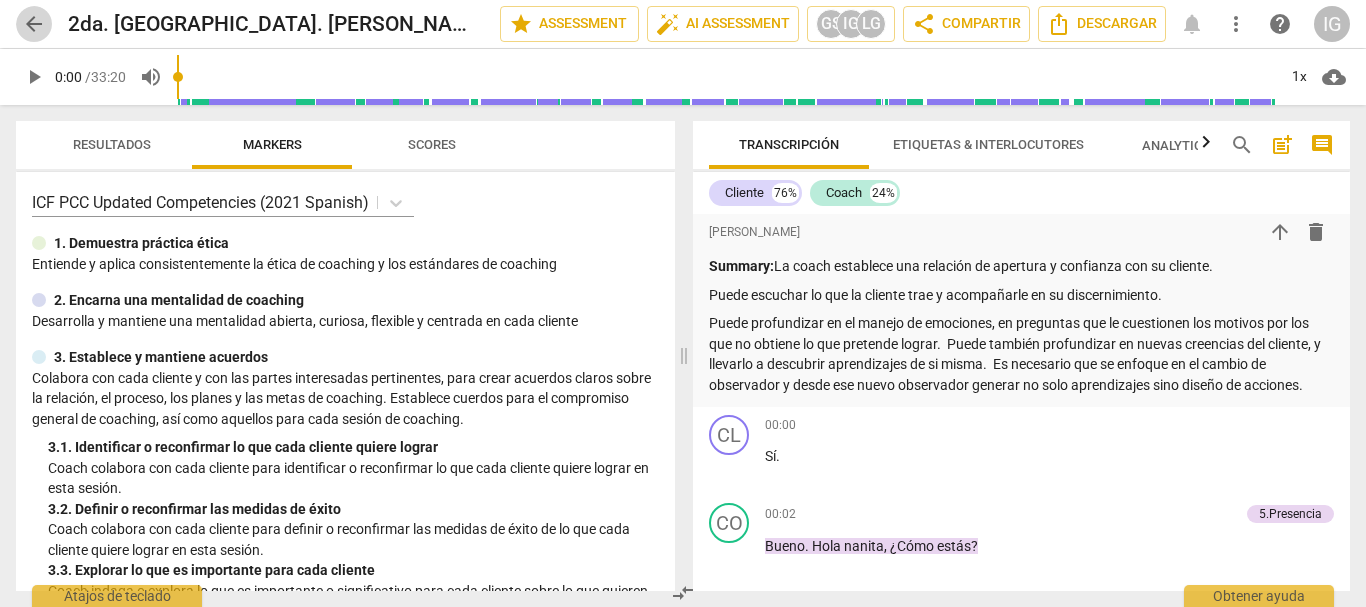 click on "arrow_back" at bounding box center [34, 24] 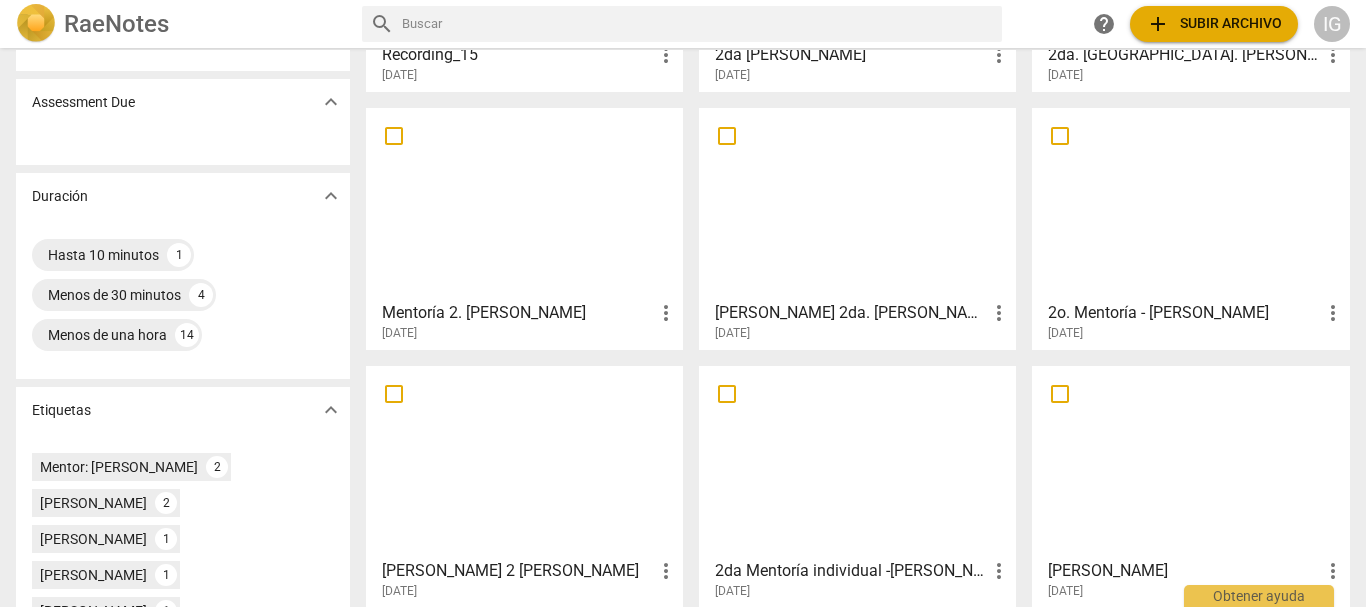 scroll, scrollTop: 300, scrollLeft: 0, axis: vertical 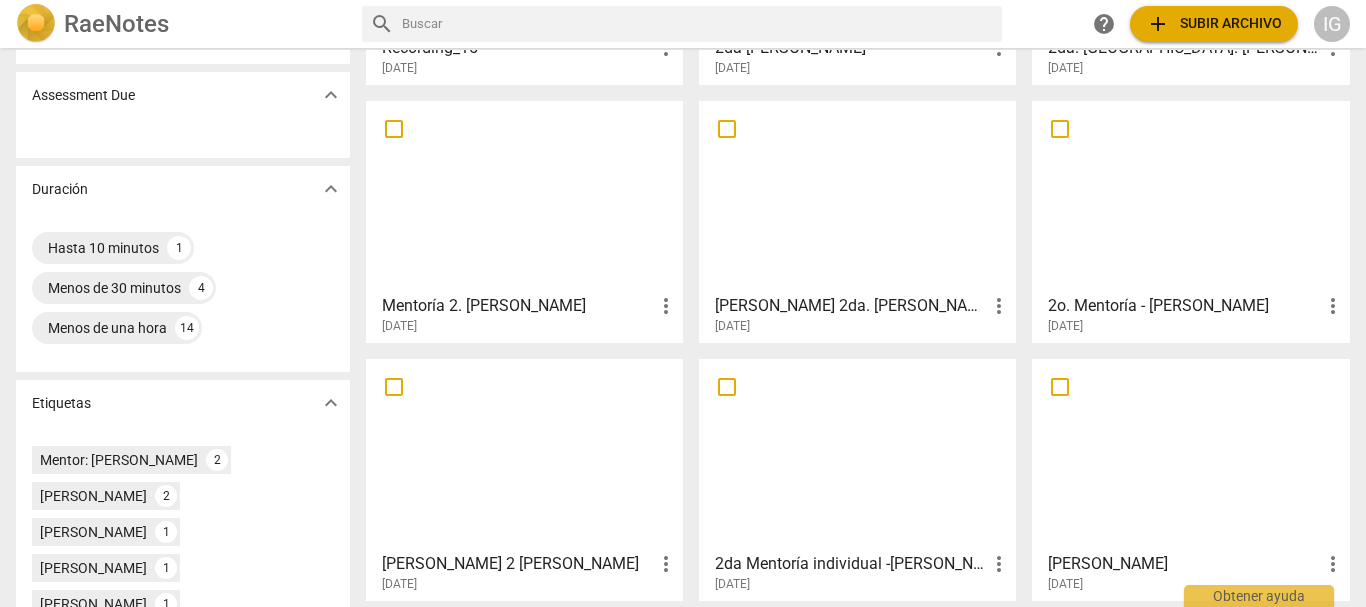 click at bounding box center (857, 196) 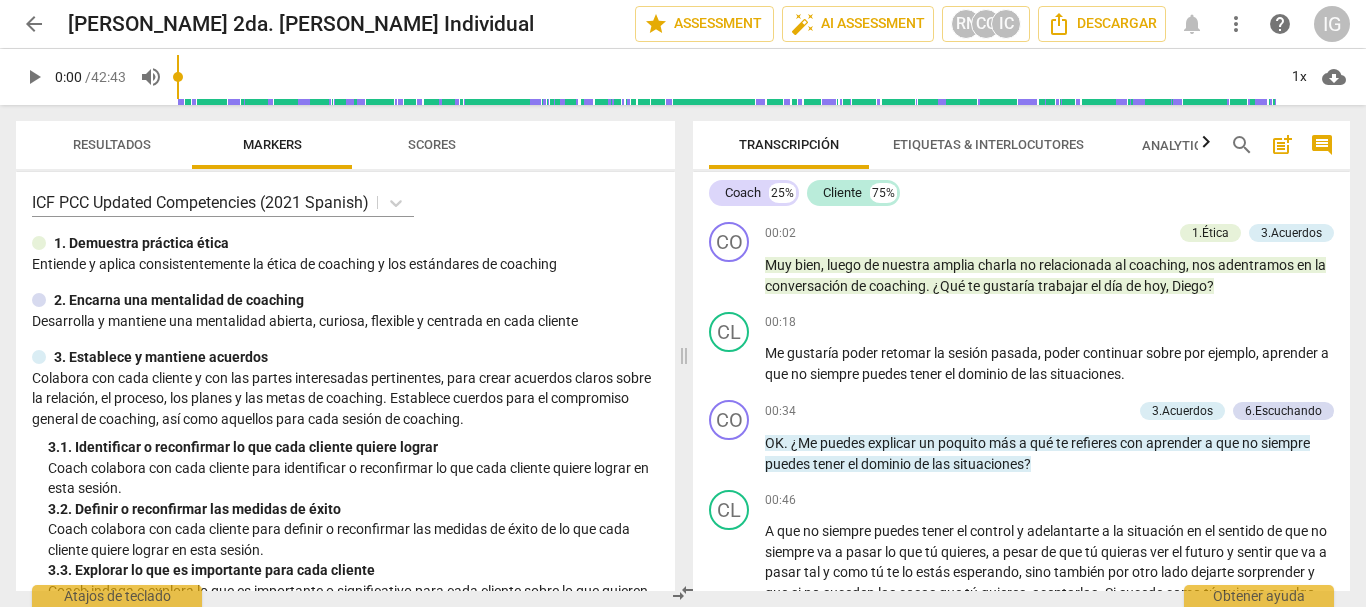 click on "arrow_back" at bounding box center [34, 24] 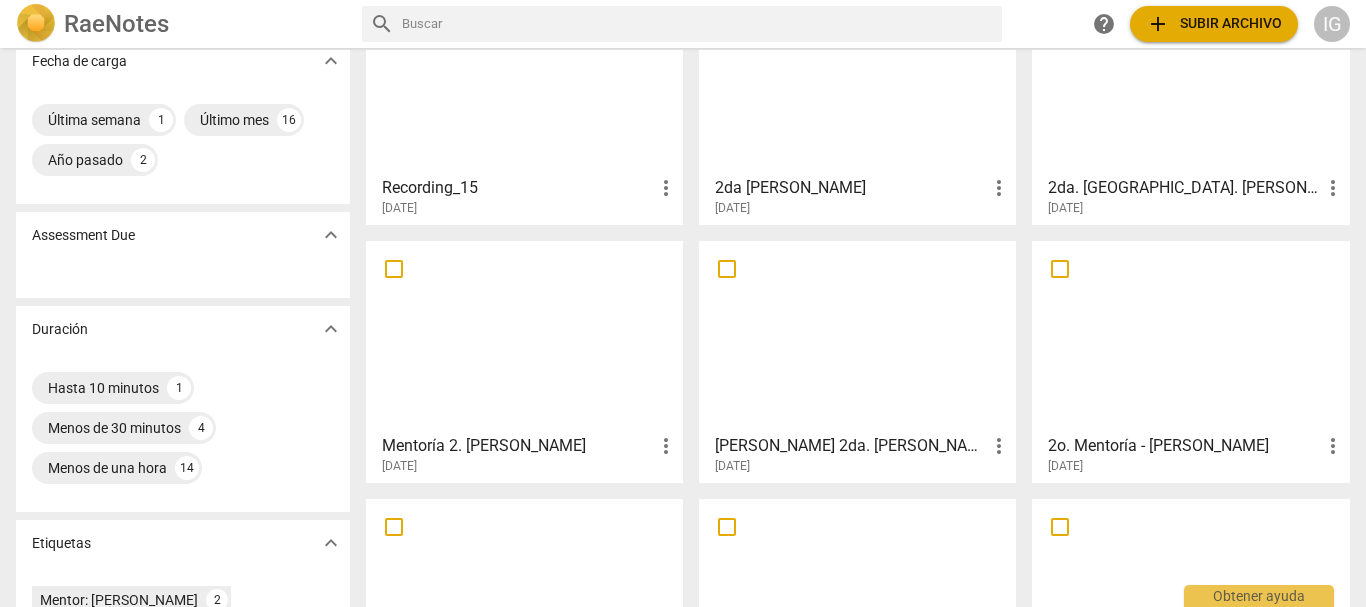 scroll, scrollTop: 200, scrollLeft: 0, axis: vertical 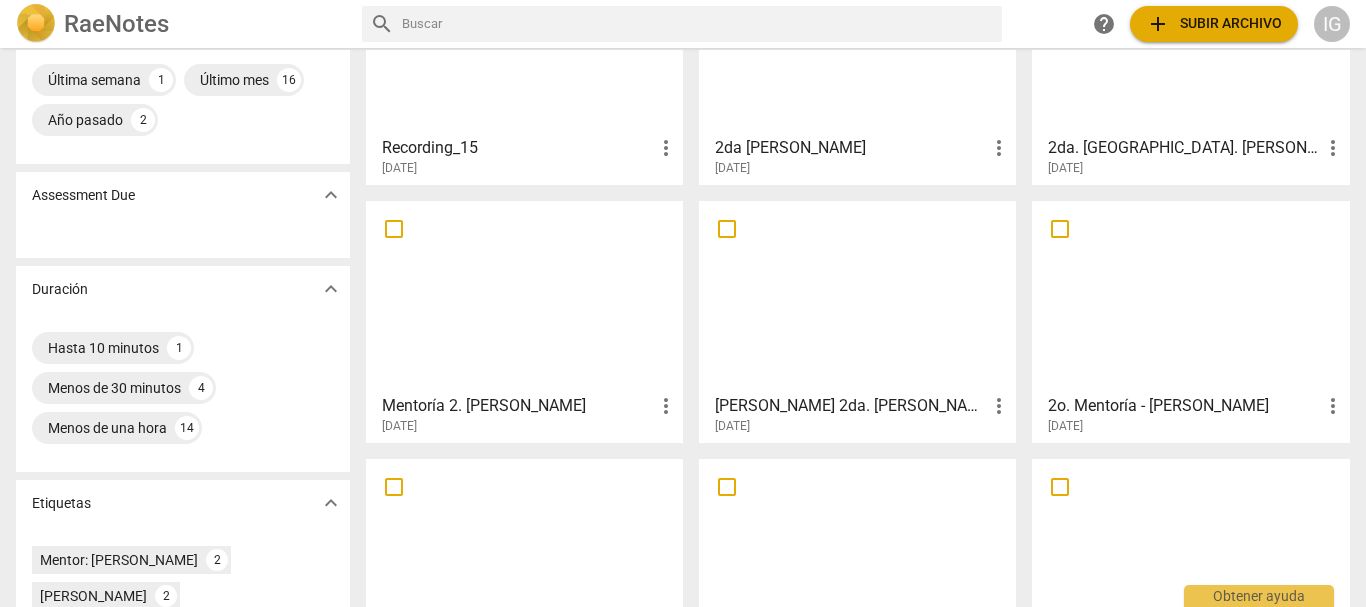 click at bounding box center (524, 296) 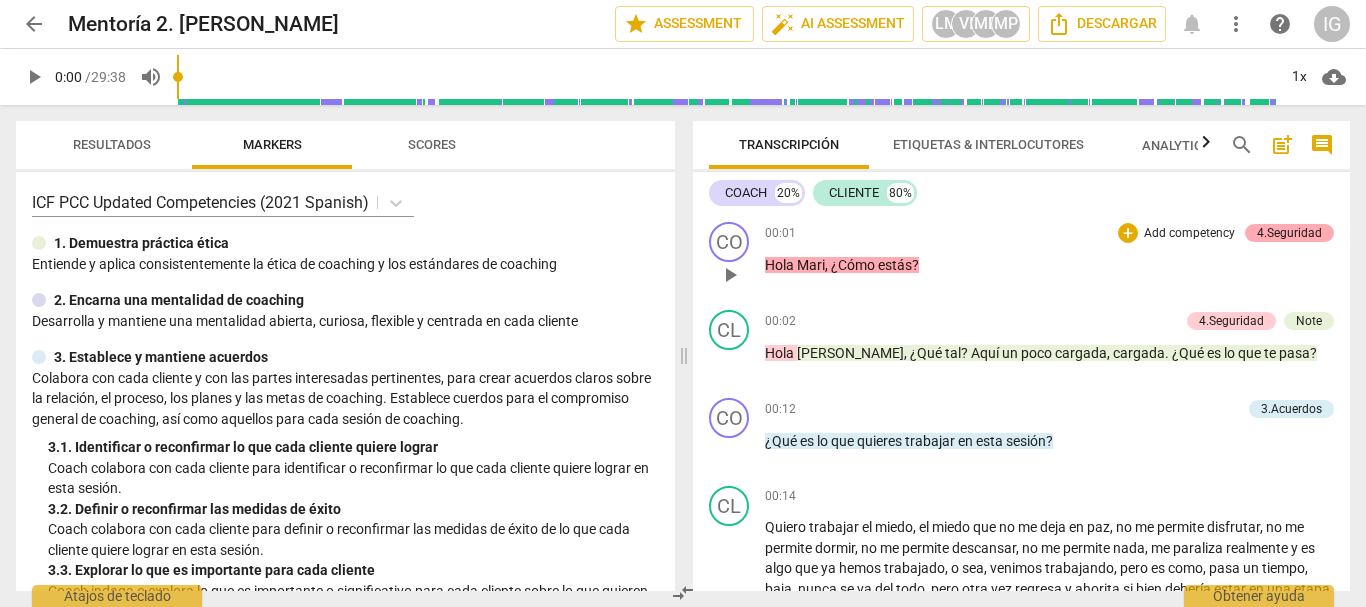 click on "4.Seguridad" at bounding box center [1289, 233] 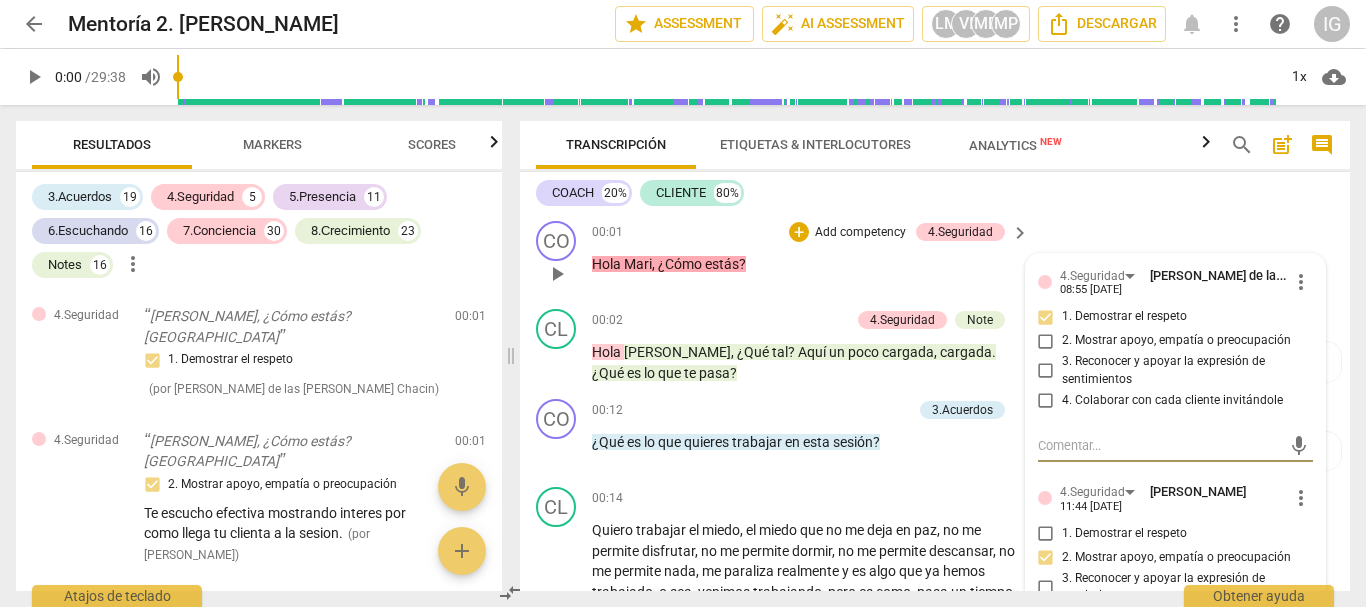 scroll, scrollTop: 0, scrollLeft: 0, axis: both 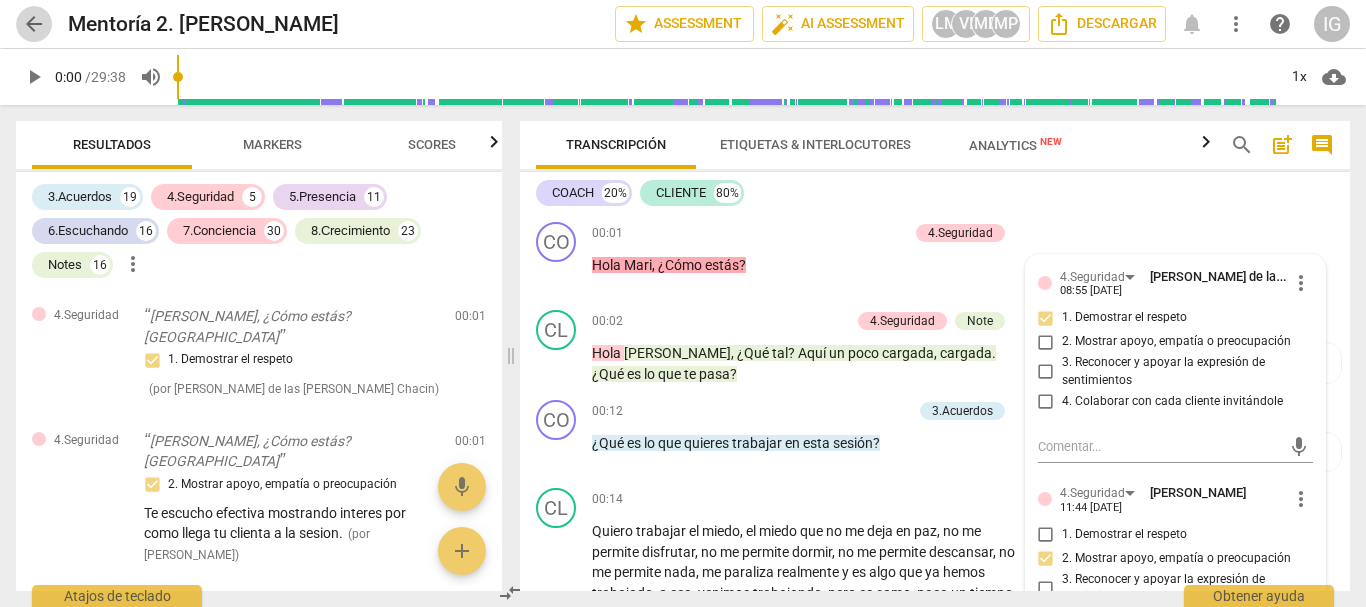 click on "arrow_back" at bounding box center [34, 24] 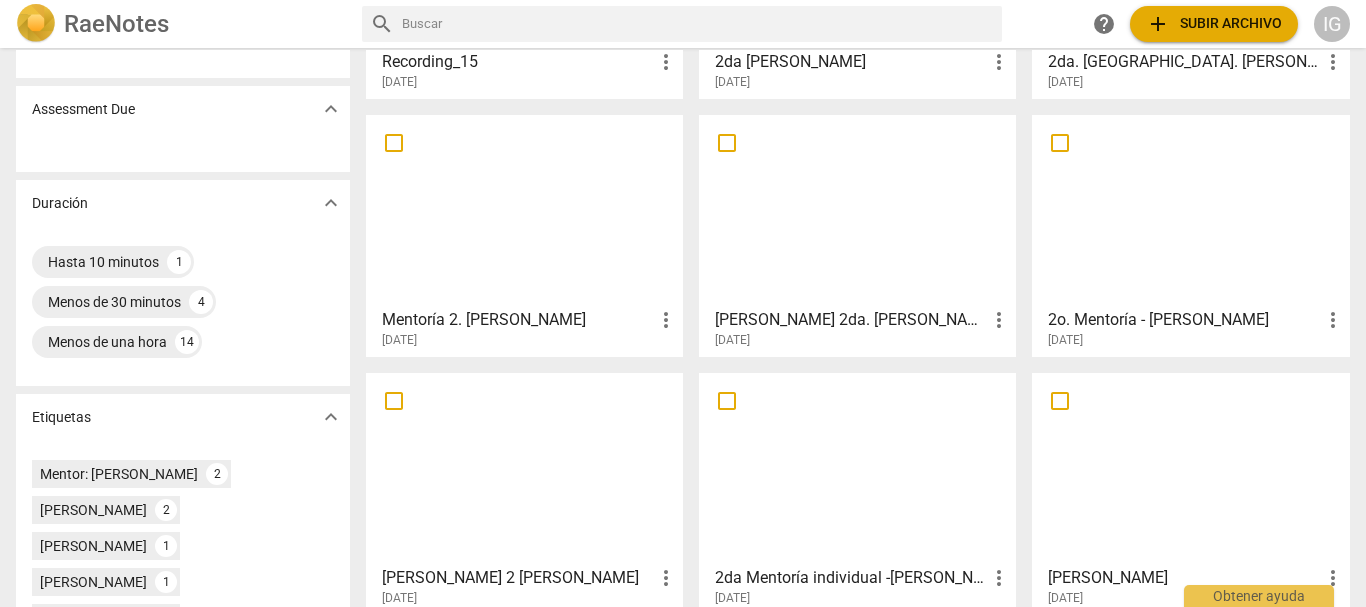 scroll, scrollTop: 300, scrollLeft: 0, axis: vertical 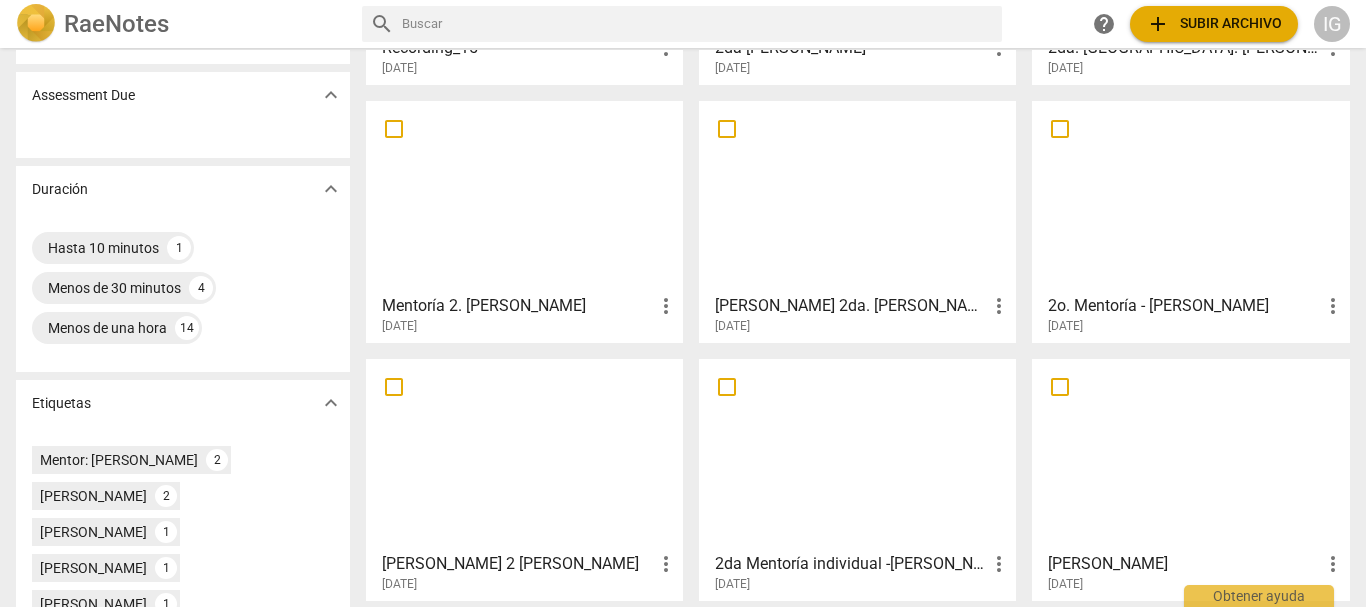 click at bounding box center (857, 196) 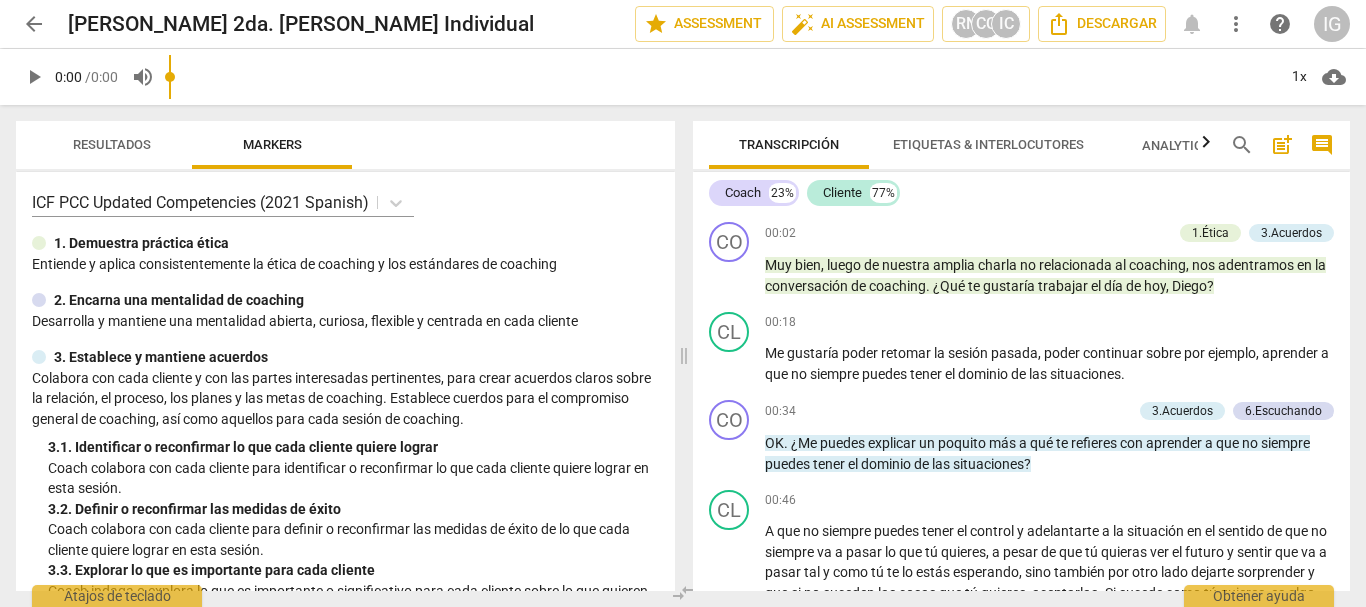 click on "arrow_back" at bounding box center (34, 24) 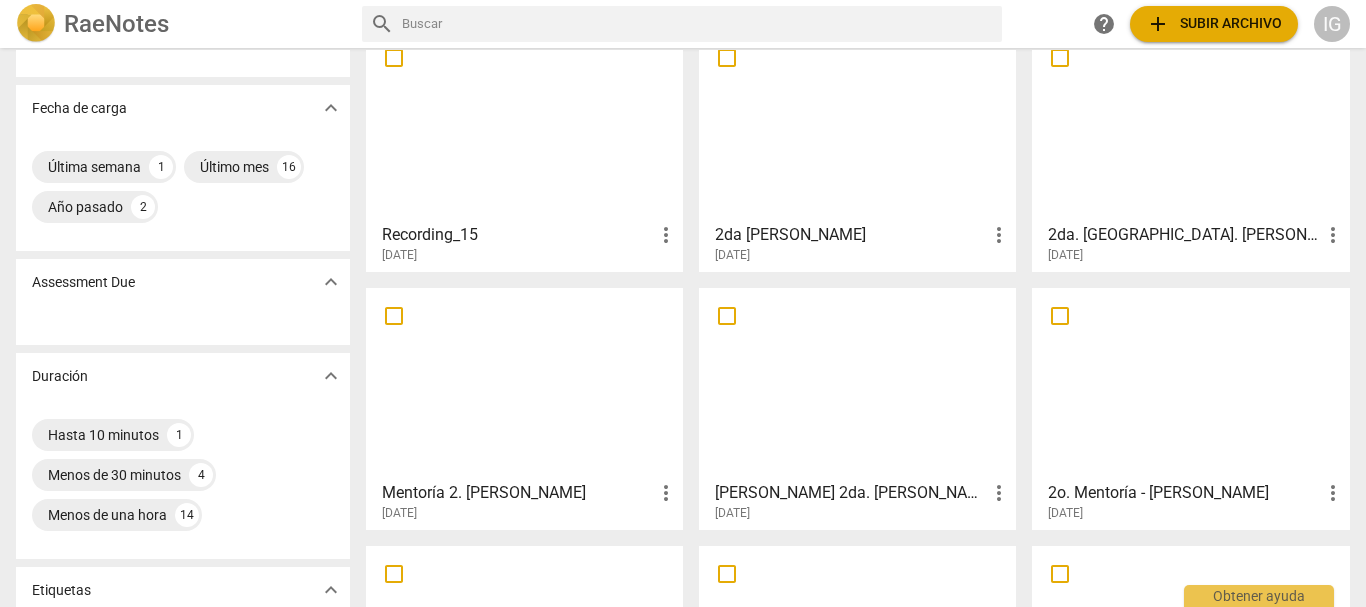 scroll, scrollTop: 200, scrollLeft: 0, axis: vertical 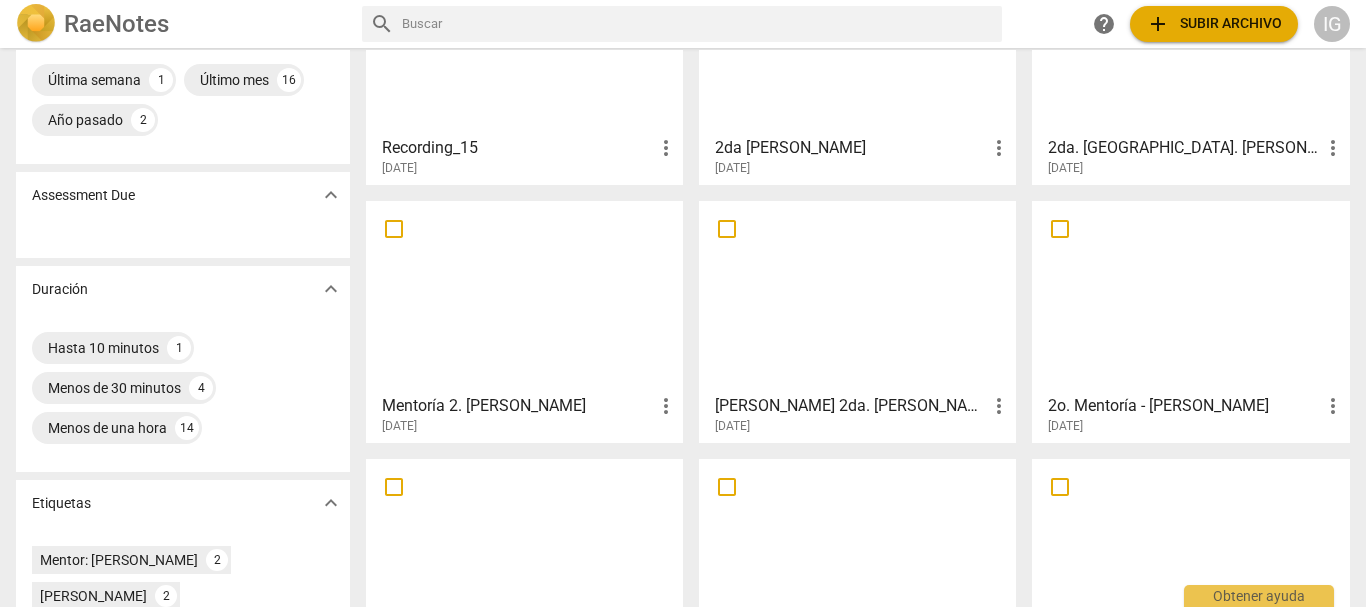 click at bounding box center [1190, 296] 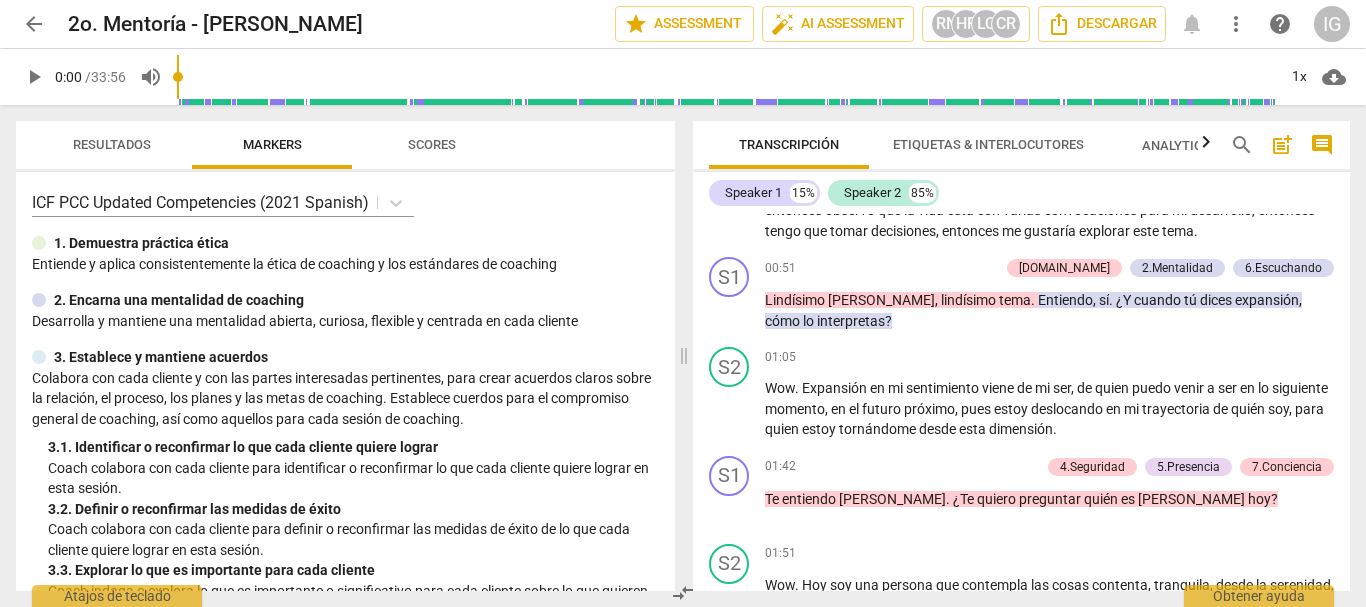 scroll, scrollTop: 600, scrollLeft: 0, axis: vertical 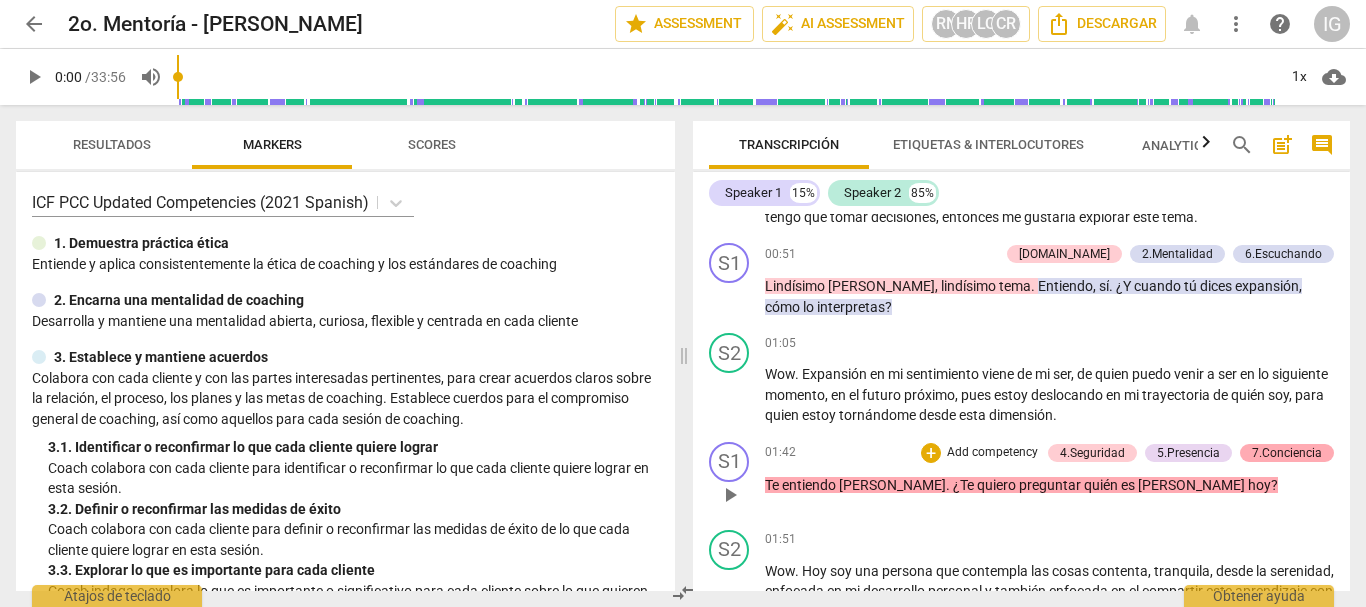 click on "7.Conciencia" at bounding box center [1287, 453] 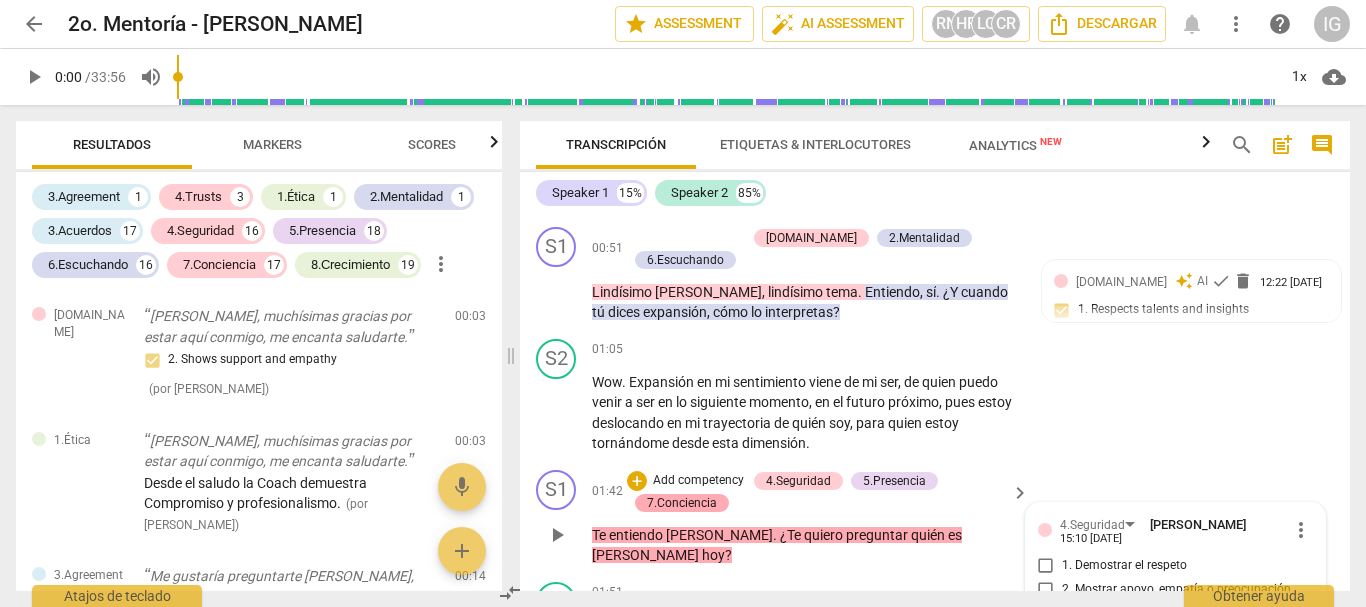 scroll, scrollTop: 904, scrollLeft: 0, axis: vertical 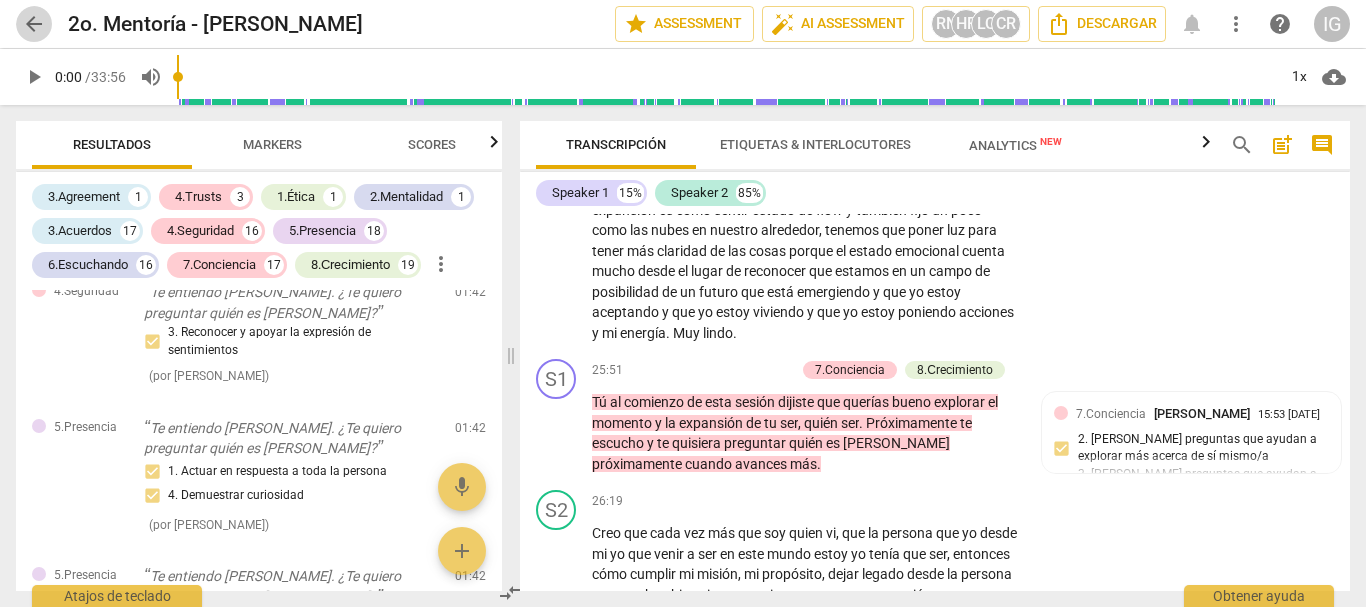 click on "arrow_back" at bounding box center [34, 24] 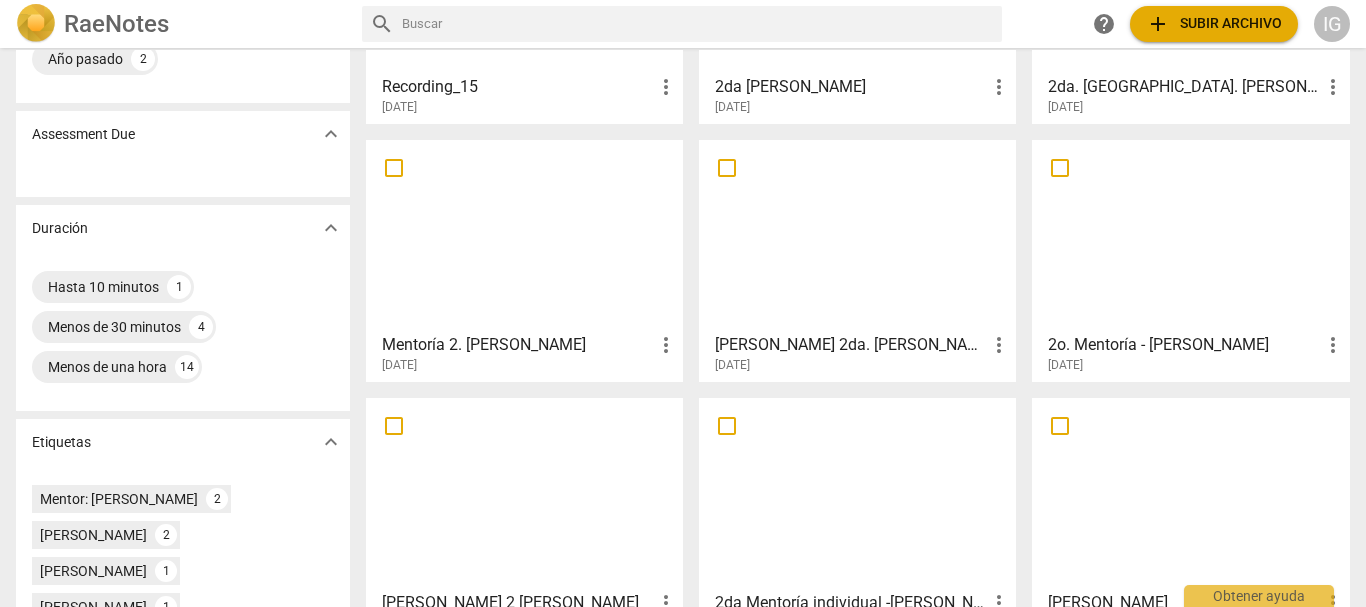 scroll, scrollTop: 300, scrollLeft: 0, axis: vertical 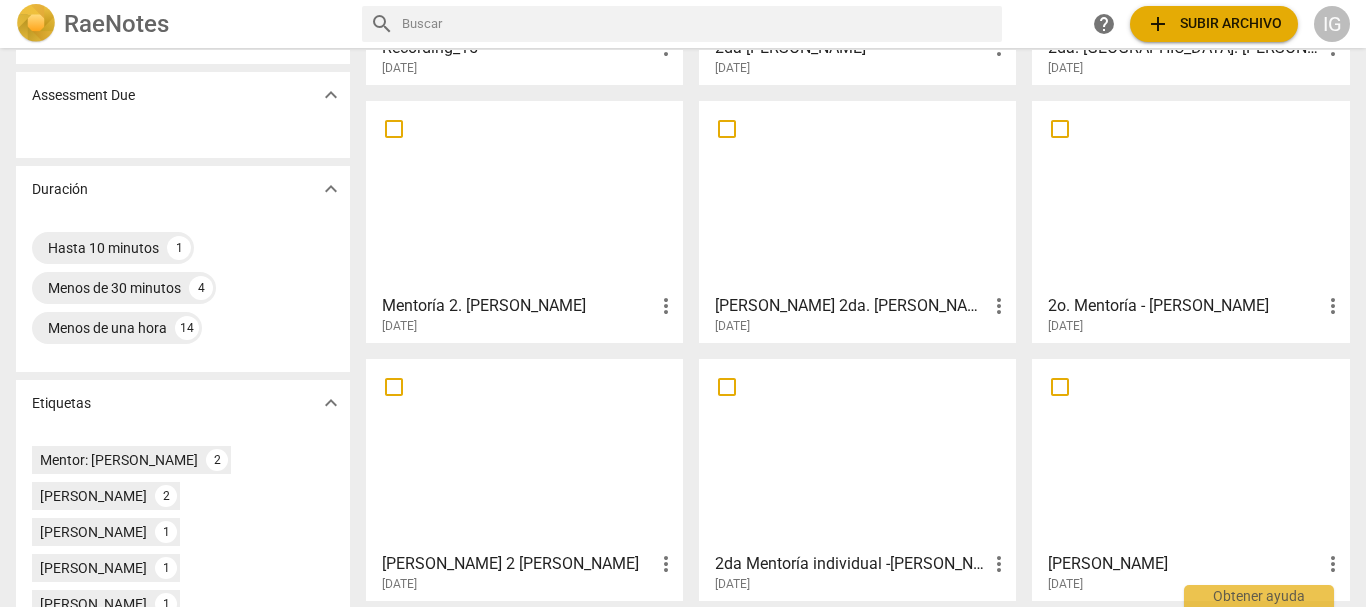 click at bounding box center (857, 196) 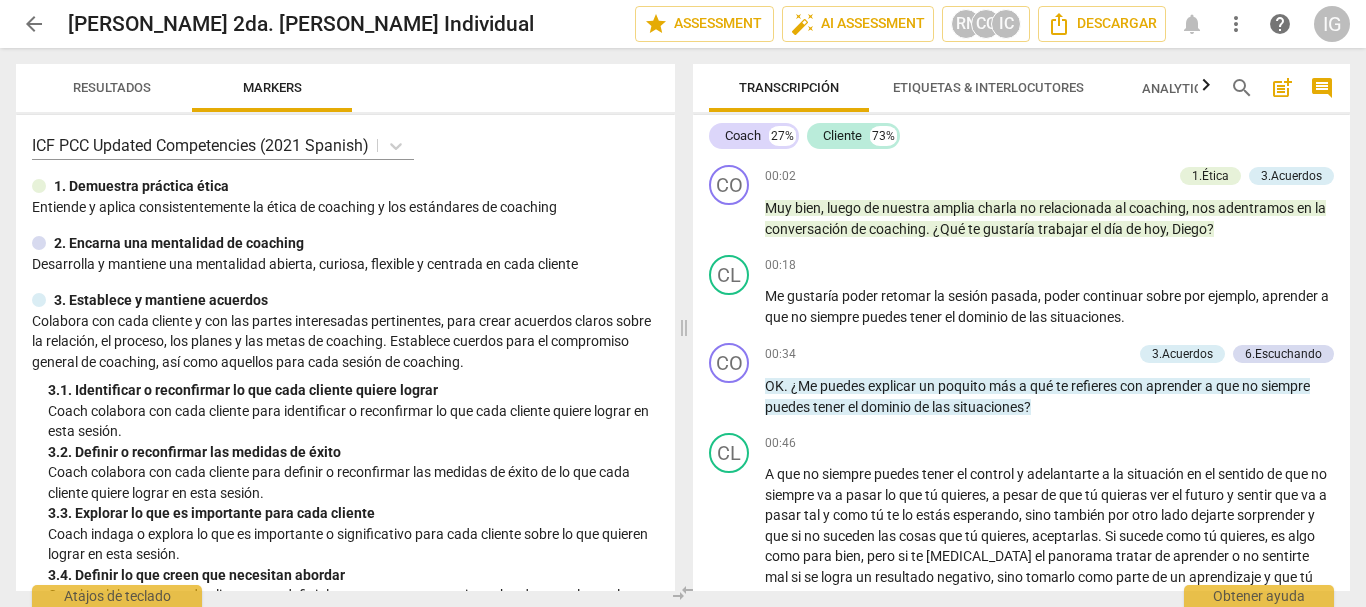 click on "arrow_back" at bounding box center [34, 24] 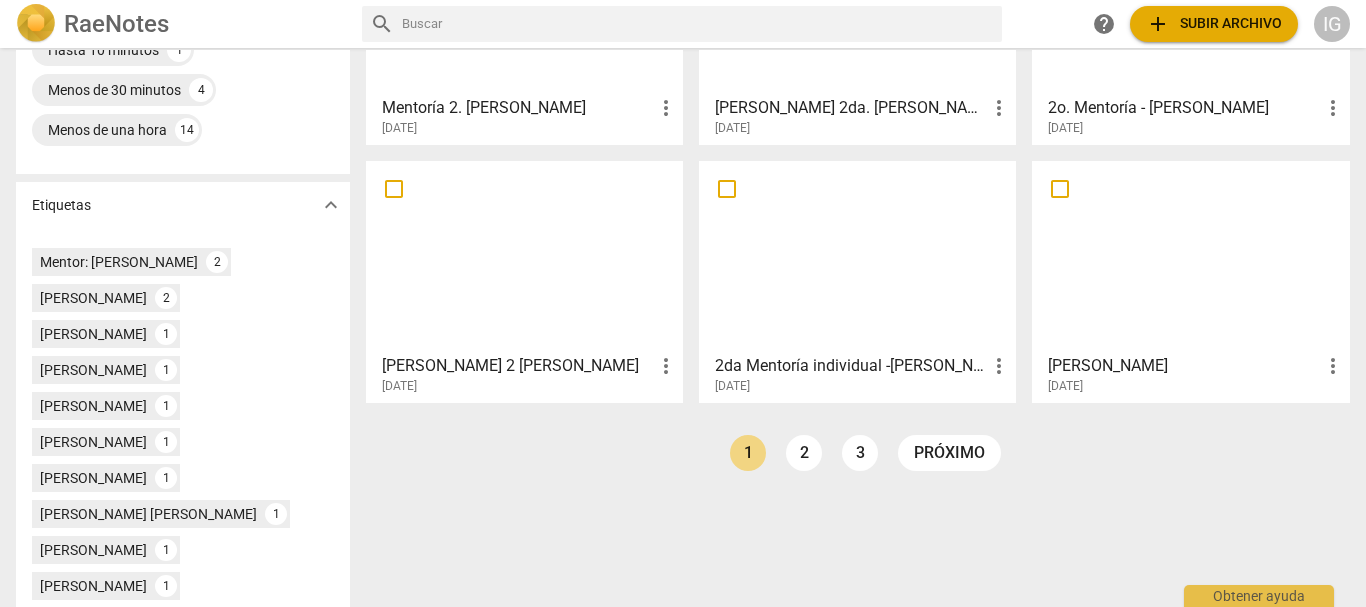 scroll, scrollTop: 500, scrollLeft: 0, axis: vertical 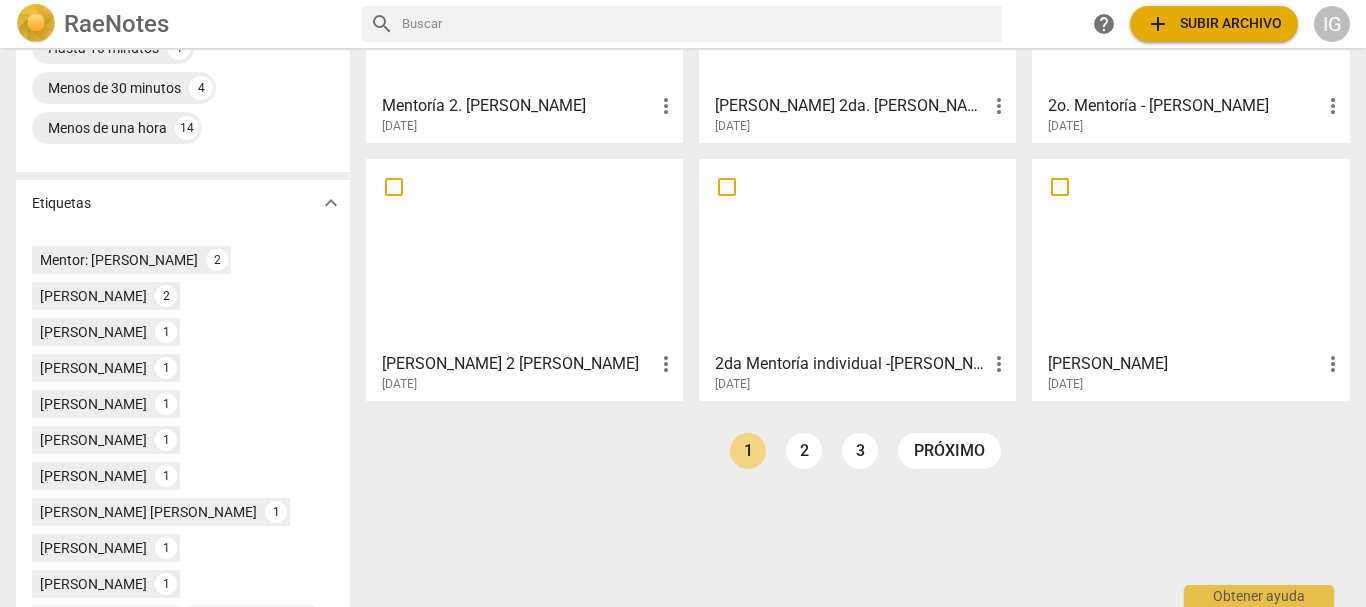 click at bounding box center [857, 254] 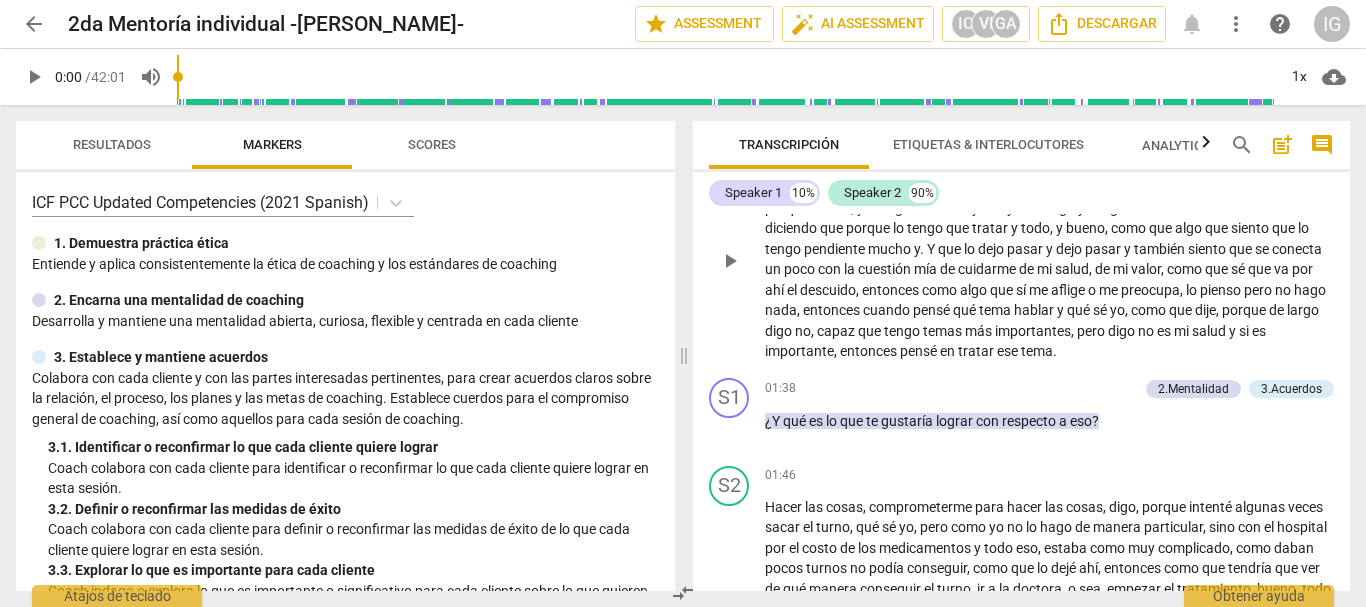 scroll, scrollTop: 2500, scrollLeft: 0, axis: vertical 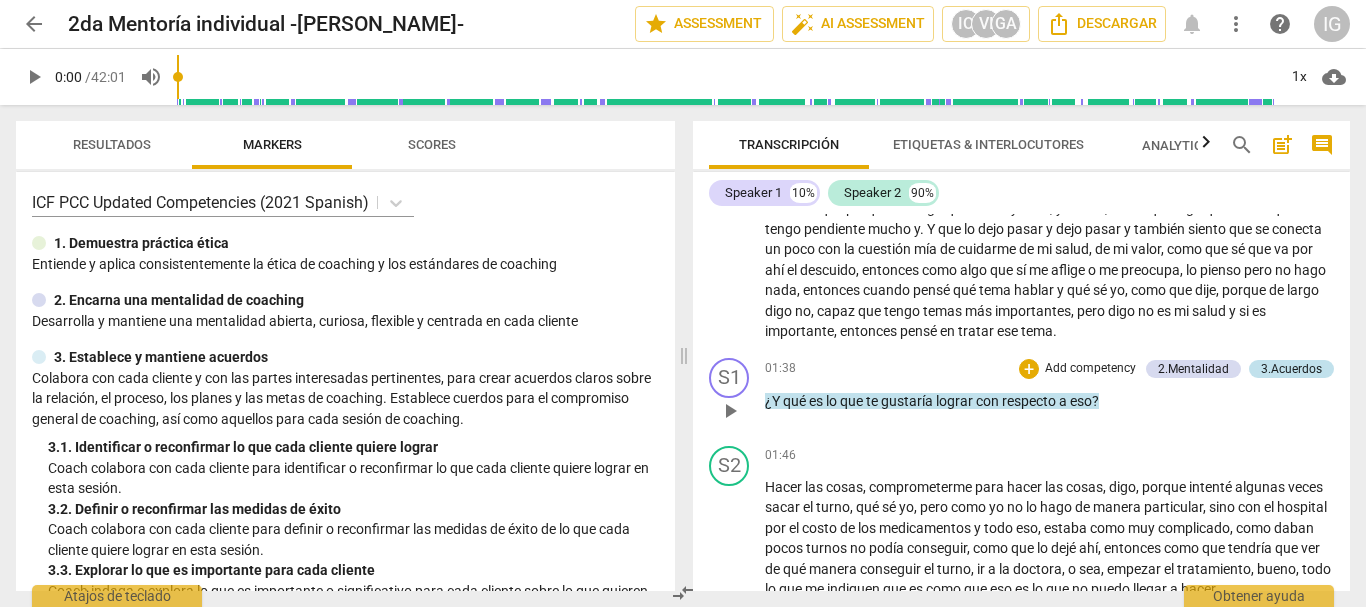 click on "3.Acuerdos" at bounding box center [1291, 369] 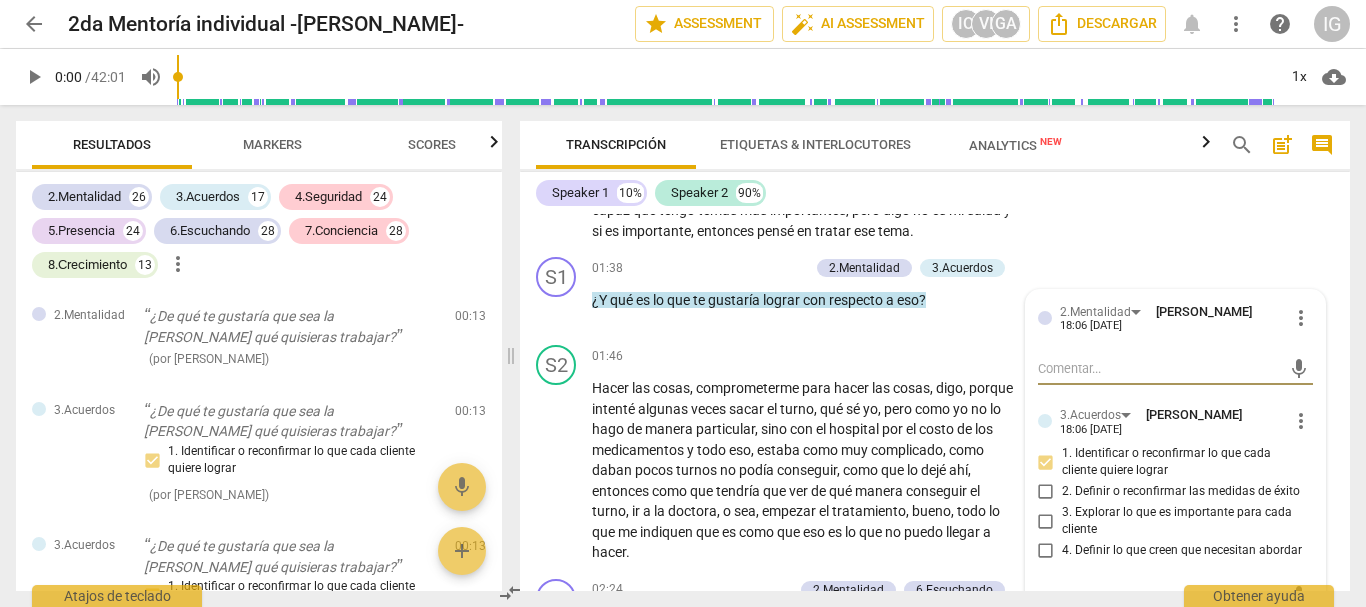 scroll, scrollTop: 2399, scrollLeft: 0, axis: vertical 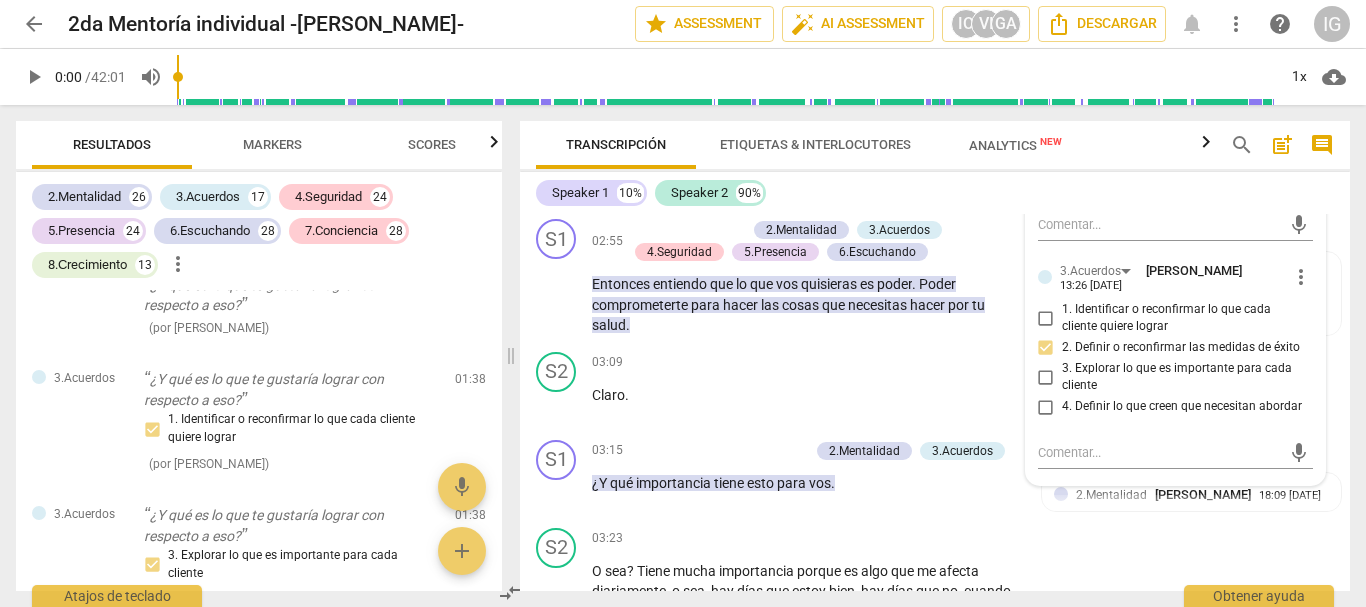 click on "arrow_back" at bounding box center [34, 24] 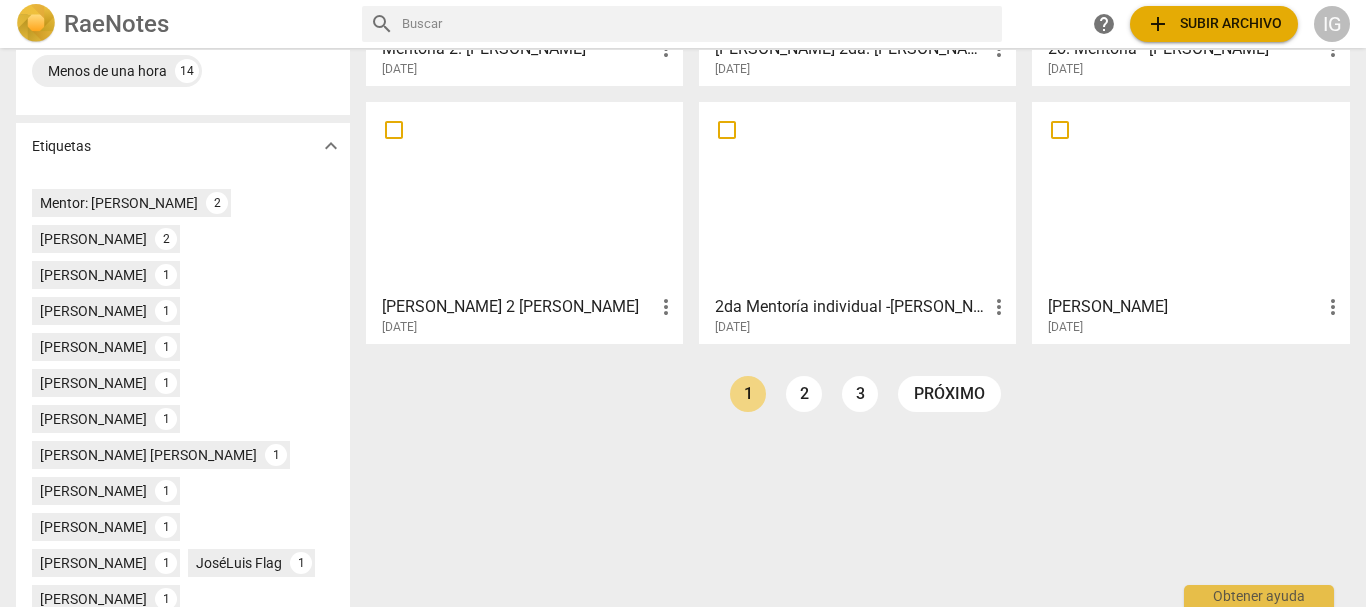 scroll, scrollTop: 600, scrollLeft: 0, axis: vertical 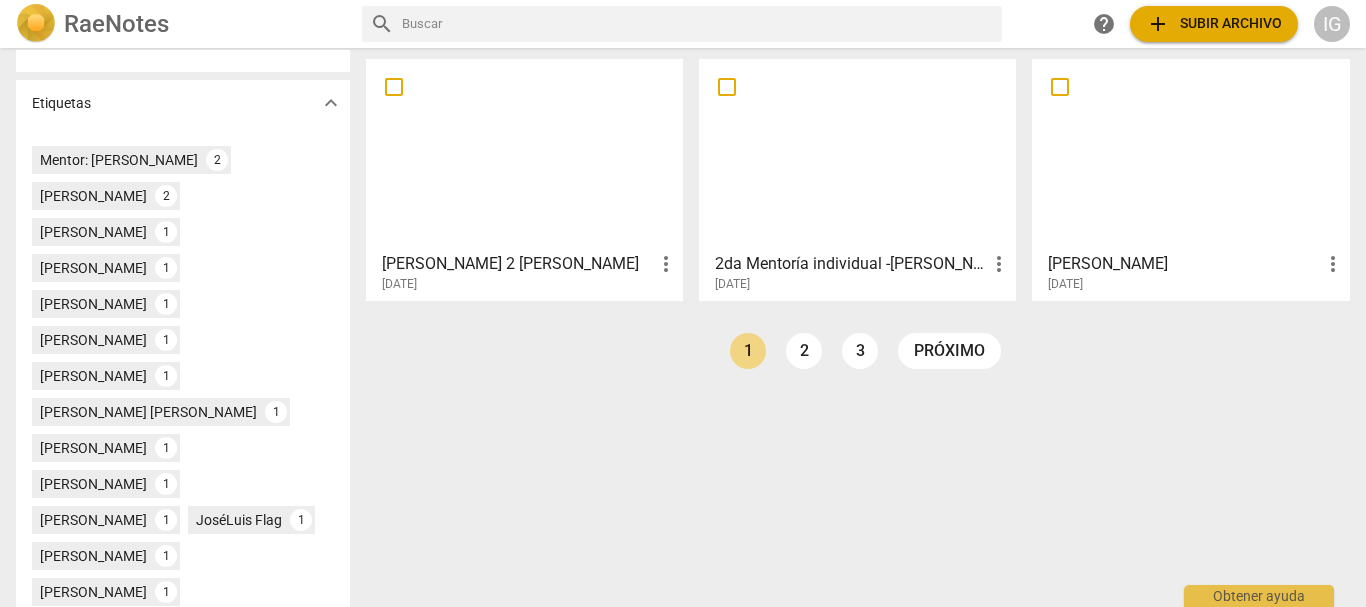 click at bounding box center (1190, 154) 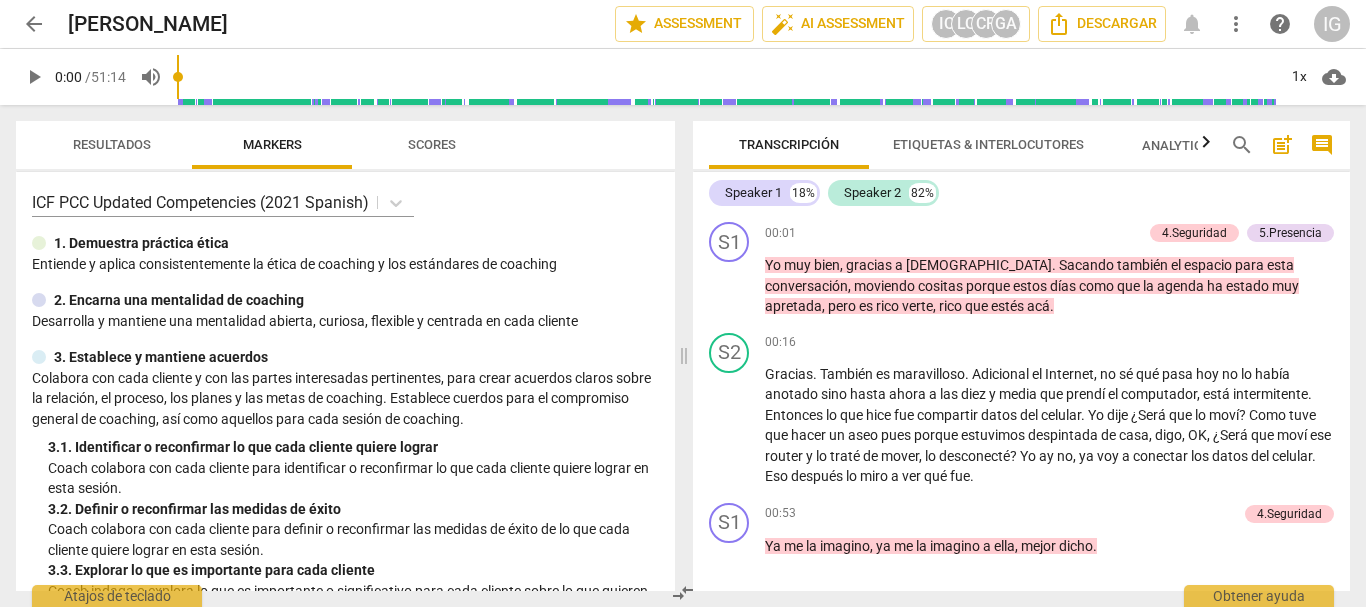 click on "arrow_back" at bounding box center (34, 24) 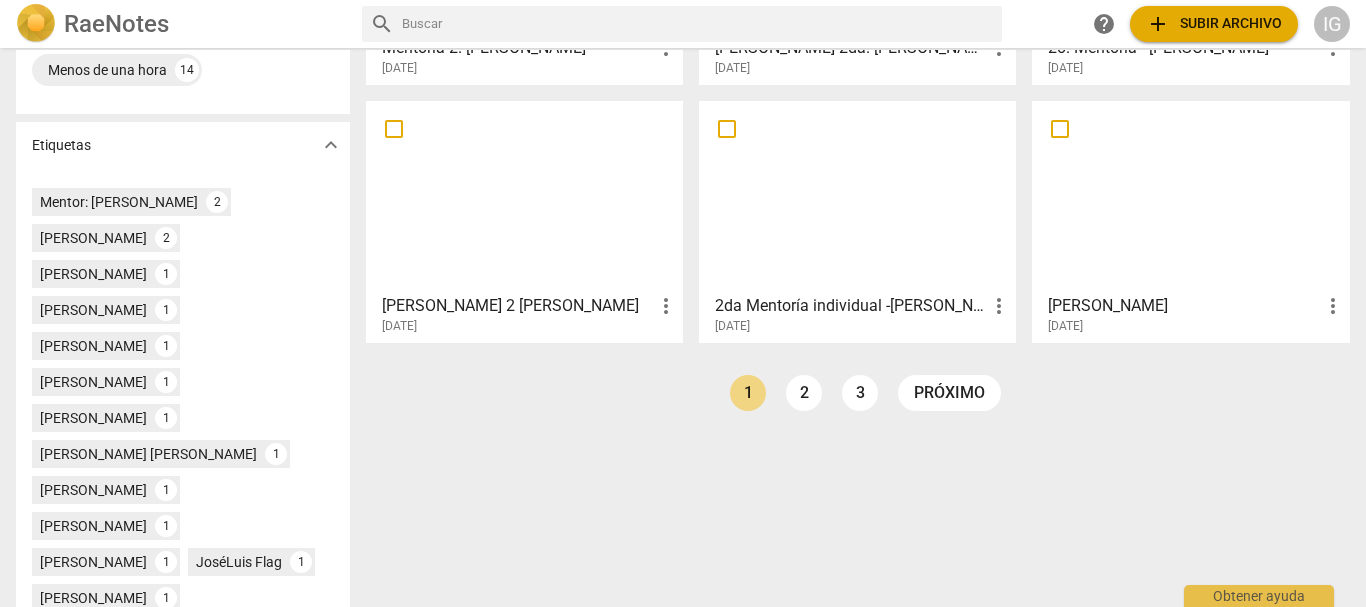 scroll, scrollTop: 541, scrollLeft: 0, axis: vertical 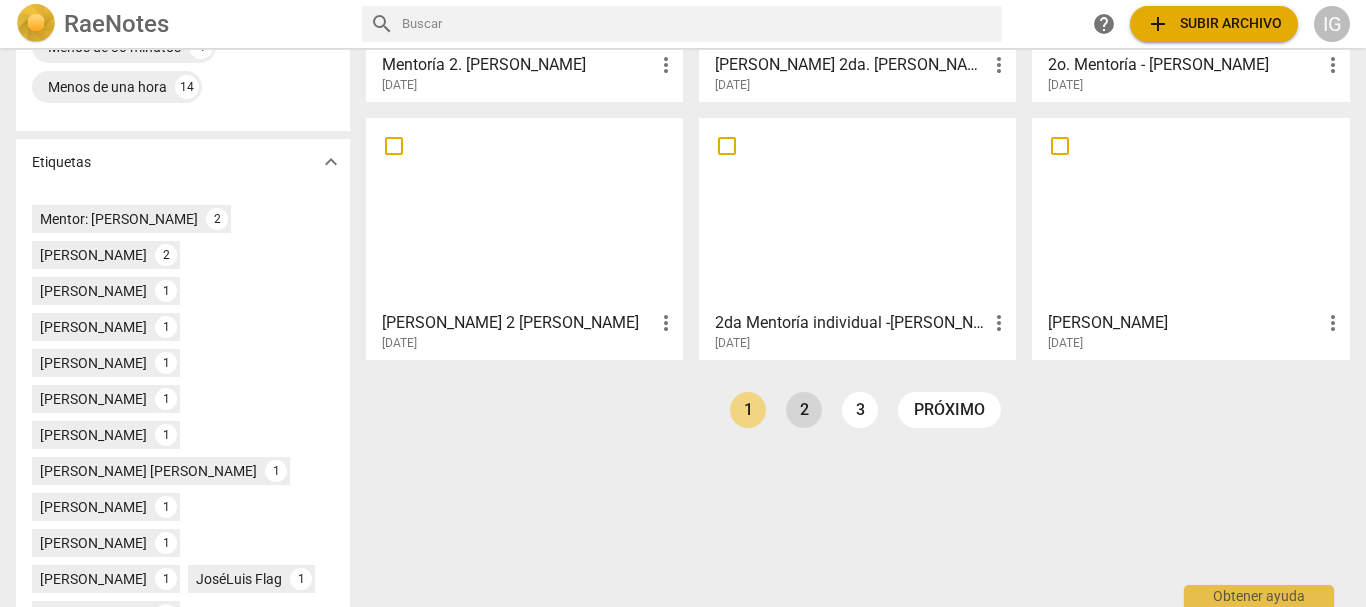 click on "2" at bounding box center [804, 410] 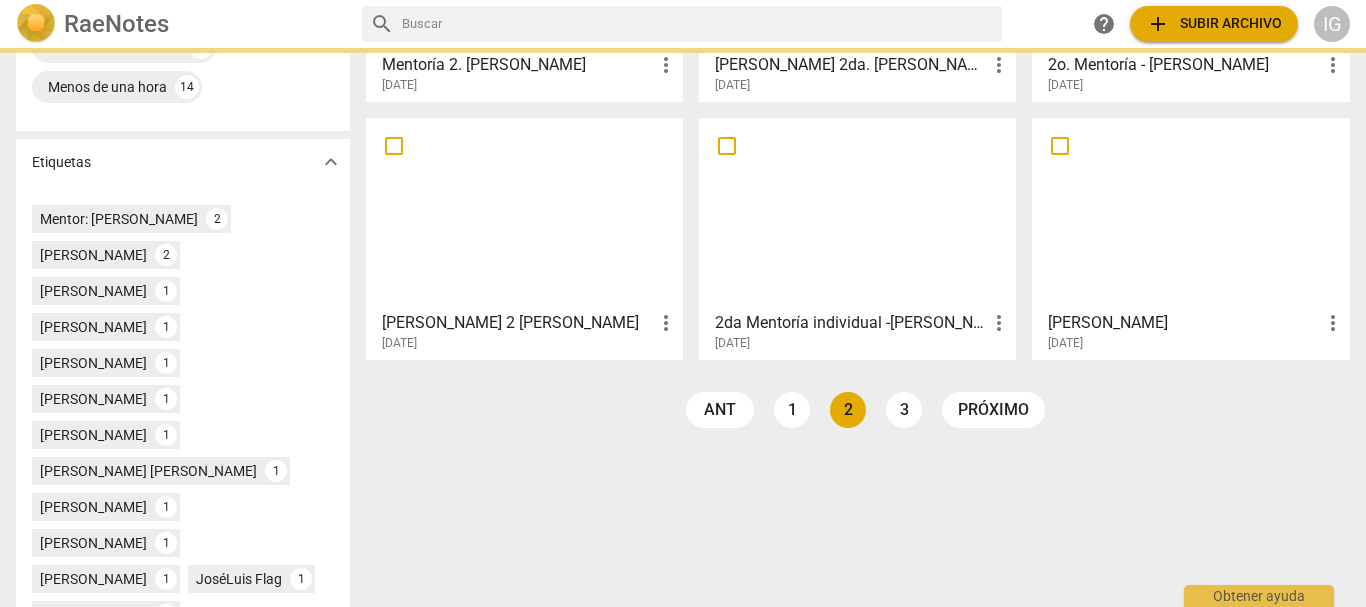 scroll, scrollTop: 0, scrollLeft: 0, axis: both 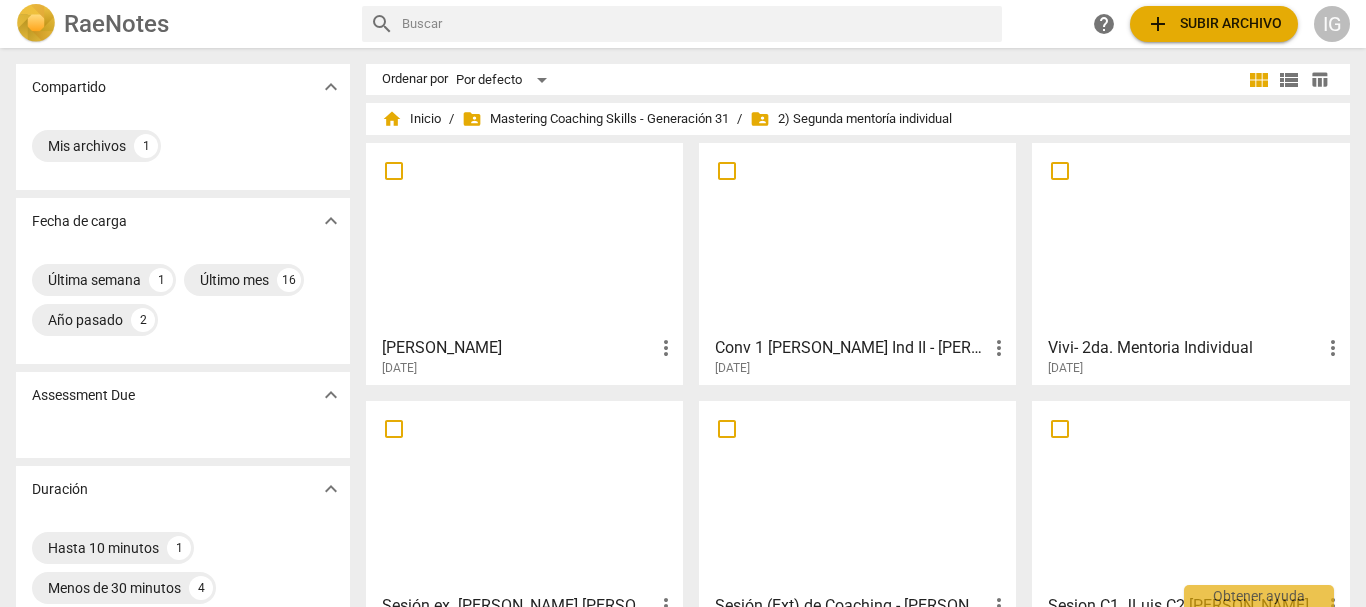 click at bounding box center (524, 238) 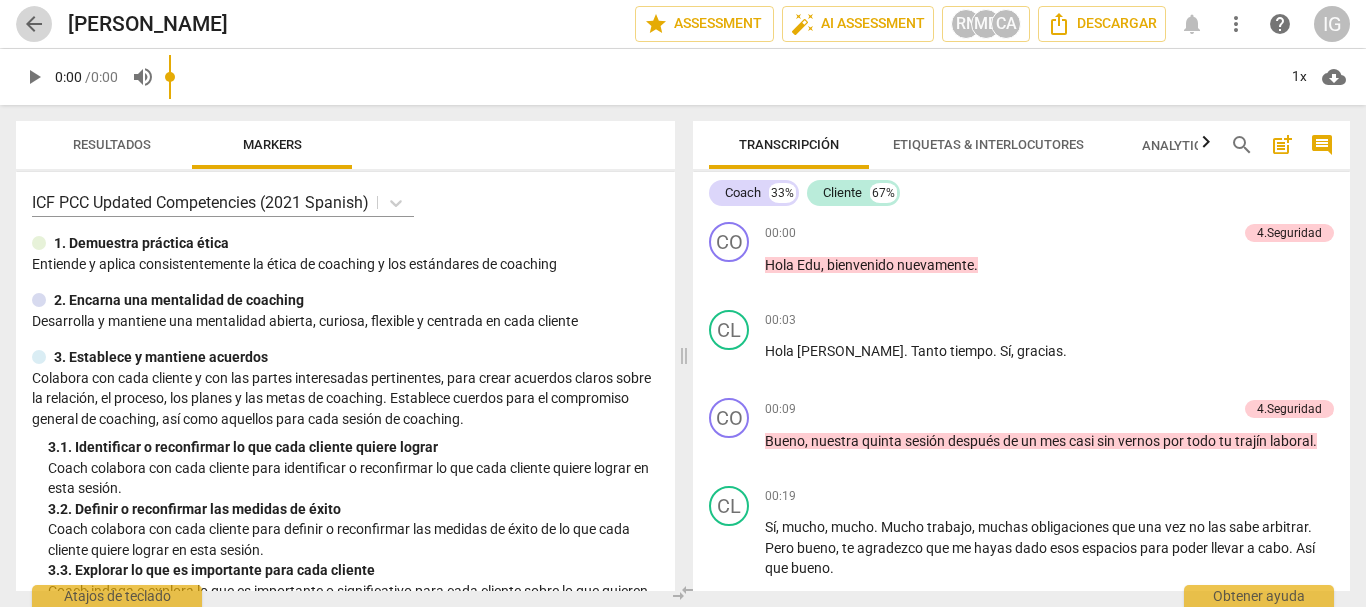 click on "arrow_back" at bounding box center (34, 24) 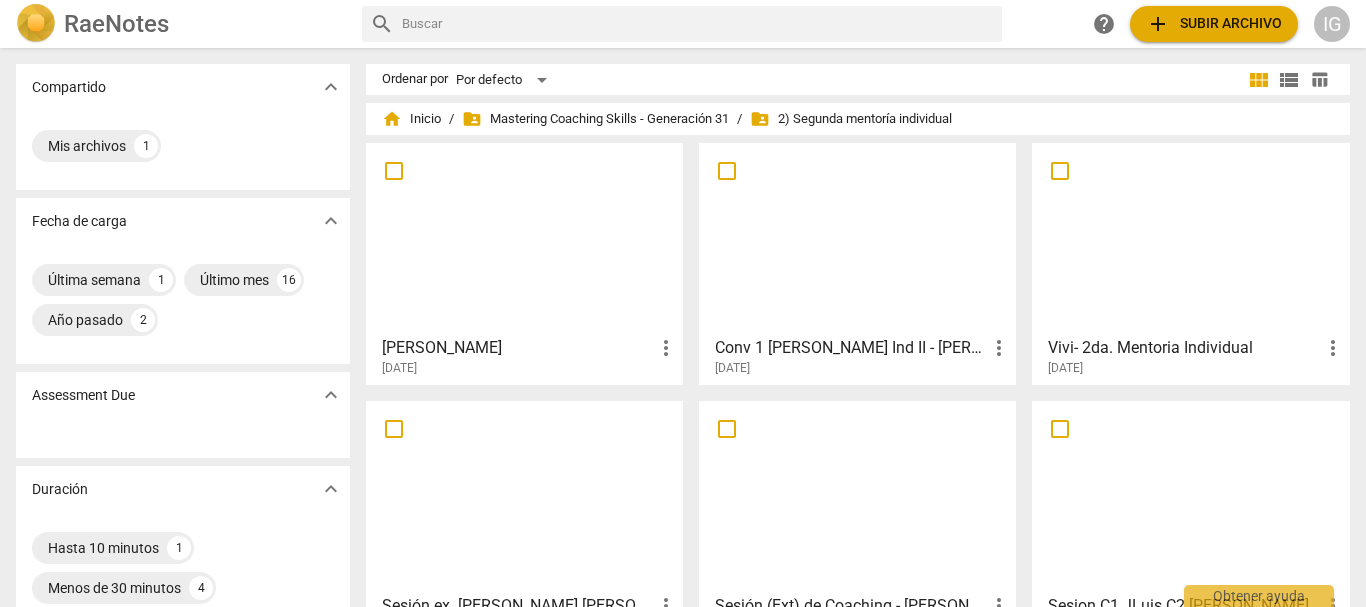 click at bounding box center [857, 238] 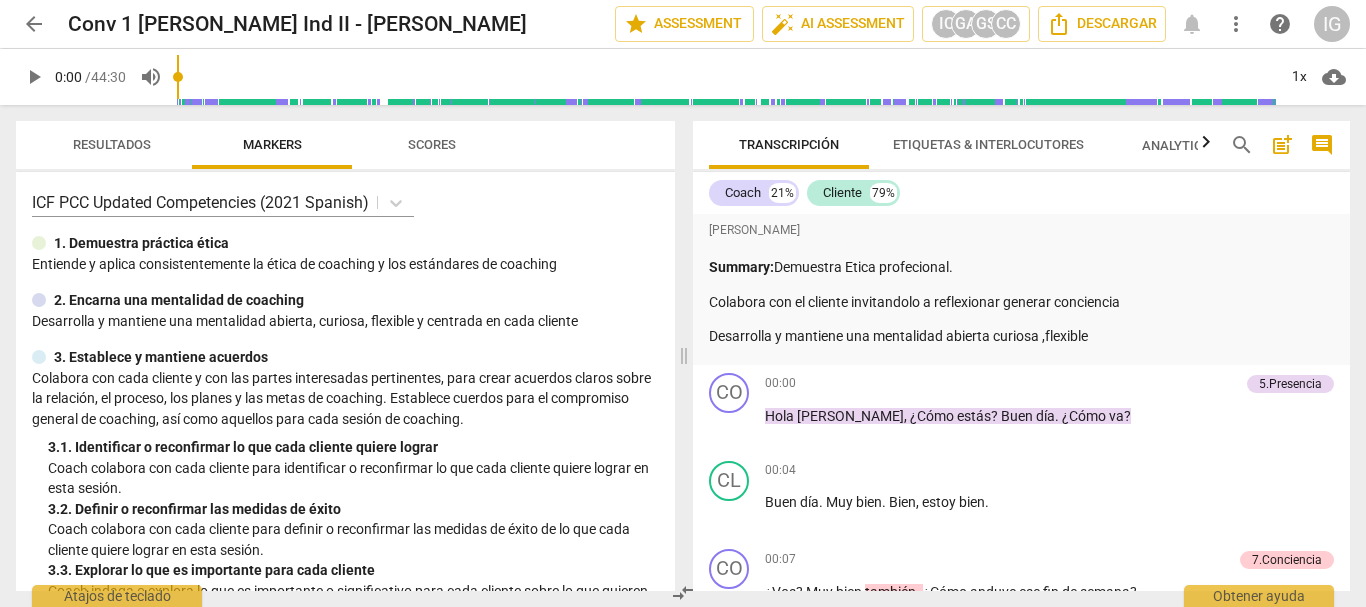 click on "arrow_back" at bounding box center (34, 24) 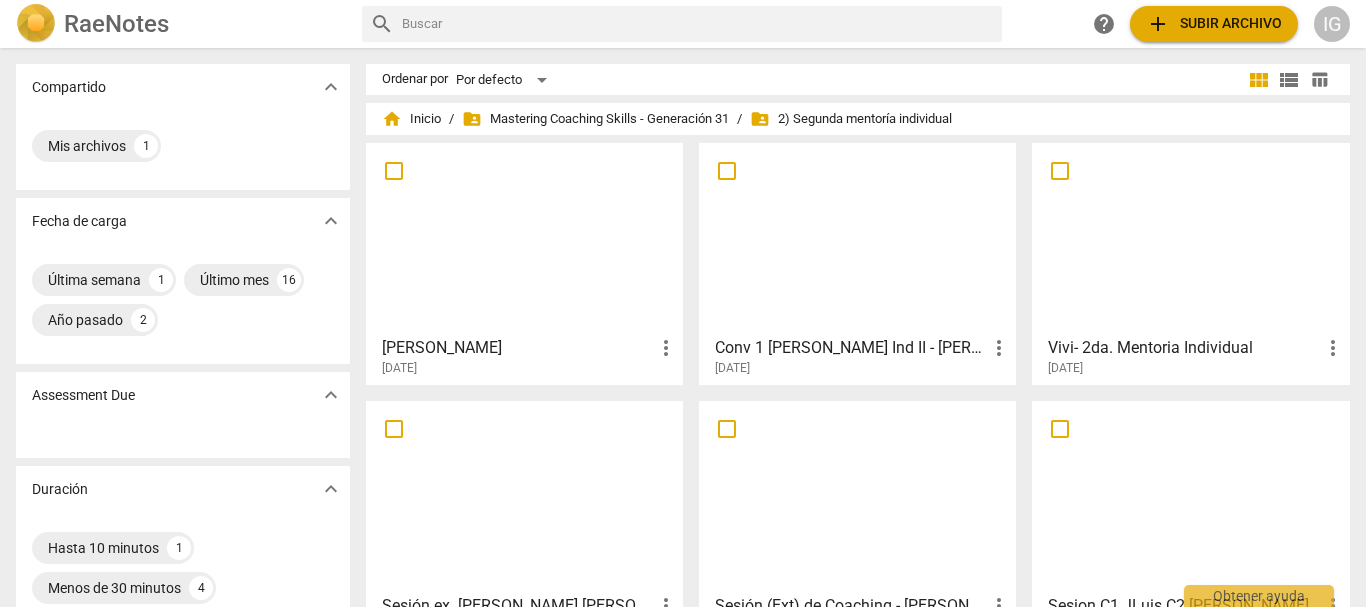 scroll, scrollTop: 100, scrollLeft: 0, axis: vertical 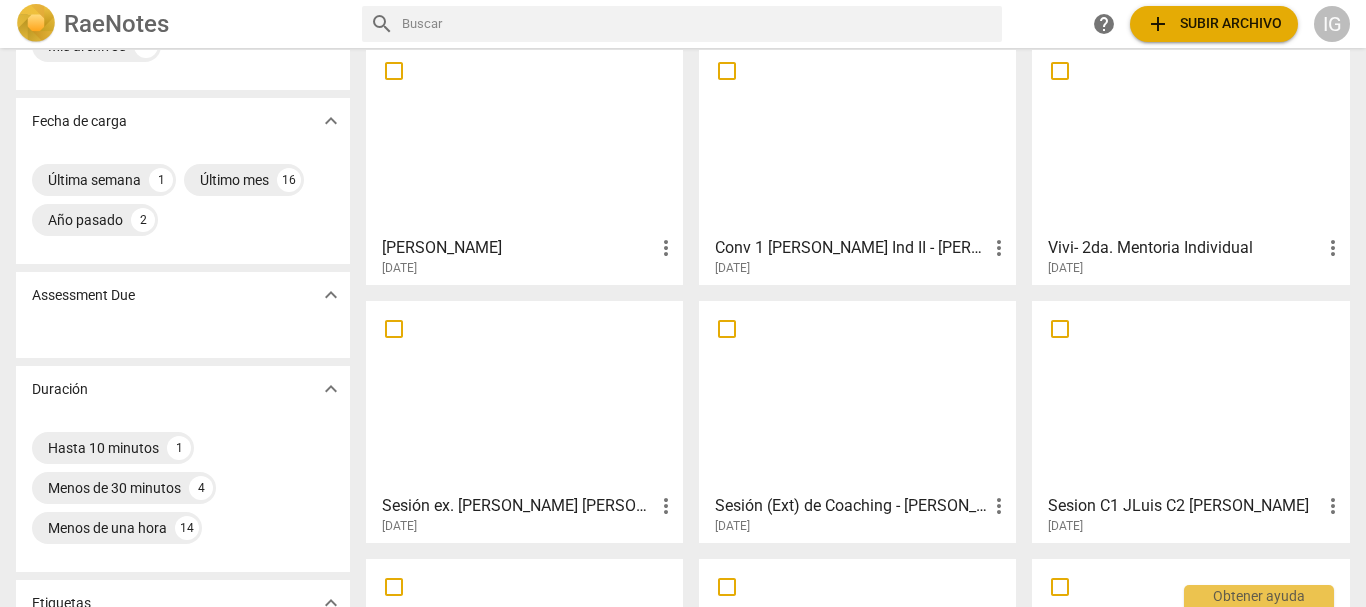 click at bounding box center [1190, 138] 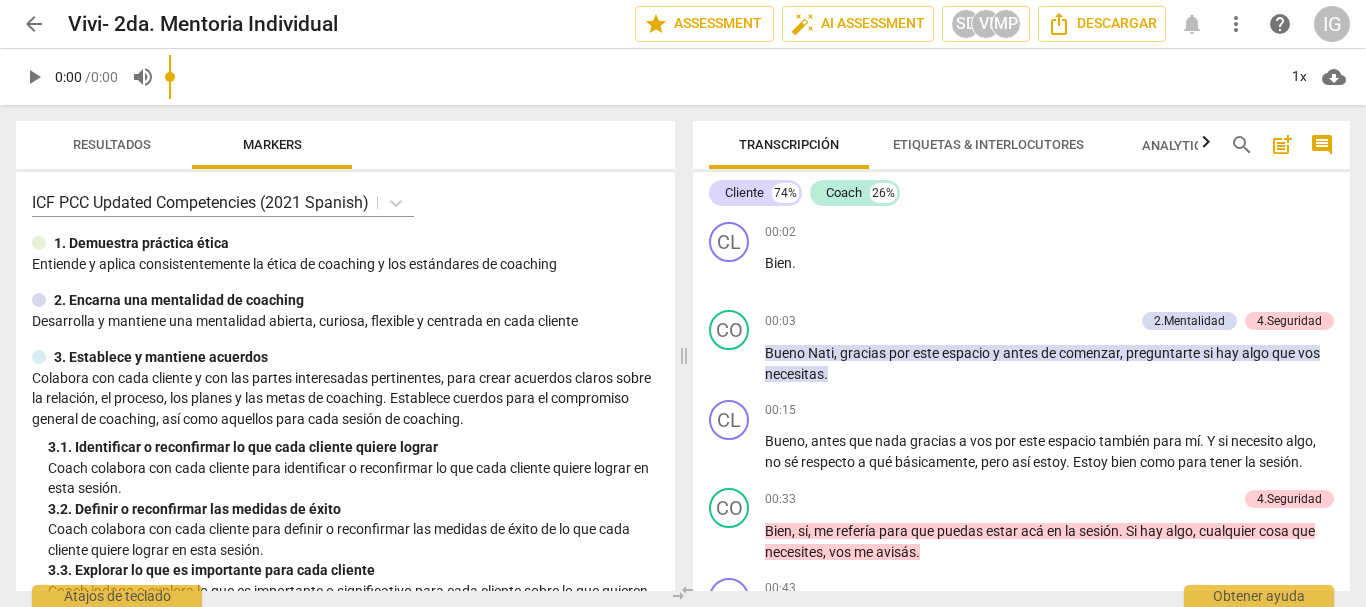 click on "arrow_back" at bounding box center [34, 24] 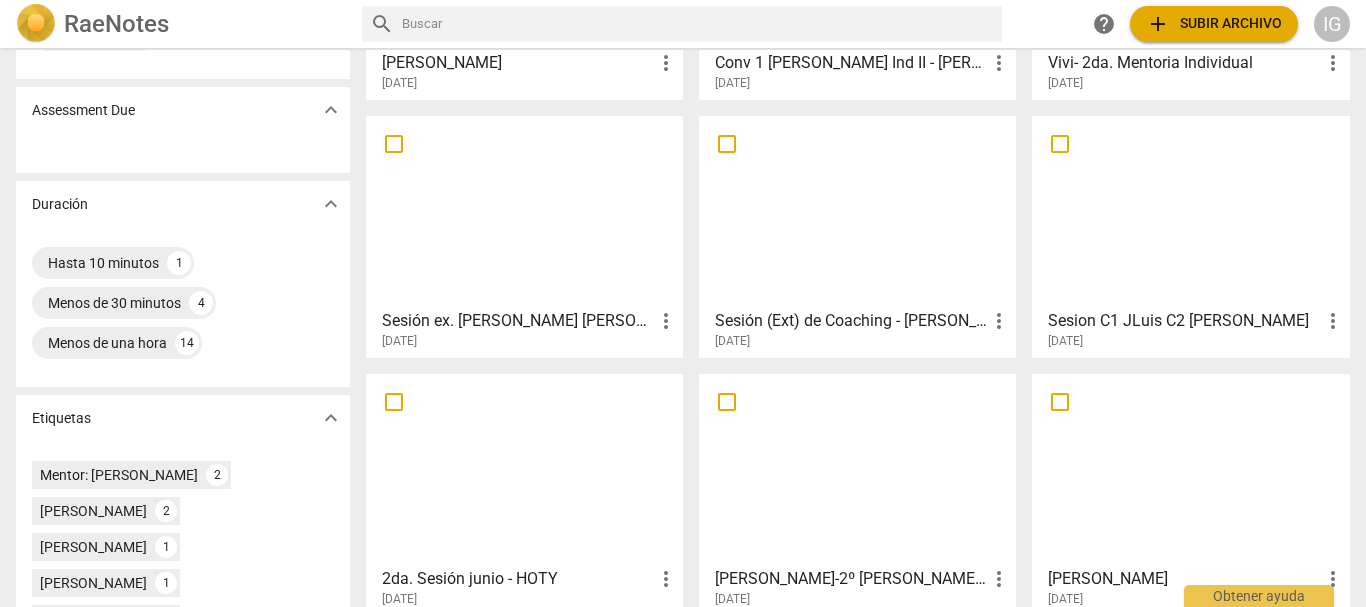 scroll, scrollTop: 300, scrollLeft: 0, axis: vertical 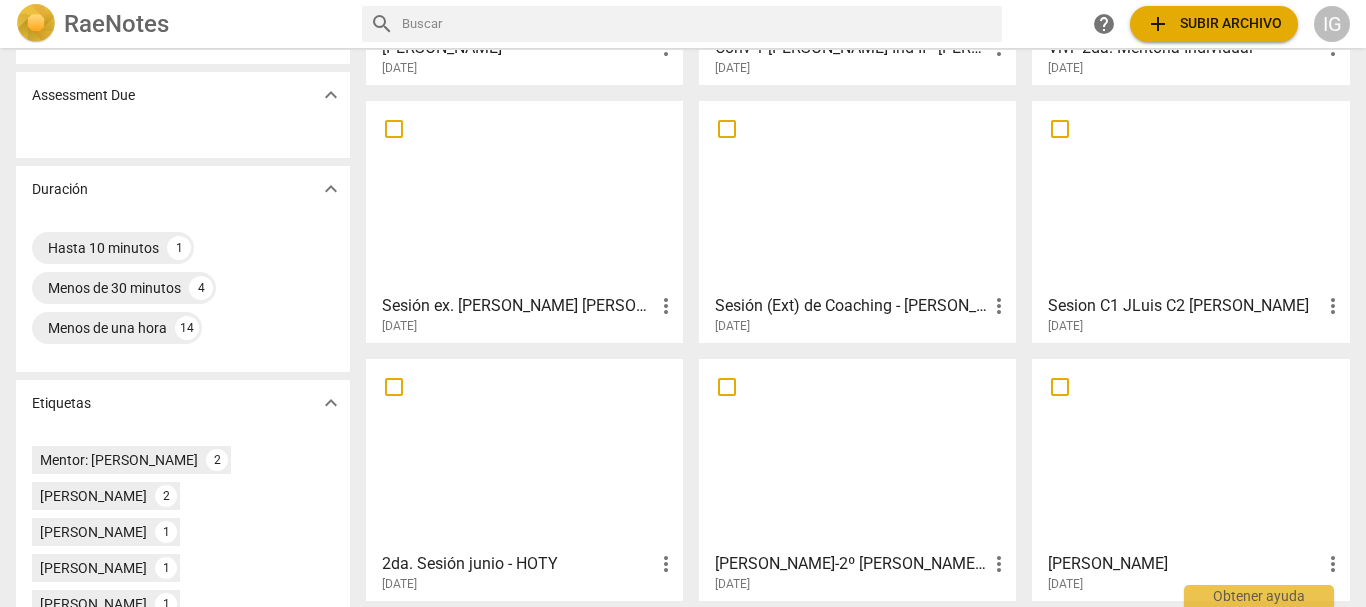 click at bounding box center (524, 196) 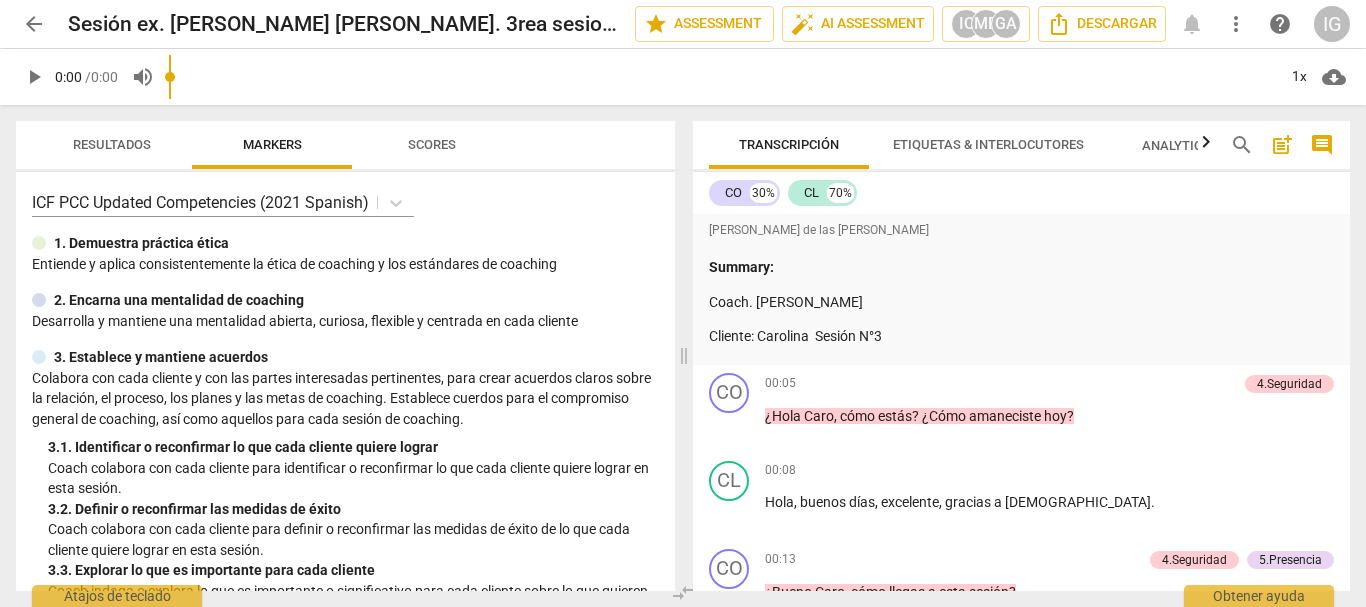 click on "arrow_back" at bounding box center [34, 24] 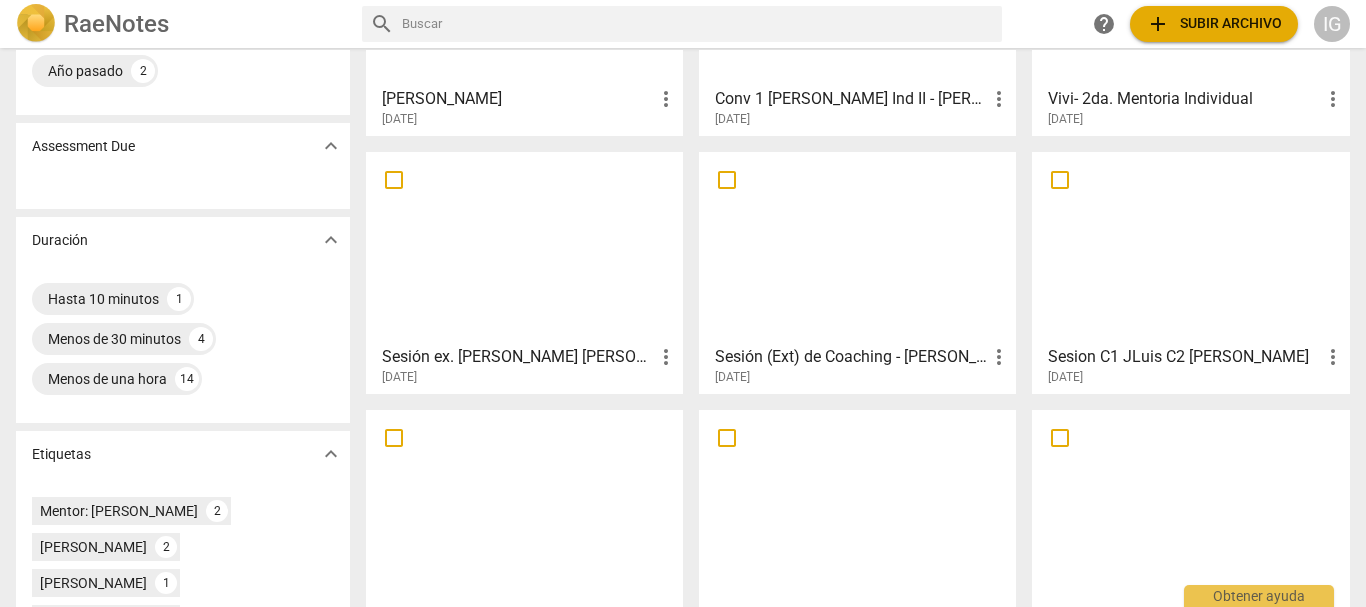 scroll, scrollTop: 300, scrollLeft: 0, axis: vertical 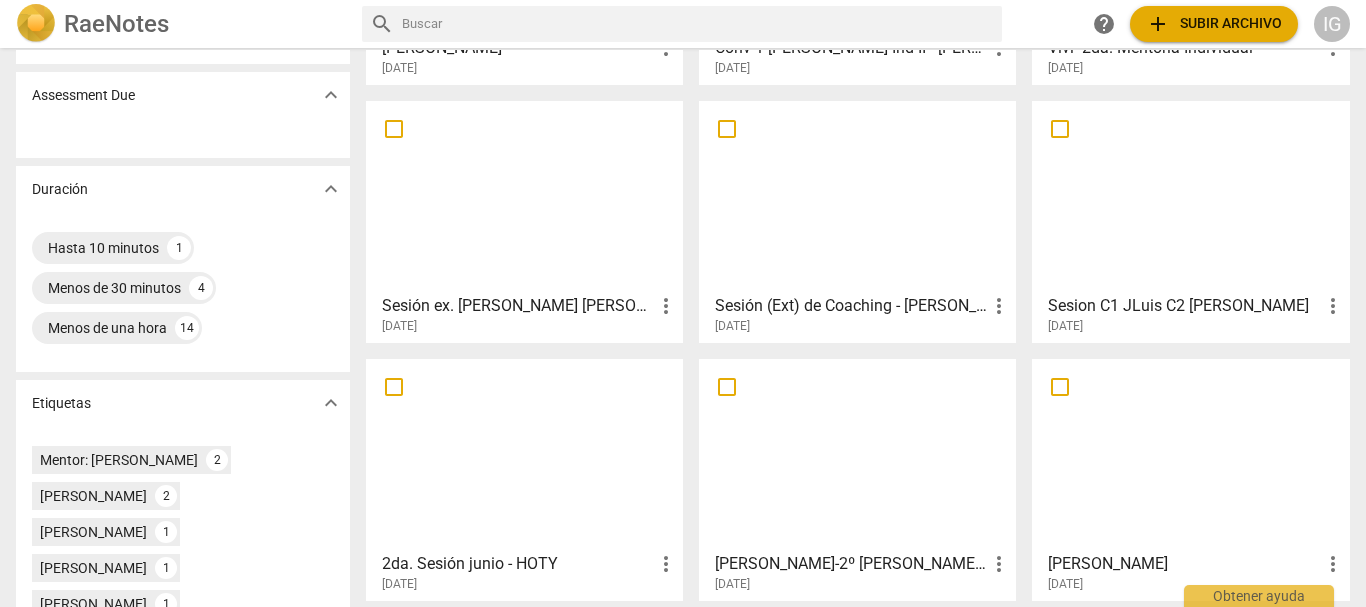 click at bounding box center (857, 196) 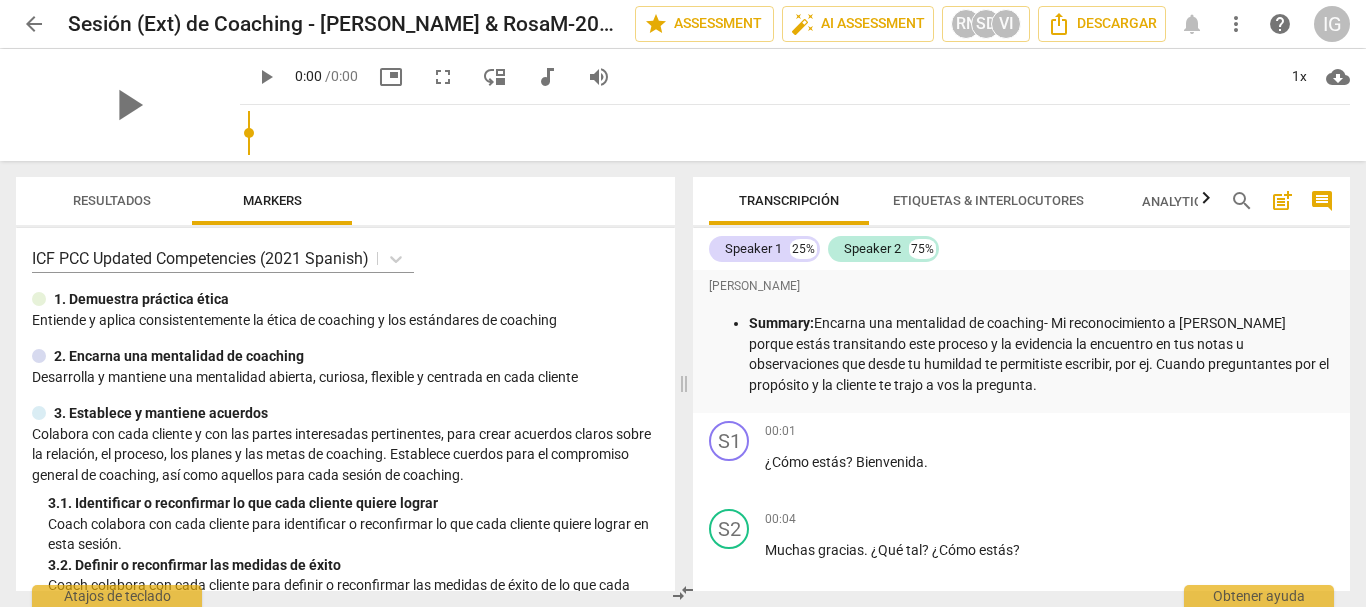 click on "arrow_back" at bounding box center (34, 24) 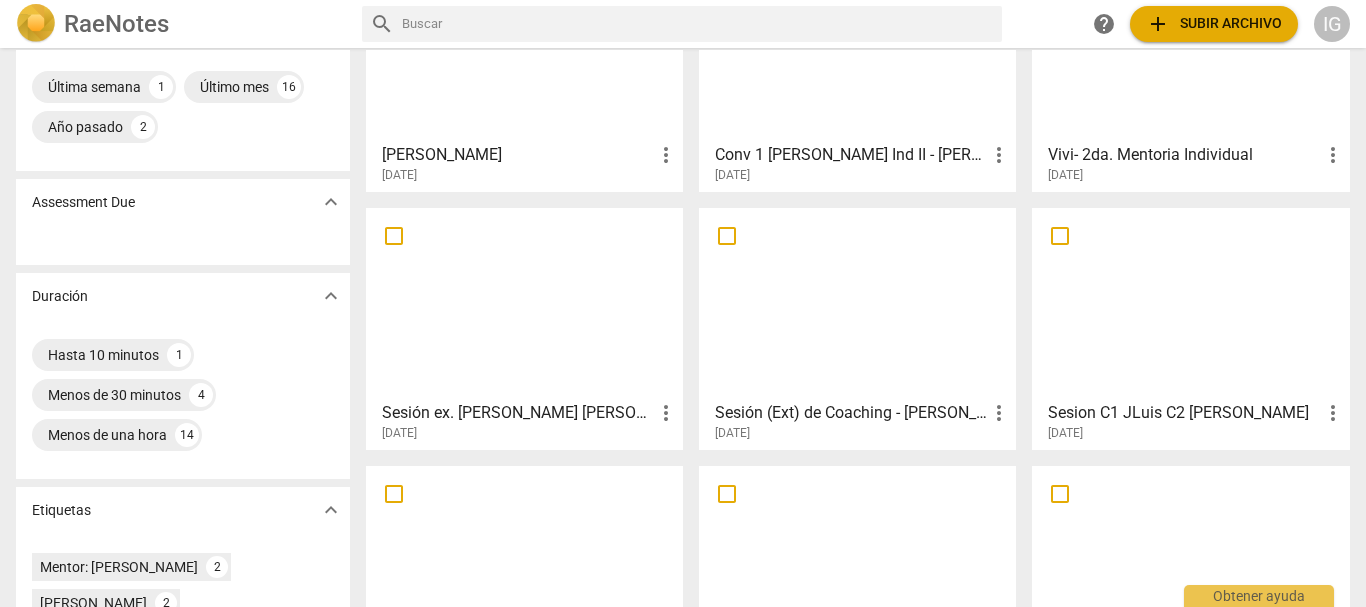 scroll, scrollTop: 200, scrollLeft: 0, axis: vertical 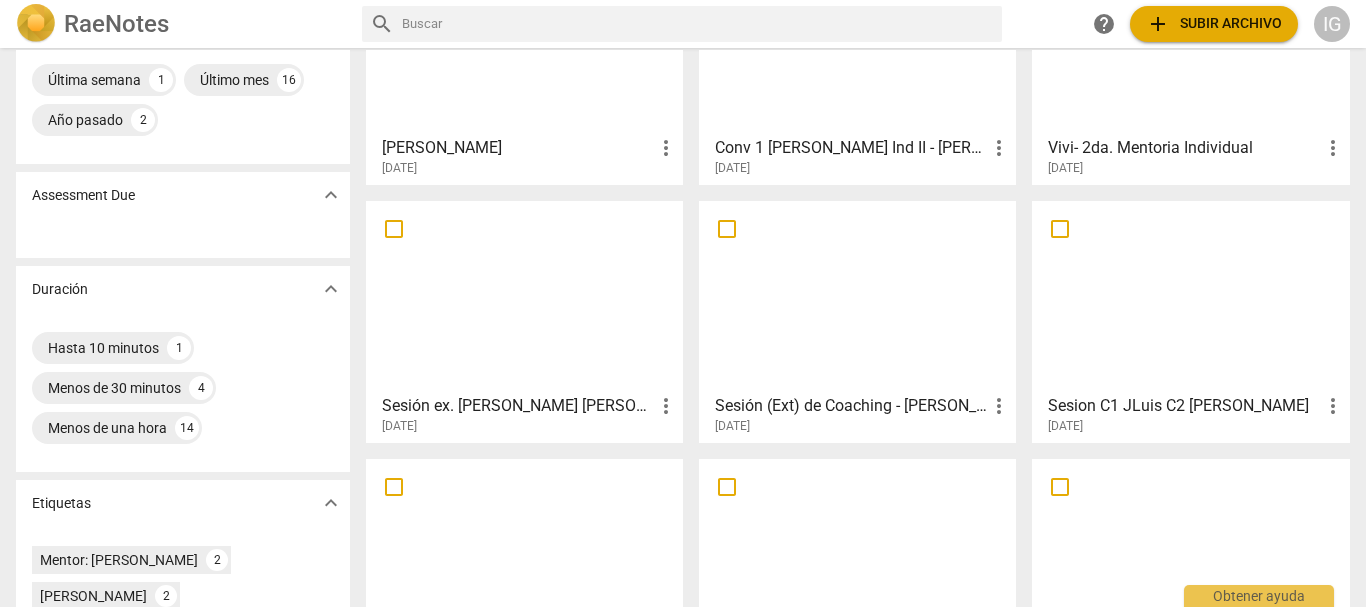 click at bounding box center (1190, 296) 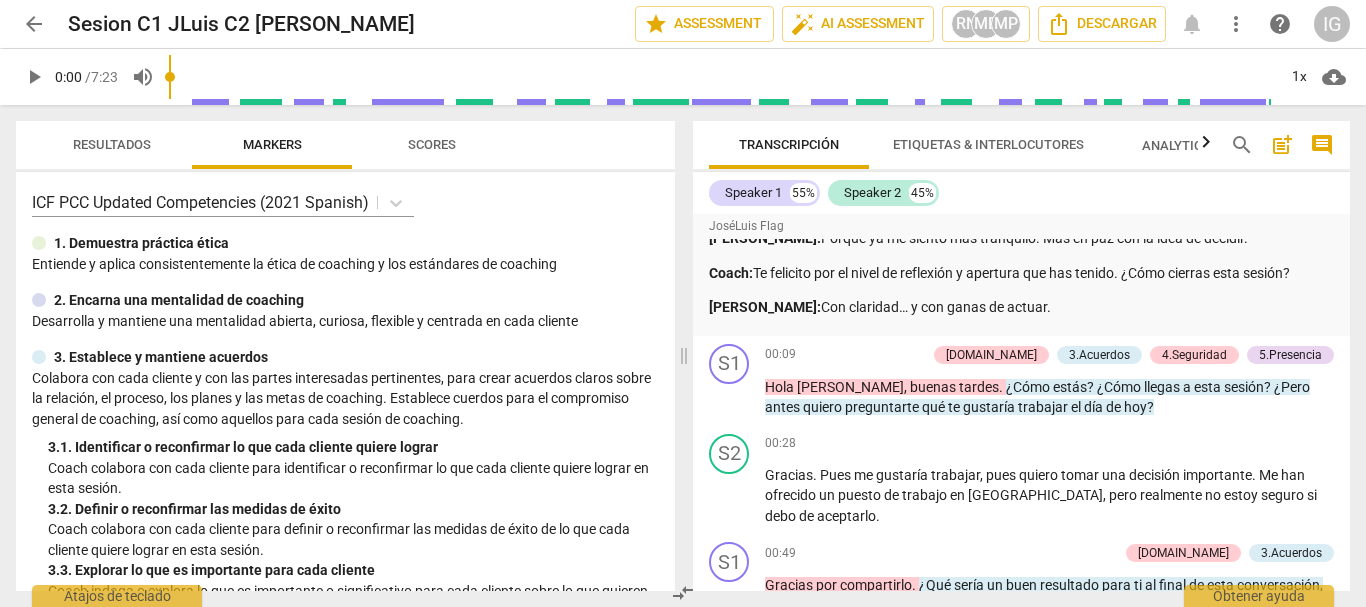 scroll, scrollTop: 1200, scrollLeft: 0, axis: vertical 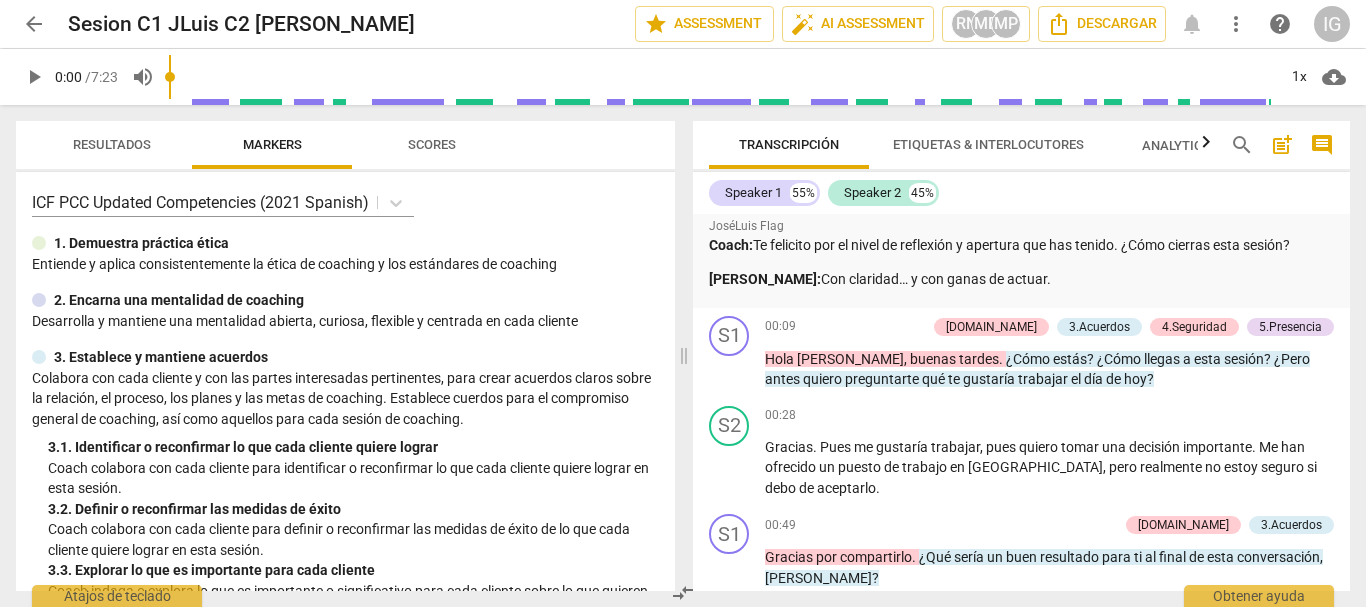 click on "arrow_back" at bounding box center [34, 24] 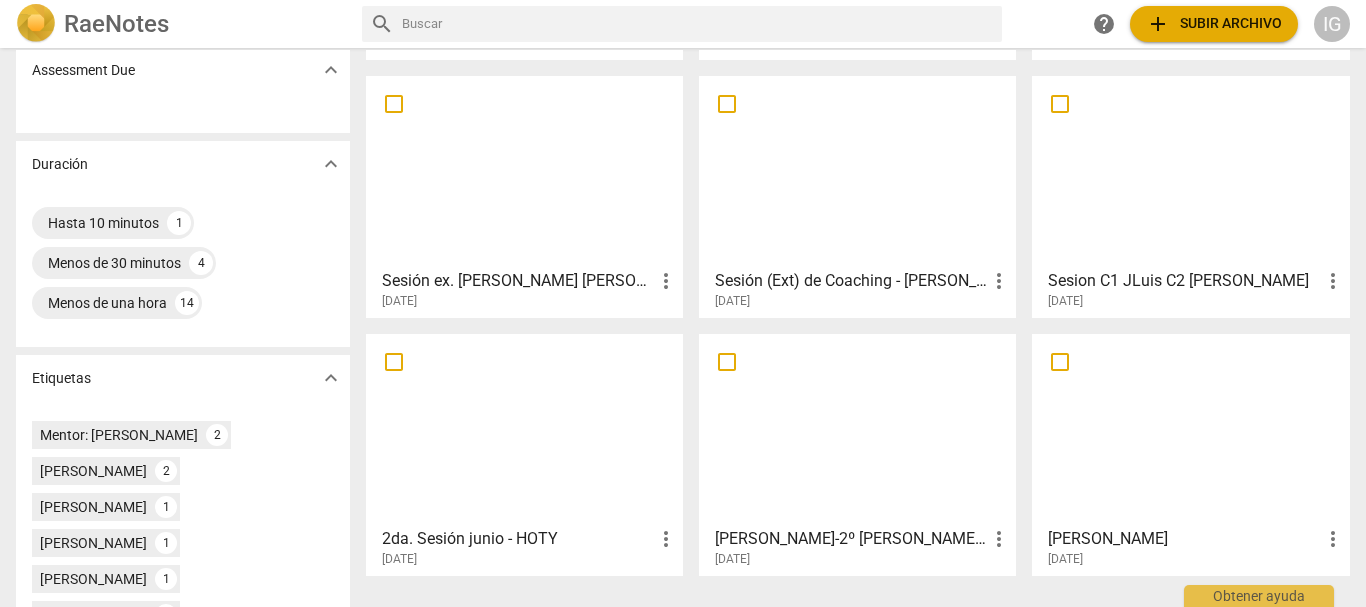 scroll, scrollTop: 400, scrollLeft: 0, axis: vertical 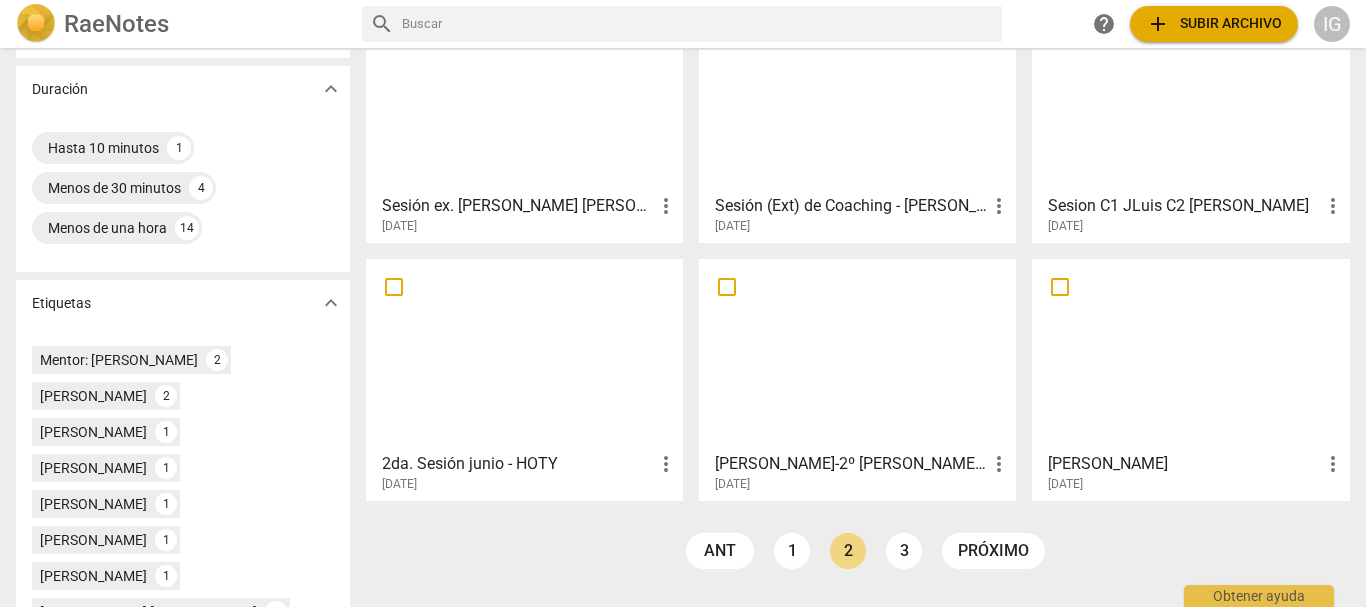 click at bounding box center [524, 354] 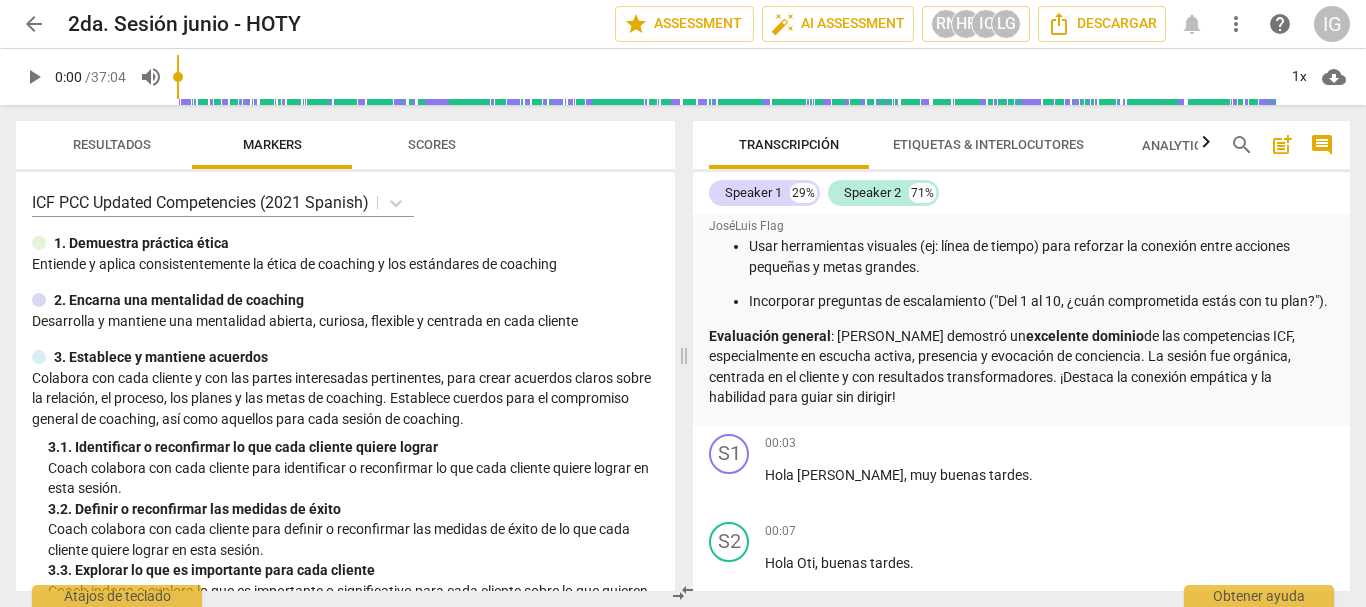 scroll, scrollTop: 2300, scrollLeft: 0, axis: vertical 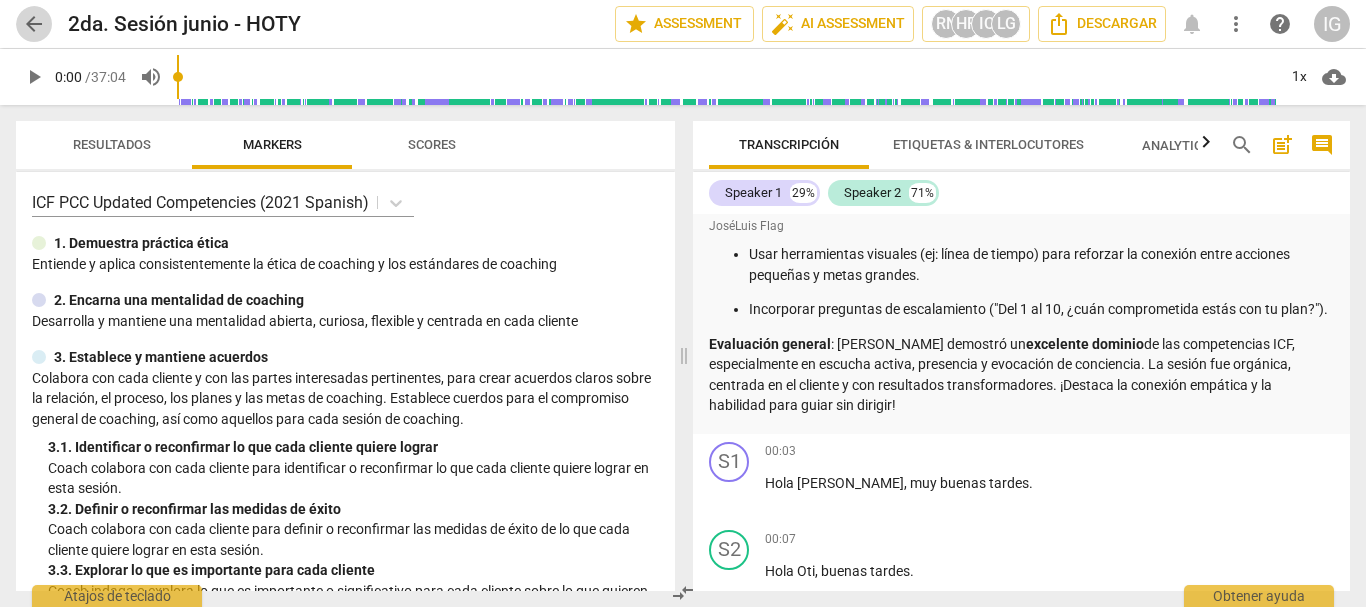click on "arrow_back" at bounding box center [34, 24] 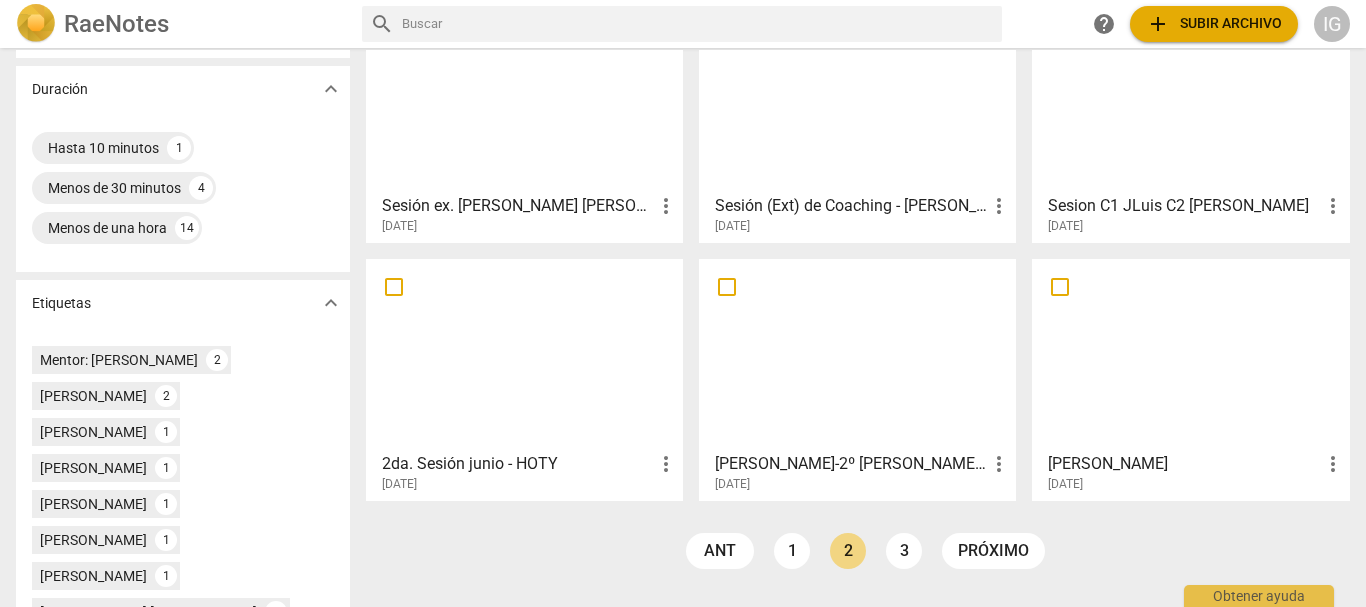 scroll, scrollTop: 500, scrollLeft: 0, axis: vertical 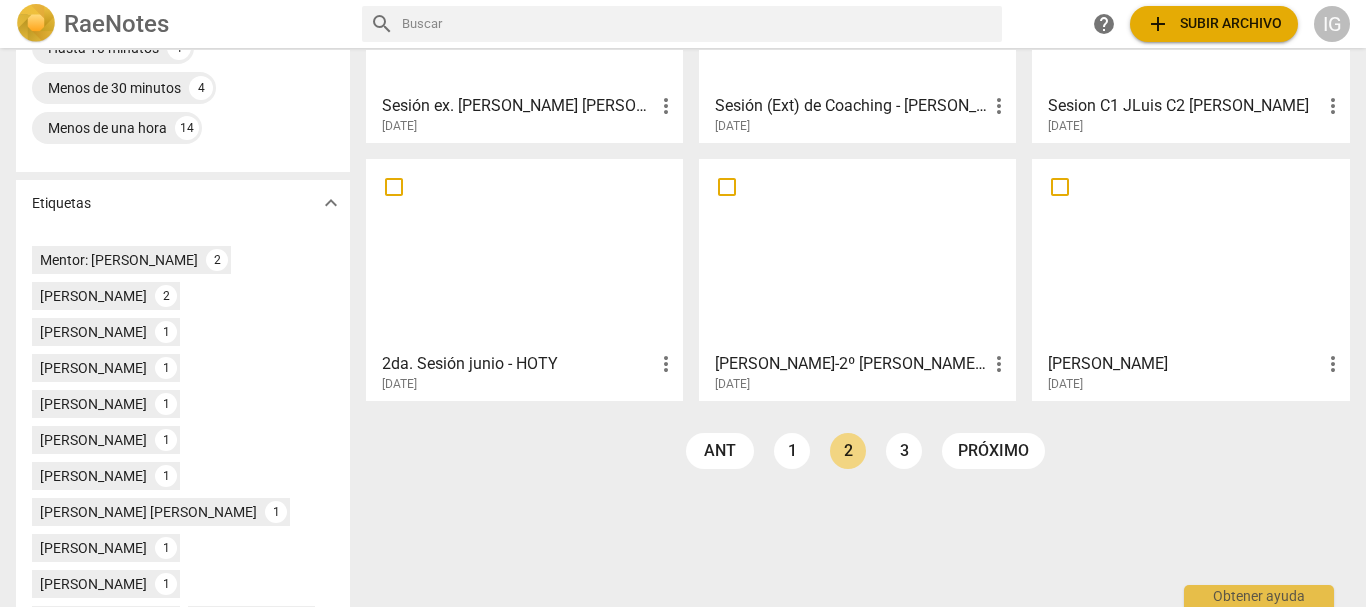 click at bounding box center (857, 254) 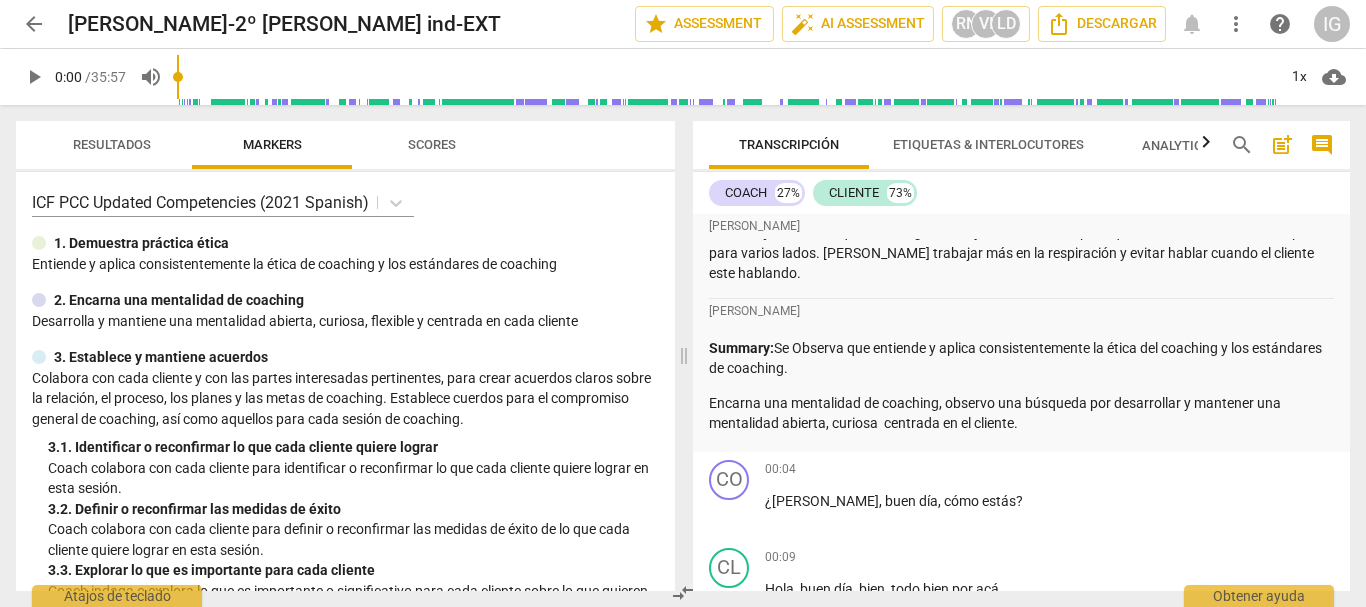 scroll, scrollTop: 0, scrollLeft: 0, axis: both 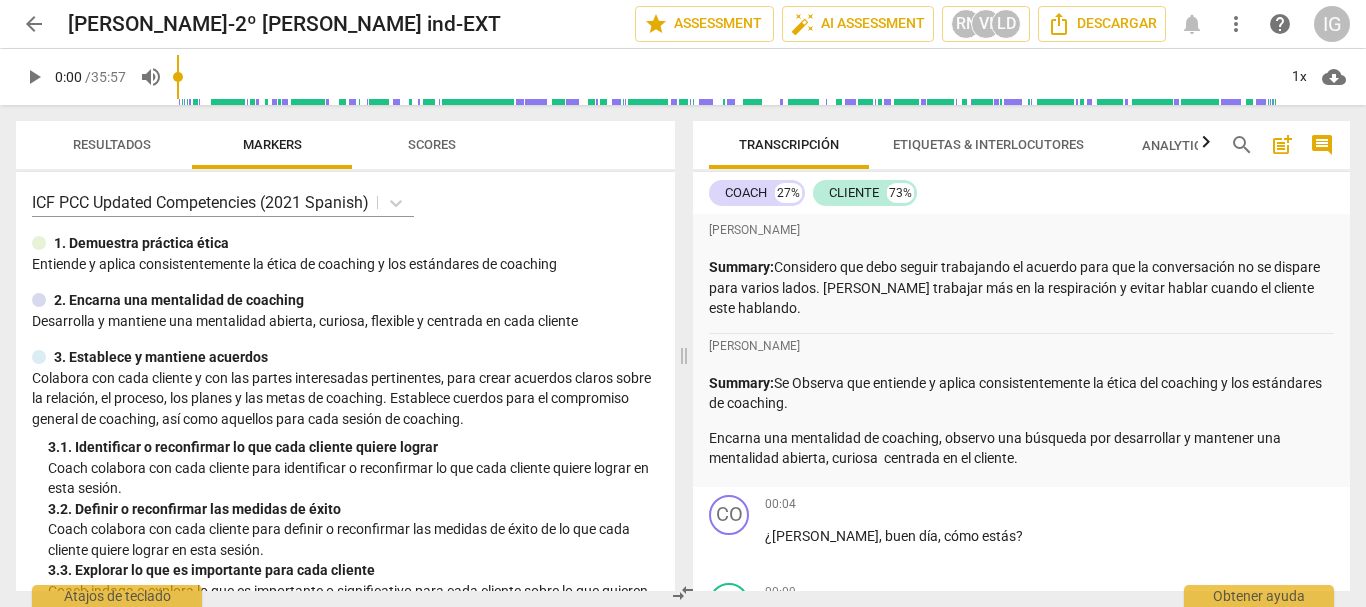 click on "arrow_back" at bounding box center [34, 24] 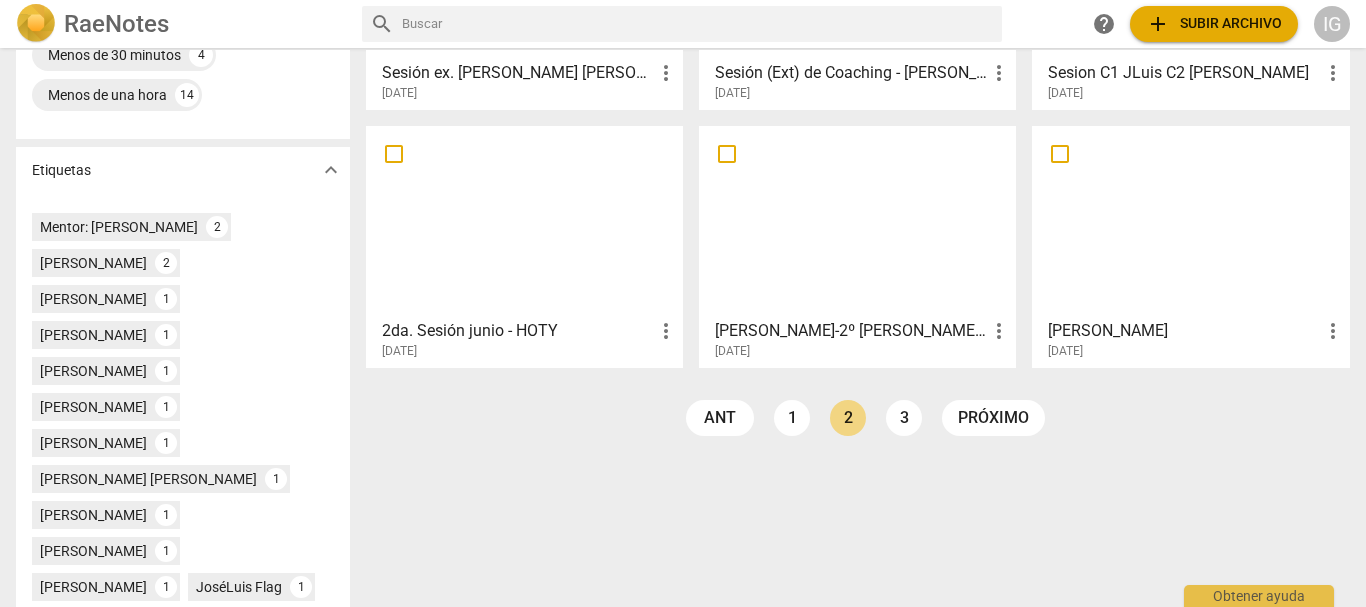 scroll, scrollTop: 600, scrollLeft: 0, axis: vertical 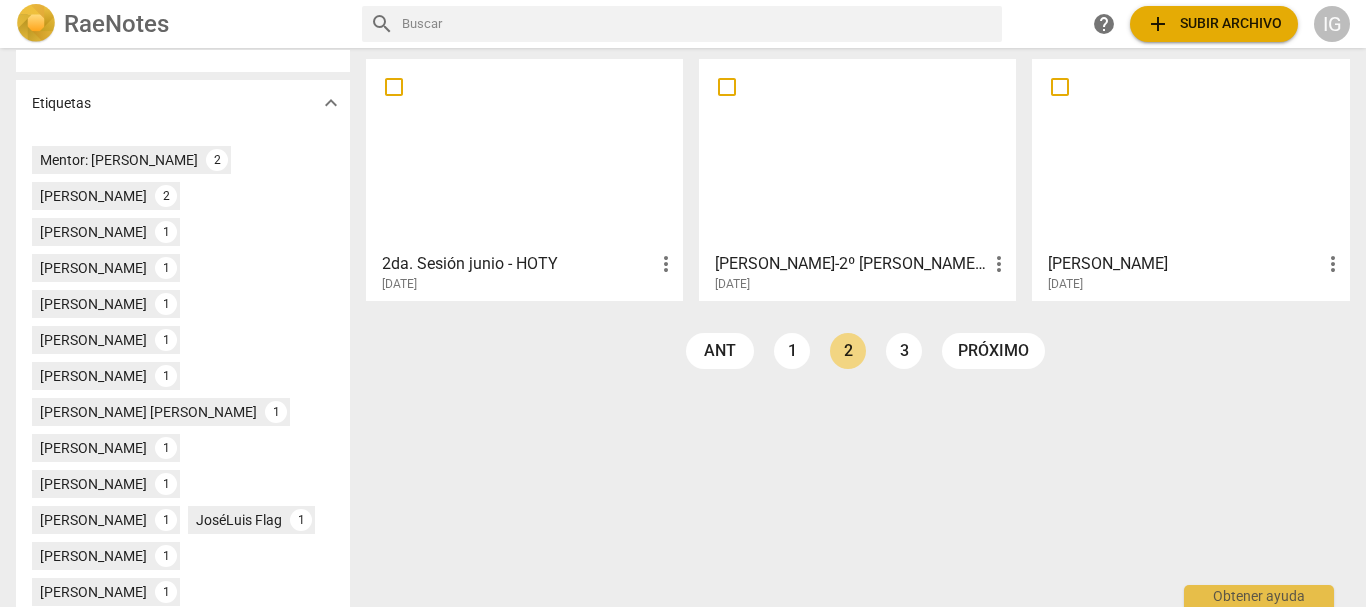 click at bounding box center (1190, 154) 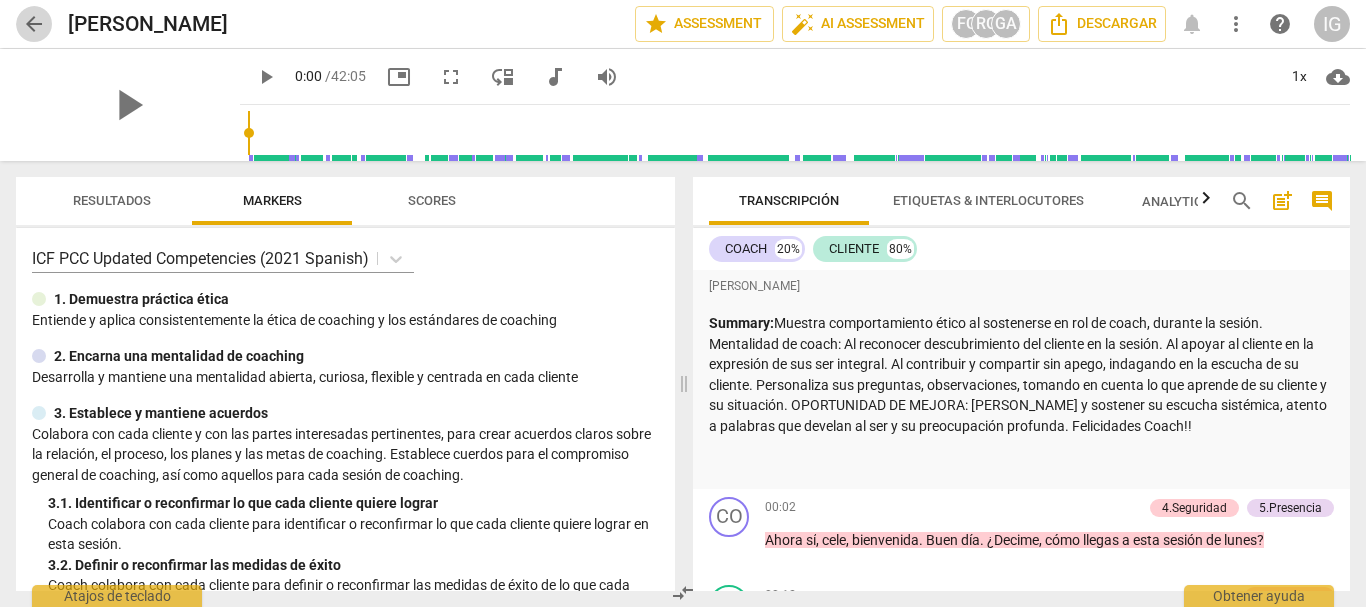 click on "arrow_back" at bounding box center [34, 24] 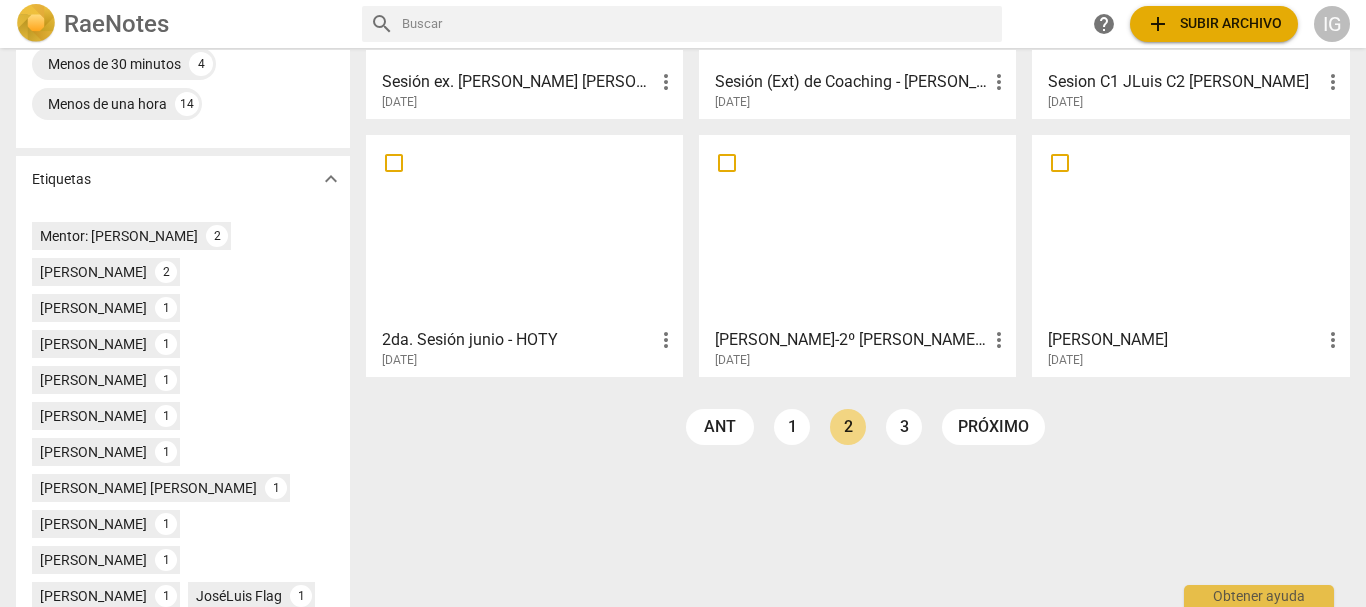 scroll, scrollTop: 500, scrollLeft: 0, axis: vertical 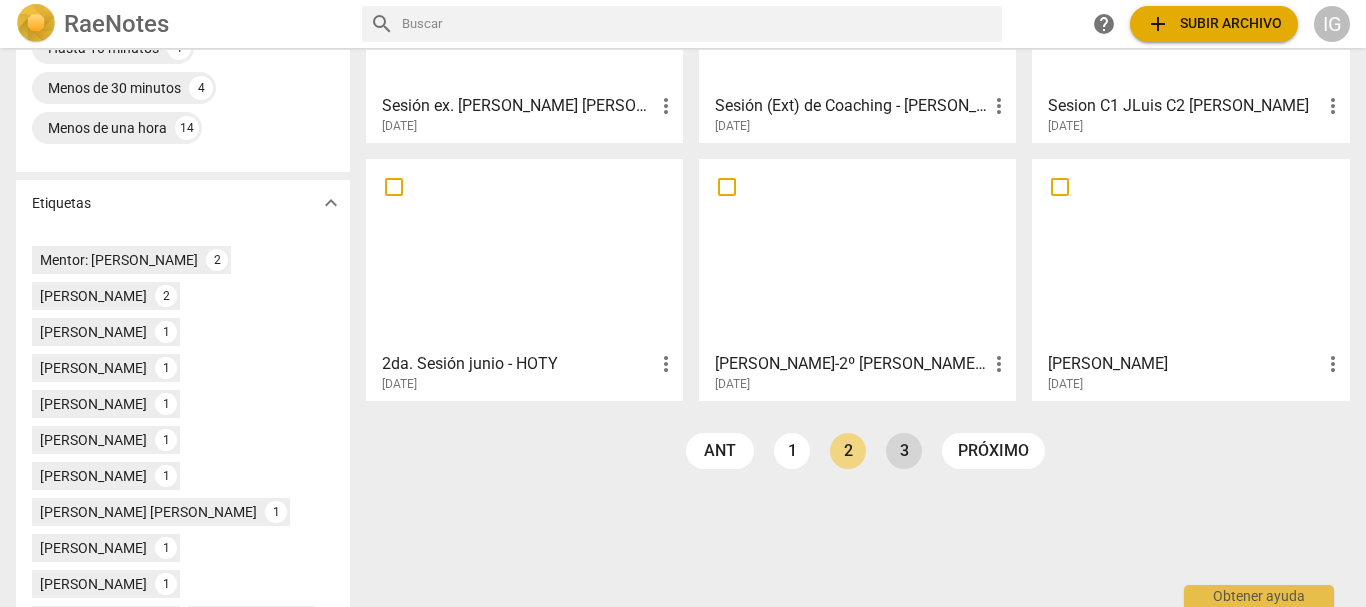 click on "3" at bounding box center [904, 451] 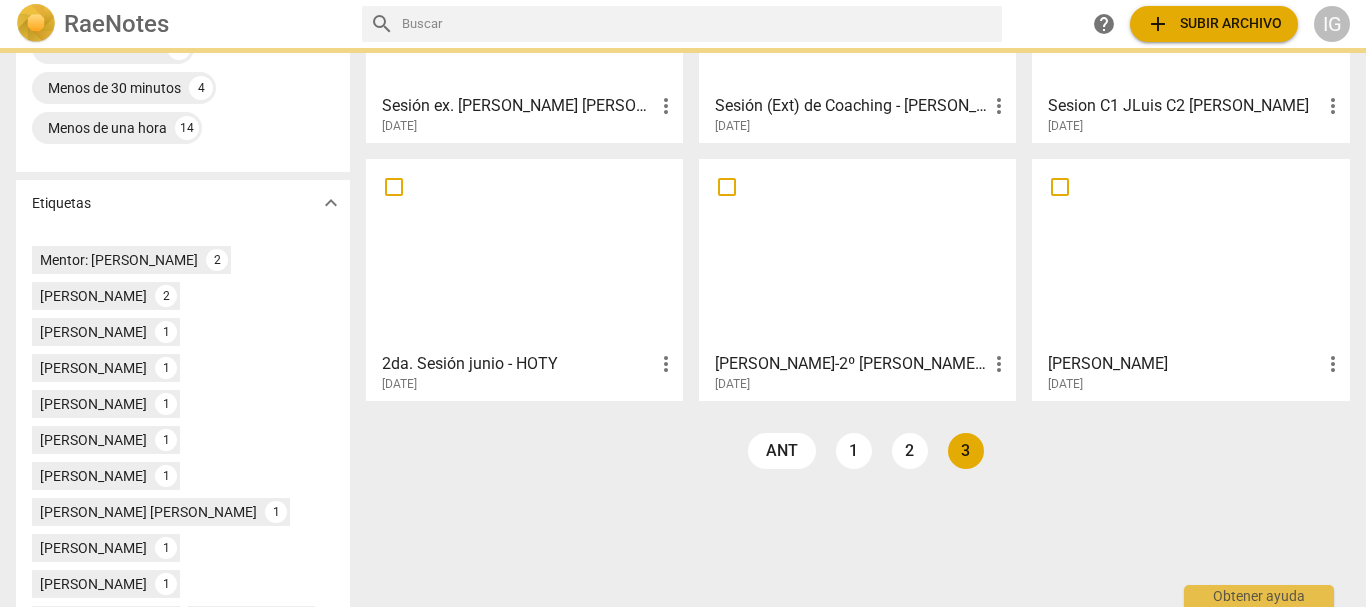 scroll, scrollTop: 0, scrollLeft: 0, axis: both 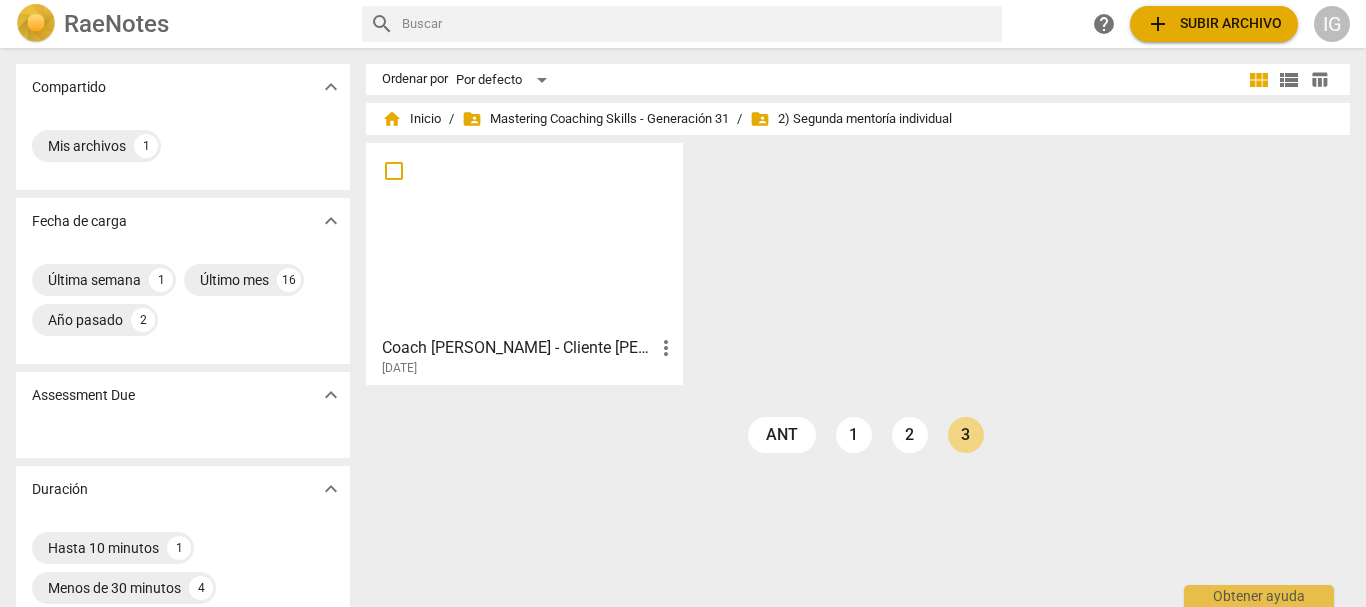 click at bounding box center [524, 238] 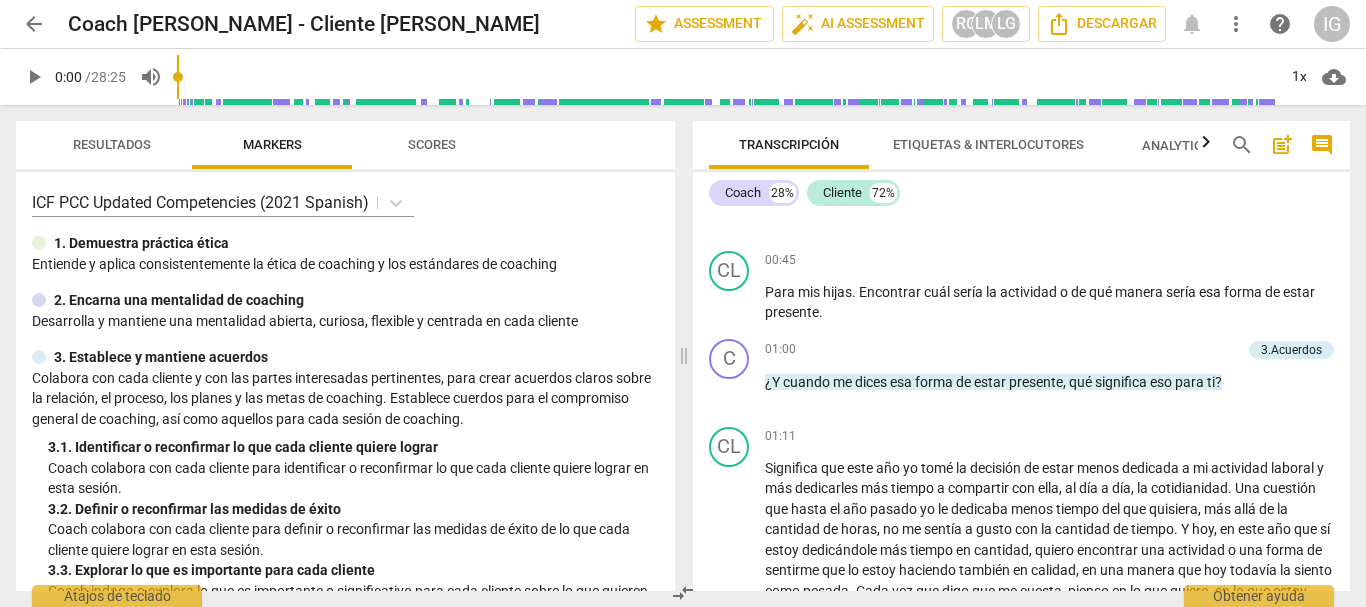 scroll, scrollTop: 1200, scrollLeft: 0, axis: vertical 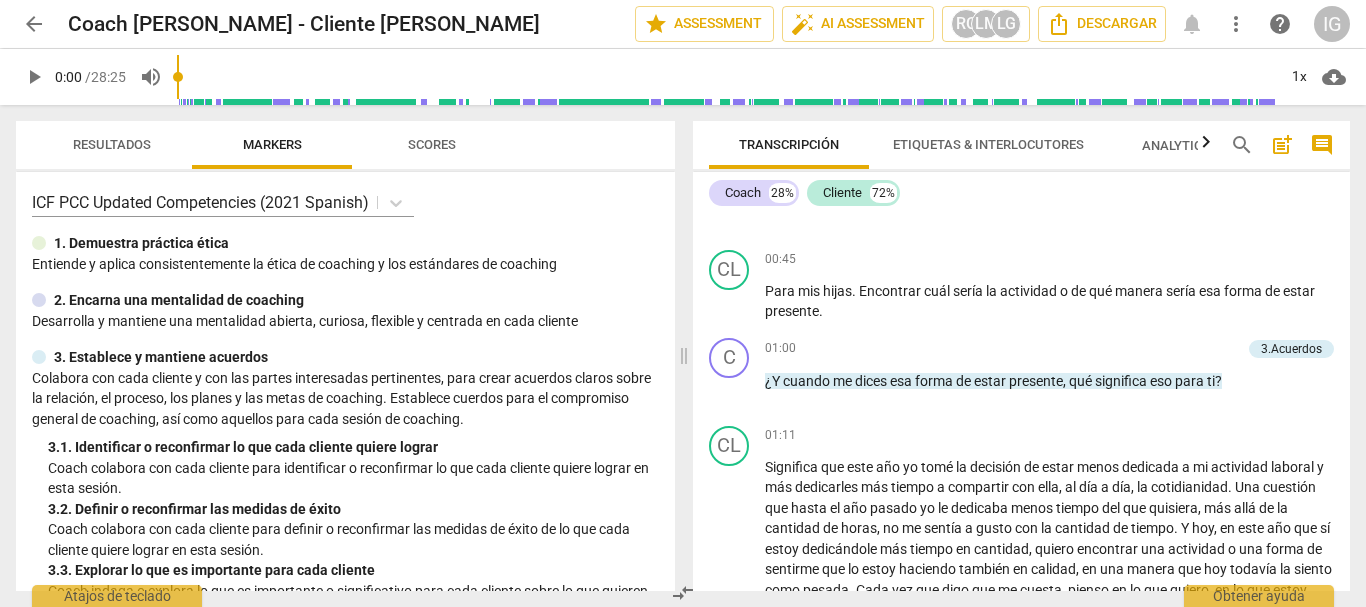 click on "arrow_back" at bounding box center [34, 24] 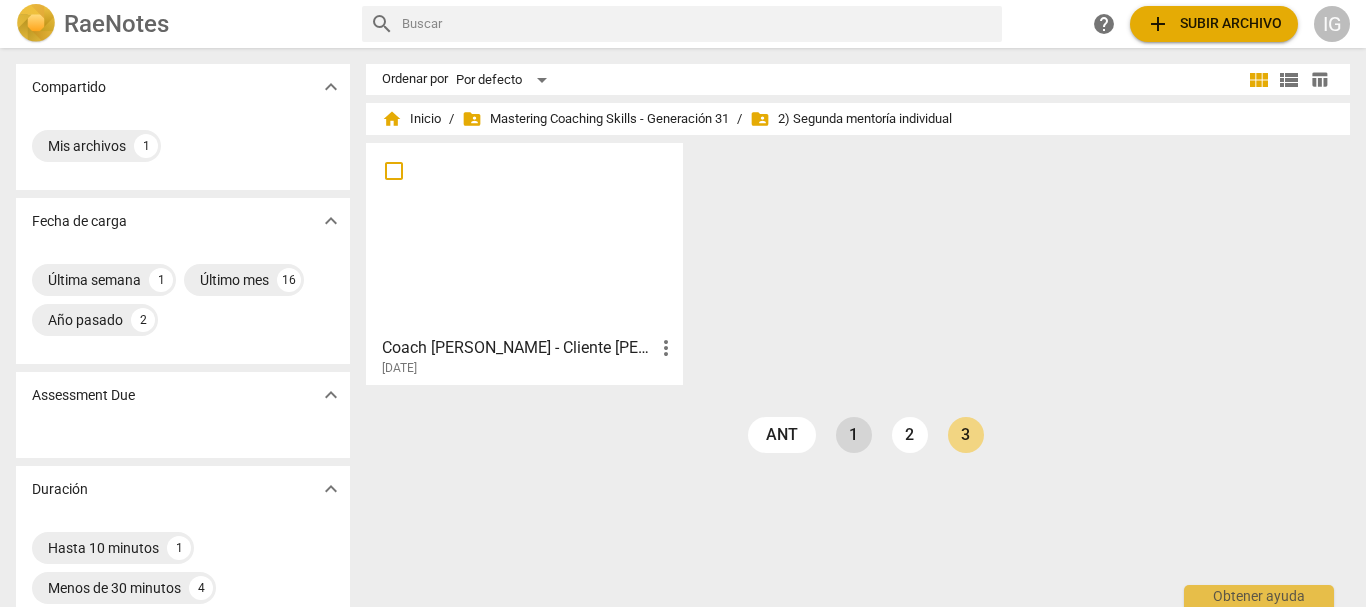click on "1" at bounding box center [854, 435] 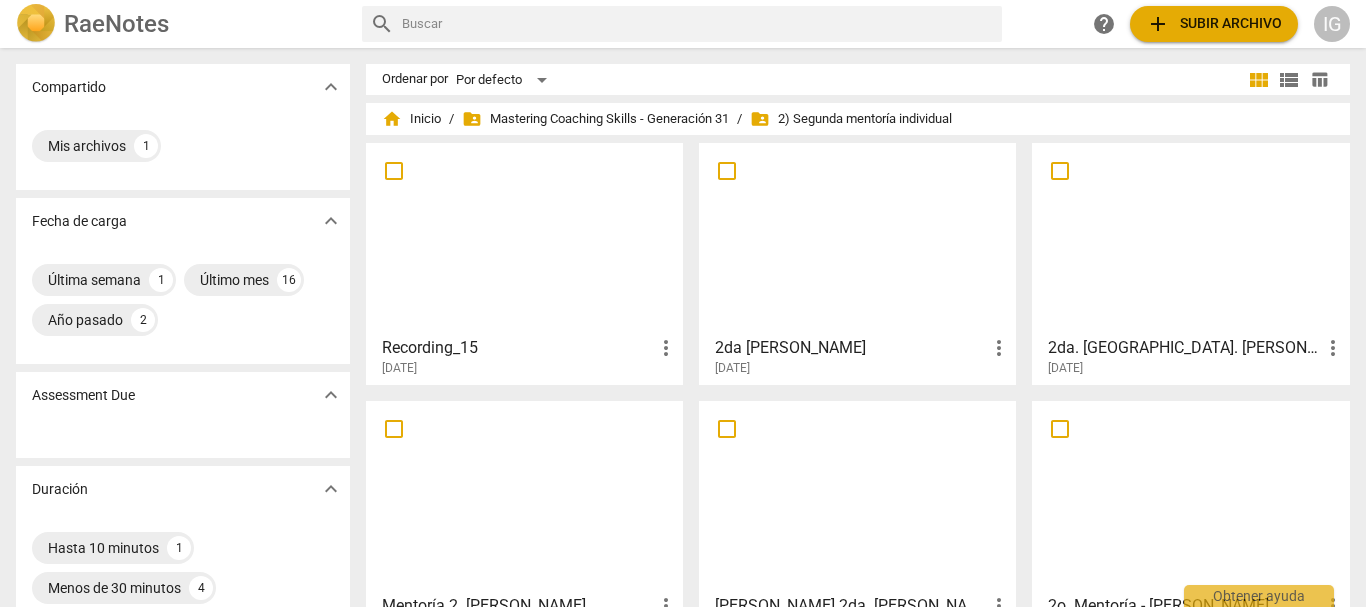 click at bounding box center (1190, 238) 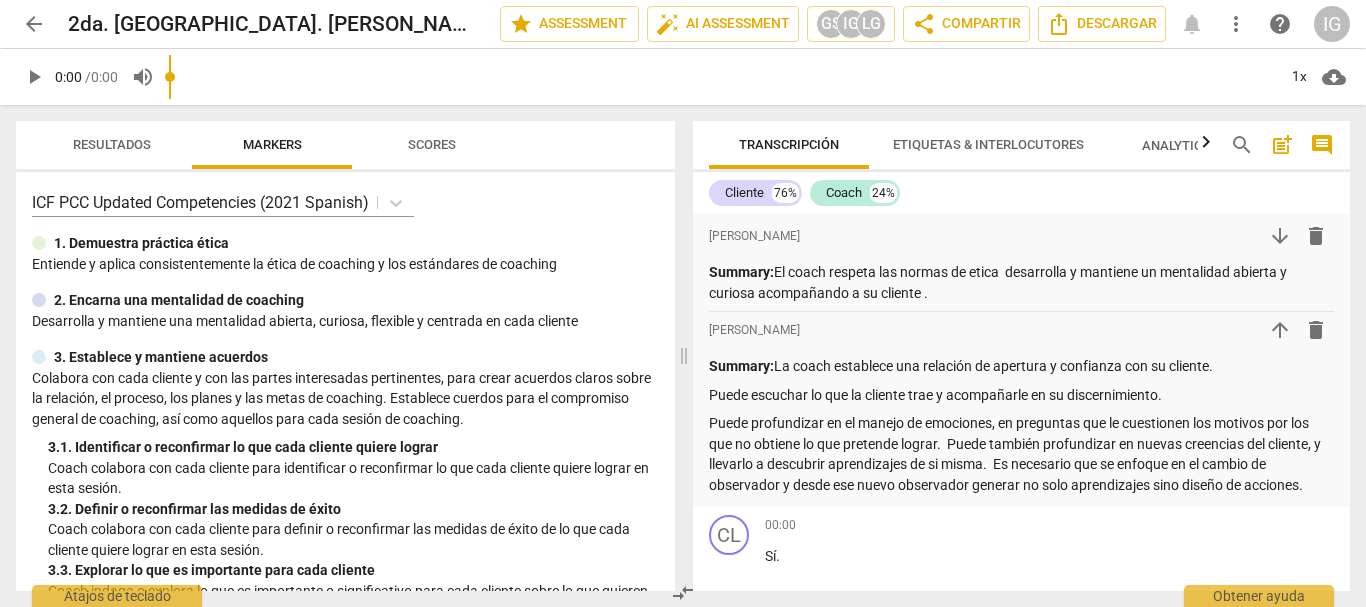 scroll, scrollTop: 100, scrollLeft: 0, axis: vertical 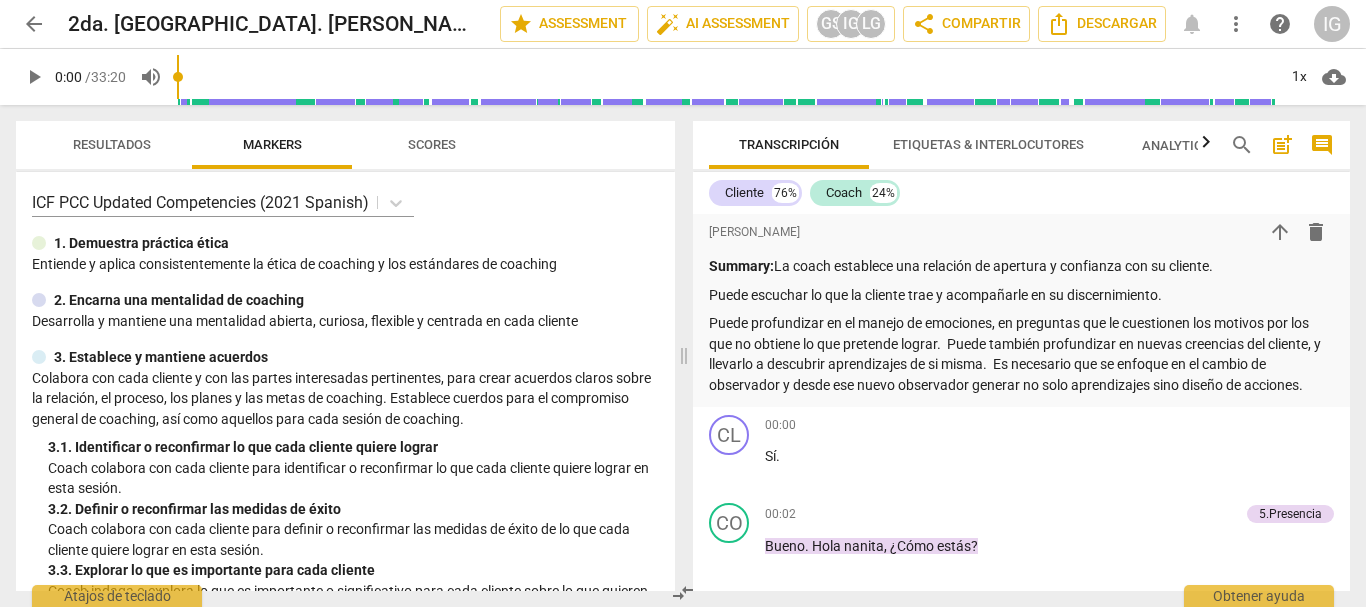 click on "arrow_back" at bounding box center [34, 24] 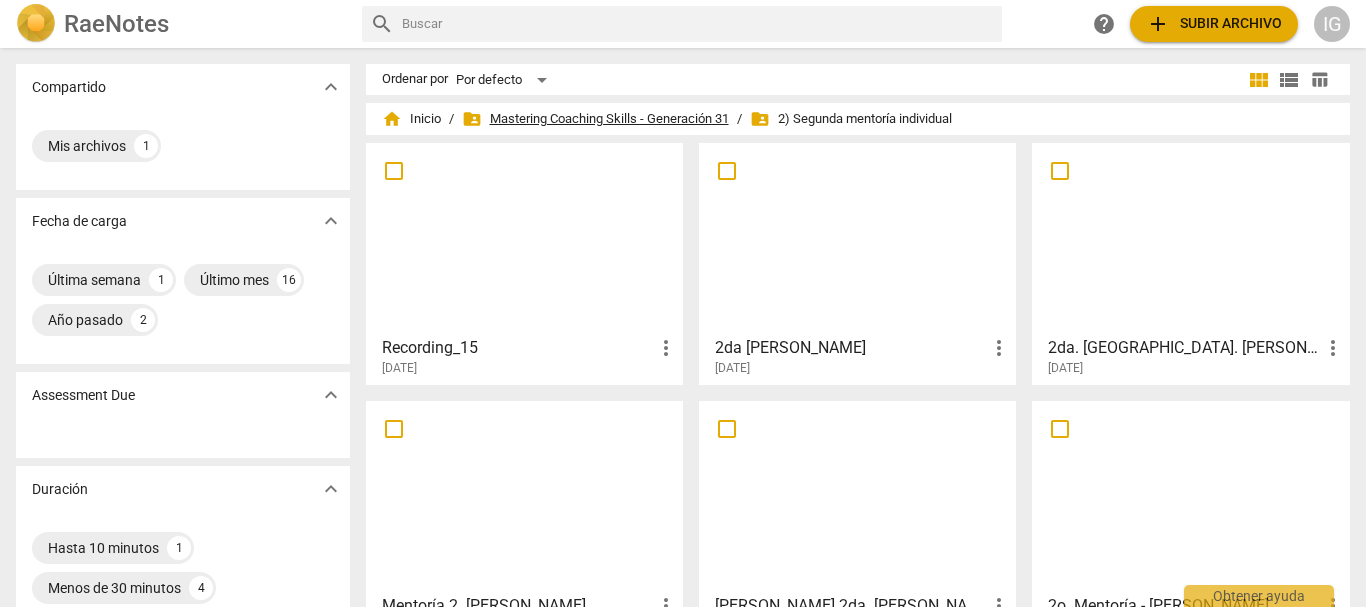 click on "folder_shared Mastering Coaching Skills - Generación 31" at bounding box center [595, 119] 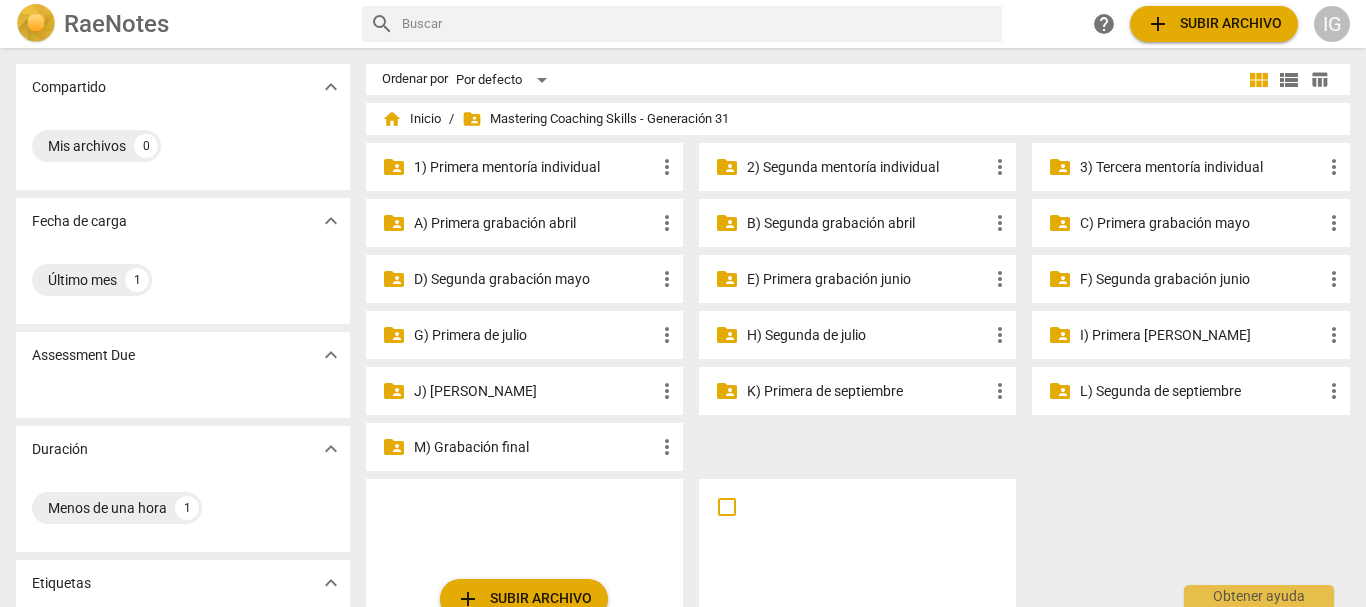 click on "2) Segunda mentoría individual" at bounding box center [867, 167] 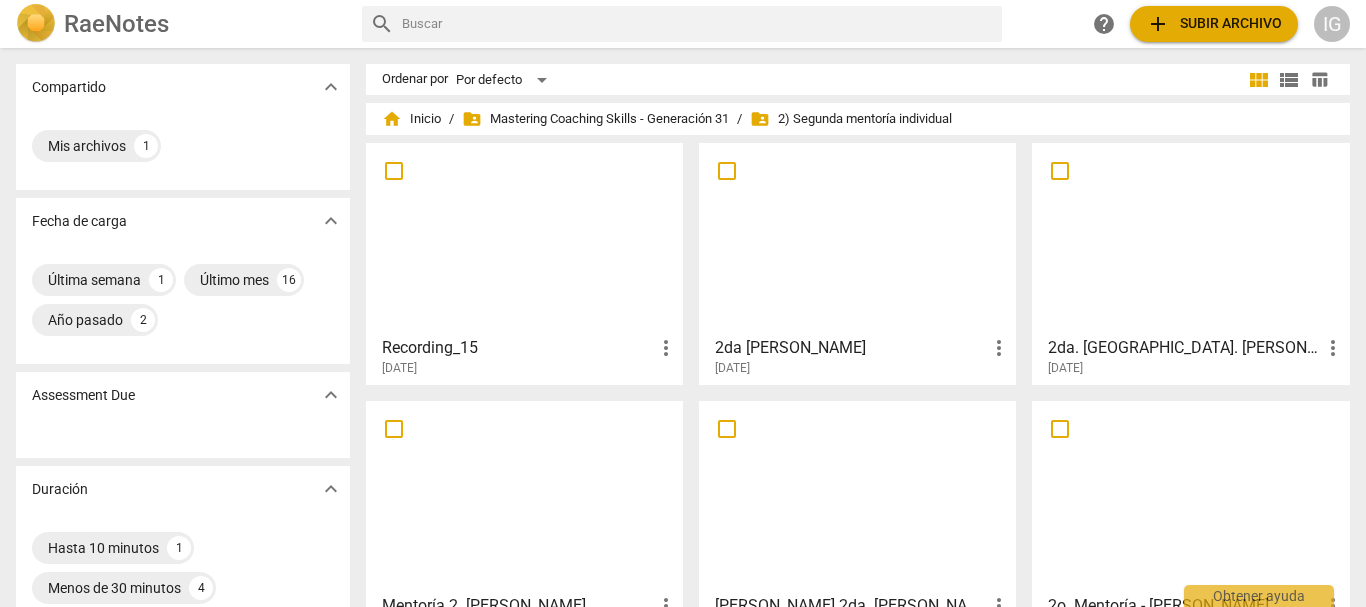 click at bounding box center (1190, 238) 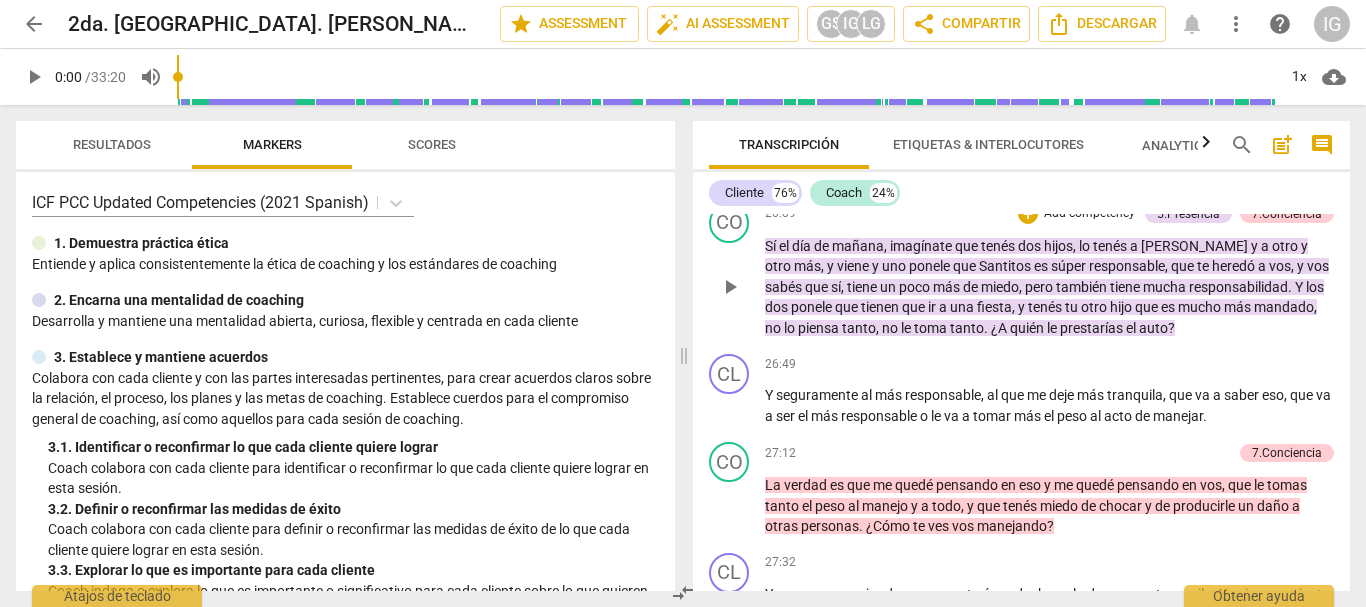 scroll, scrollTop: 7496, scrollLeft: 0, axis: vertical 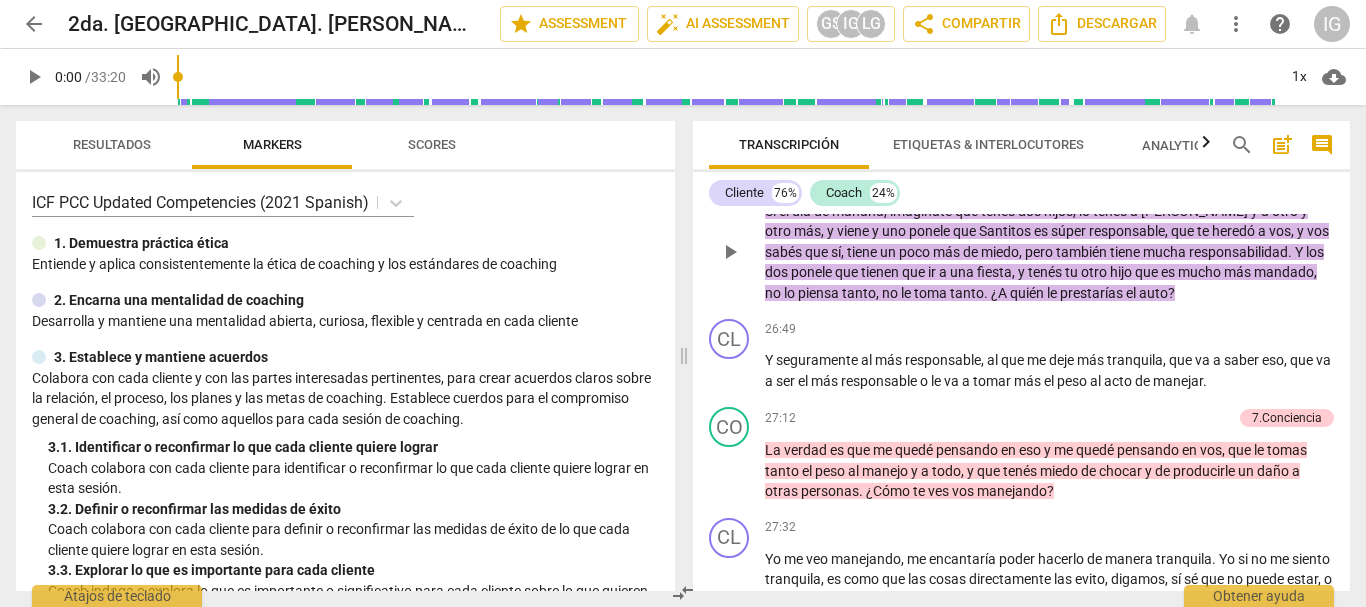 click on "5.Presencia" at bounding box center (1188, 179) 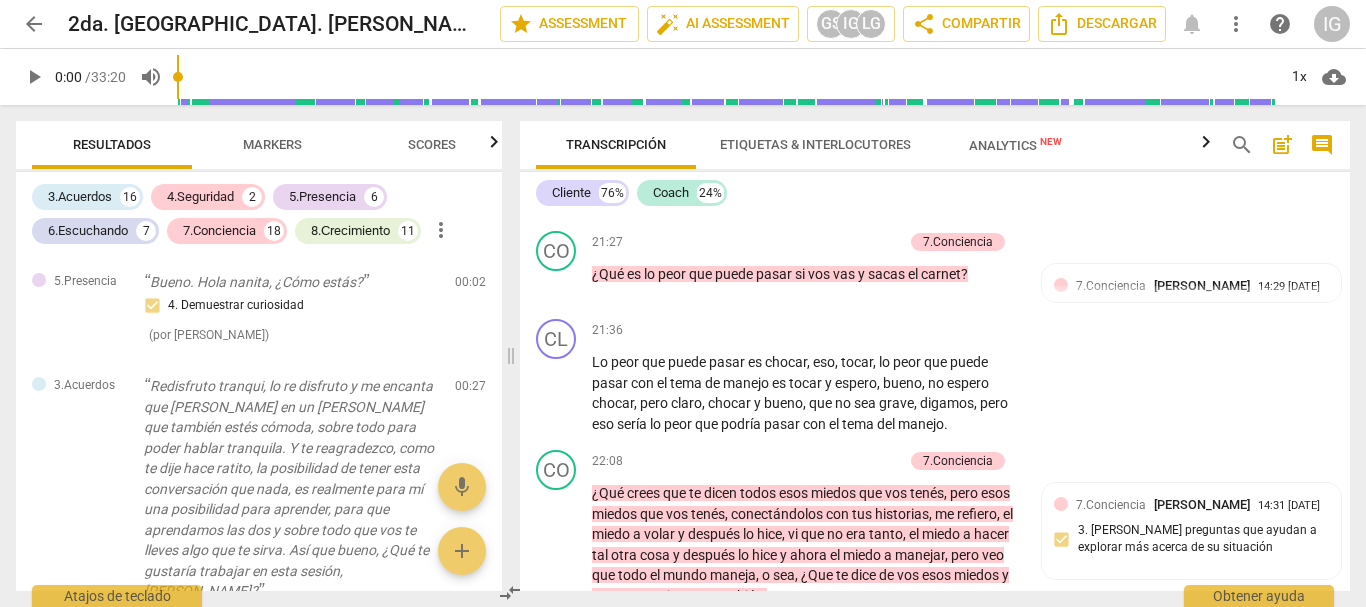 scroll, scrollTop: 9070, scrollLeft: 0, axis: vertical 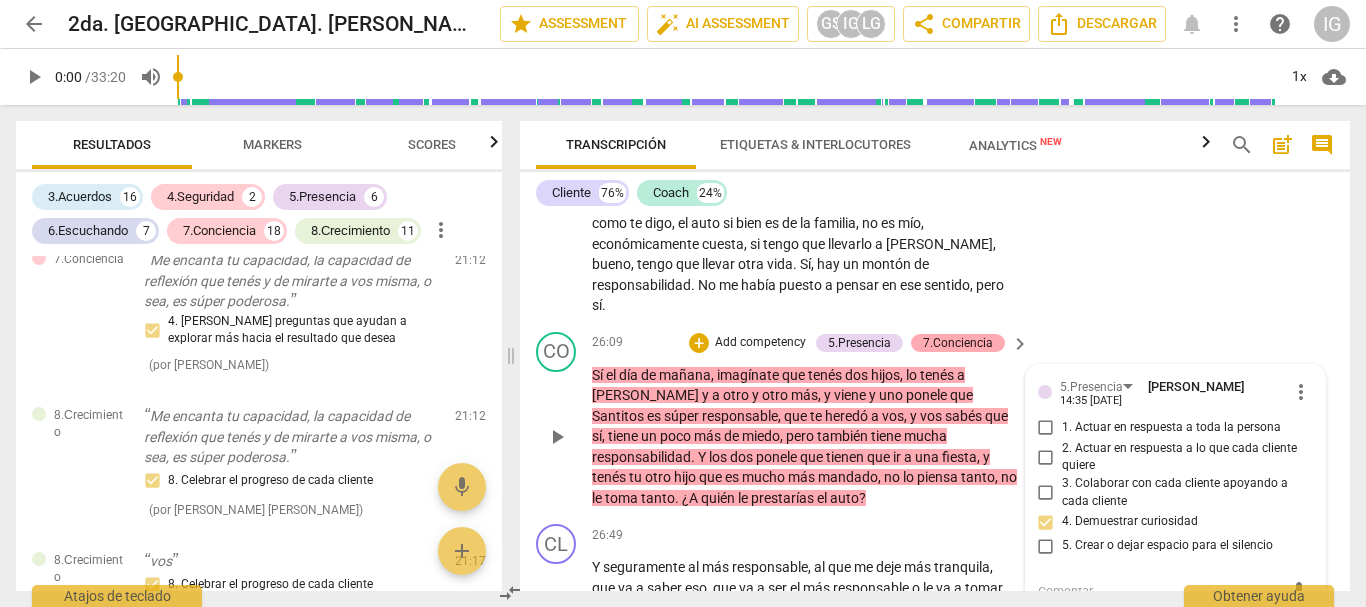 click on "7.Conciencia" at bounding box center (958, 343) 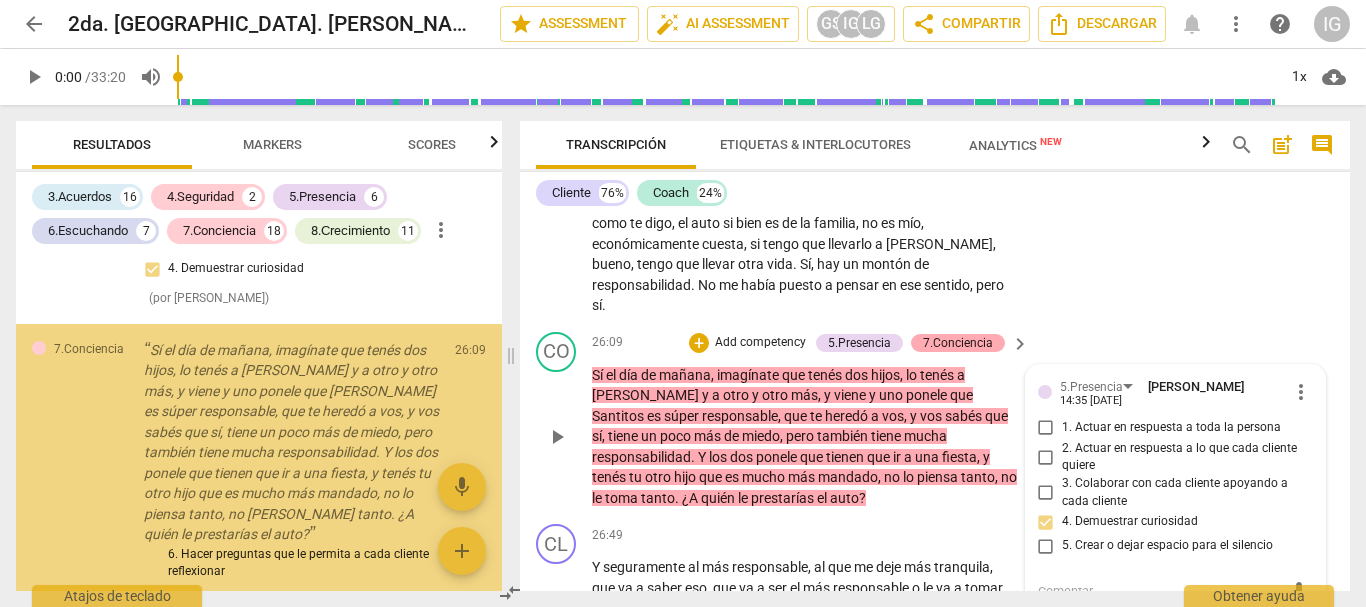 scroll, scrollTop: 9544, scrollLeft: 0, axis: vertical 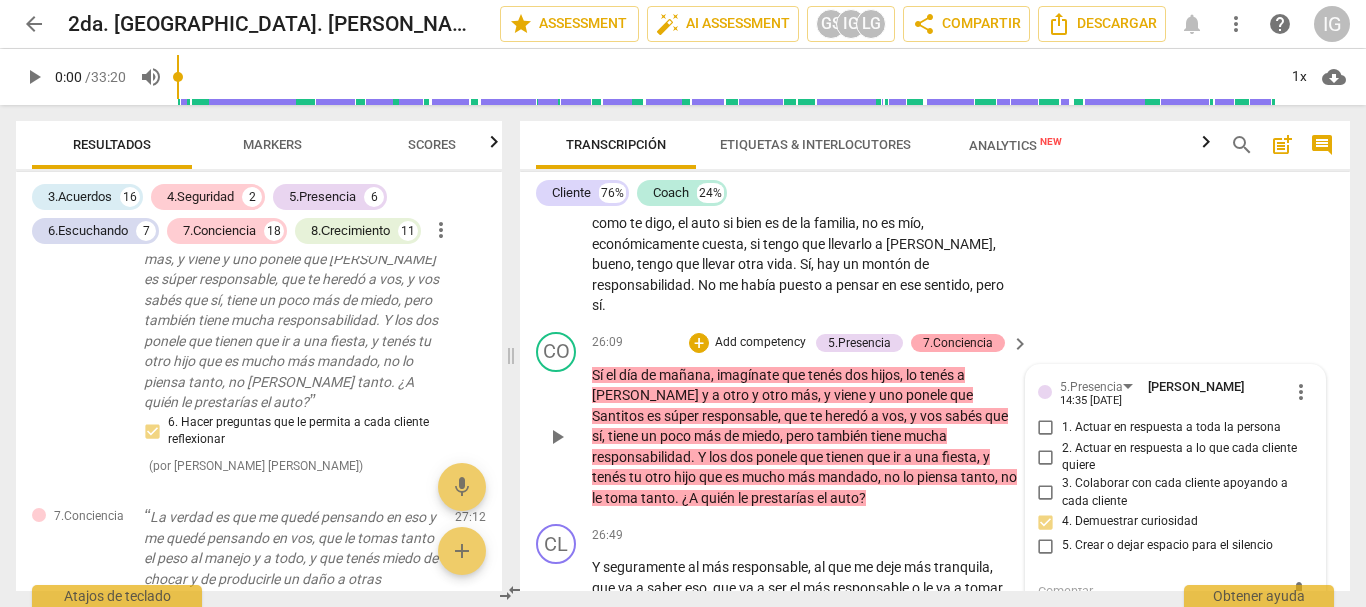 click on "7.Conciencia" at bounding box center [958, 343] 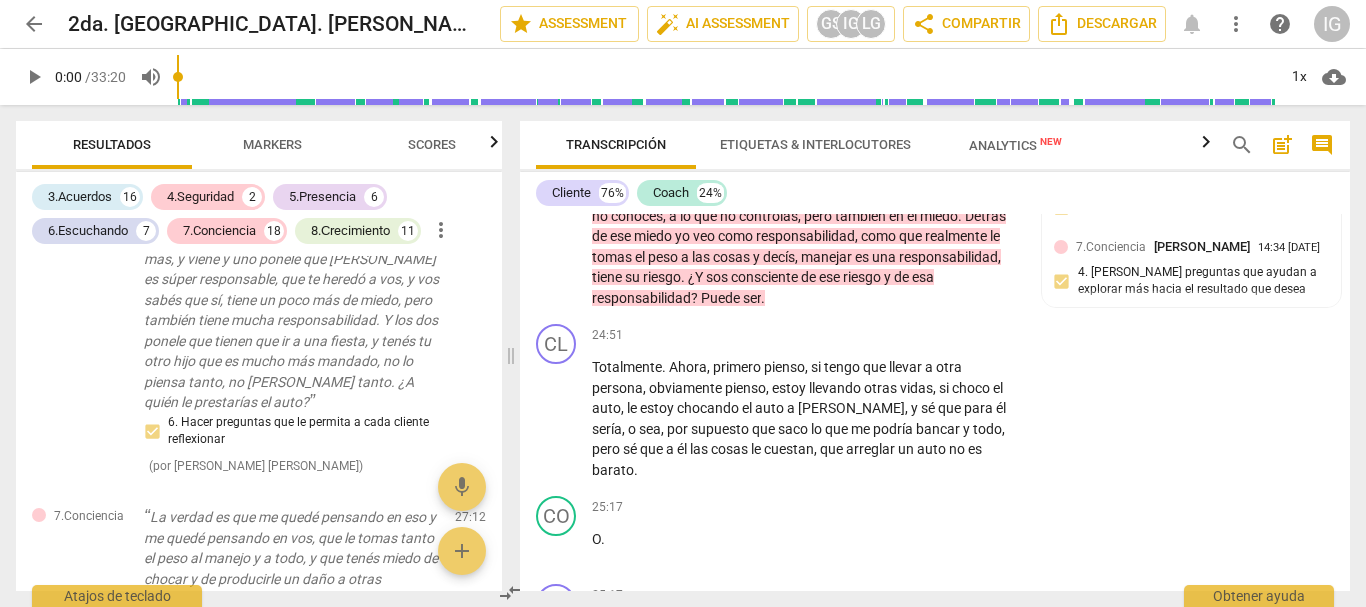 scroll, scrollTop: 8270, scrollLeft: 0, axis: vertical 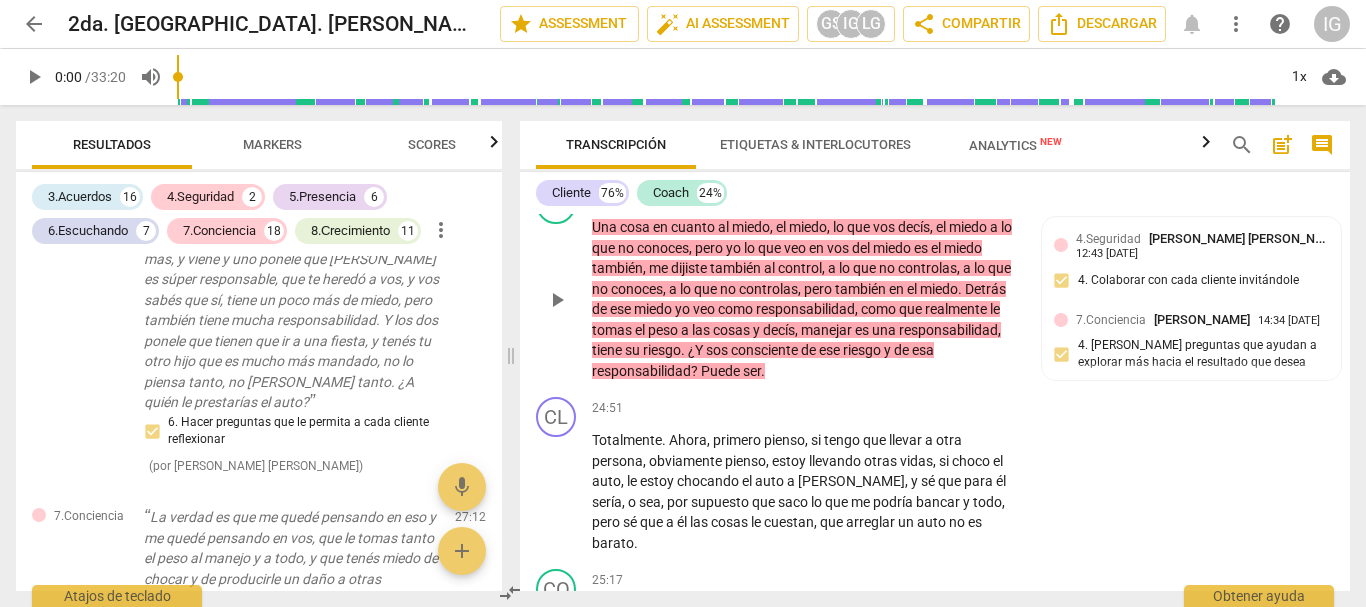 click on "4.Seguridad" at bounding box center (858, 195) 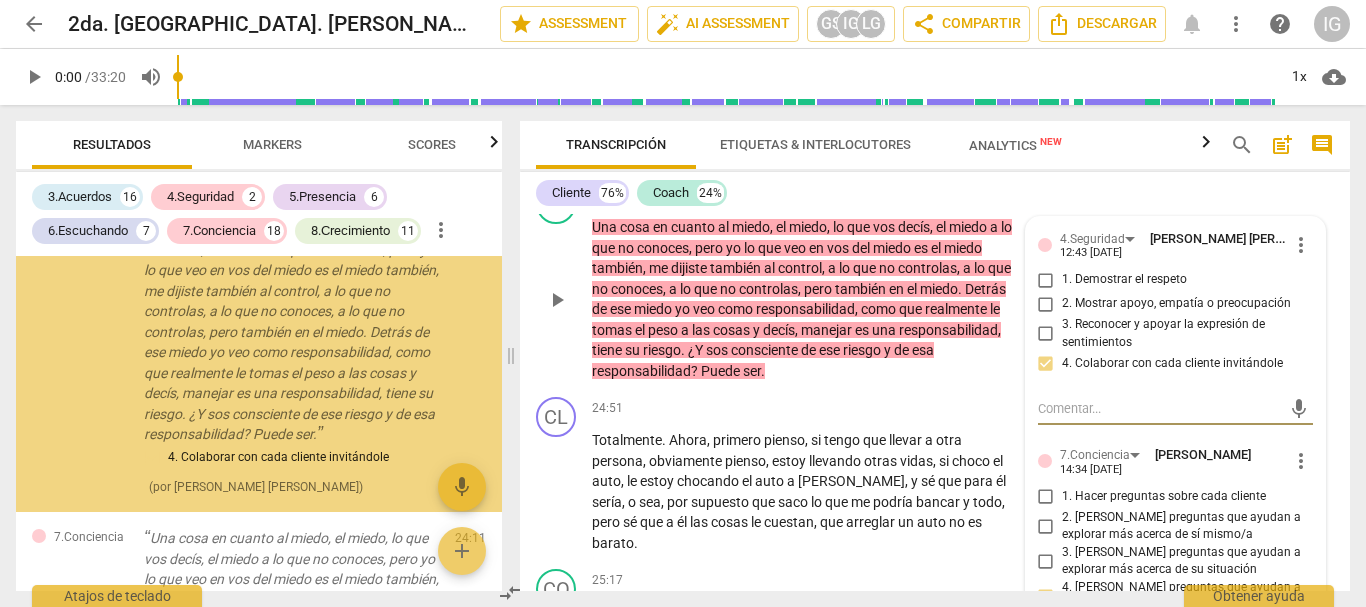 scroll, scrollTop: 8600, scrollLeft: 0, axis: vertical 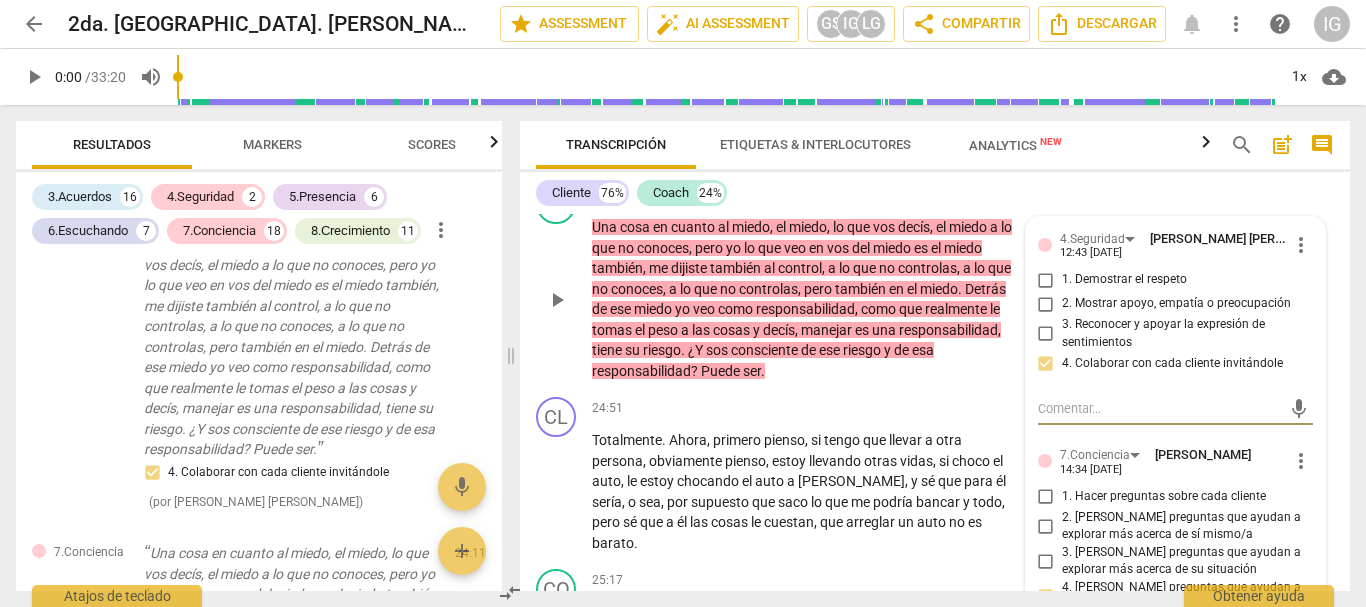 click on "7.Conciencia" at bounding box center [958, 195] 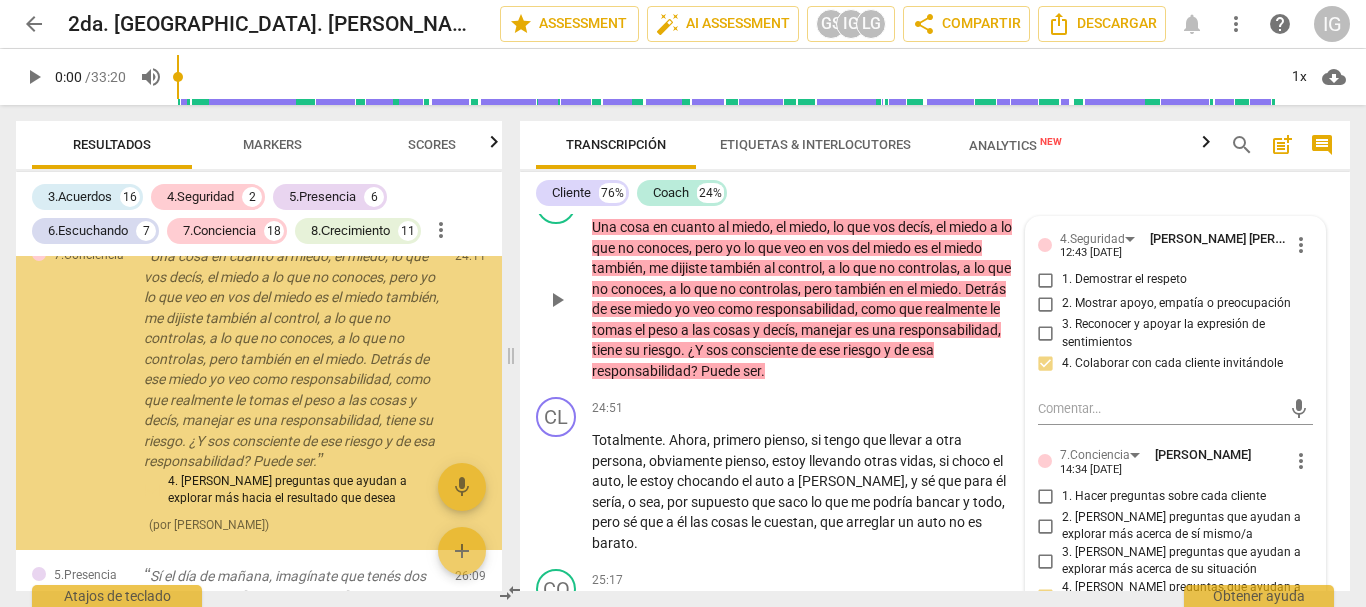 scroll, scrollTop: 8935, scrollLeft: 0, axis: vertical 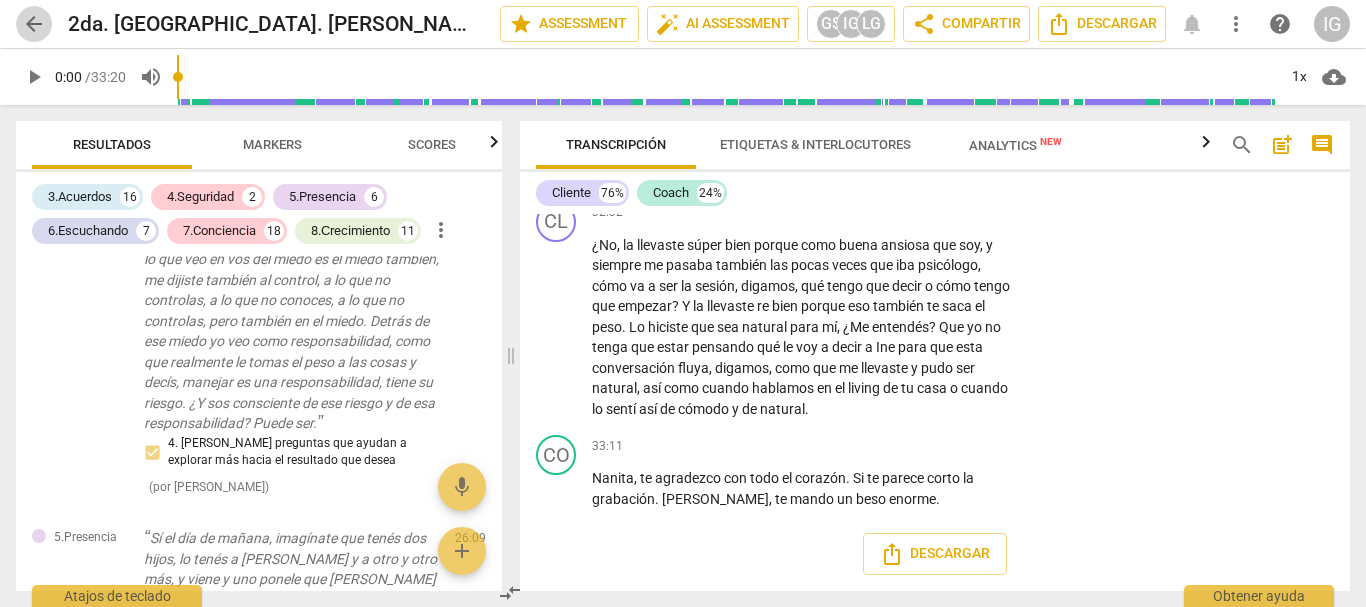 click on "arrow_back" at bounding box center [34, 24] 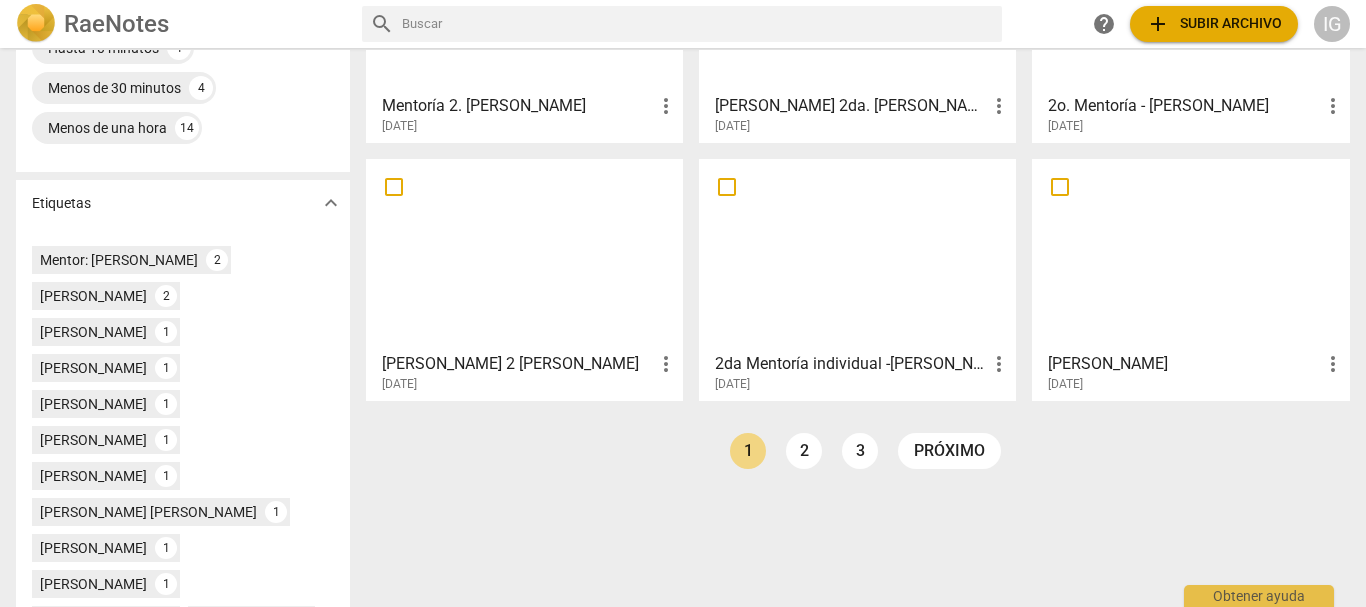scroll, scrollTop: 0, scrollLeft: 0, axis: both 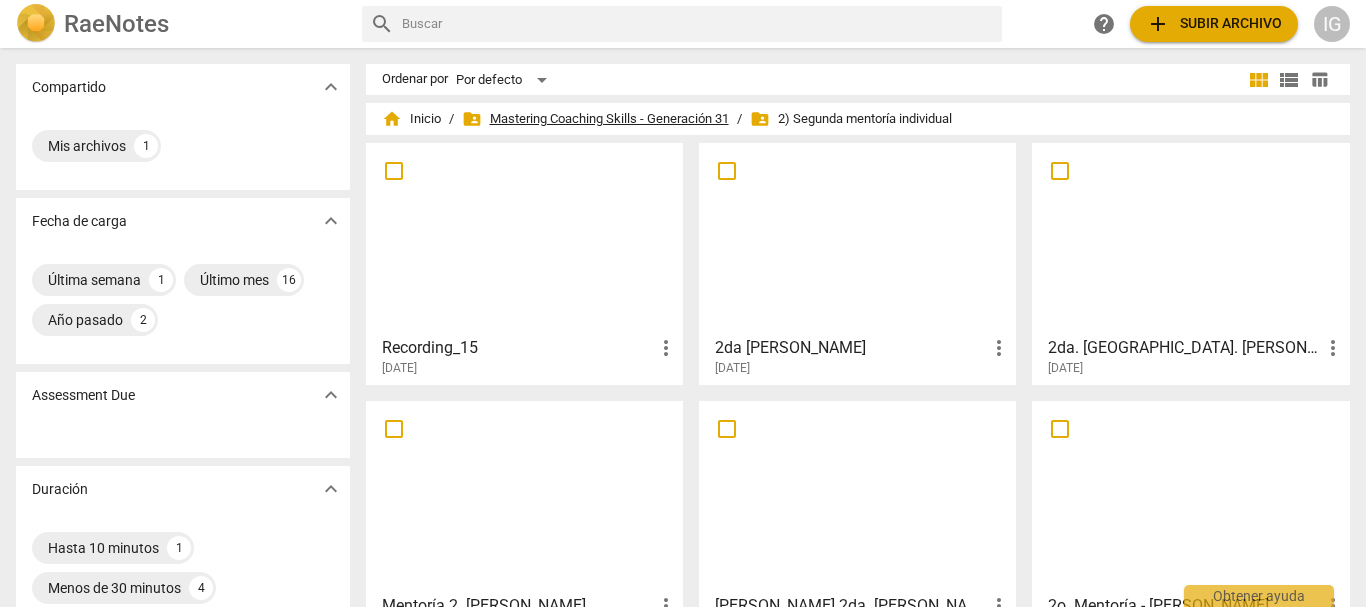 click on "folder_shared Mastering Coaching Skills - Generación 31" at bounding box center [595, 119] 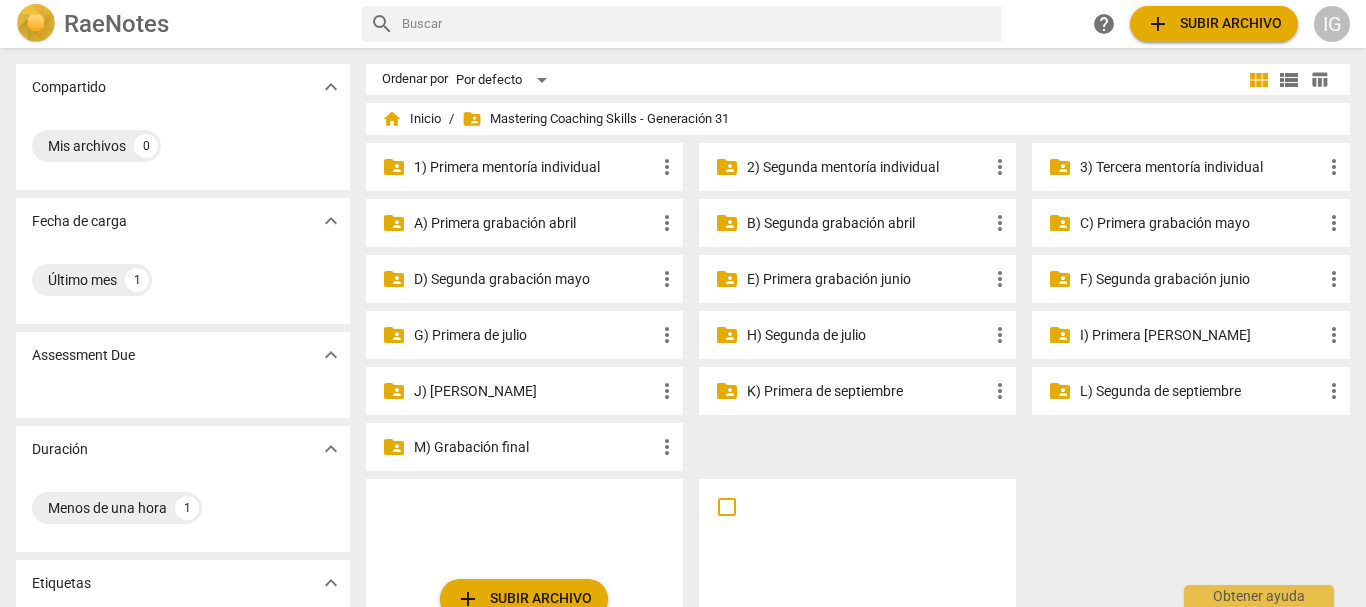 click on "1) Primera mentoría individual" at bounding box center [534, 167] 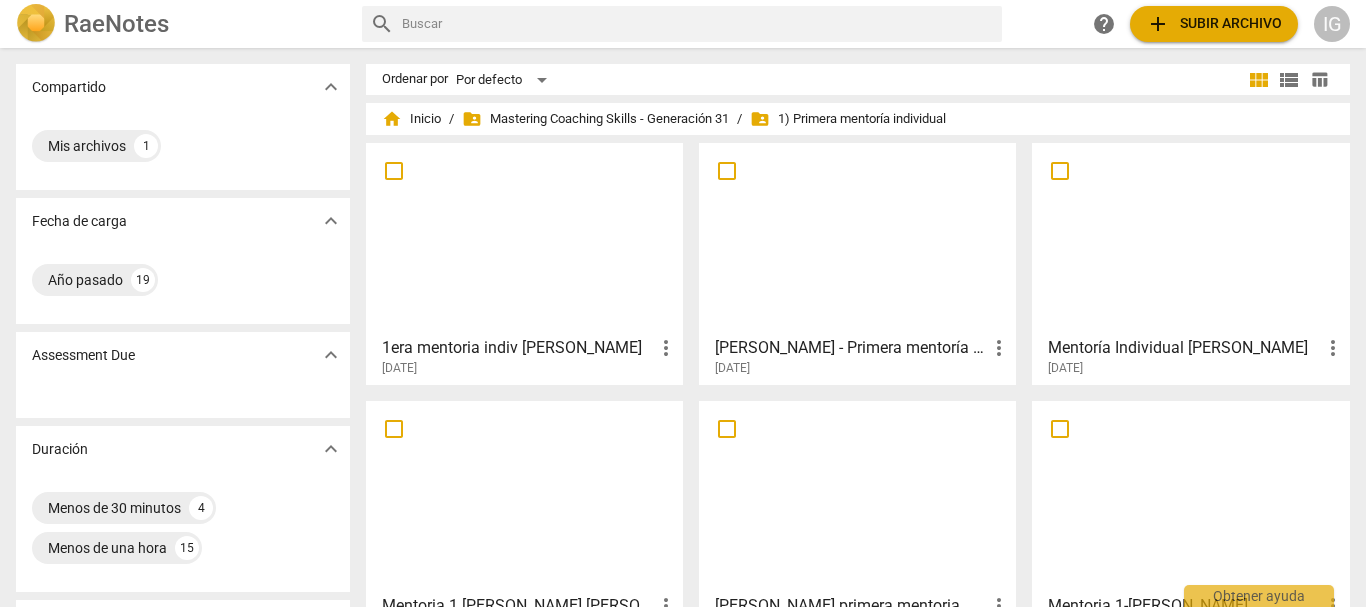 click at bounding box center [524, 238] 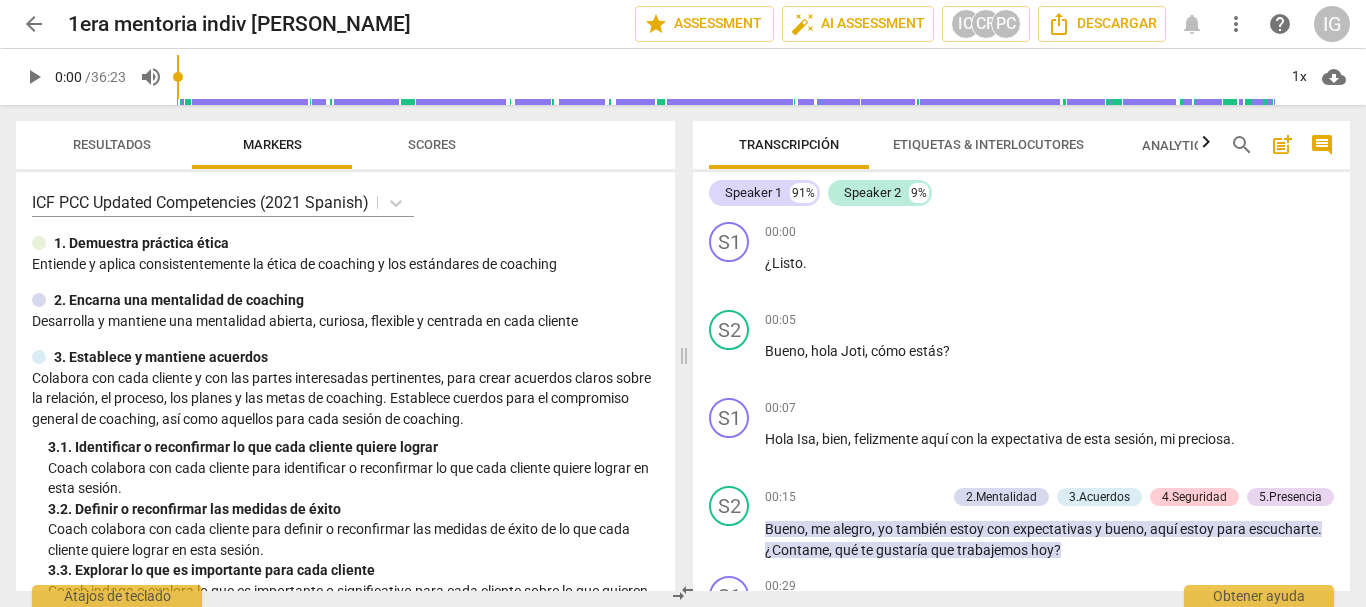 click on "arrow_back" at bounding box center [34, 24] 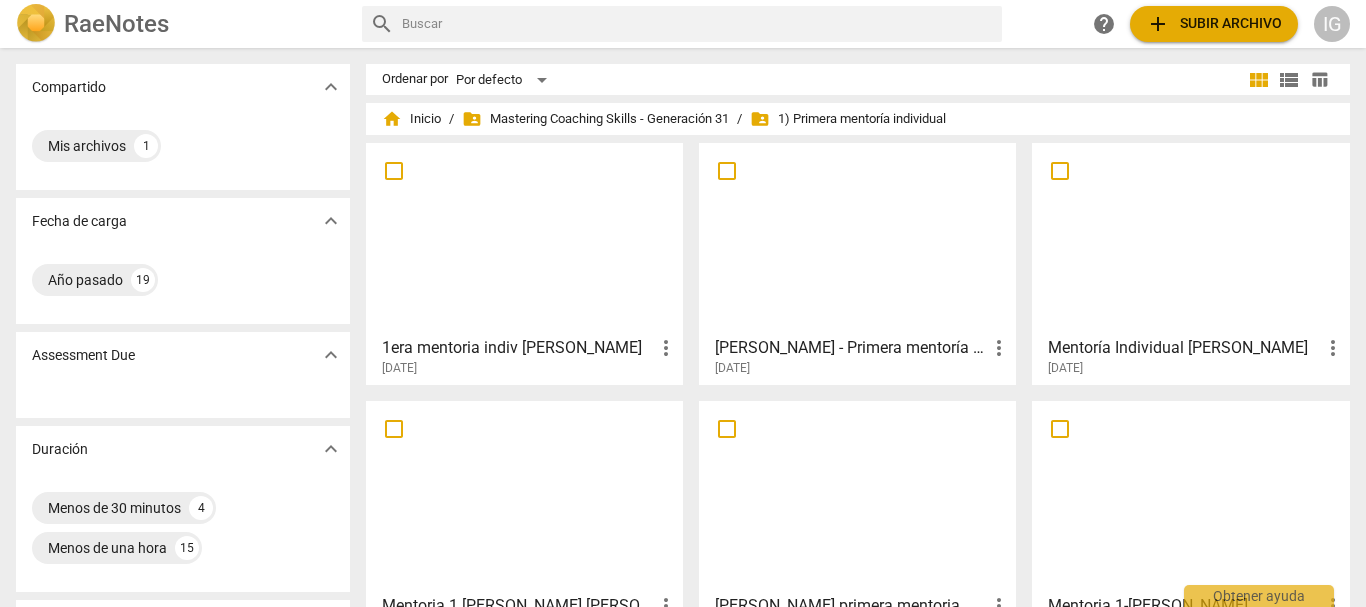 click at bounding box center (857, 238) 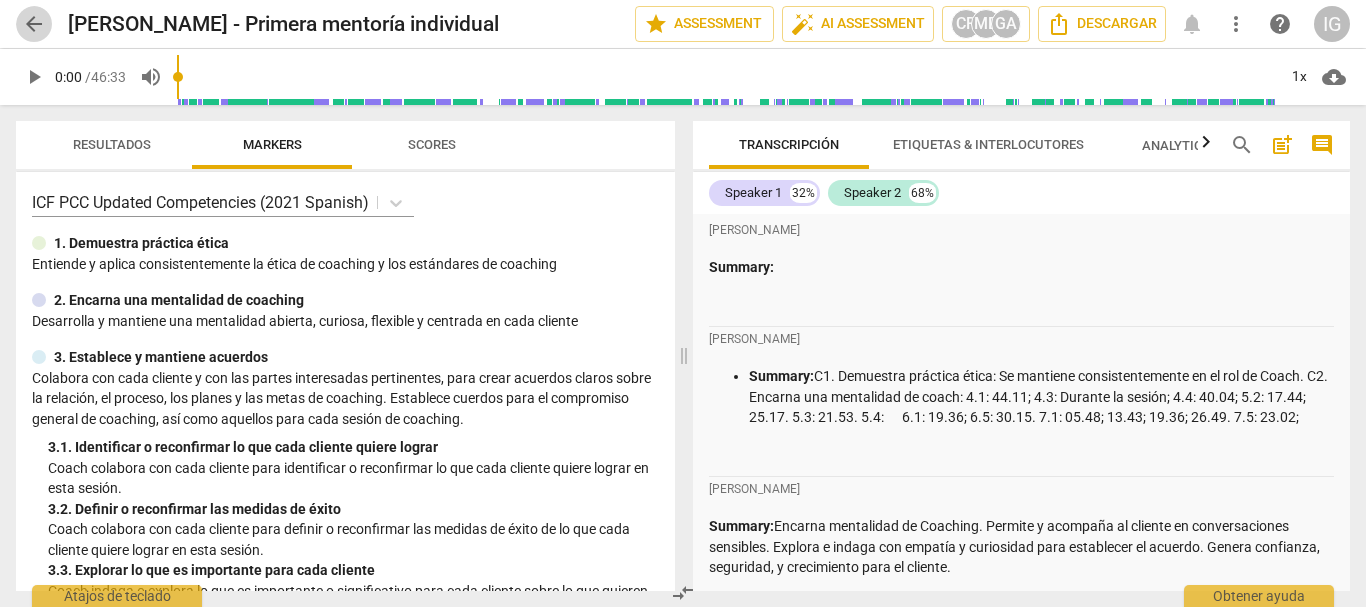click on "arrow_back" at bounding box center [34, 24] 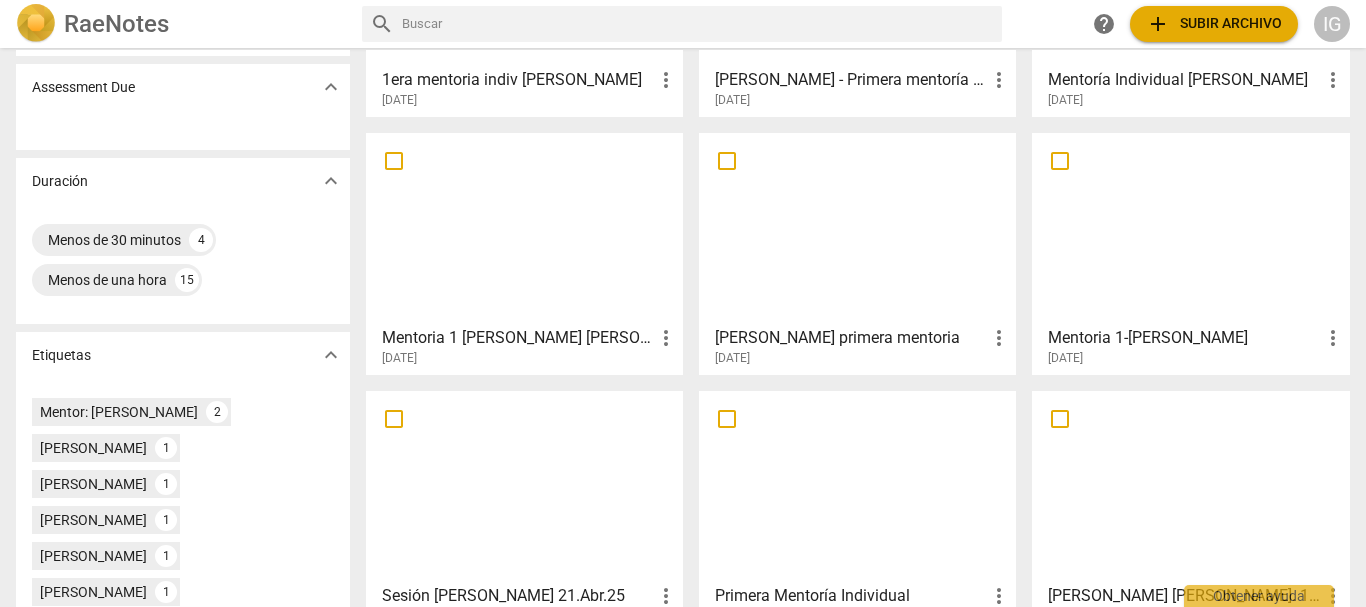 scroll, scrollTop: 300, scrollLeft: 0, axis: vertical 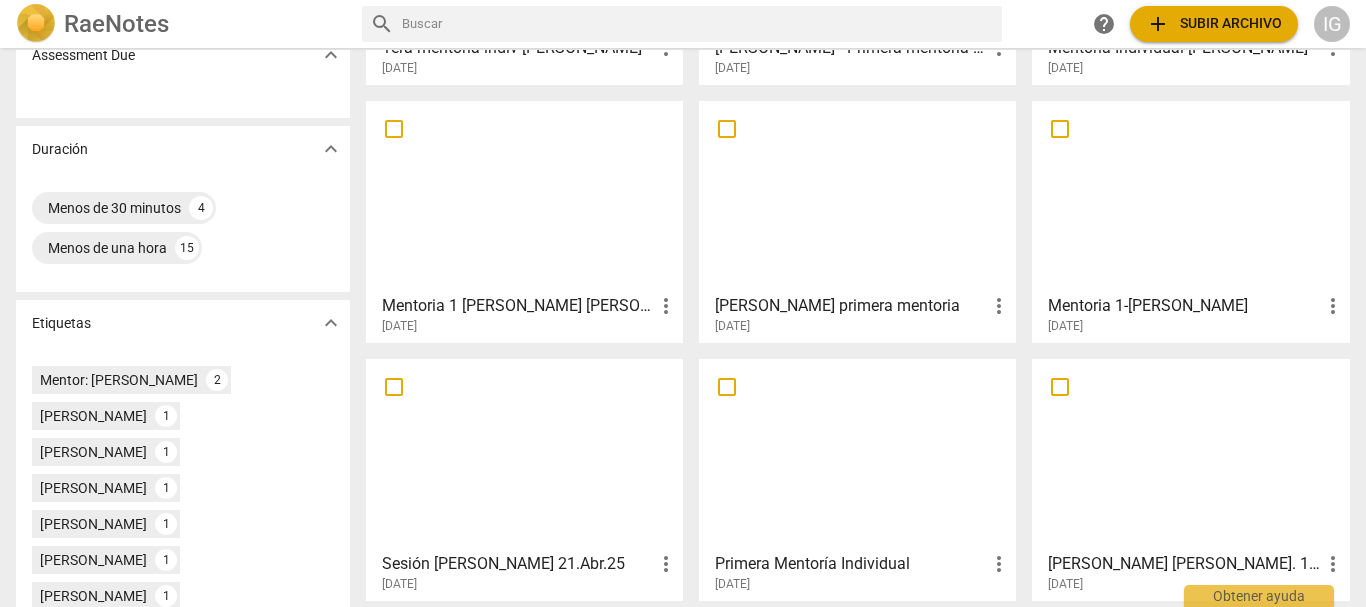 click at bounding box center (524, 196) 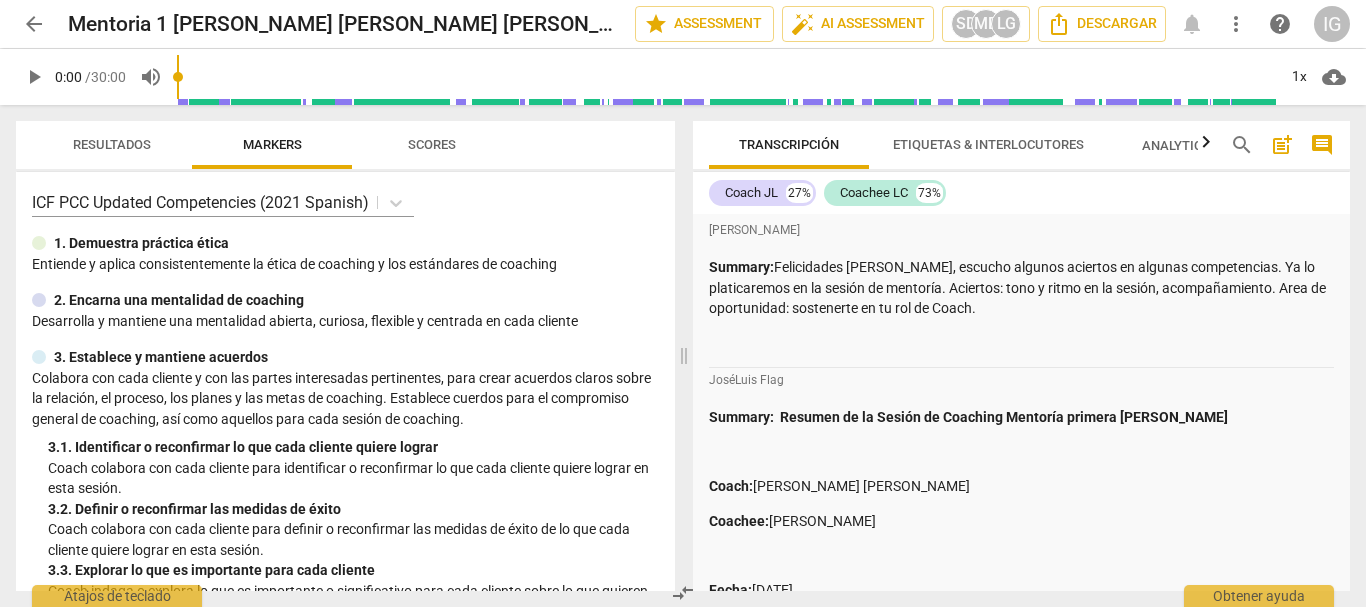 click on "arrow_back" at bounding box center [34, 24] 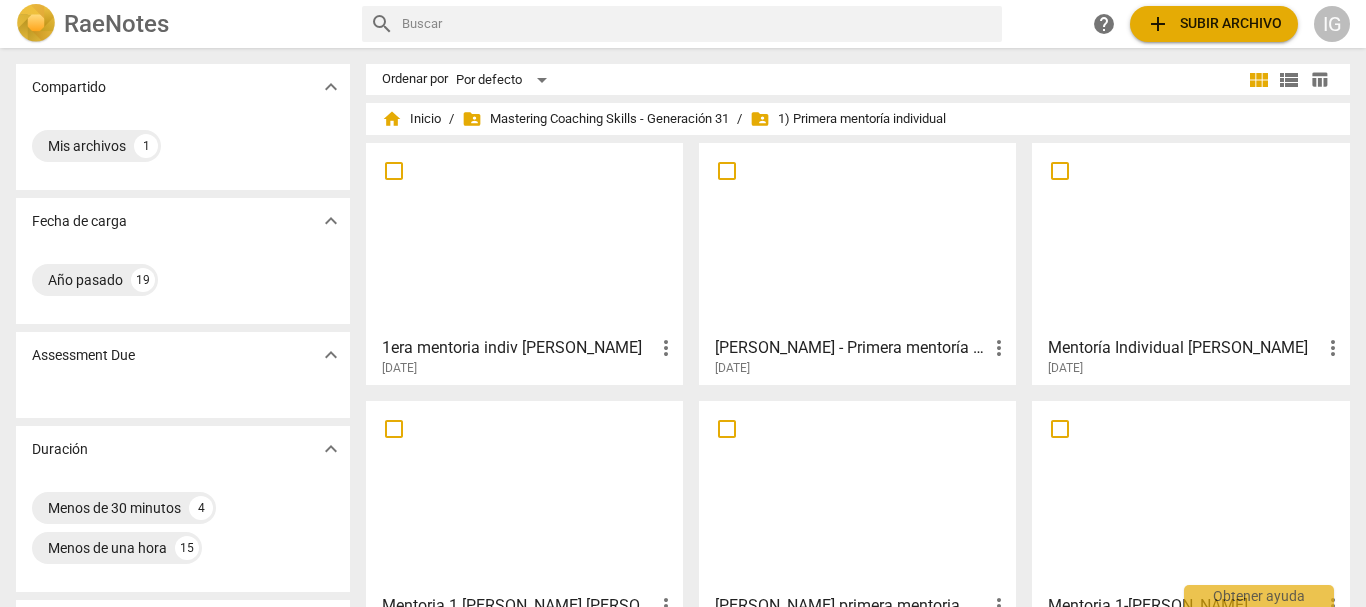 scroll, scrollTop: 0, scrollLeft: 0, axis: both 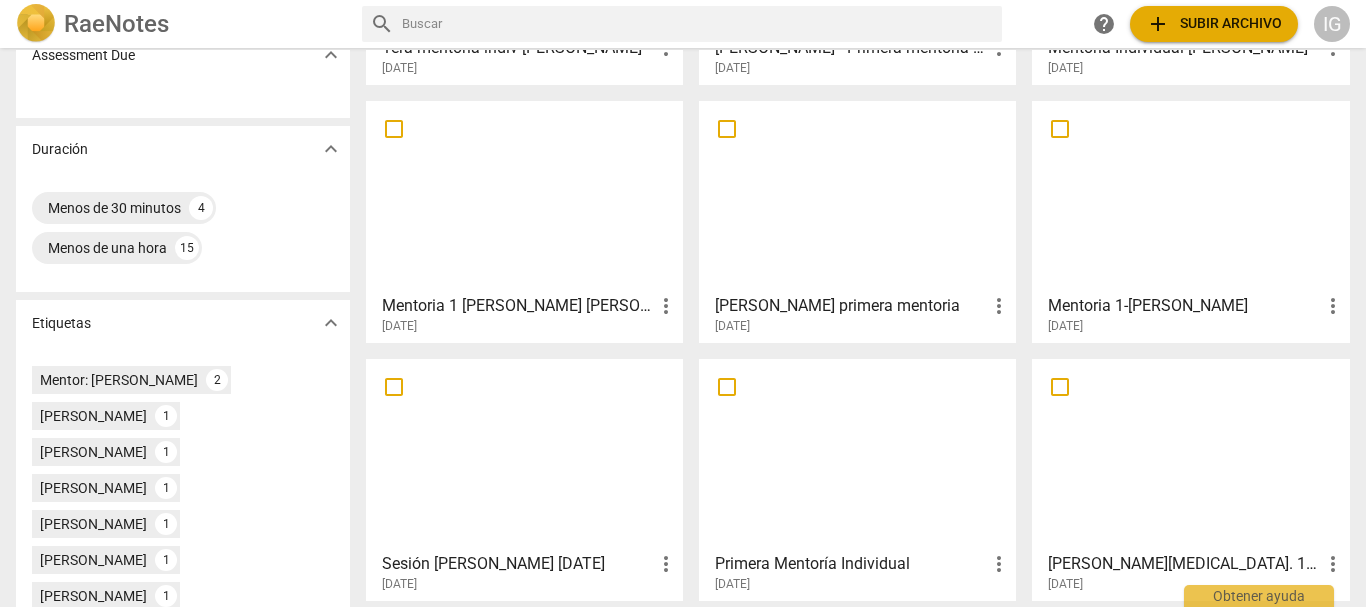 click at bounding box center [857, 196] 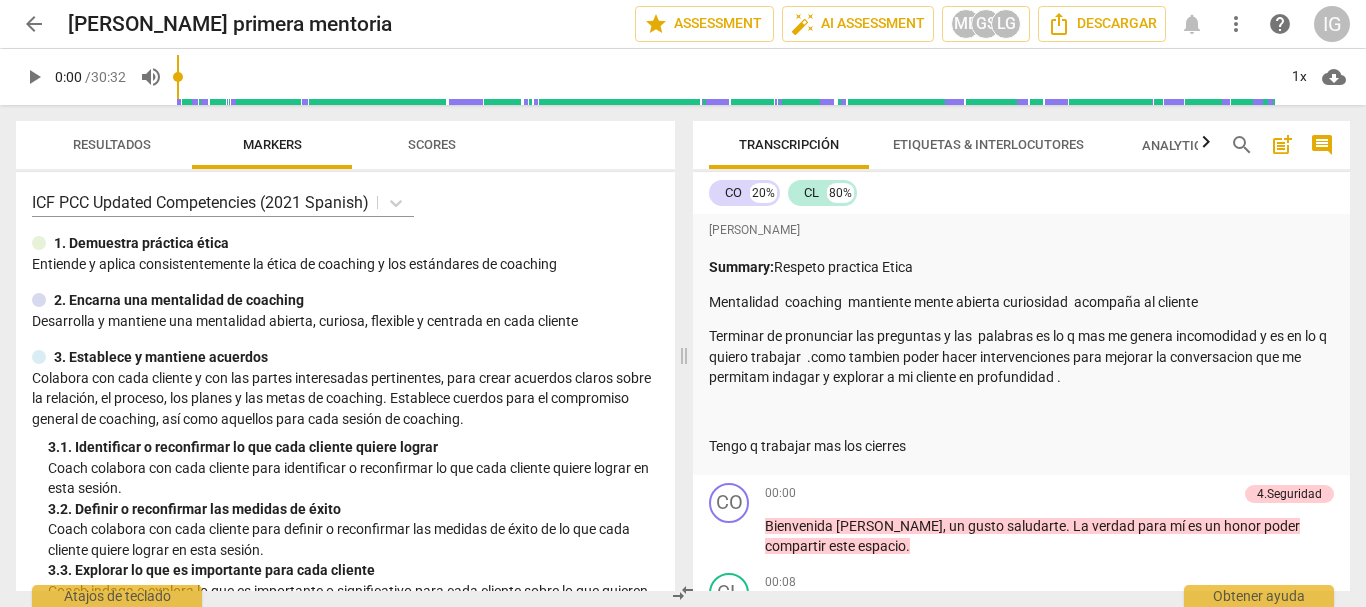 click on "arrow_back" at bounding box center (34, 24) 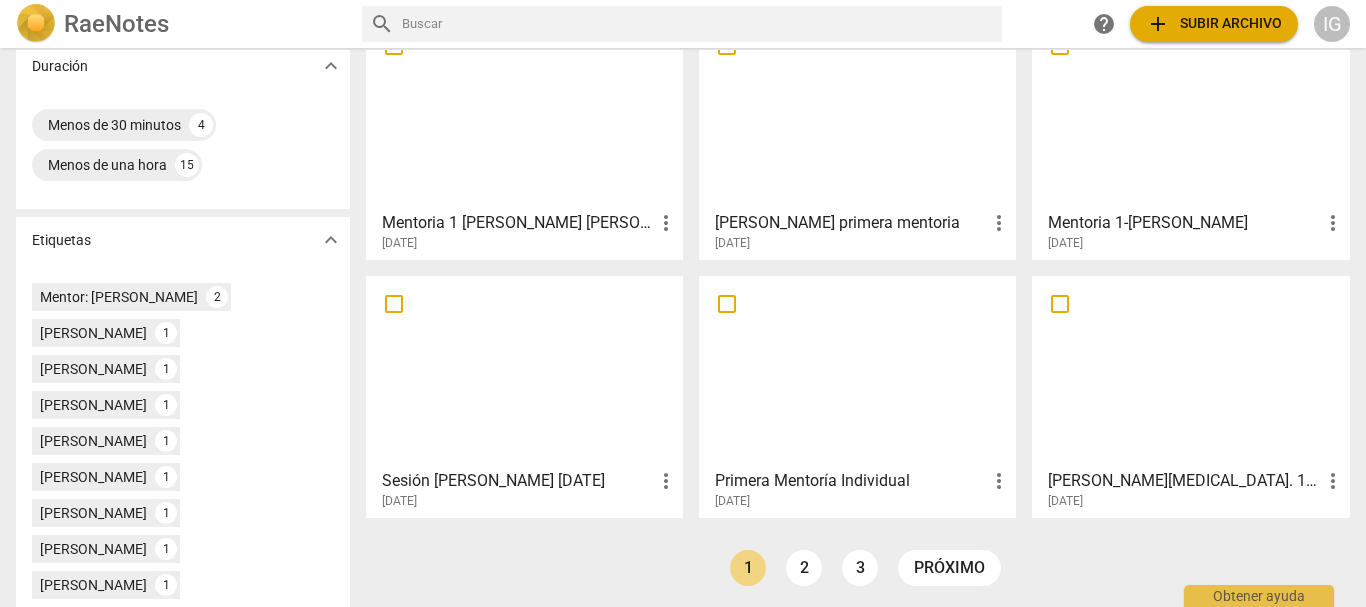 scroll, scrollTop: 400, scrollLeft: 0, axis: vertical 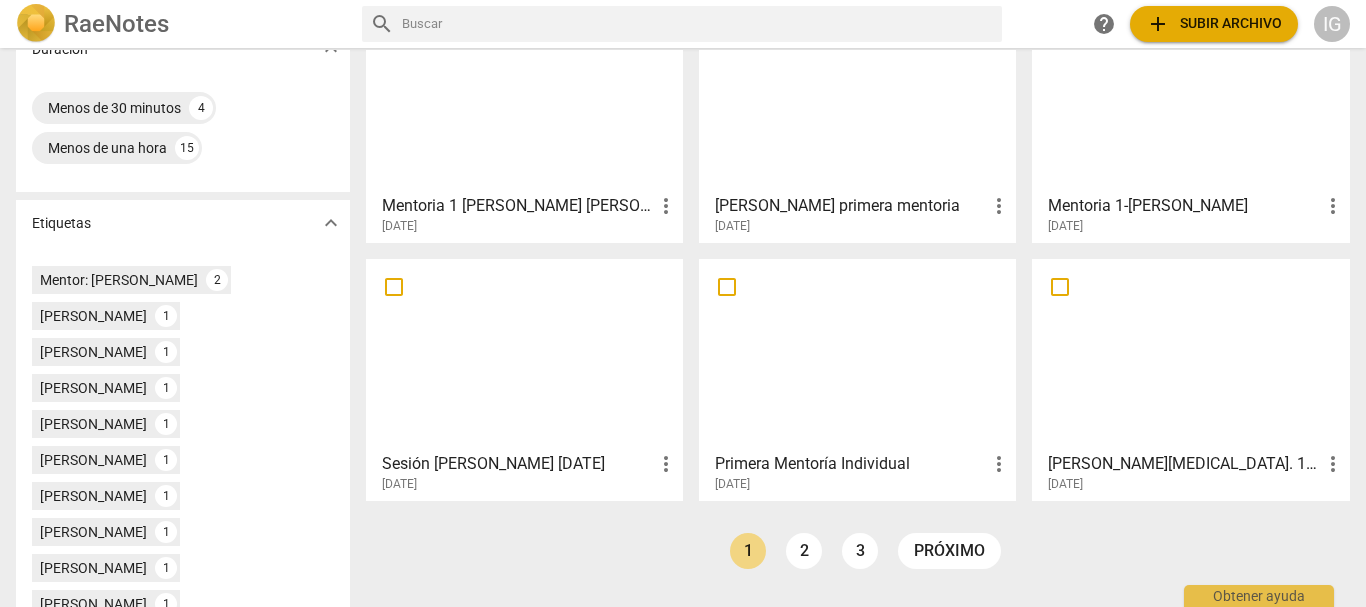 click at bounding box center [1190, 96] 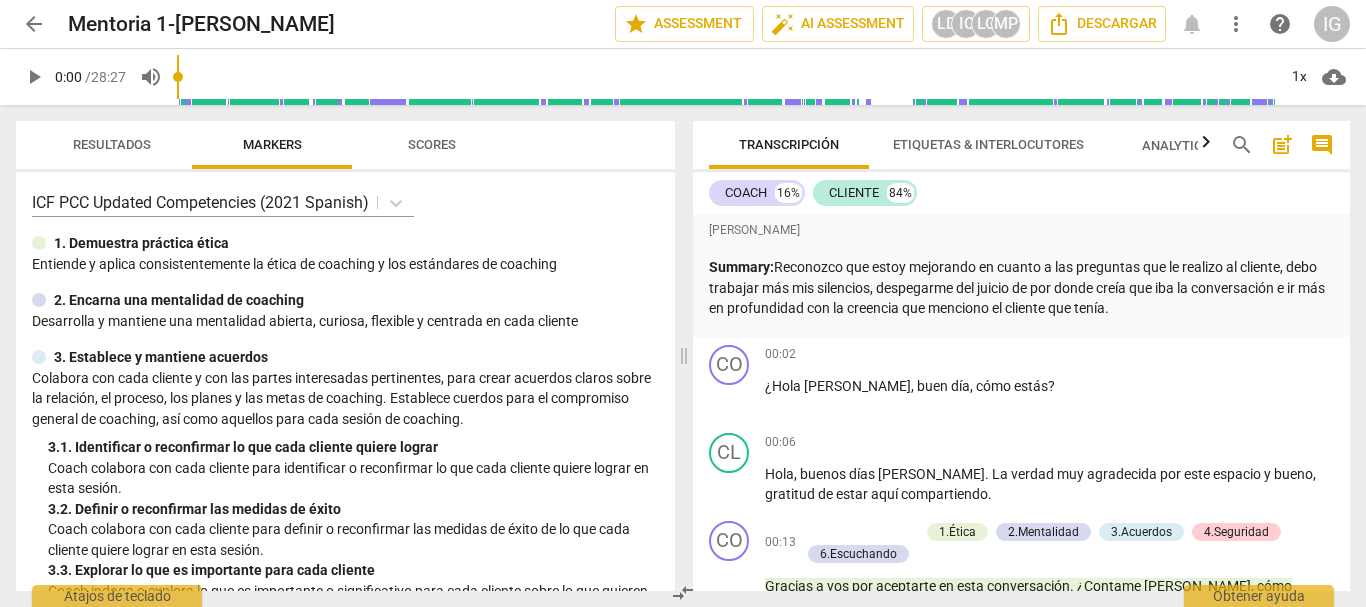 click on "arrow_back" at bounding box center (34, 24) 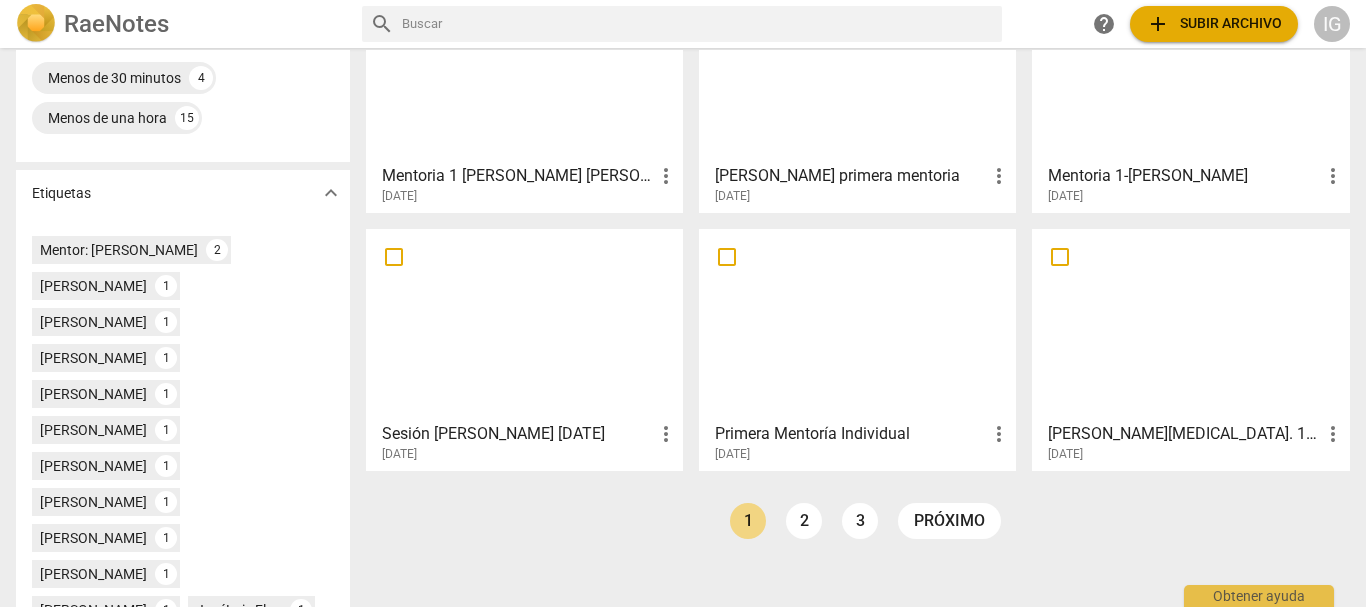 scroll, scrollTop: 500, scrollLeft: 0, axis: vertical 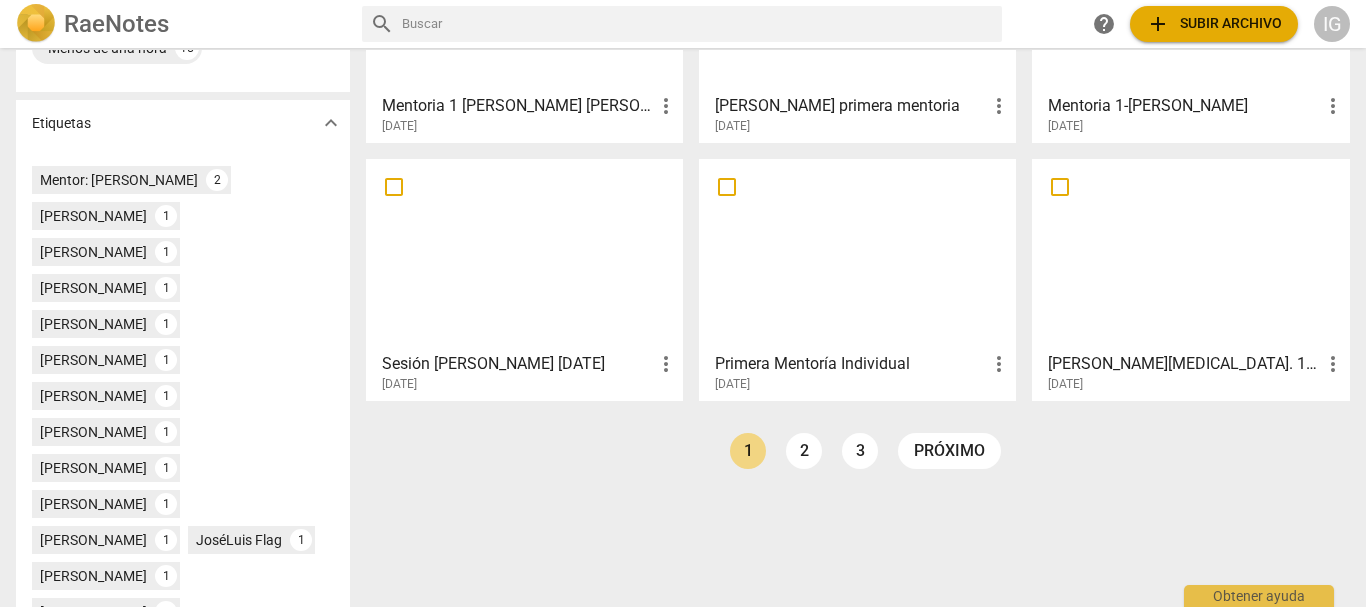click at bounding box center (524, 254) 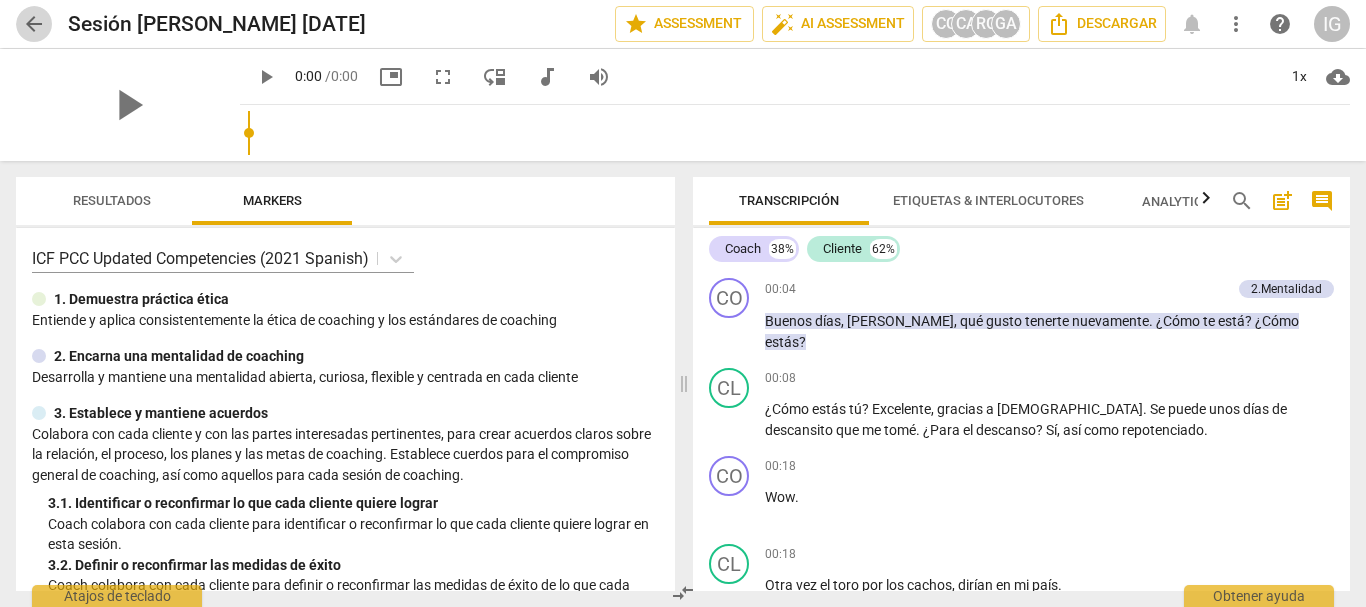 click on "arrow_back" at bounding box center [34, 24] 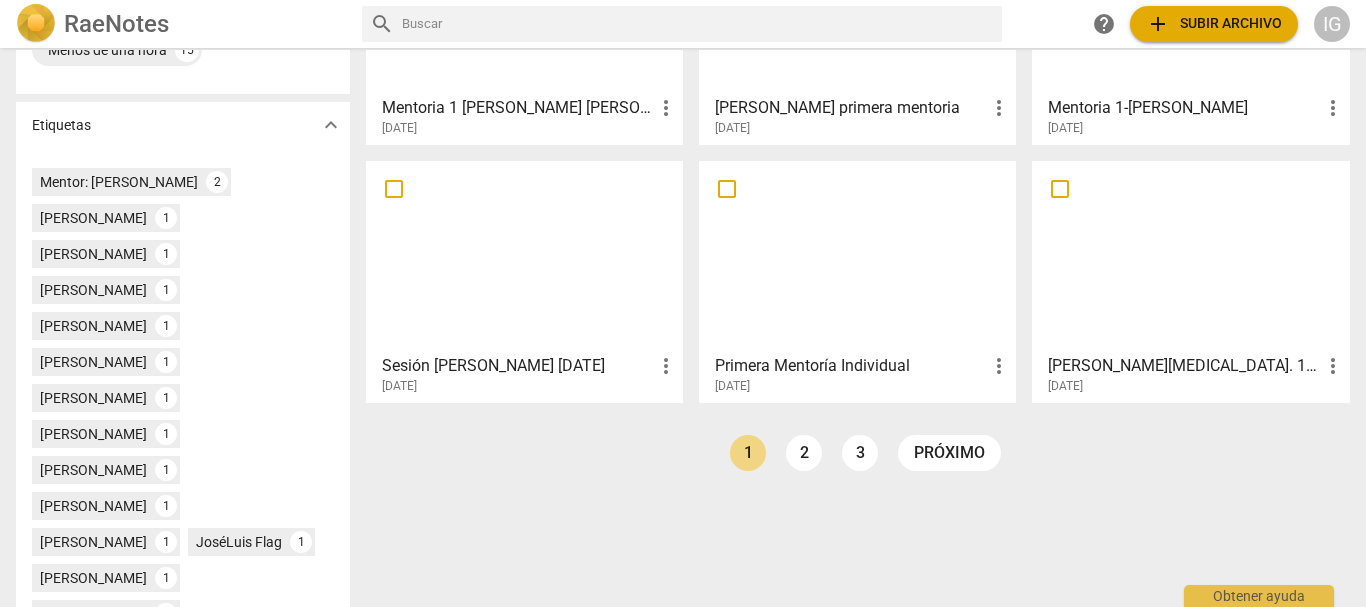 scroll, scrollTop: 500, scrollLeft: 0, axis: vertical 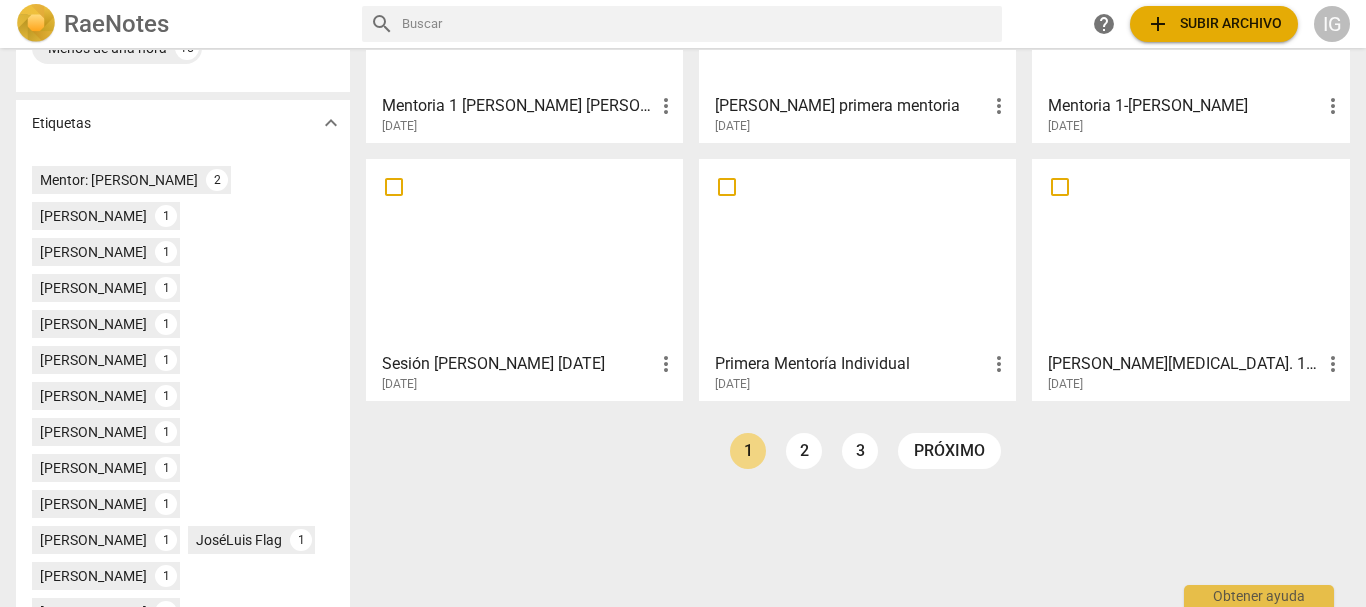 click at bounding box center [857, 254] 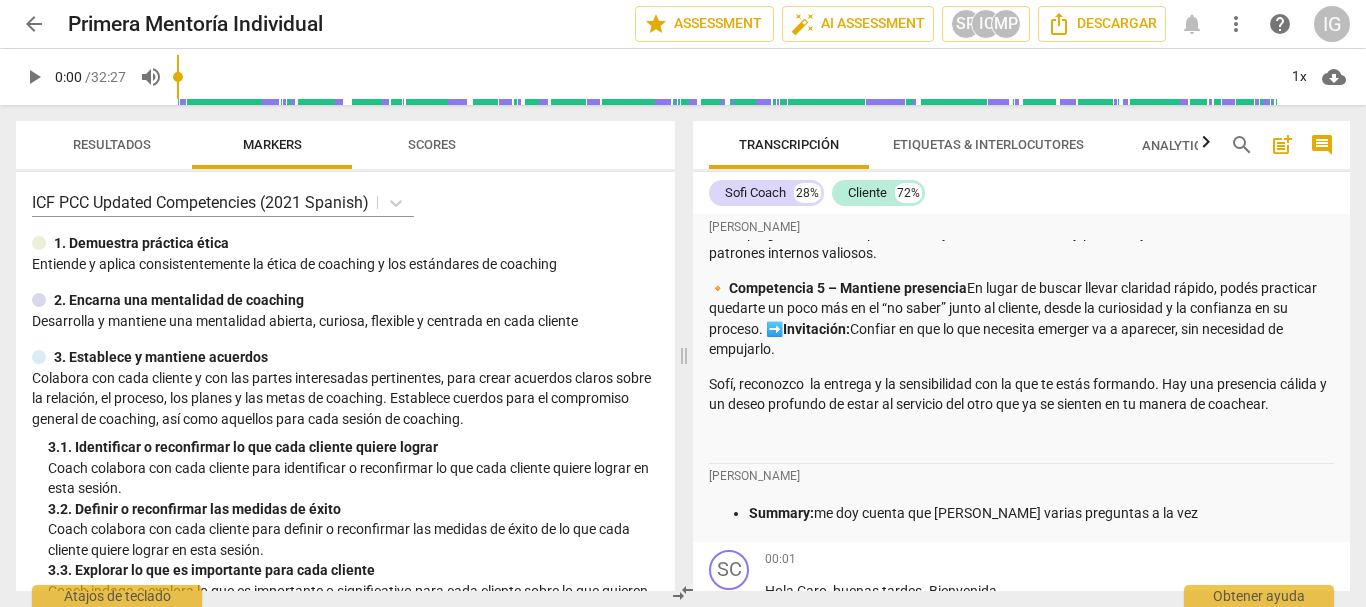 scroll, scrollTop: 900, scrollLeft: 0, axis: vertical 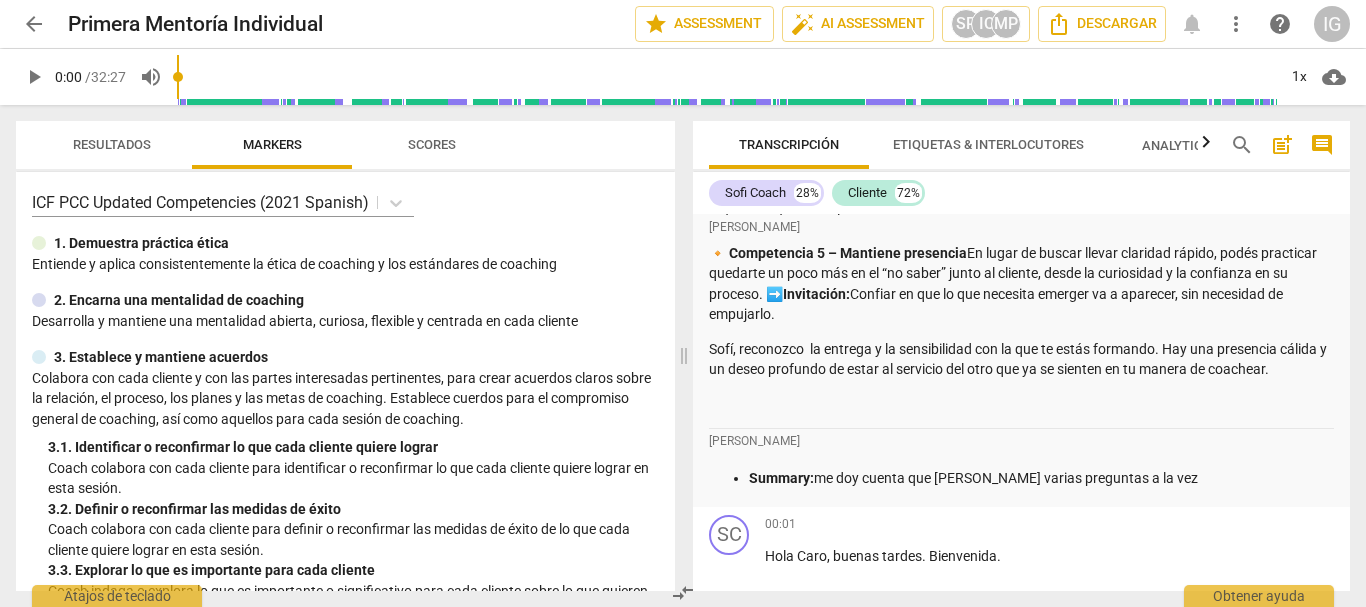 click on "arrow_back" at bounding box center [34, 24] 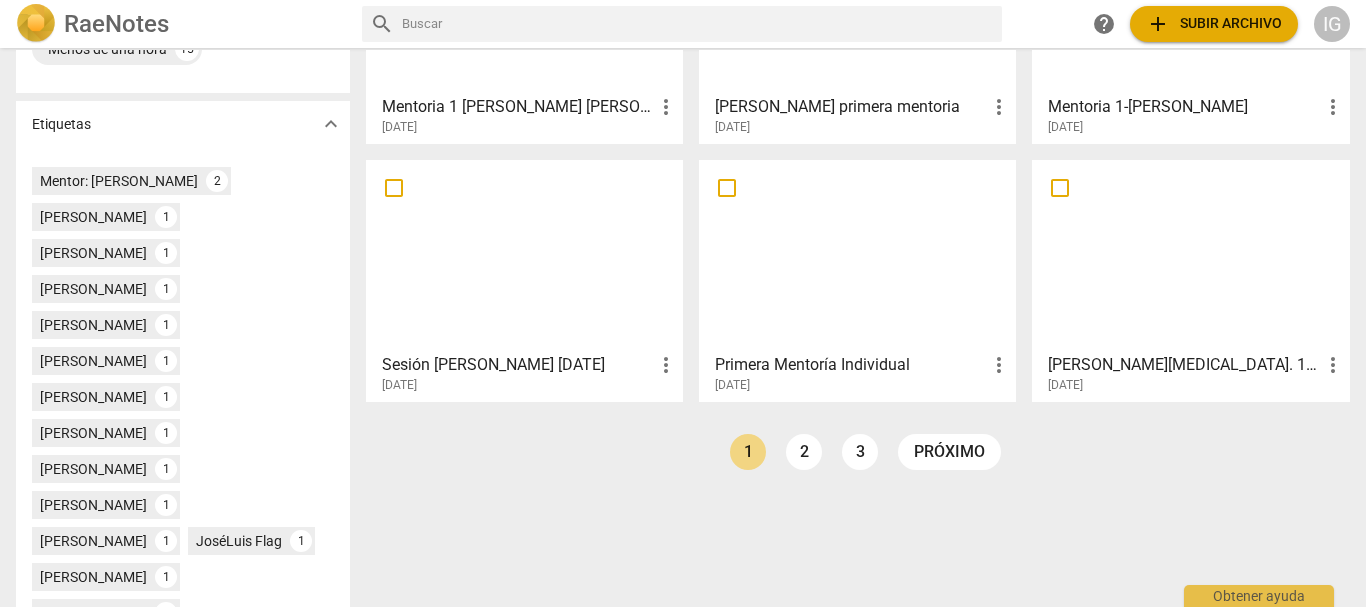 scroll, scrollTop: 500, scrollLeft: 0, axis: vertical 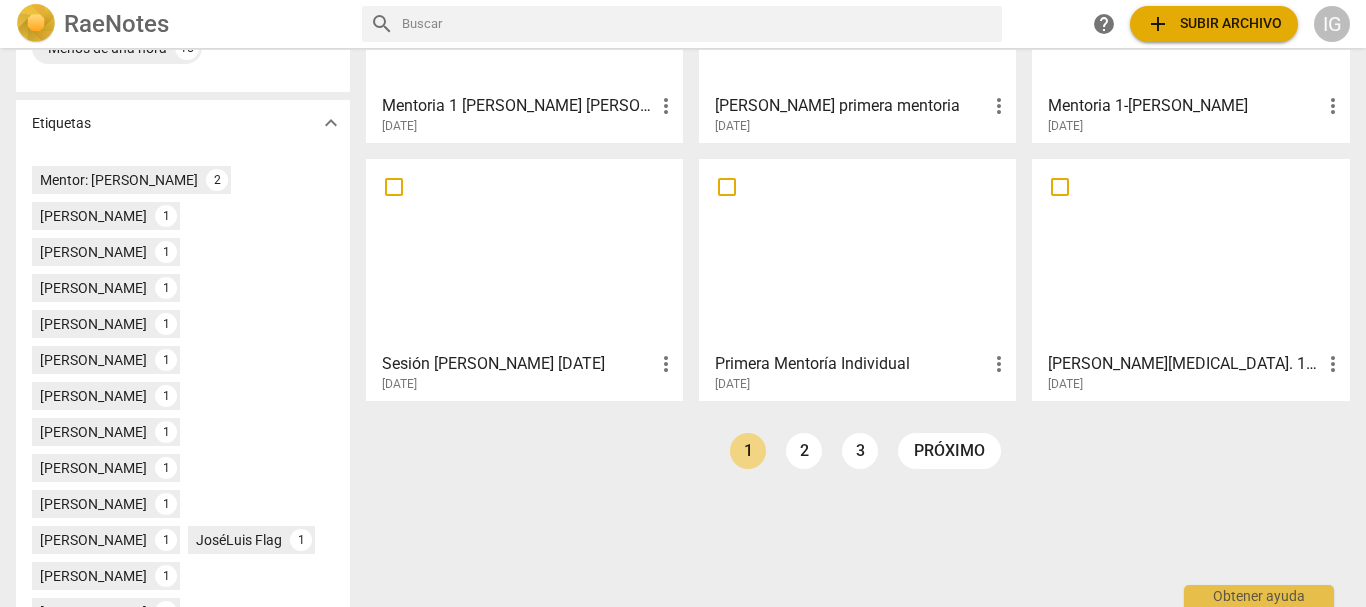 click at bounding box center [1190, 254] 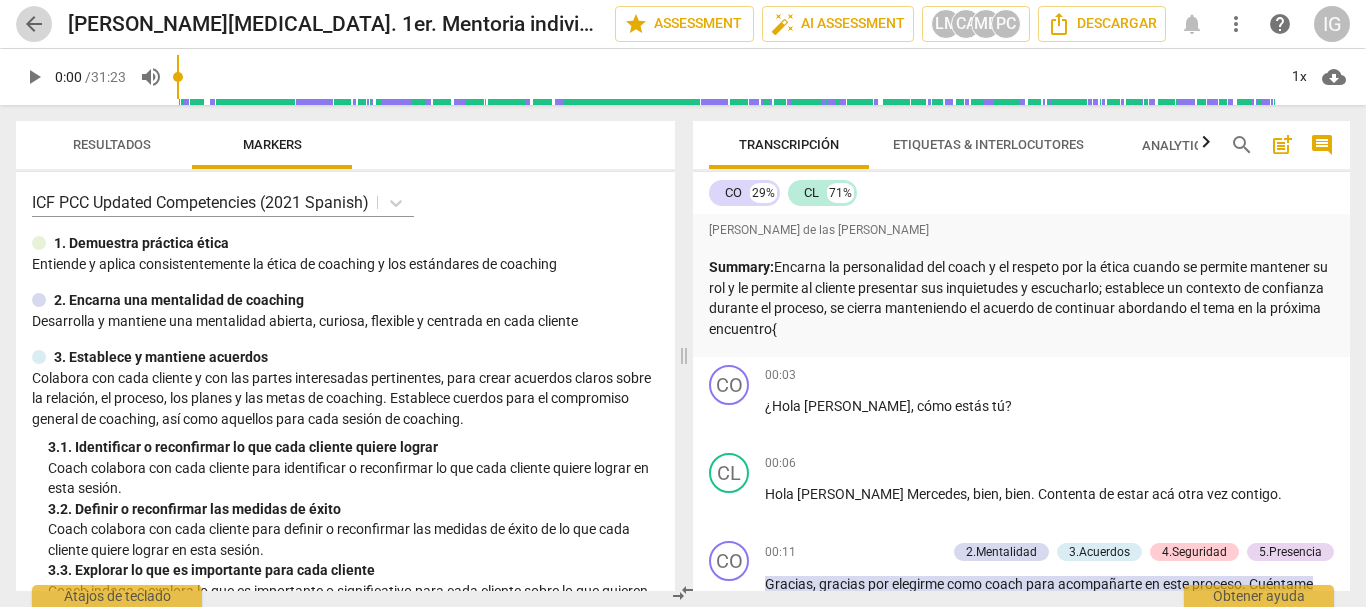 click on "arrow_back" at bounding box center (34, 24) 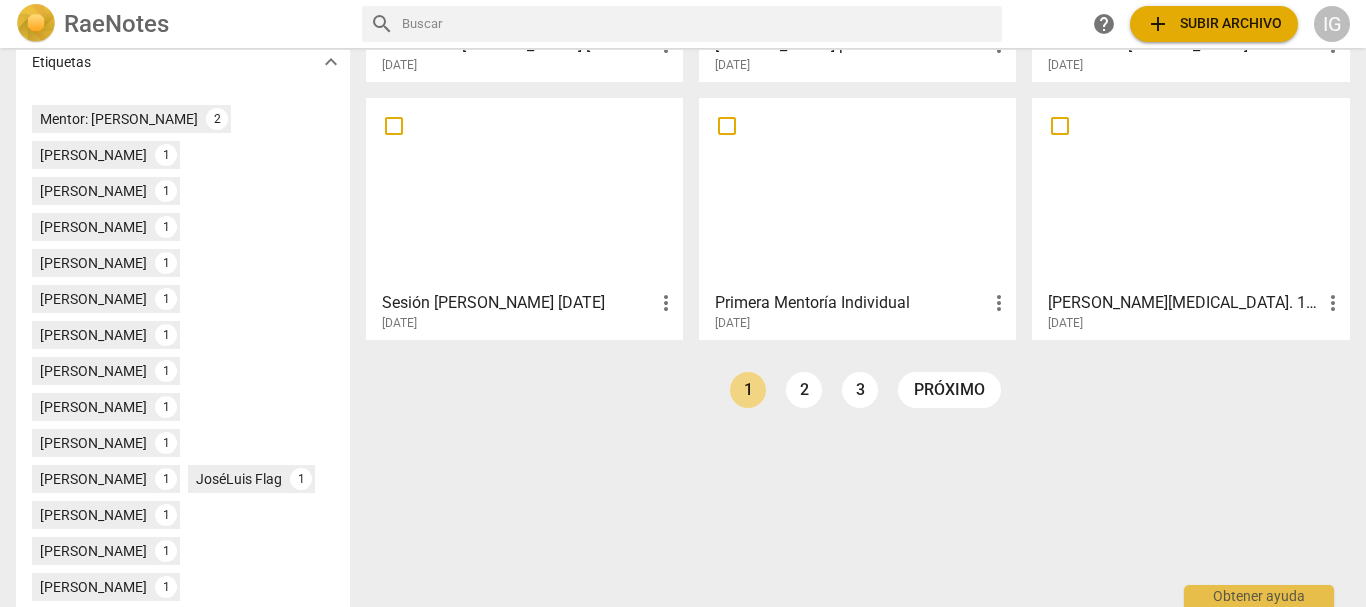 scroll, scrollTop: 700, scrollLeft: 0, axis: vertical 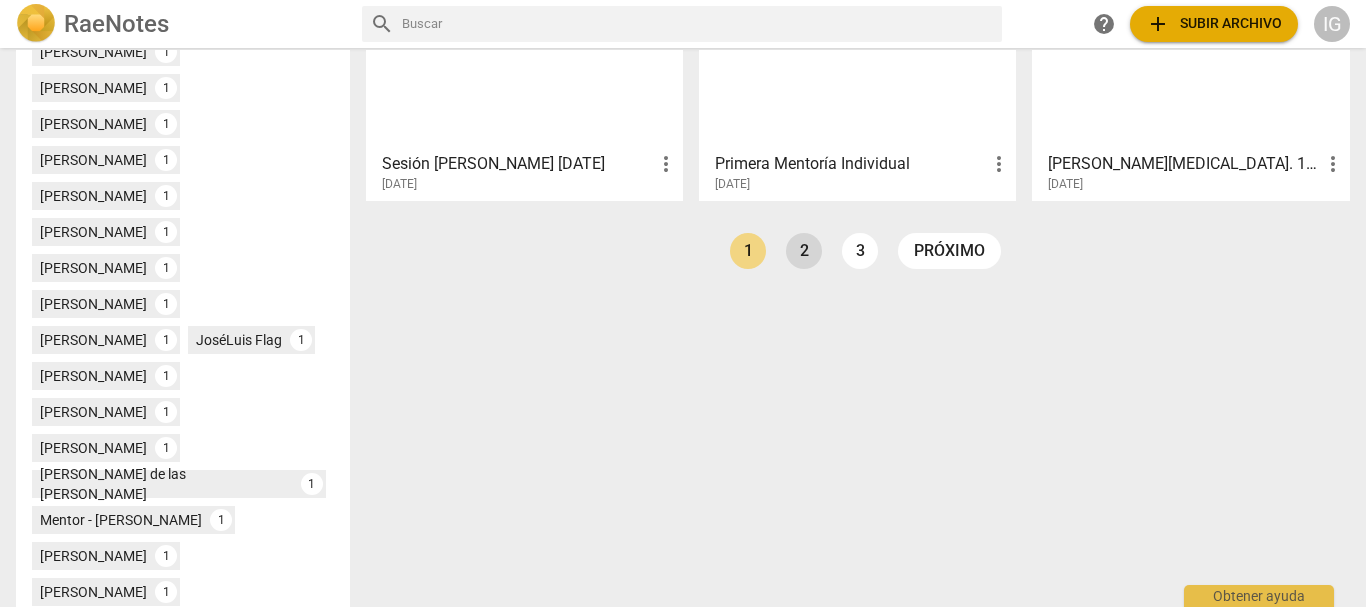click on "2" at bounding box center (804, 251) 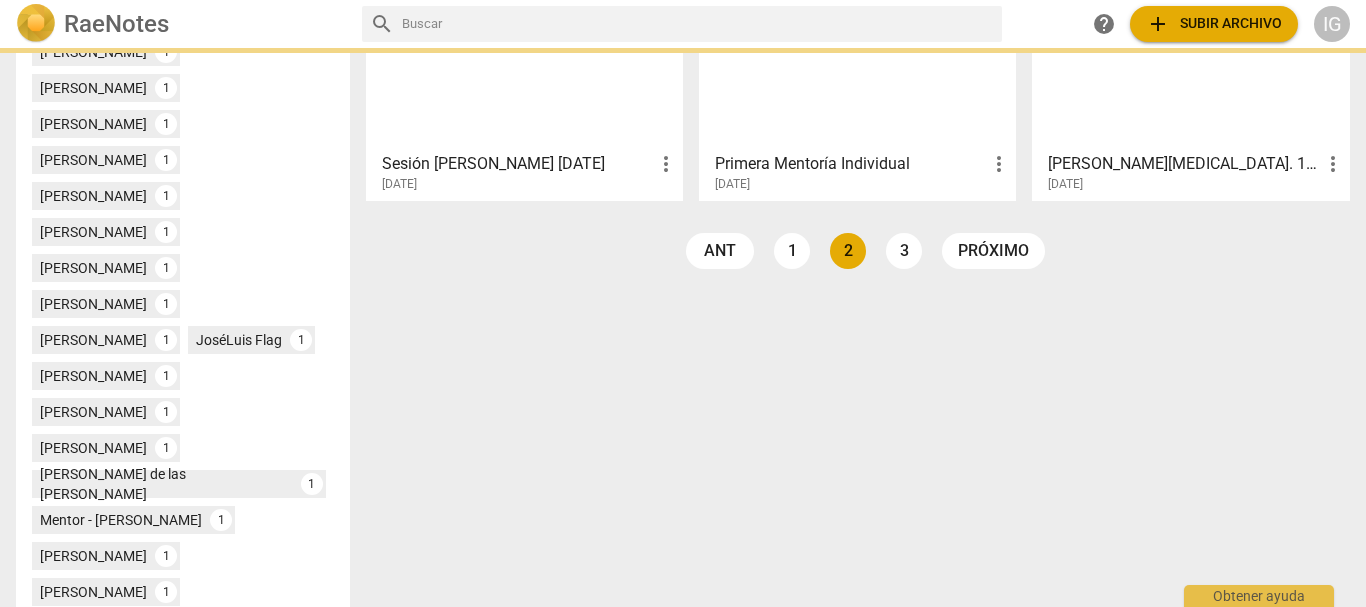 scroll, scrollTop: 0, scrollLeft: 0, axis: both 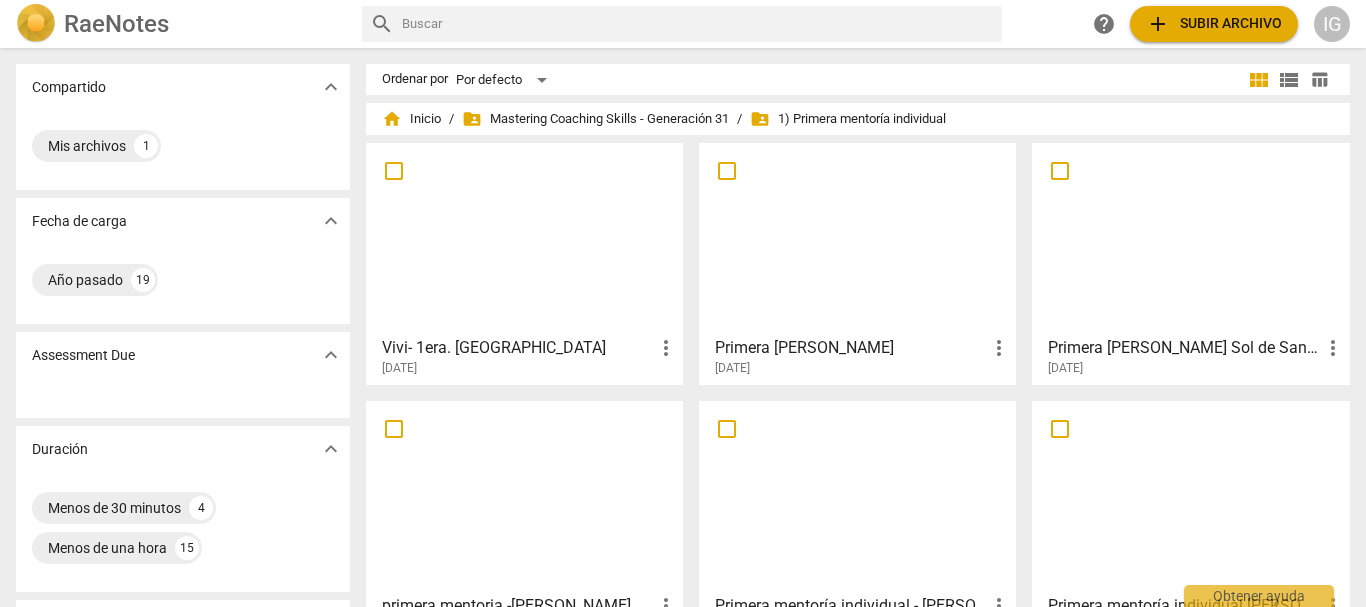 click at bounding box center [524, 238] 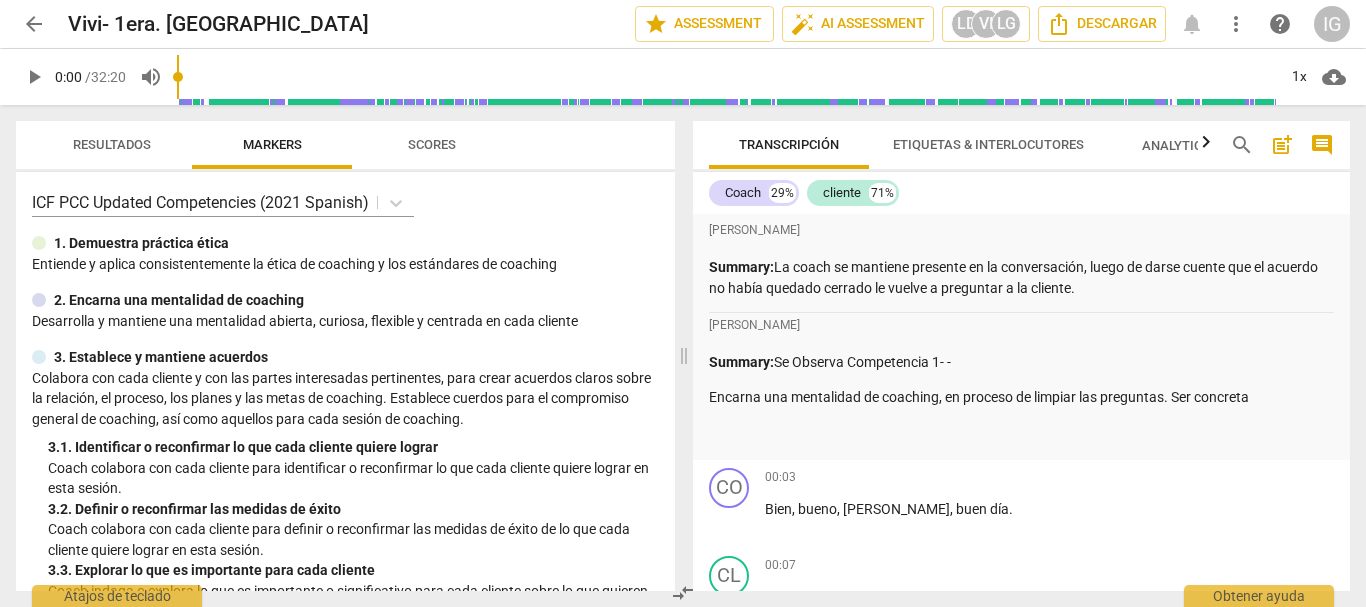 click on "arrow_back" at bounding box center (34, 24) 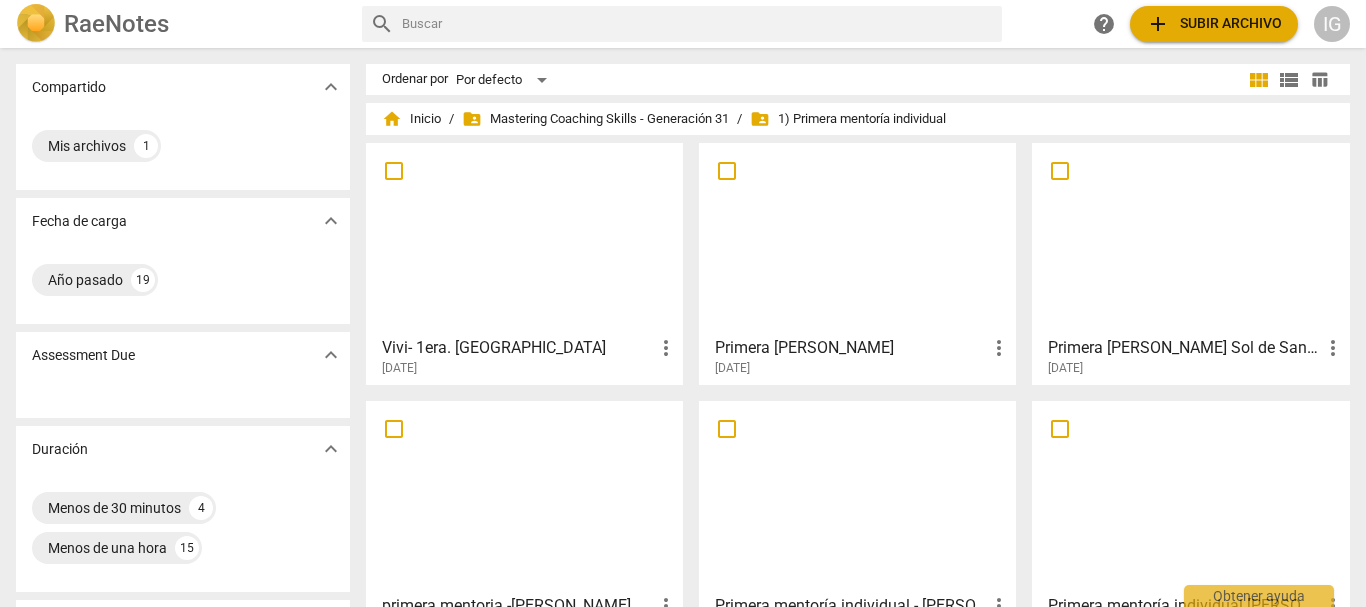 click at bounding box center (857, 238) 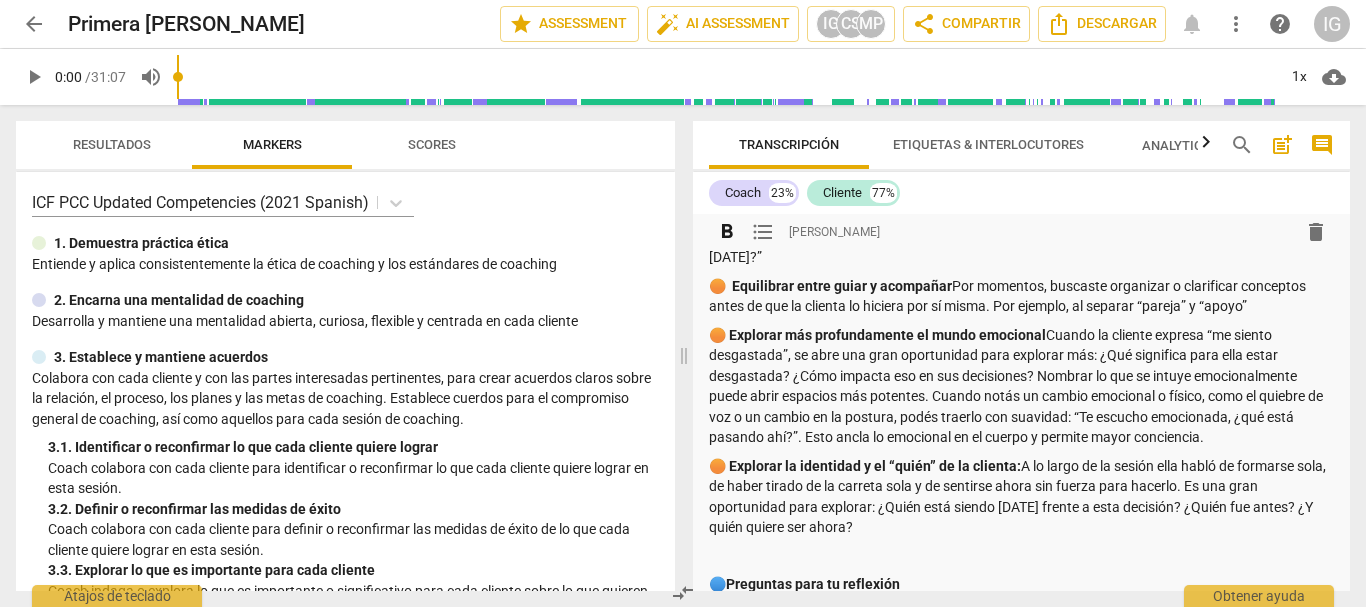scroll, scrollTop: 1000, scrollLeft: 0, axis: vertical 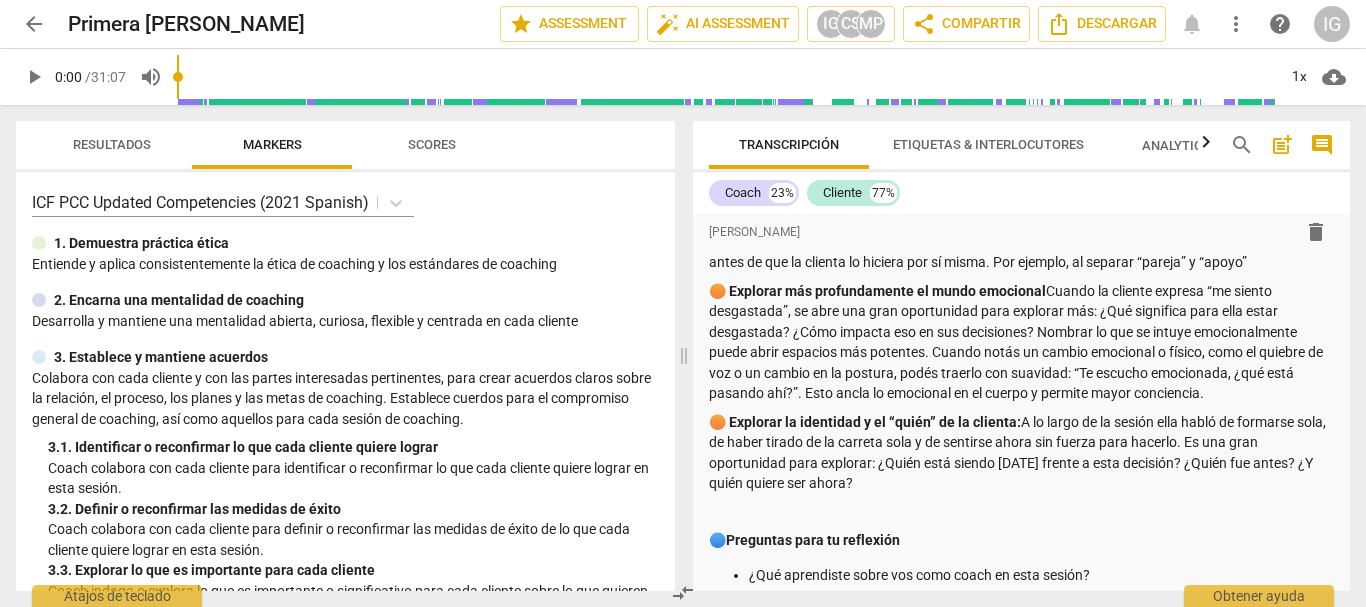 click on "arrow_back" at bounding box center [34, 24] 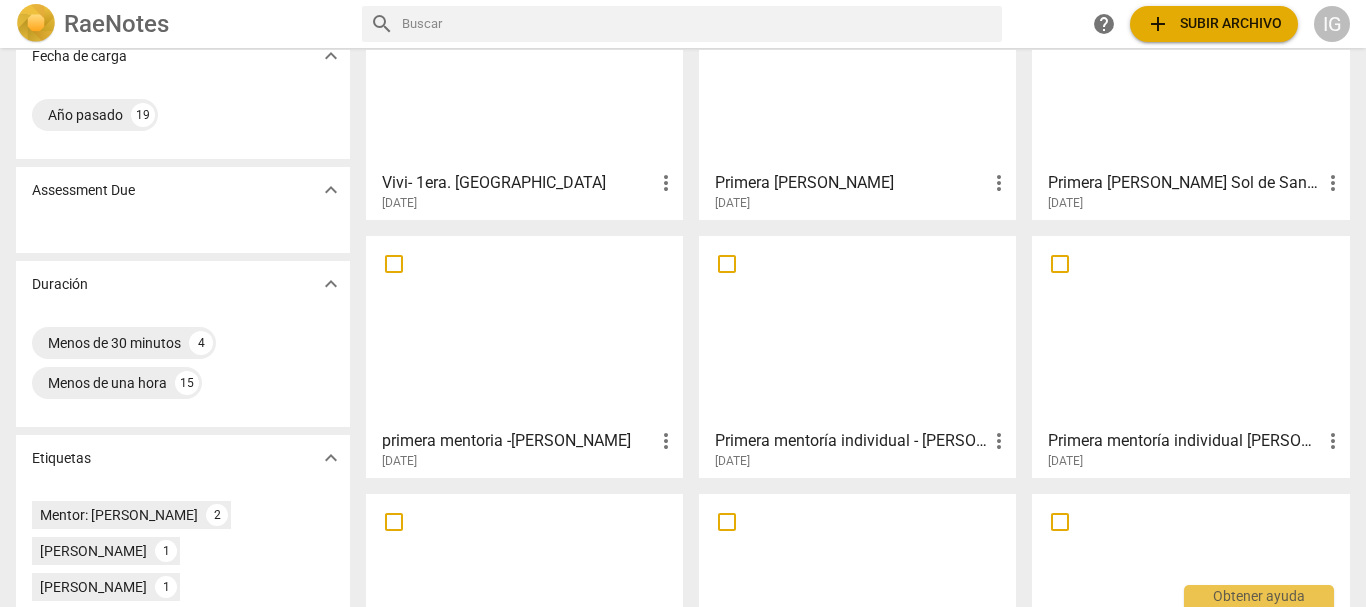 scroll, scrollTop: 200, scrollLeft: 0, axis: vertical 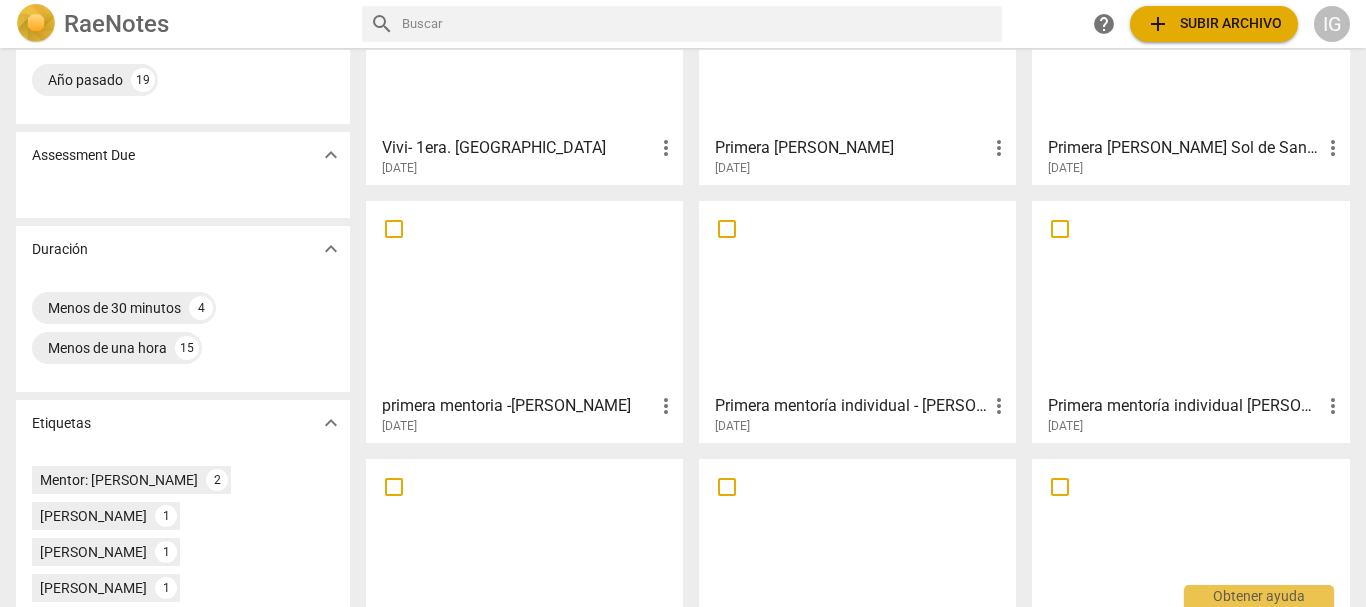 click on "Primera mentoría Carolina Sol de Santa Brigida  more_vert 2025-05-07" at bounding box center [1191, 152] 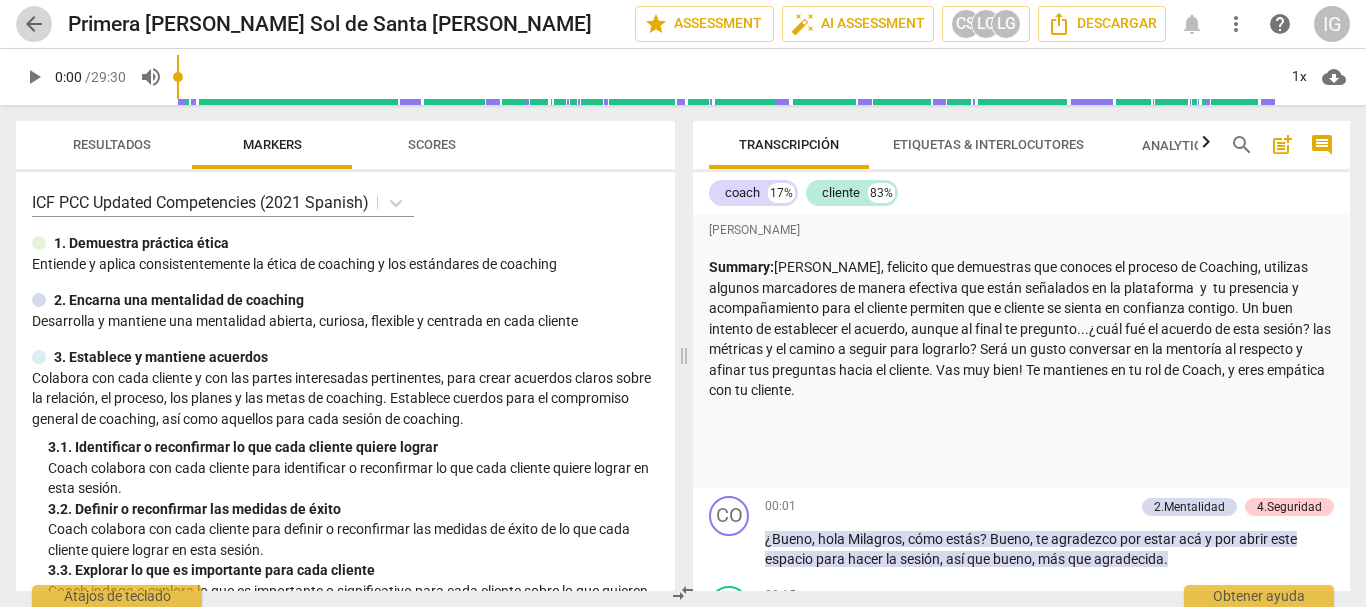 click on "arrow_back" at bounding box center (34, 24) 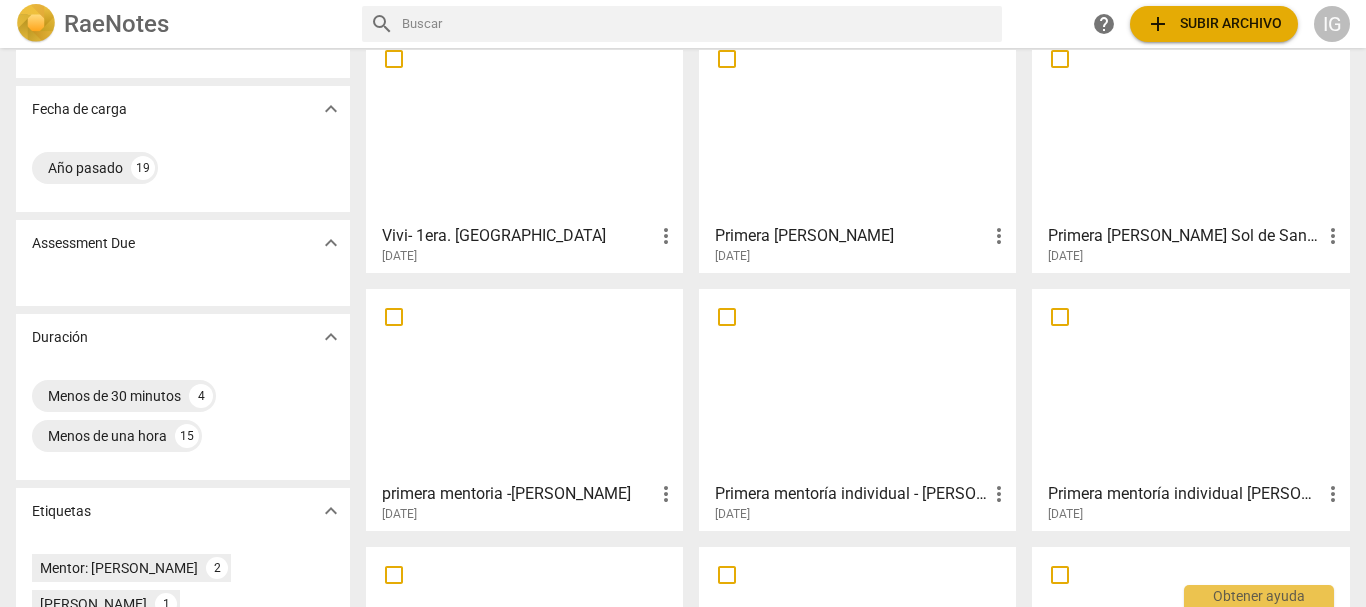 scroll, scrollTop: 300, scrollLeft: 0, axis: vertical 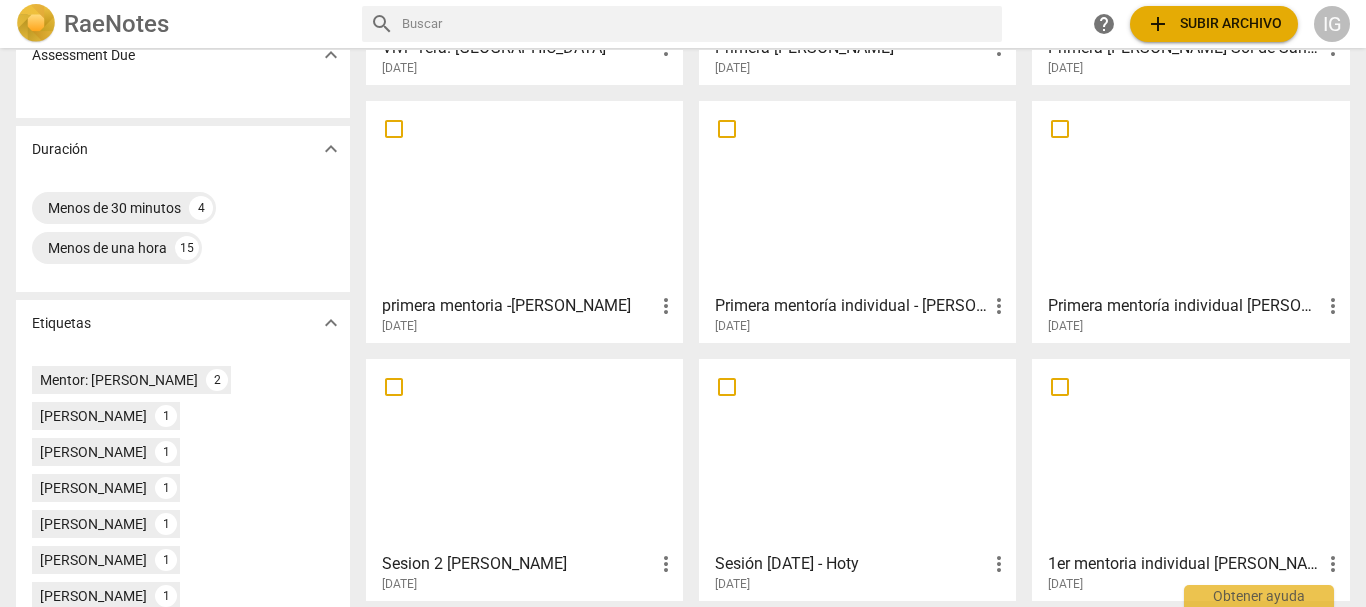 click at bounding box center (1190, 196) 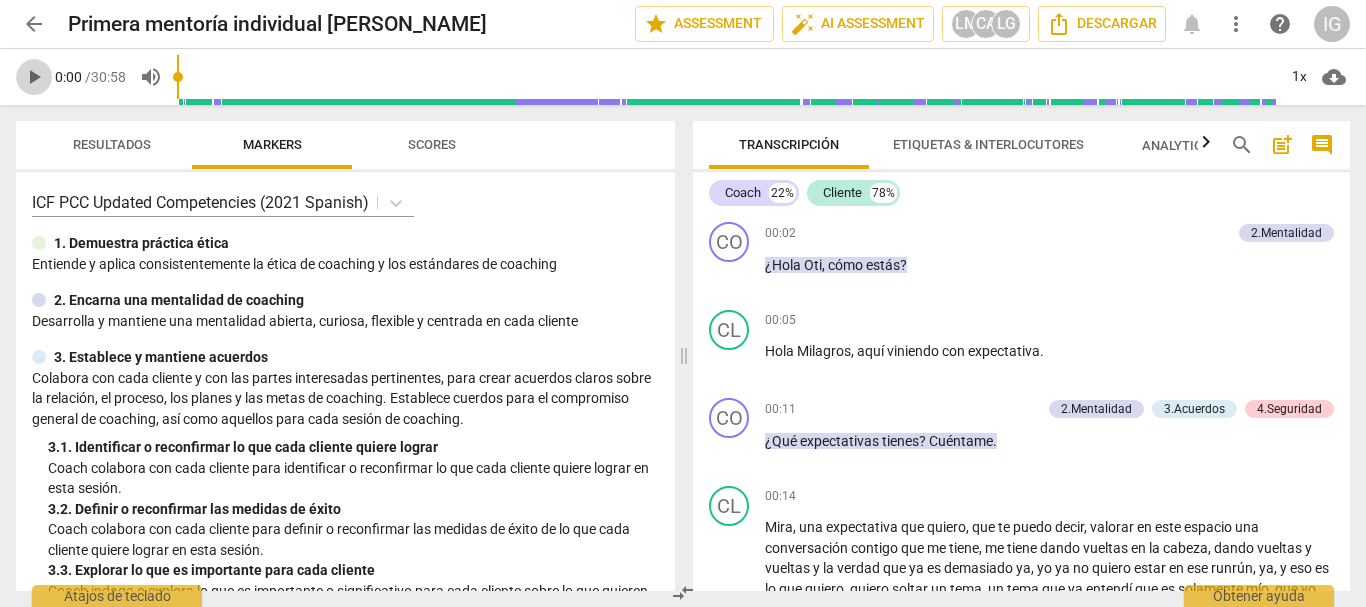 click on "play_arrow" at bounding box center [34, 77] 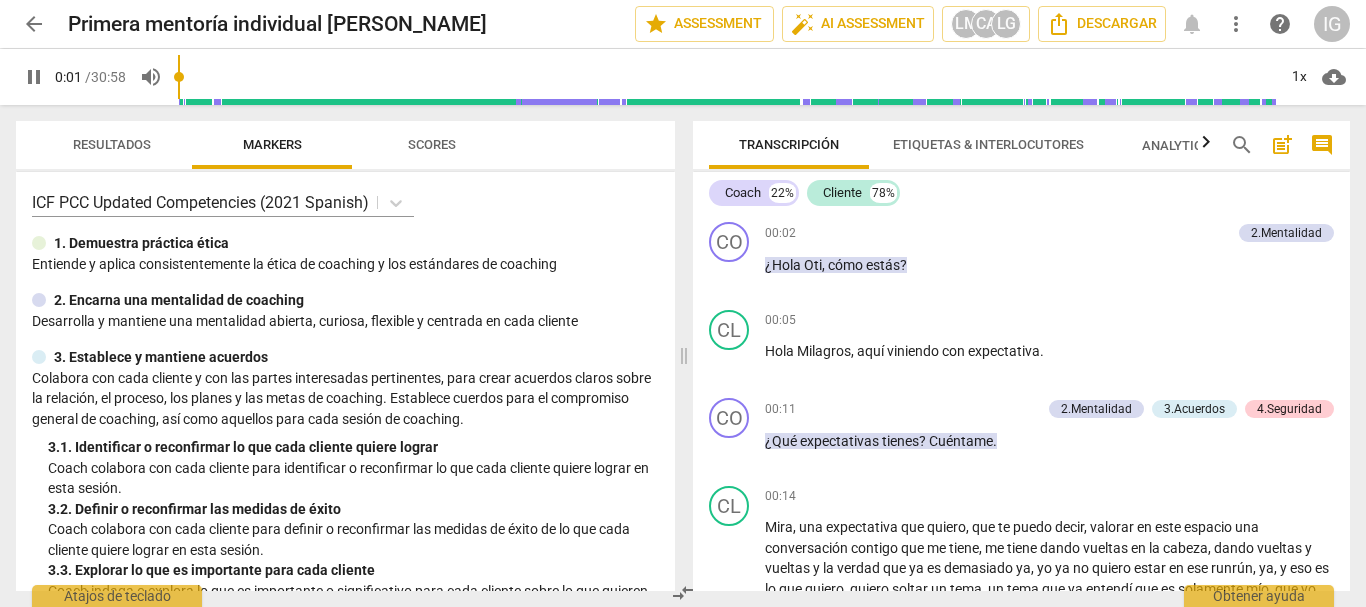 type on "2" 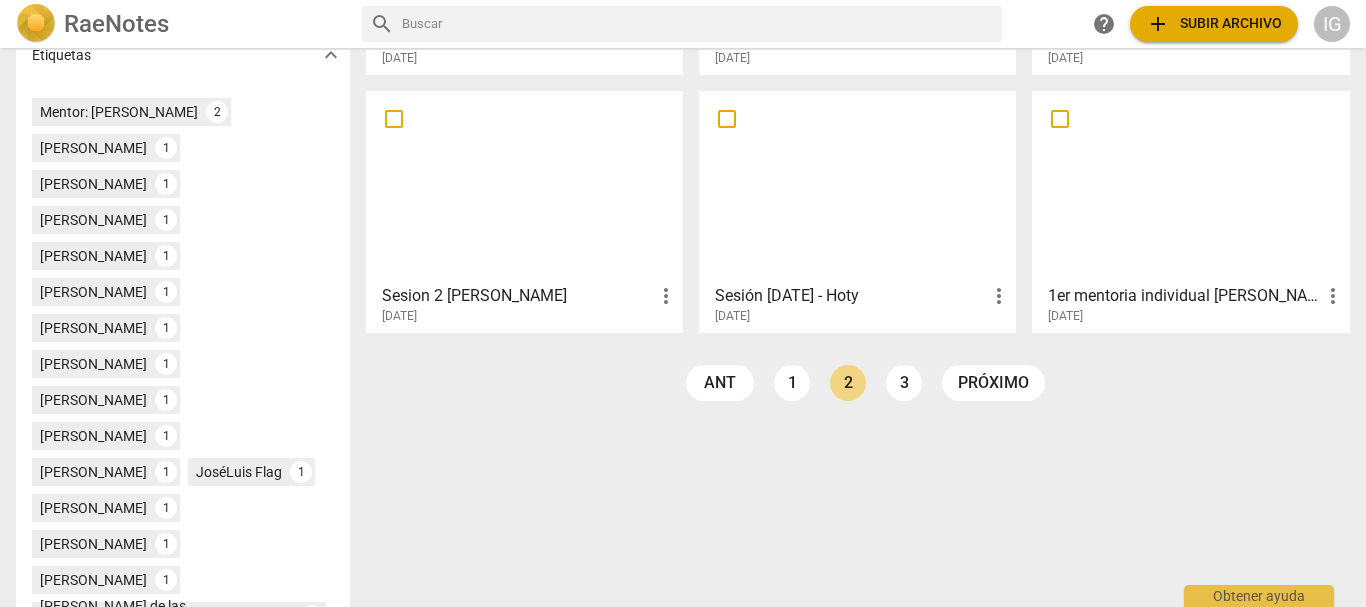 scroll, scrollTop: 600, scrollLeft: 0, axis: vertical 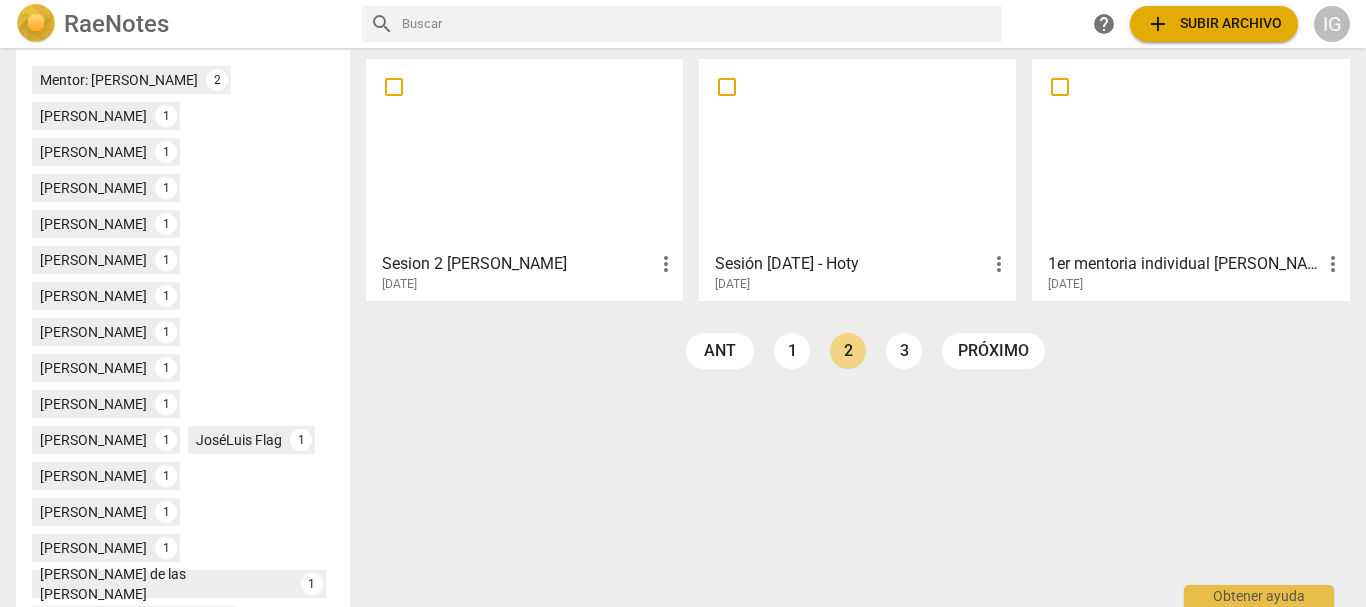 click at bounding box center [524, 154] 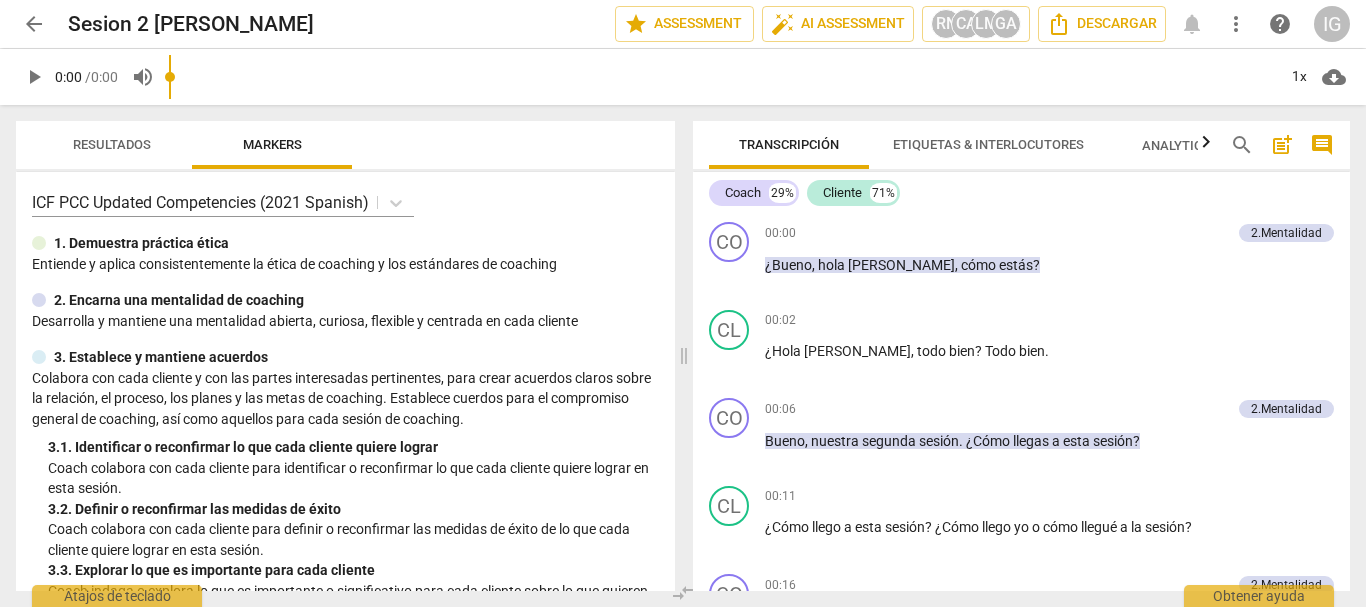click on "arrow_back" at bounding box center [34, 24] 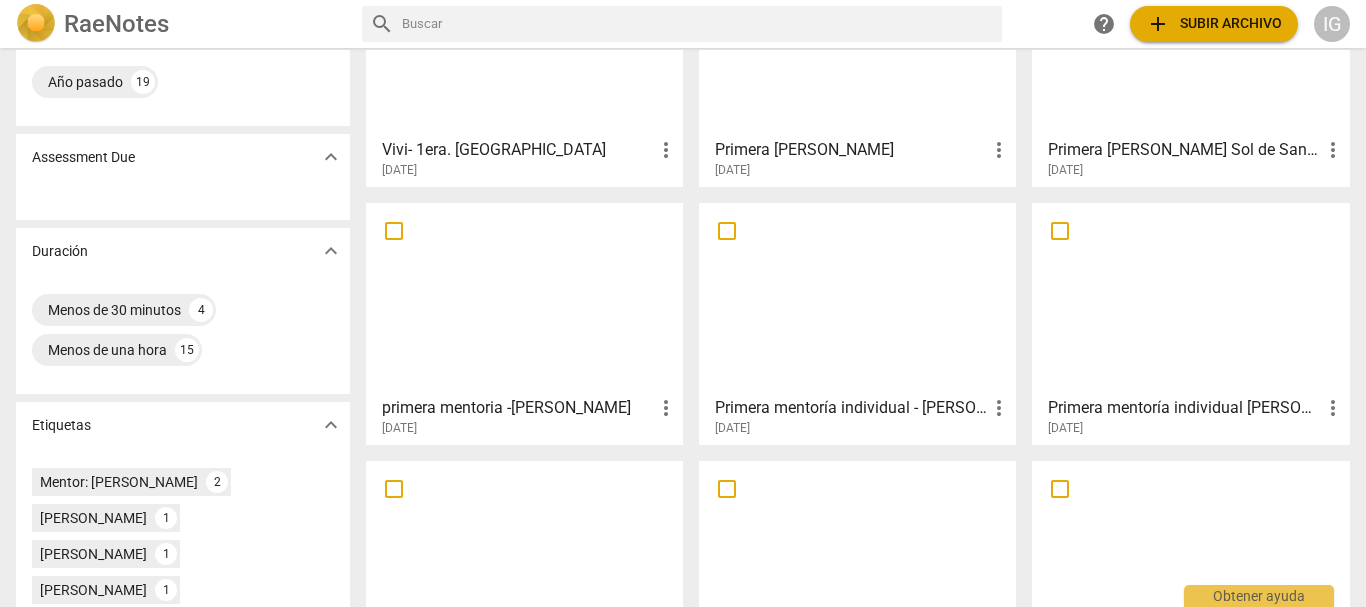 scroll, scrollTop: 200, scrollLeft: 0, axis: vertical 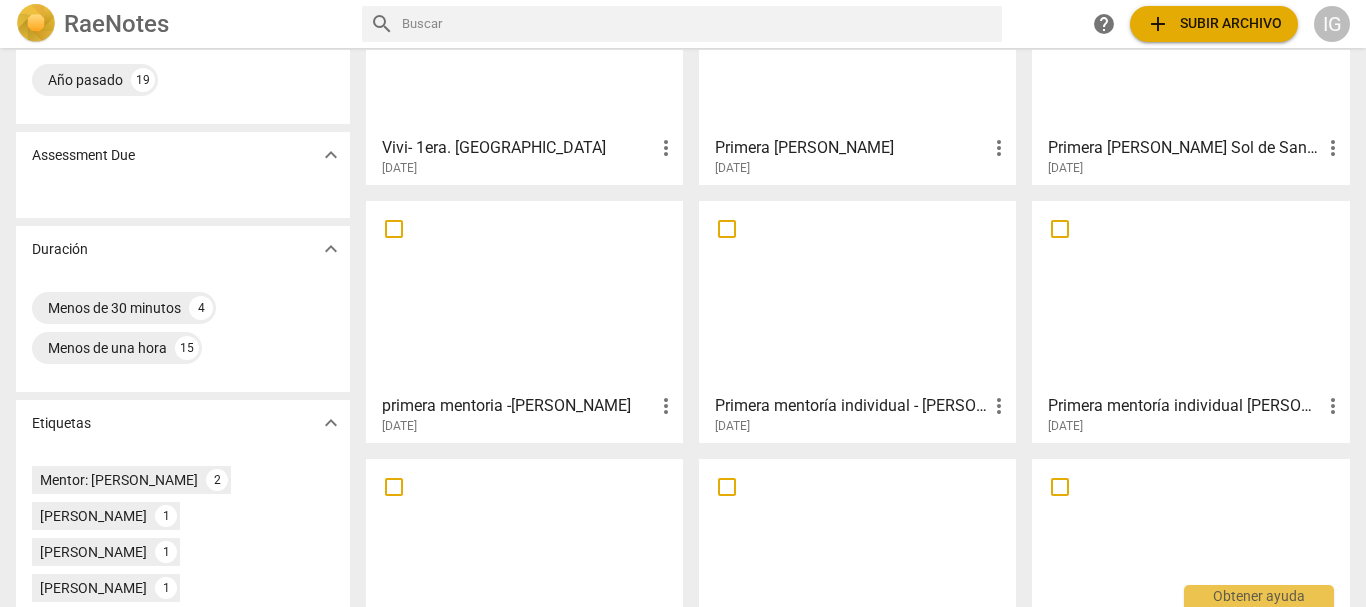 click at bounding box center [857, 296] 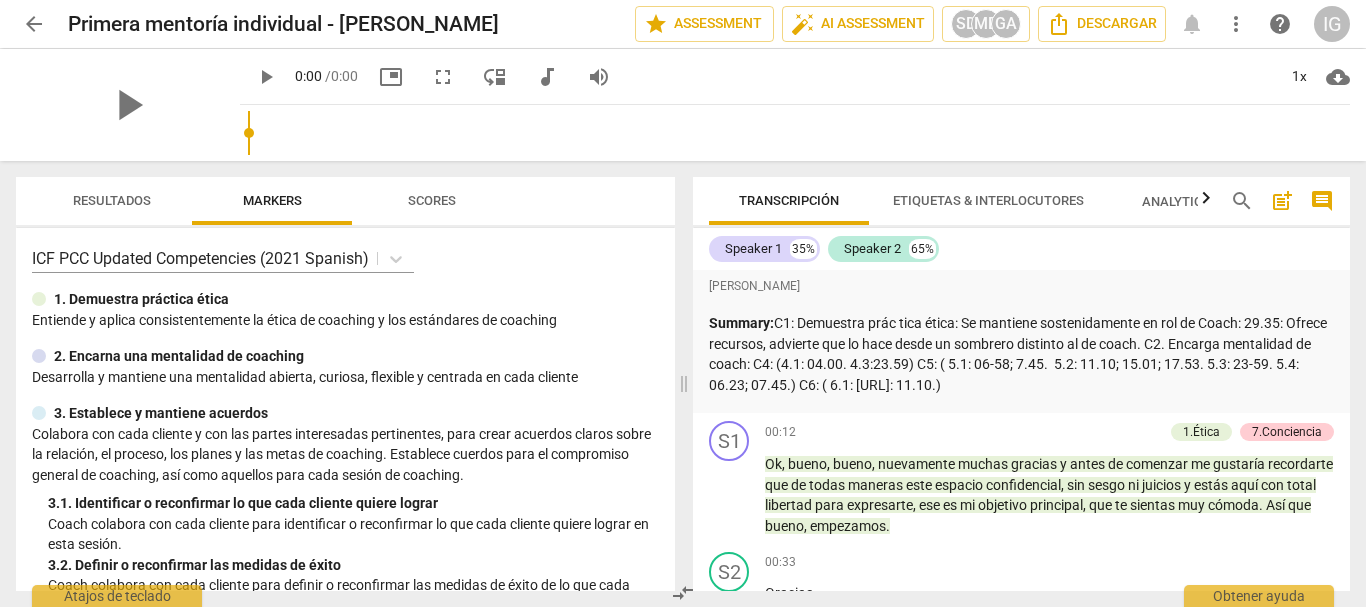 click on "arrow_back" at bounding box center (34, 24) 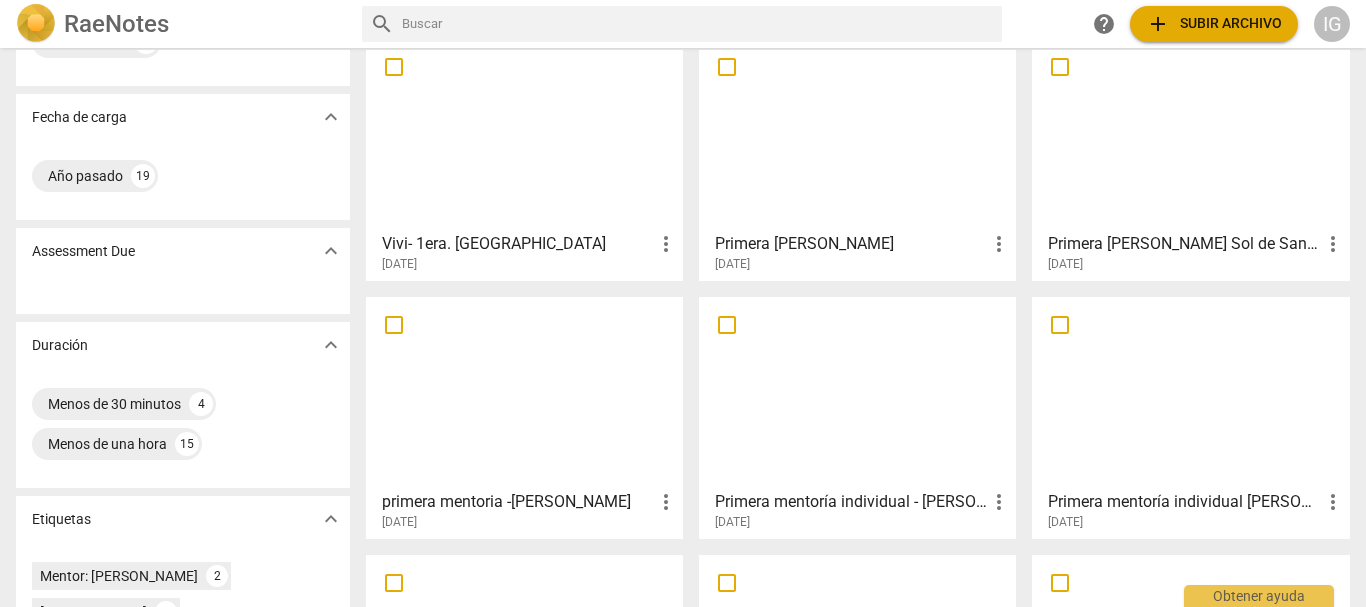 scroll, scrollTop: 200, scrollLeft: 0, axis: vertical 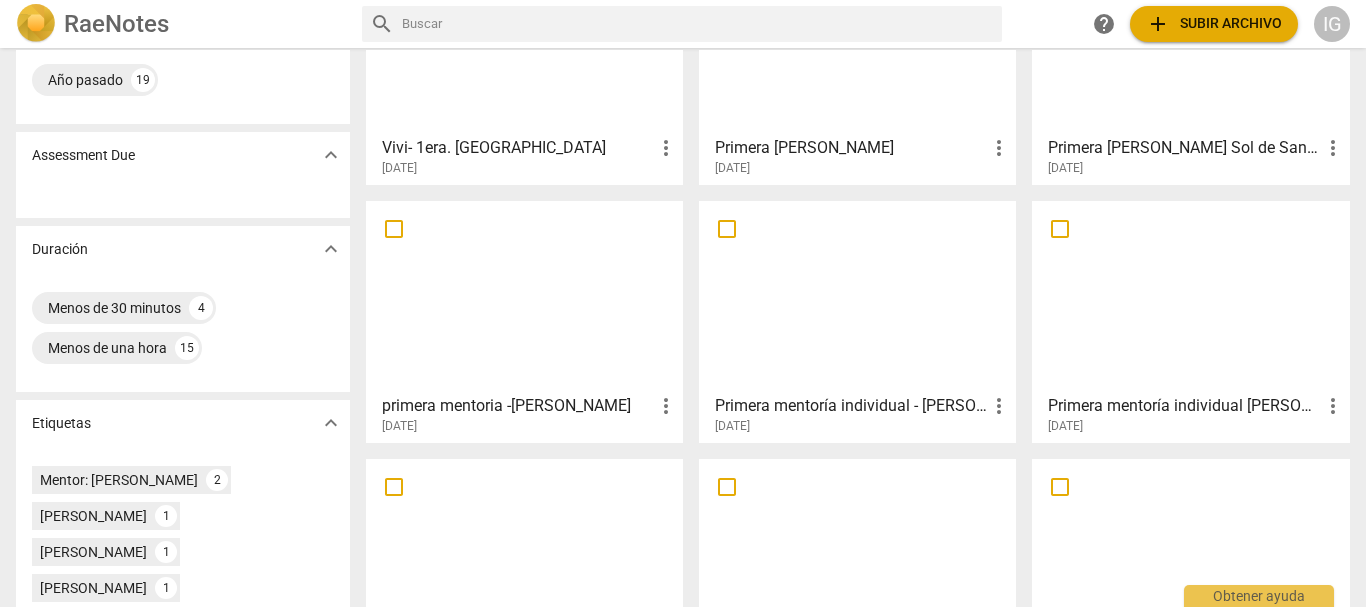 click at bounding box center [1190, 296] 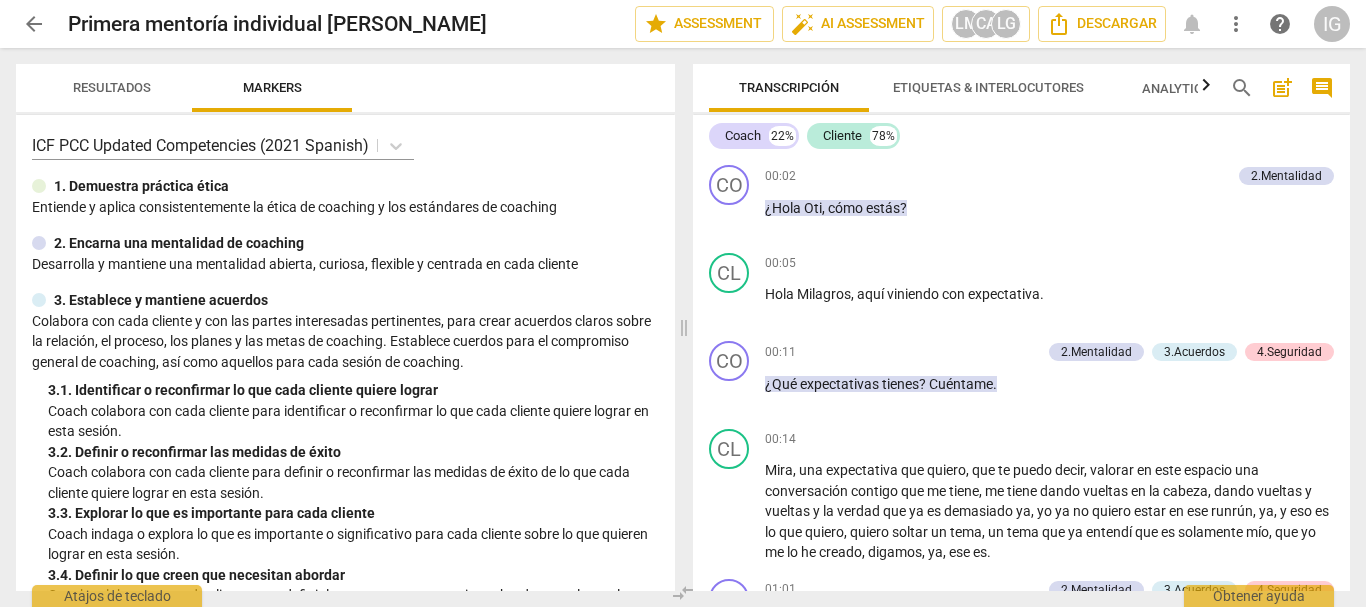 click on "arrow_back" at bounding box center (34, 24) 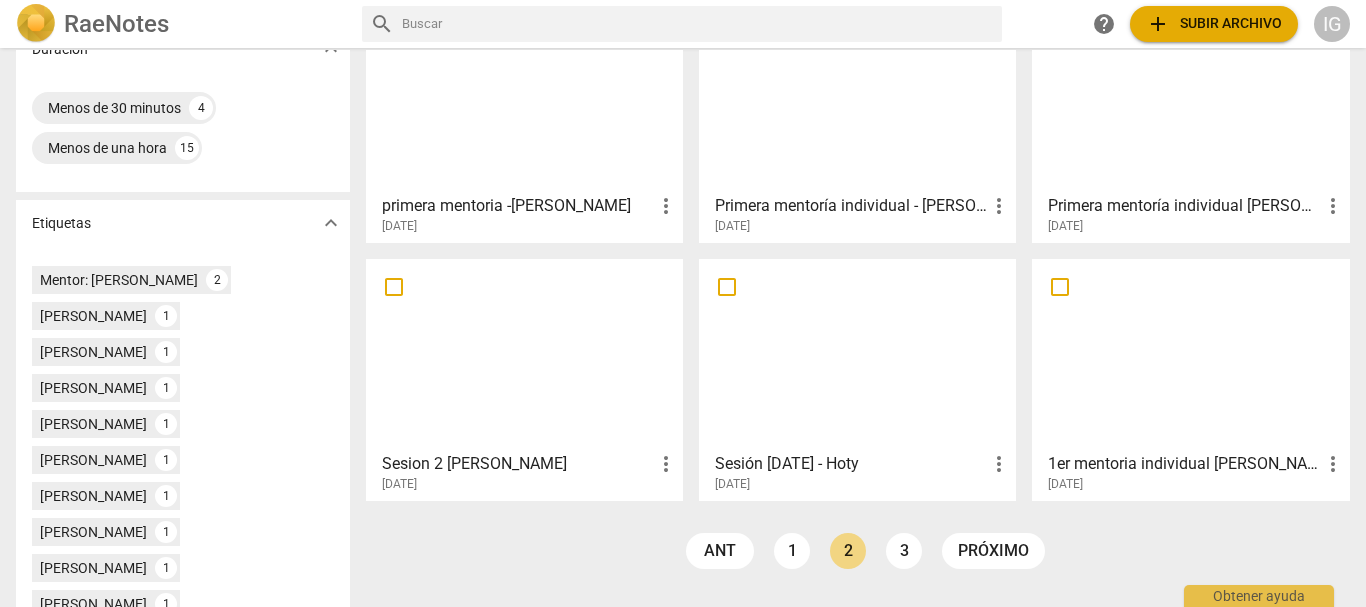 scroll, scrollTop: 600, scrollLeft: 0, axis: vertical 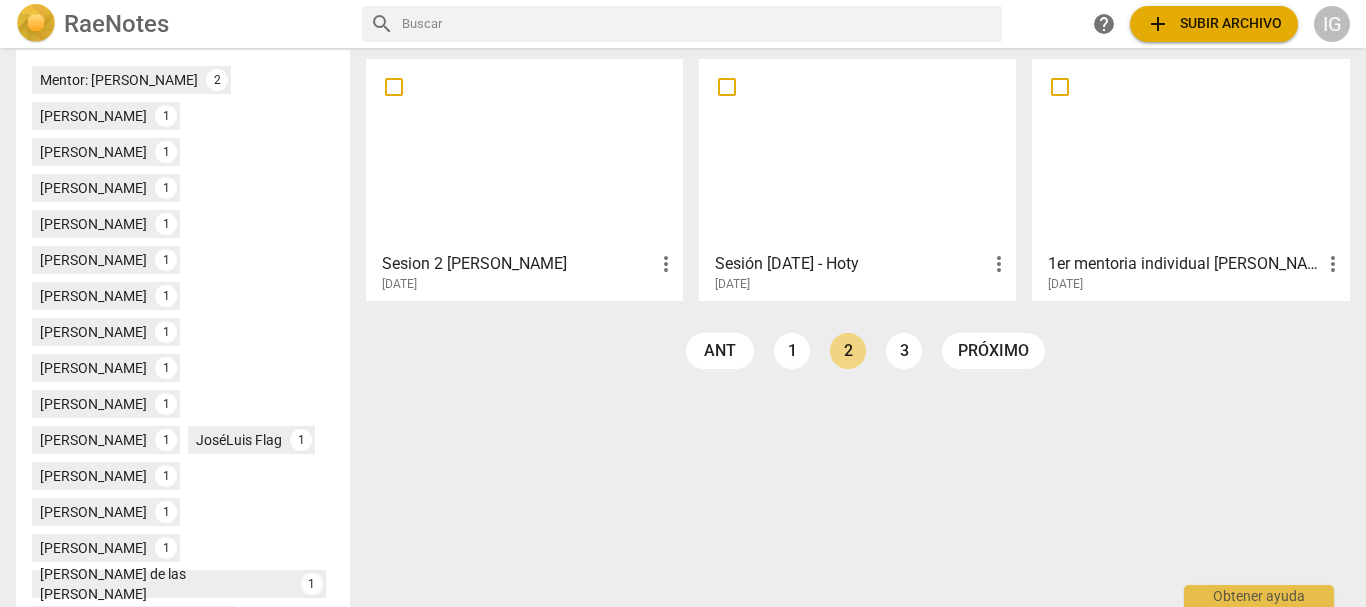 click at bounding box center [524, 154] 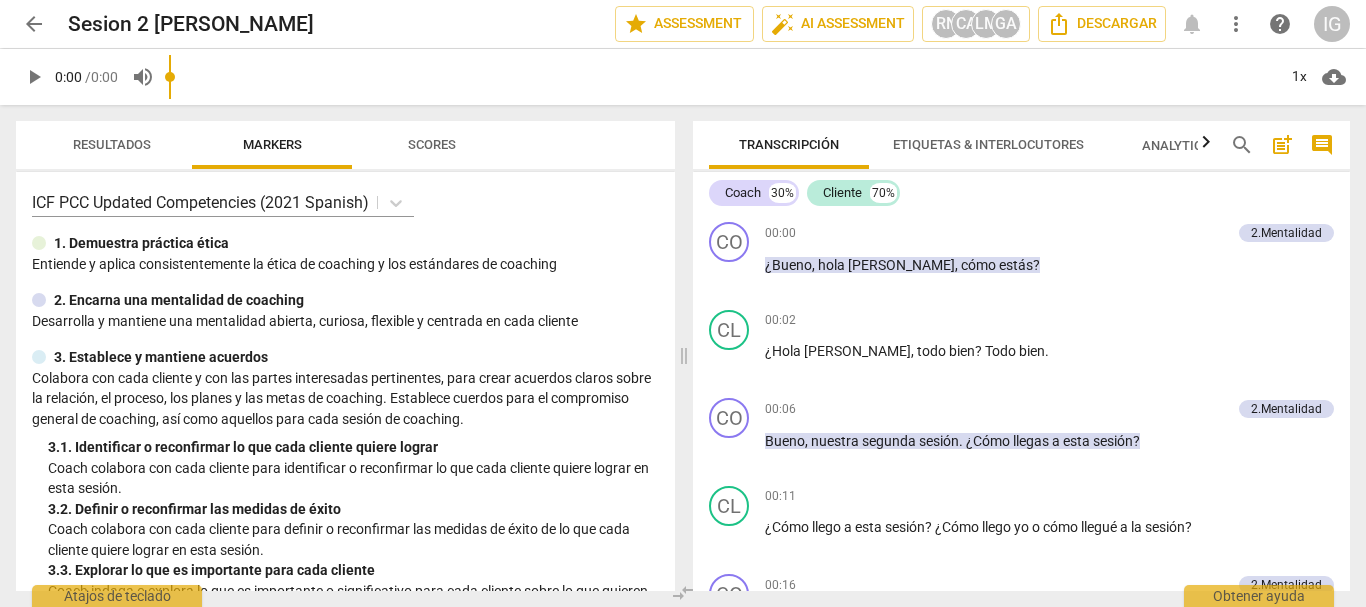 click on "arrow_back" at bounding box center [34, 24] 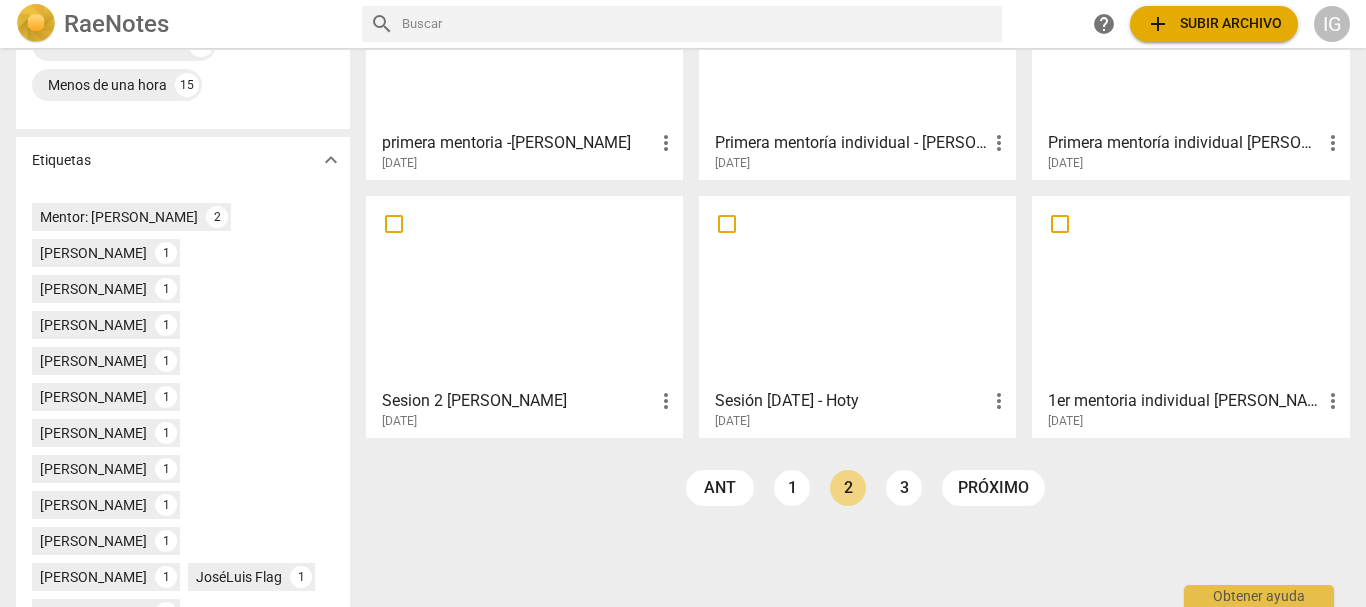 scroll, scrollTop: 500, scrollLeft: 0, axis: vertical 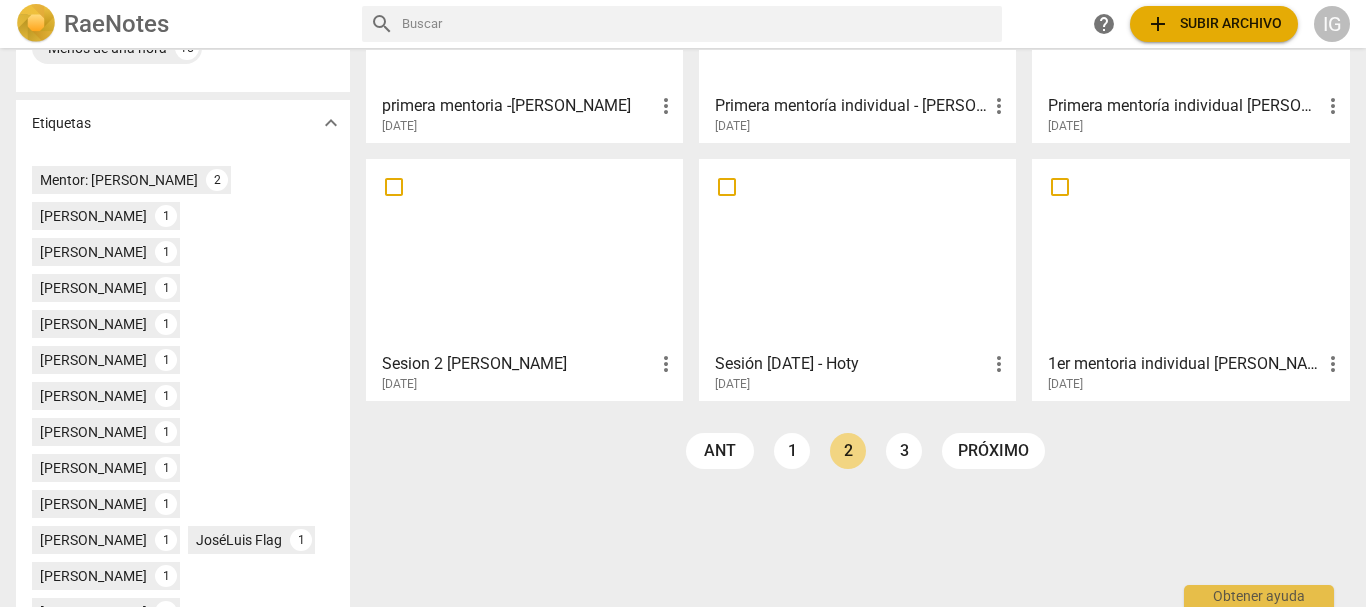 click at bounding box center (857, 254) 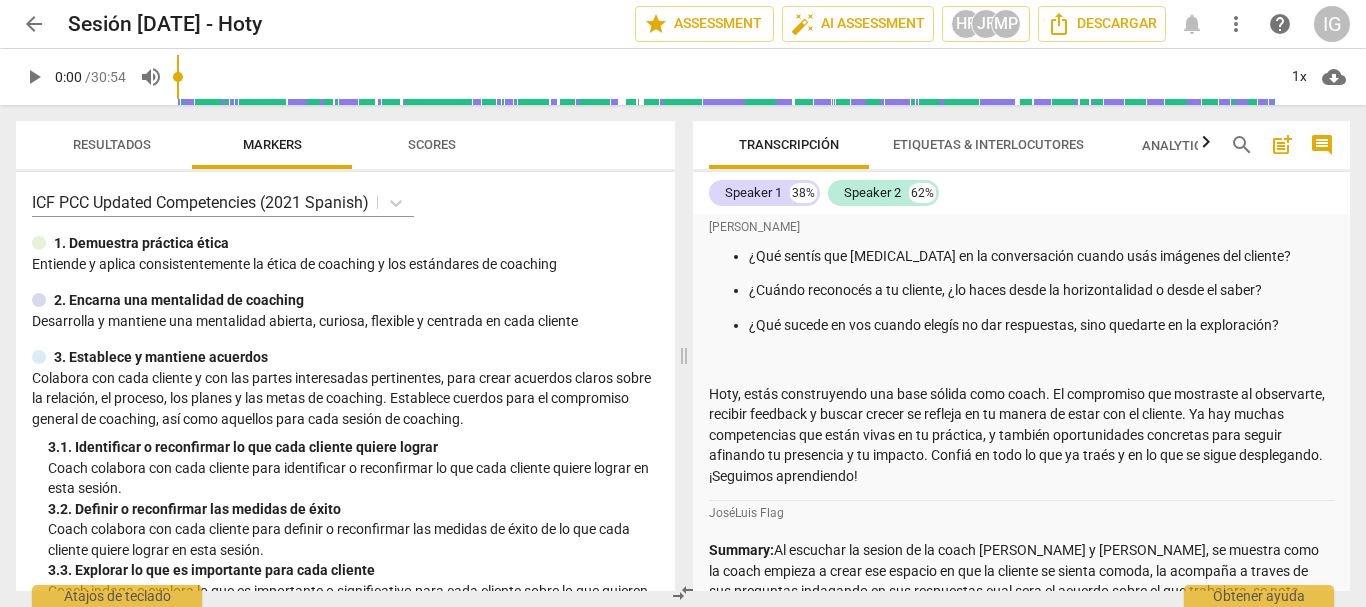 scroll, scrollTop: 1700, scrollLeft: 0, axis: vertical 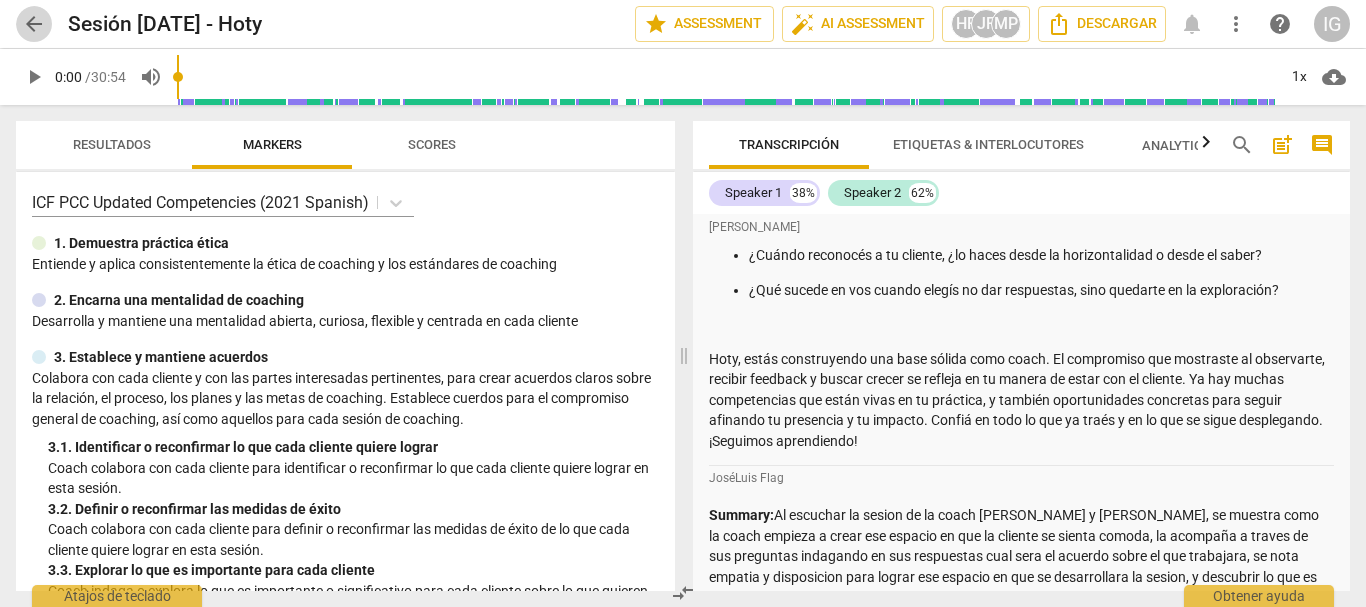 click on "arrow_back" at bounding box center (34, 24) 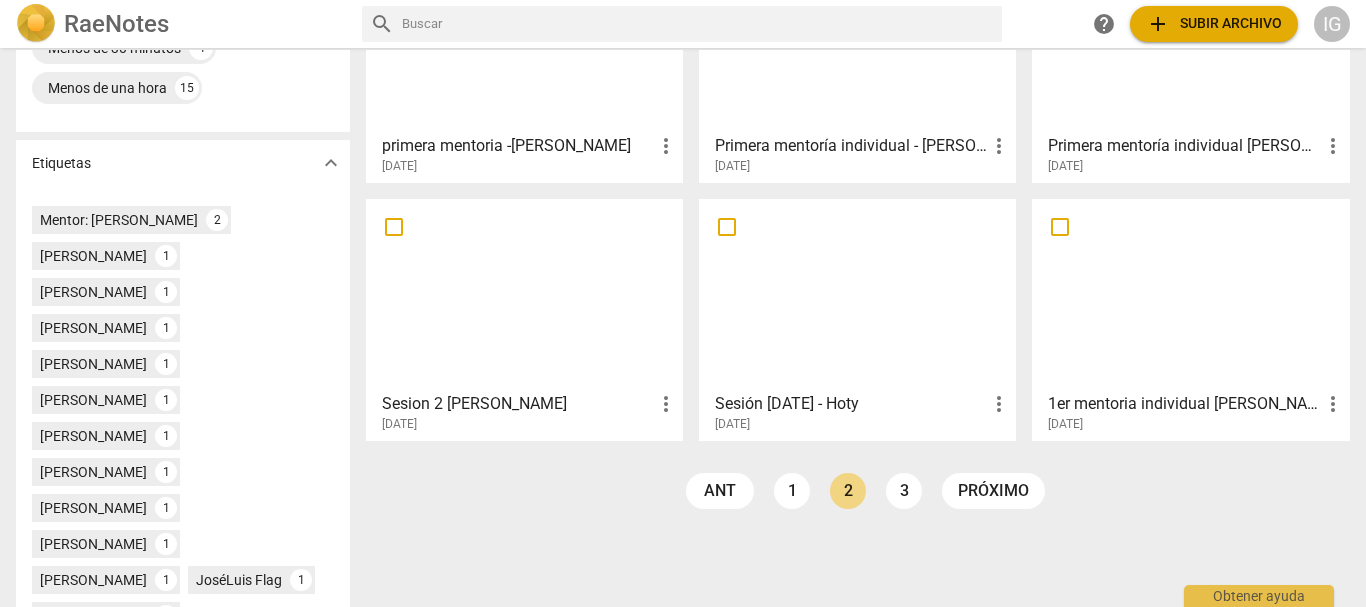 scroll, scrollTop: 500, scrollLeft: 0, axis: vertical 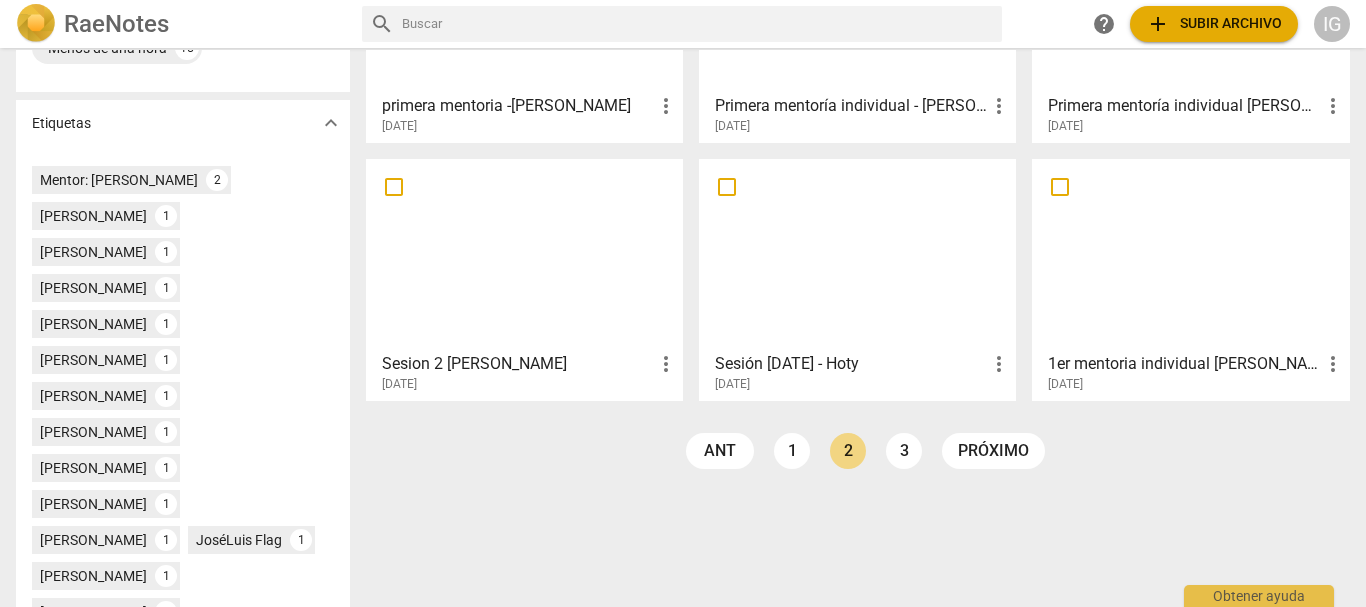 click at bounding box center (1190, 254) 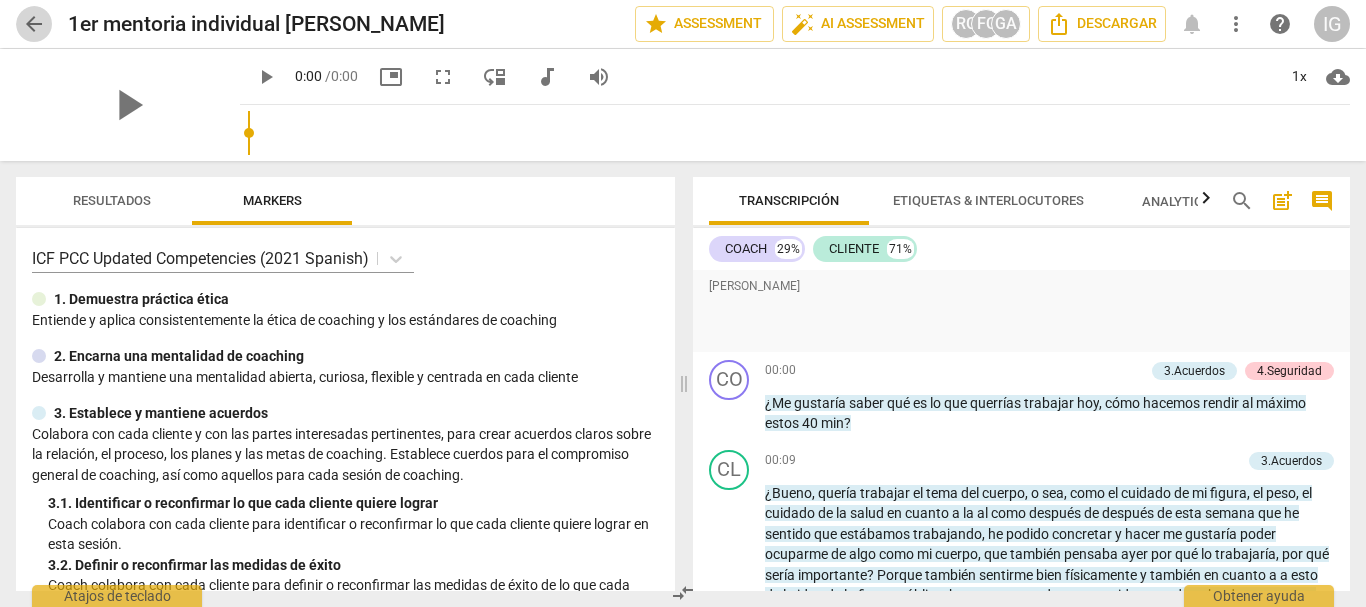 click on "arrow_back" at bounding box center [34, 24] 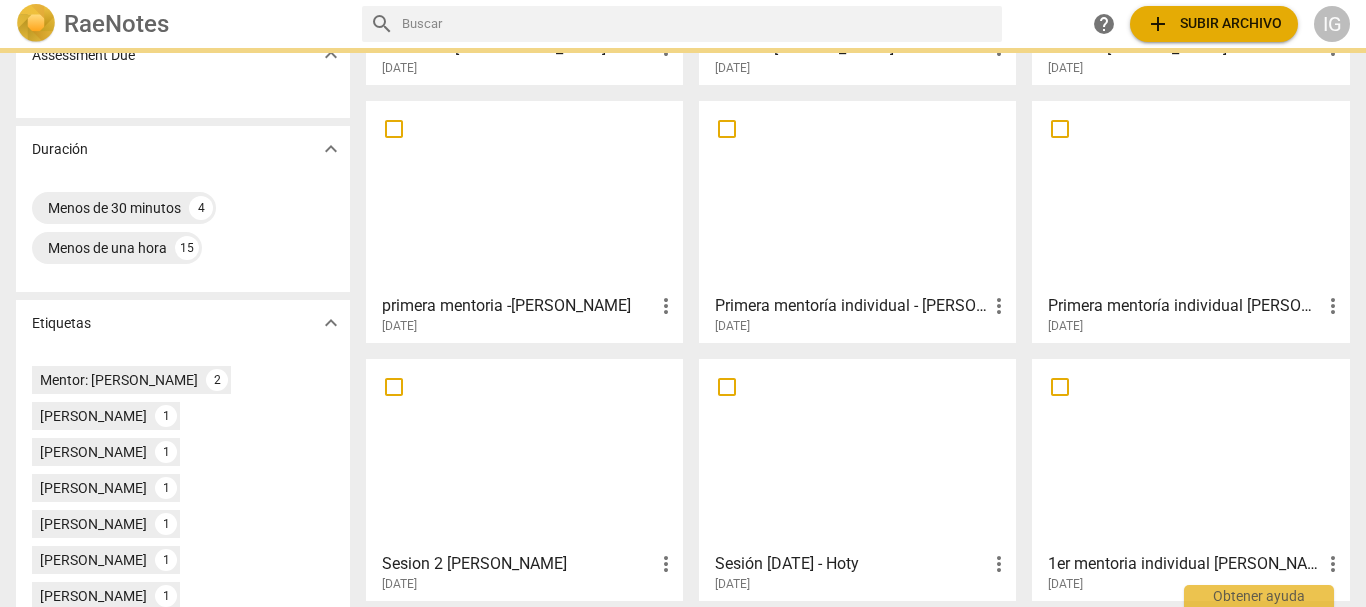 scroll, scrollTop: 600, scrollLeft: 0, axis: vertical 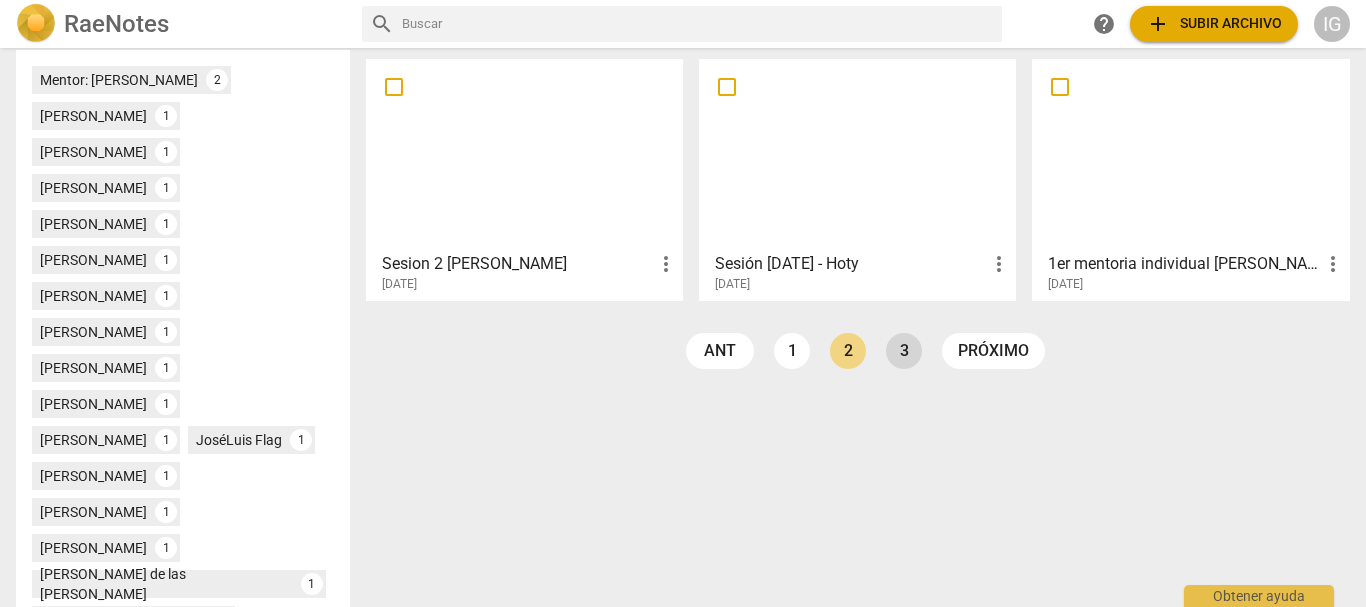 click on "3" at bounding box center (904, 351) 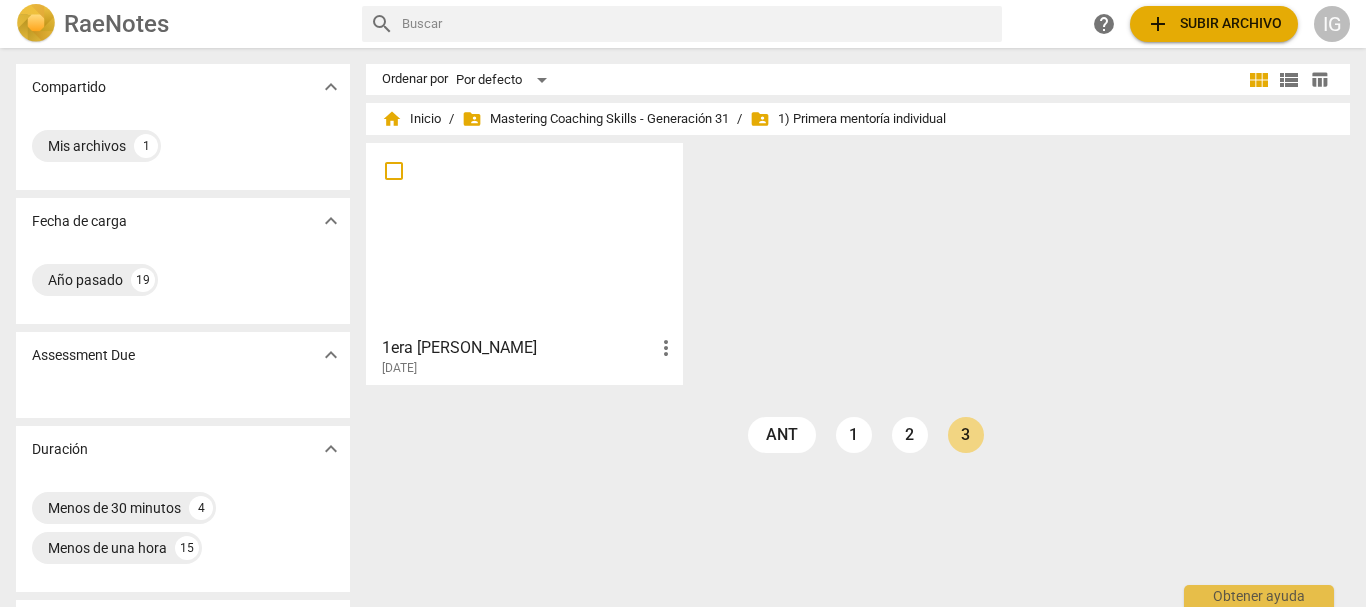 click at bounding box center [524, 238] 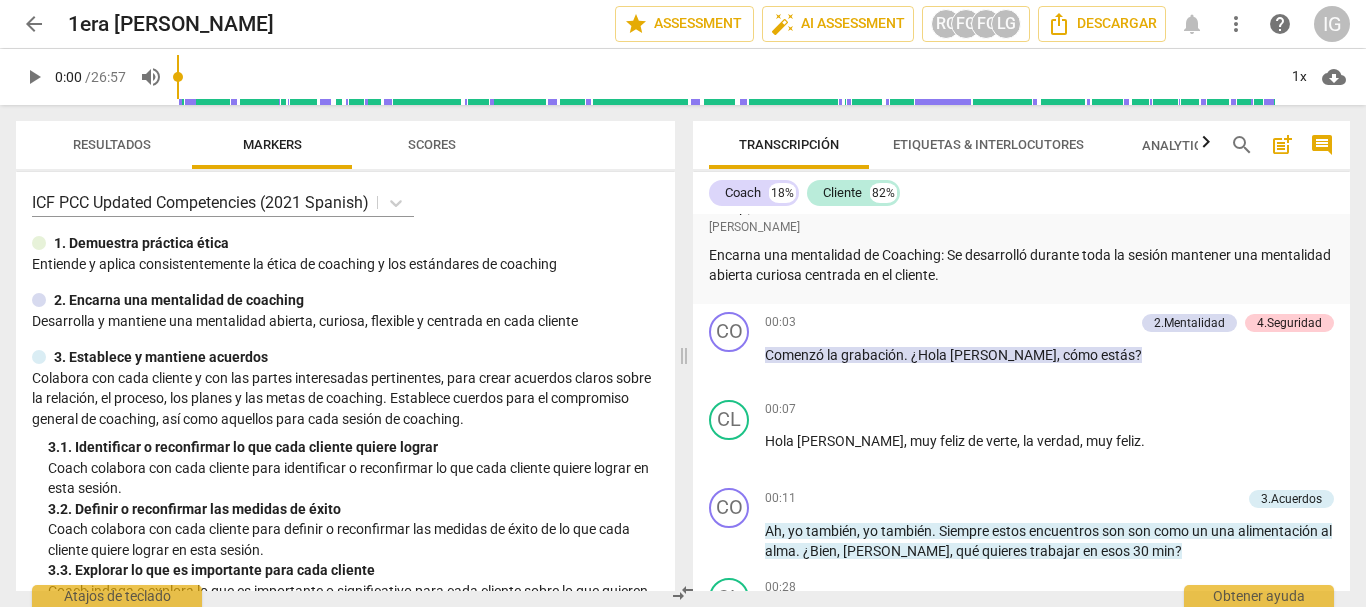scroll, scrollTop: 1000, scrollLeft: 0, axis: vertical 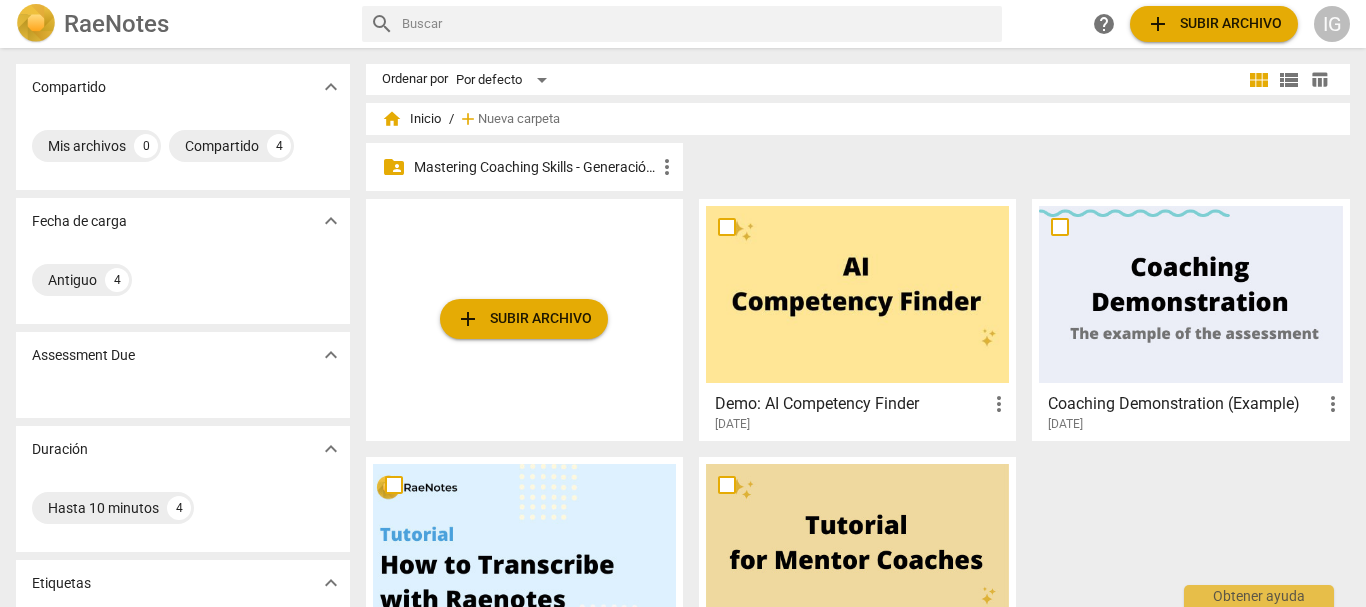 click on "Mastering Coaching Skills - Generación 31" at bounding box center (534, 167) 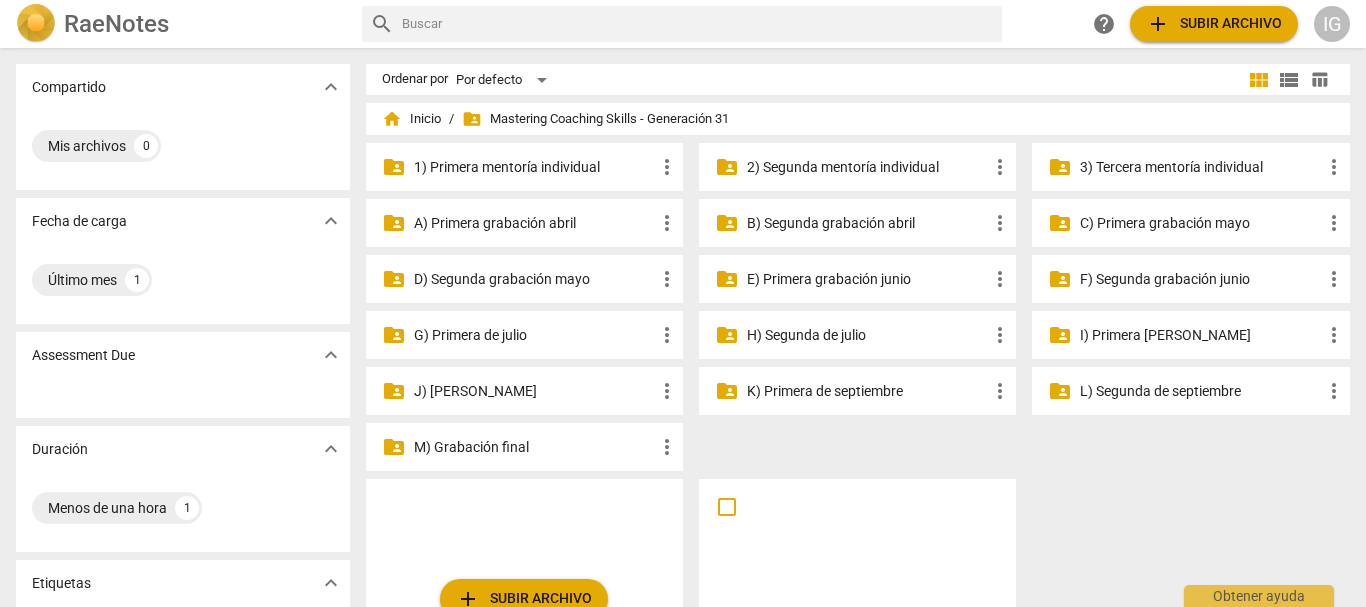 click on "folder_shared G) Primera de julio more_vert" at bounding box center (524, 335) 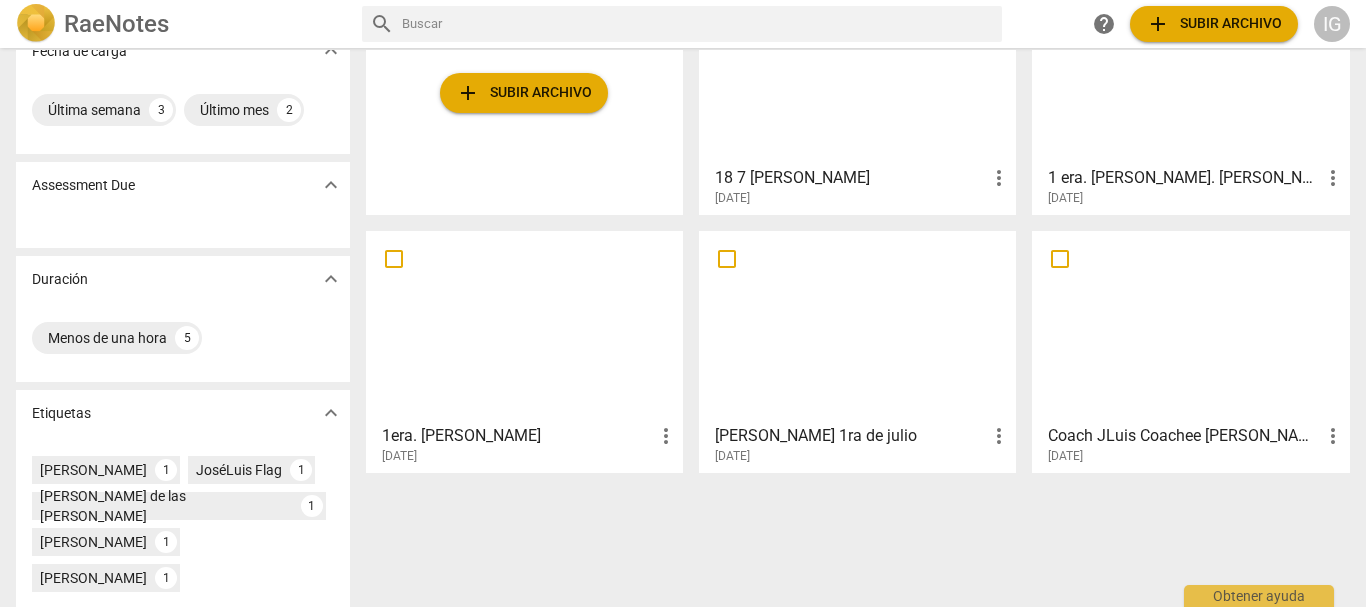 scroll, scrollTop: 200, scrollLeft: 0, axis: vertical 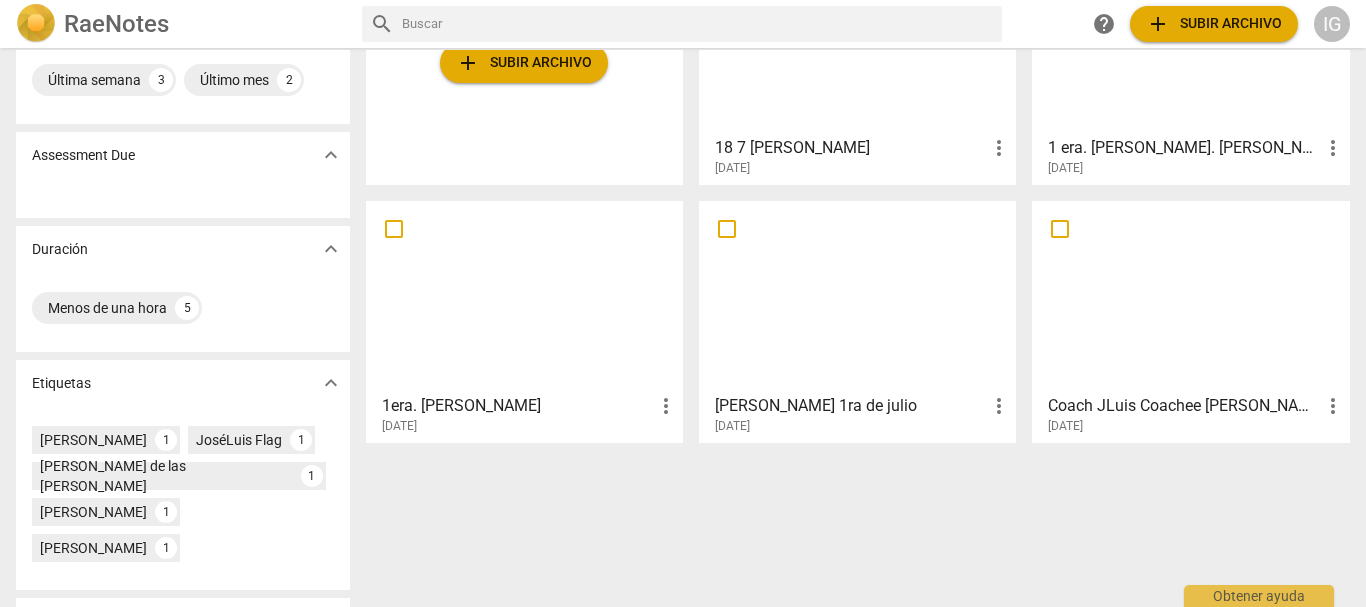 click at bounding box center (524, 296) 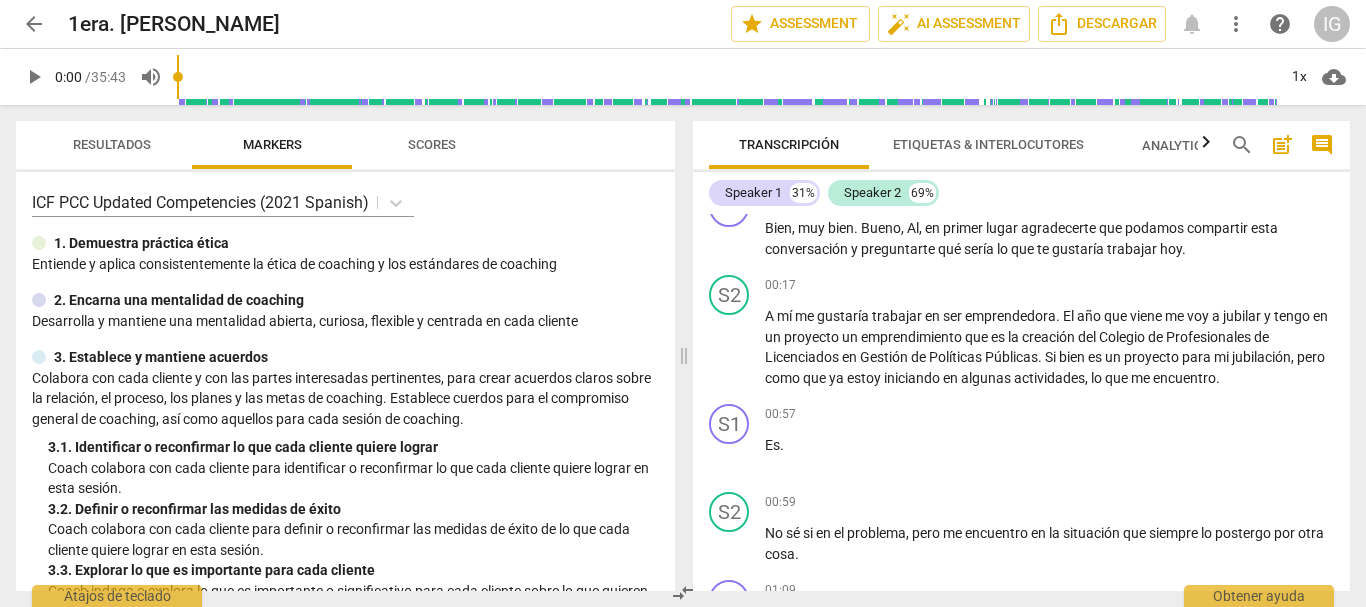 scroll, scrollTop: 0, scrollLeft: 0, axis: both 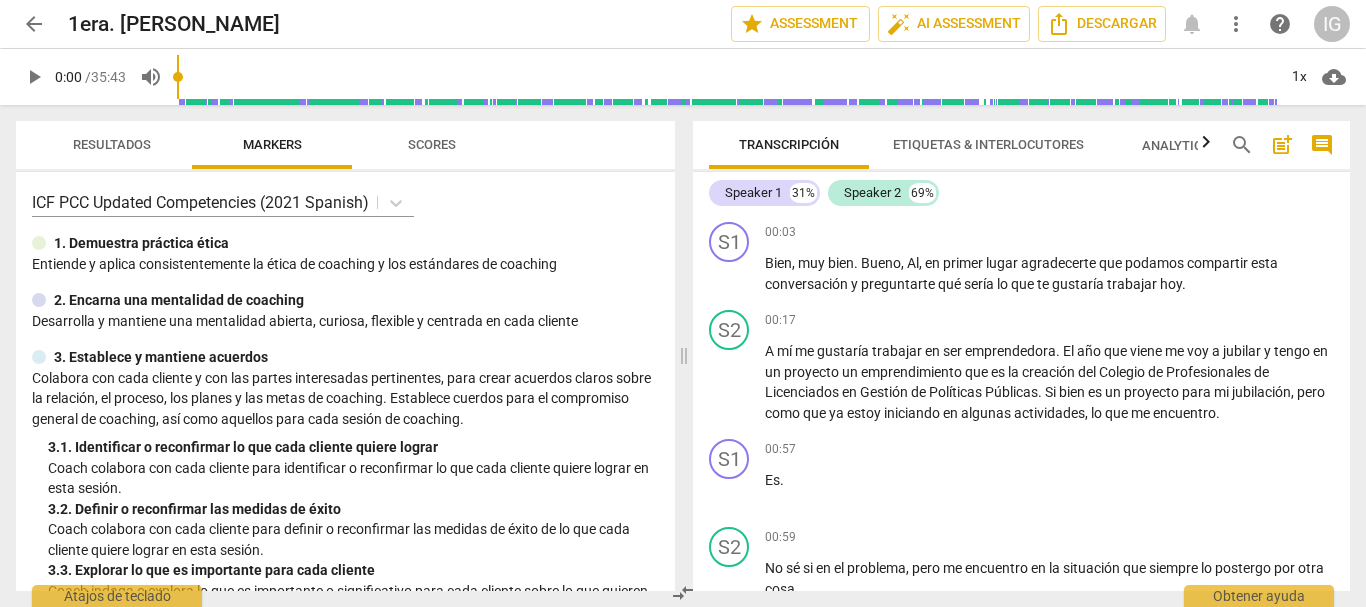 click on "play_arrow" at bounding box center (34, 77) 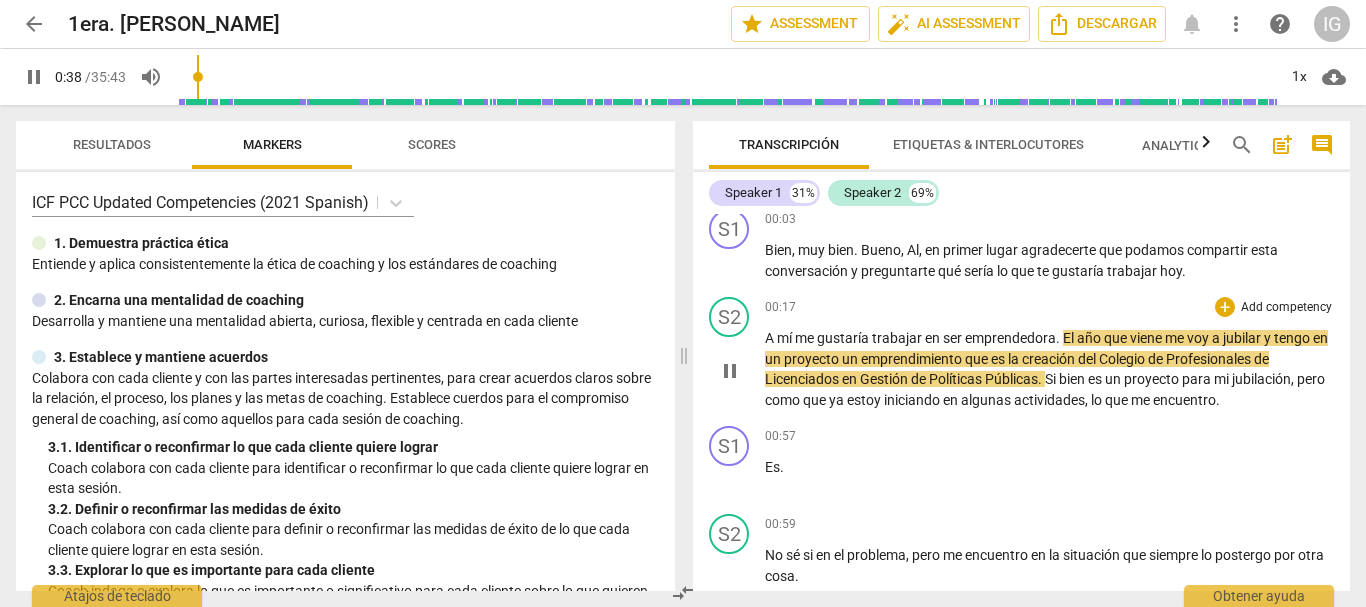 scroll, scrollTop: 0, scrollLeft: 0, axis: both 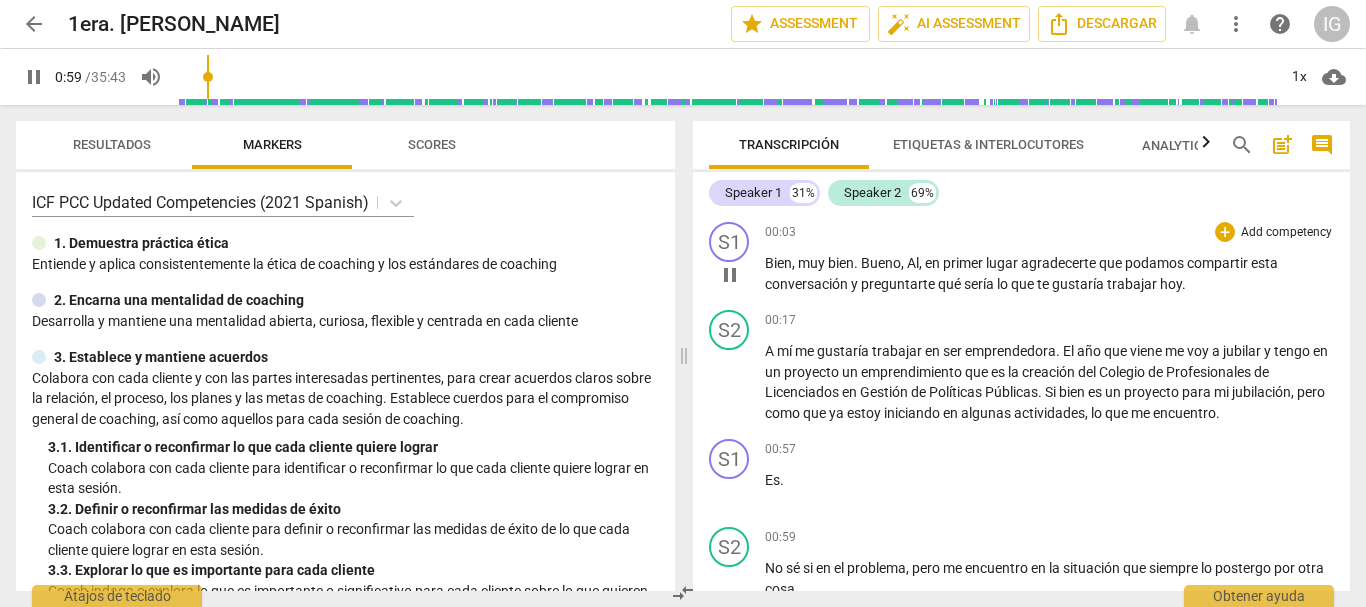 click on "Add competency" at bounding box center (1286, 233) 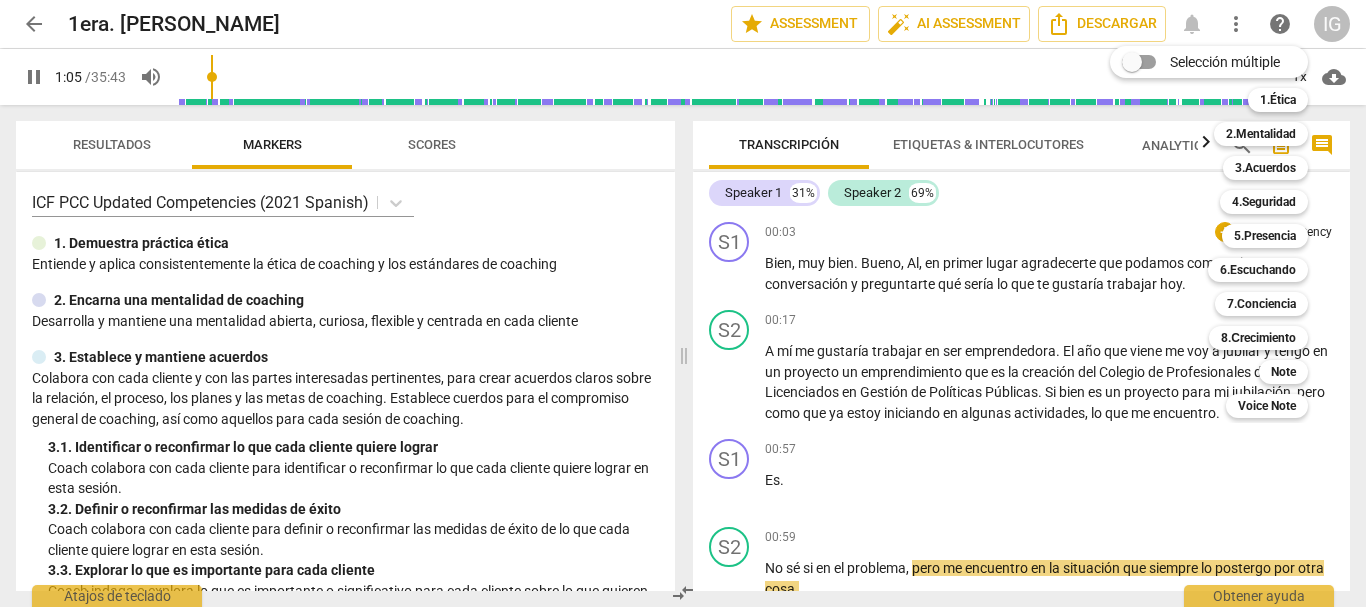 click at bounding box center (683, 303) 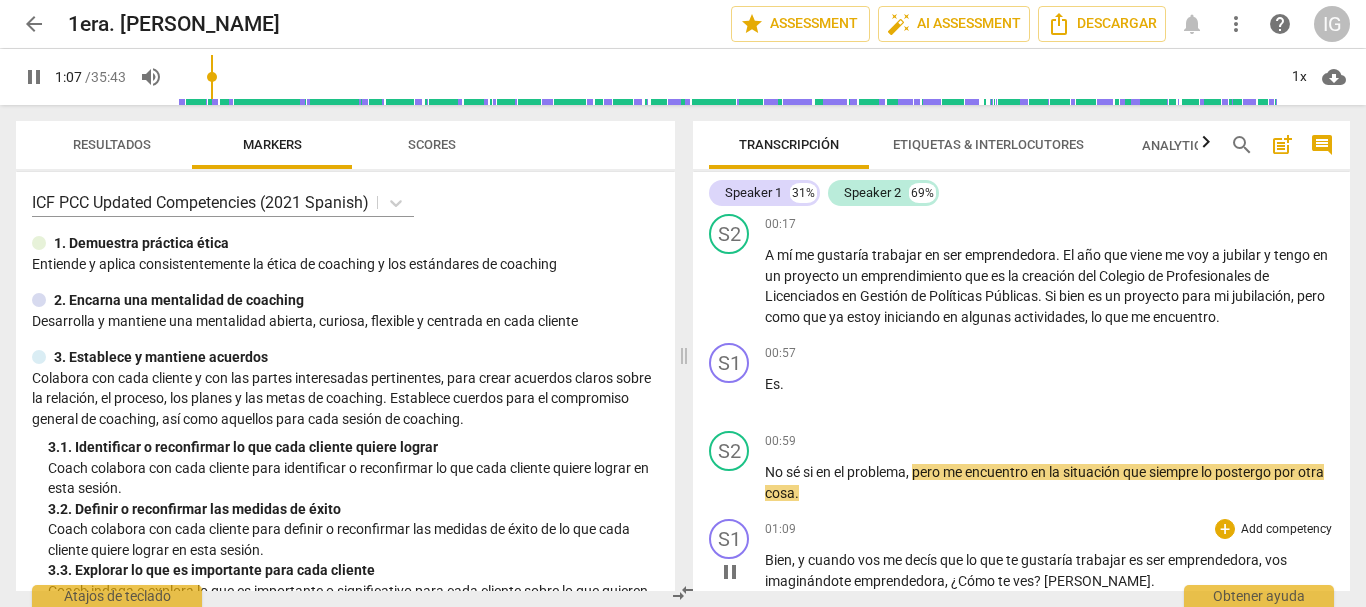 scroll, scrollTop: 200, scrollLeft: 0, axis: vertical 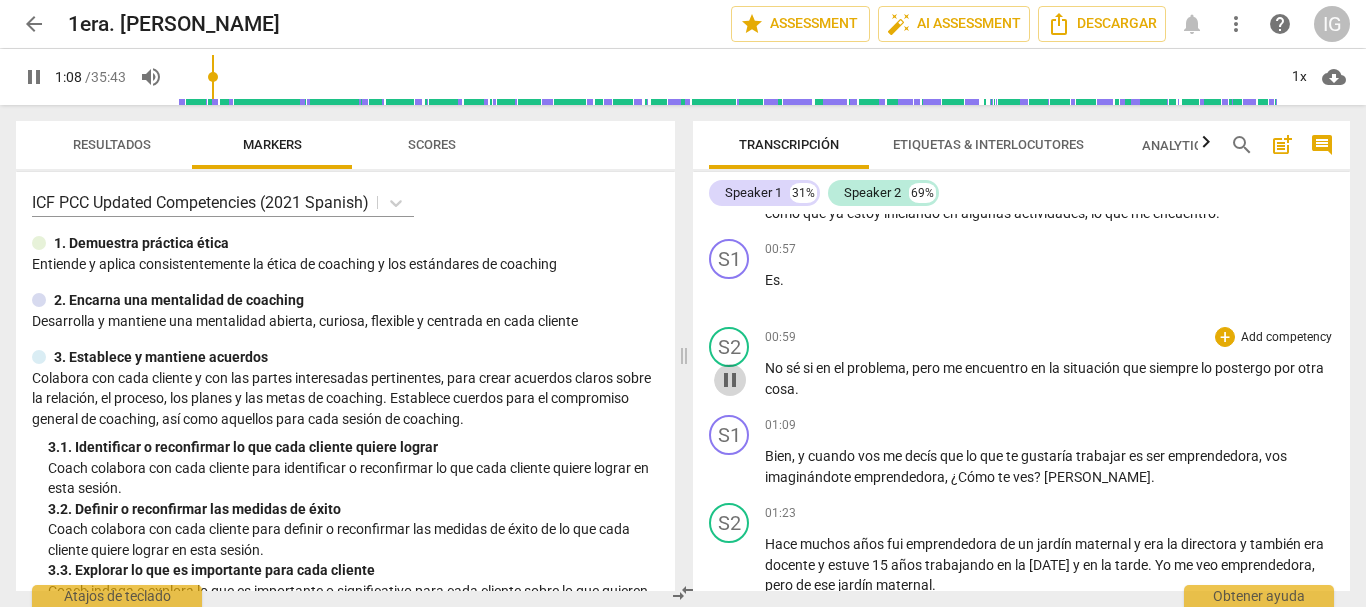 click on "pause" at bounding box center [730, 380] 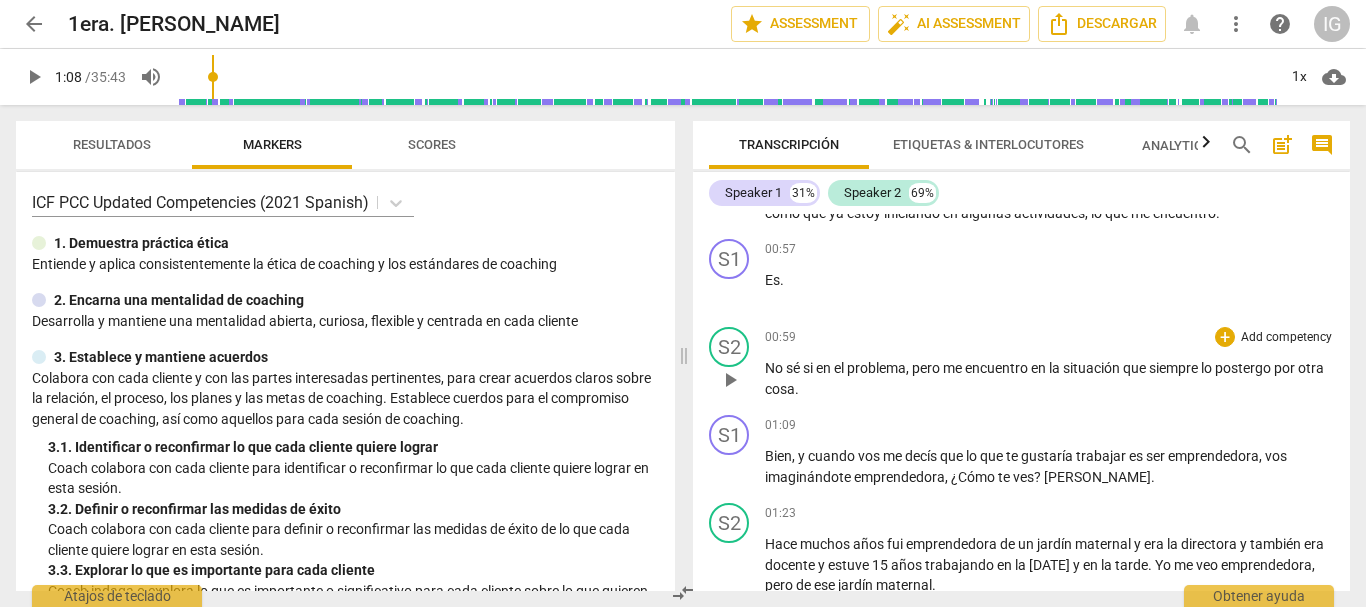 type on "69" 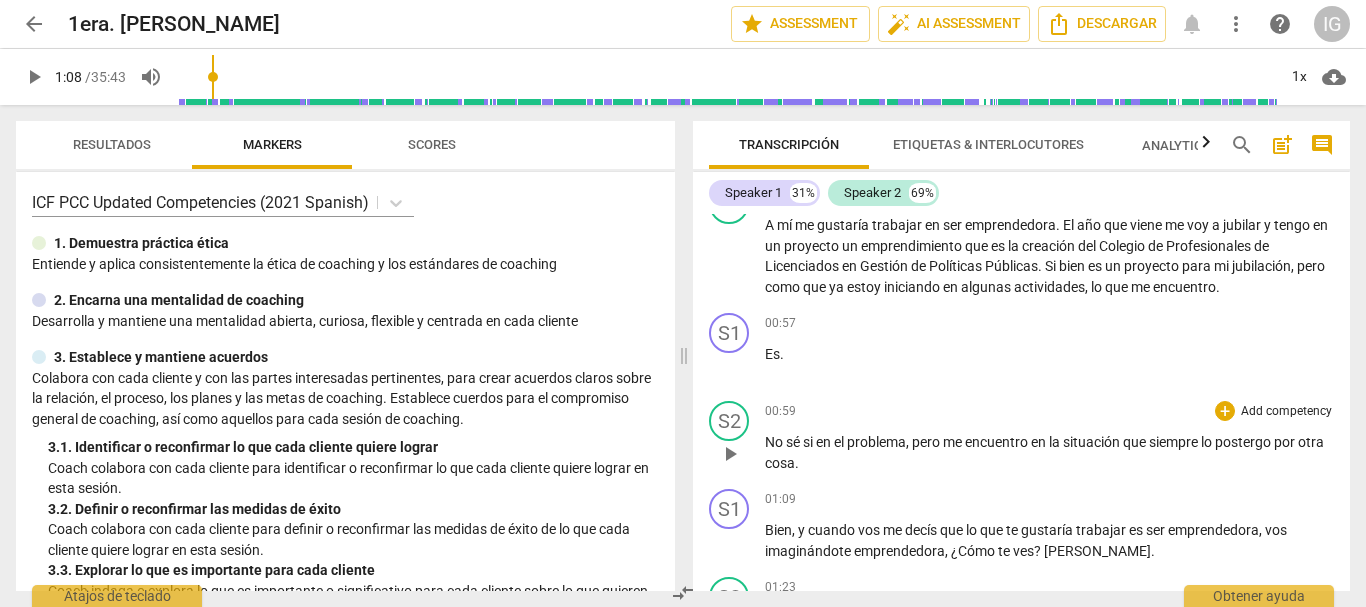 scroll, scrollTop: 0, scrollLeft: 0, axis: both 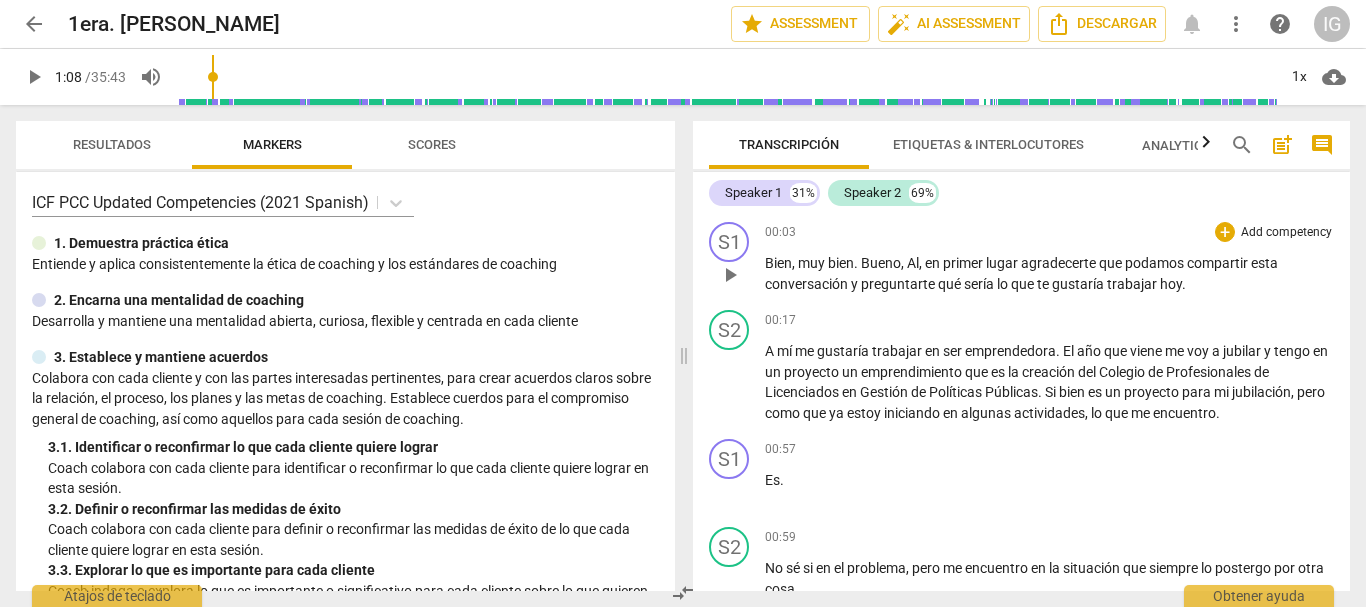 click on "Add competency" at bounding box center (1286, 233) 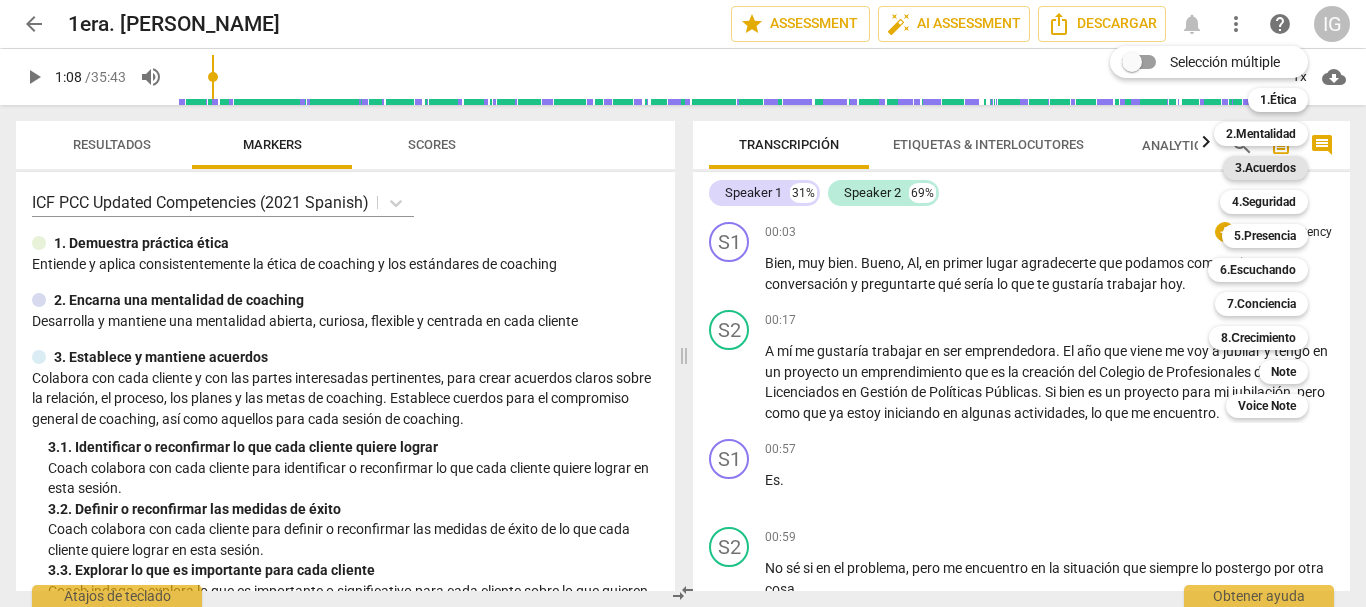 click on "3.Acuerdos" at bounding box center [1265, 168] 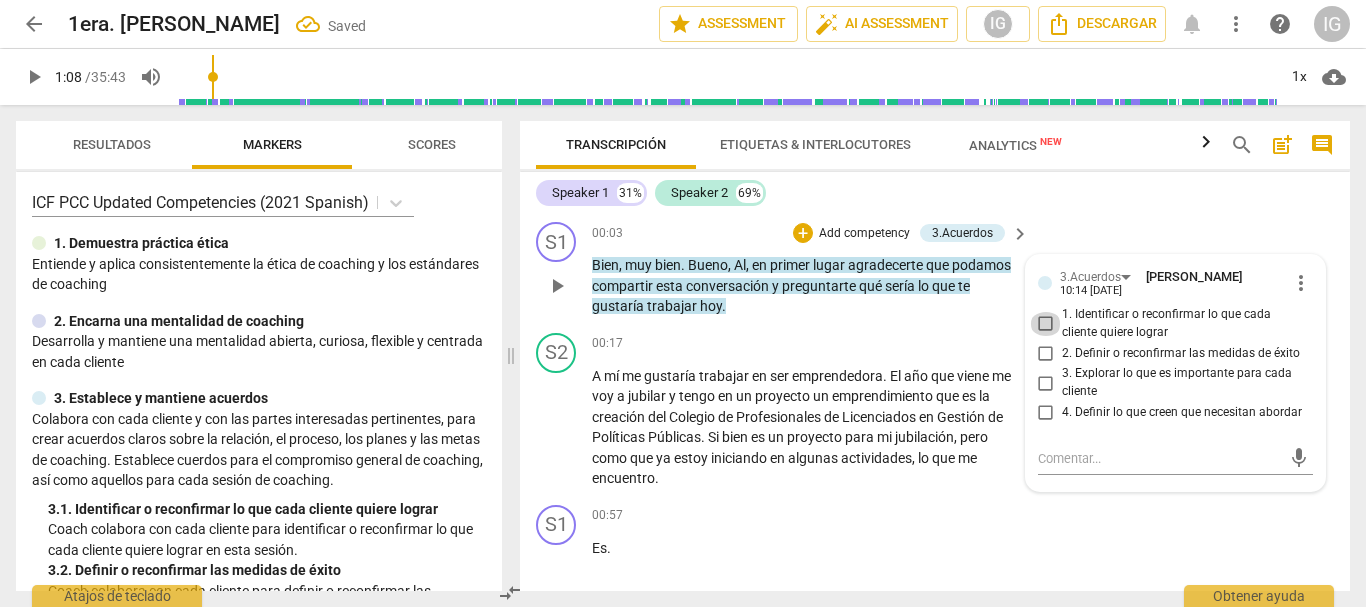 click on "1. Identificar o reconfirmar lo que cada cliente quiere lograr" at bounding box center [1046, 324] 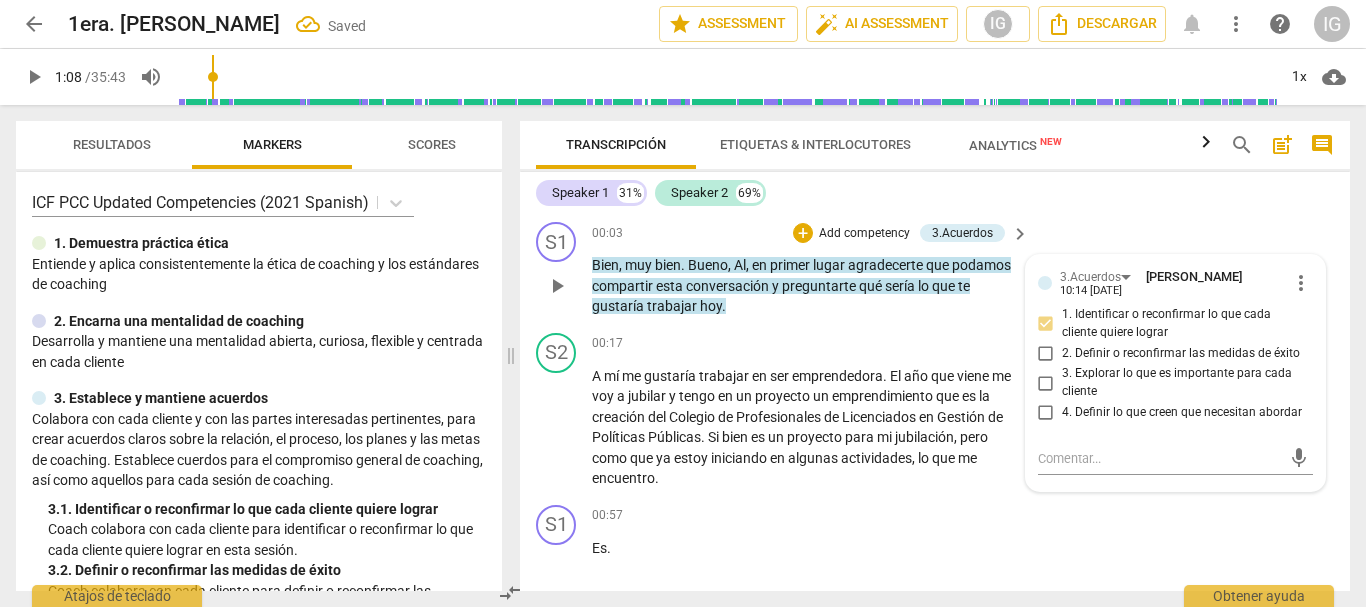 click on "1. Identificar o reconfirmar lo que cada cliente quiere lograr" at bounding box center (1046, 324) 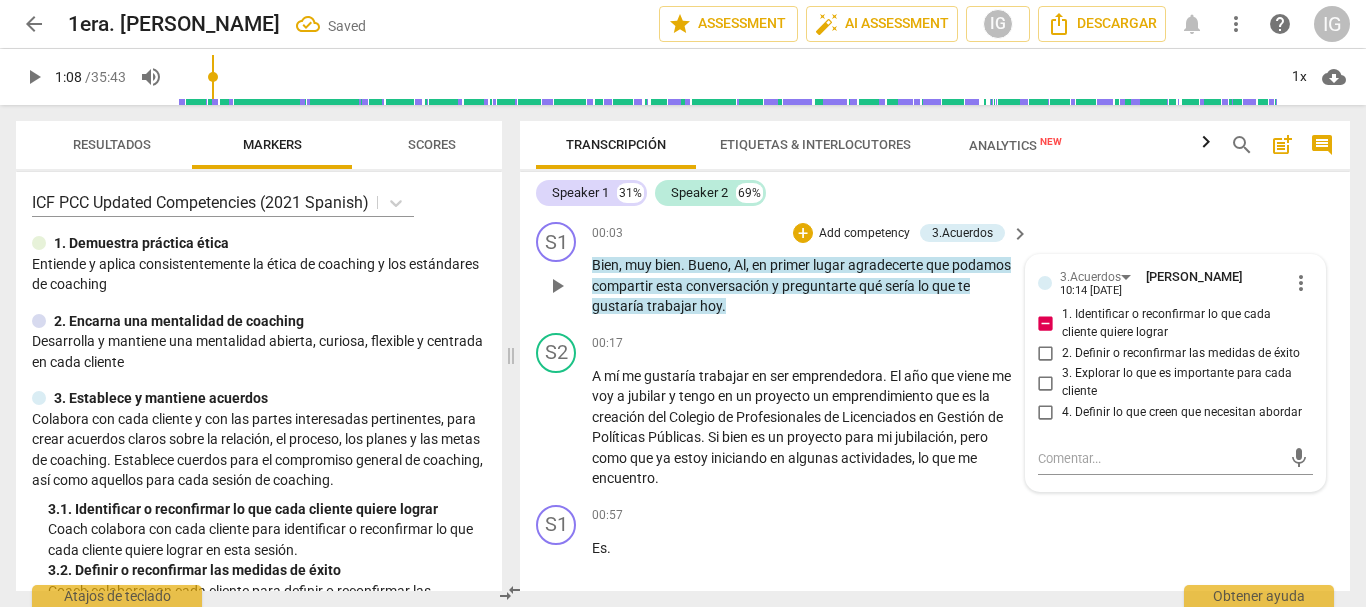 click on "1. Identificar o reconfirmar lo que cada cliente quiere lograr" at bounding box center [1046, 324] 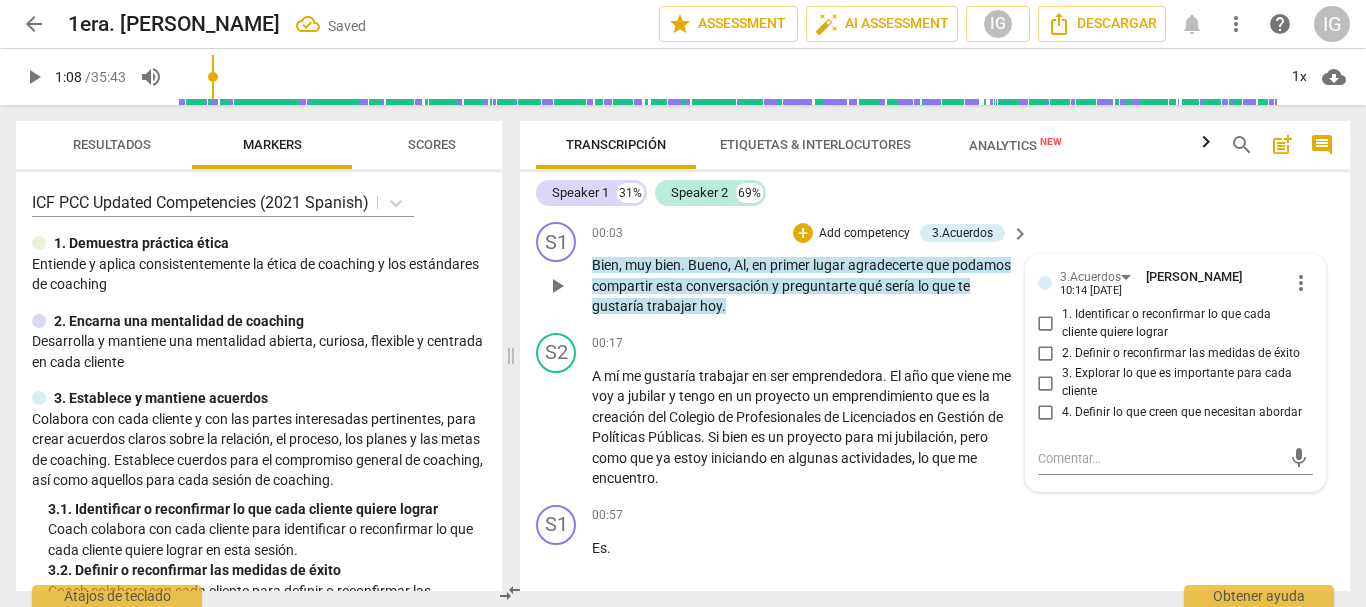 click on "more_vert" at bounding box center (1301, 283) 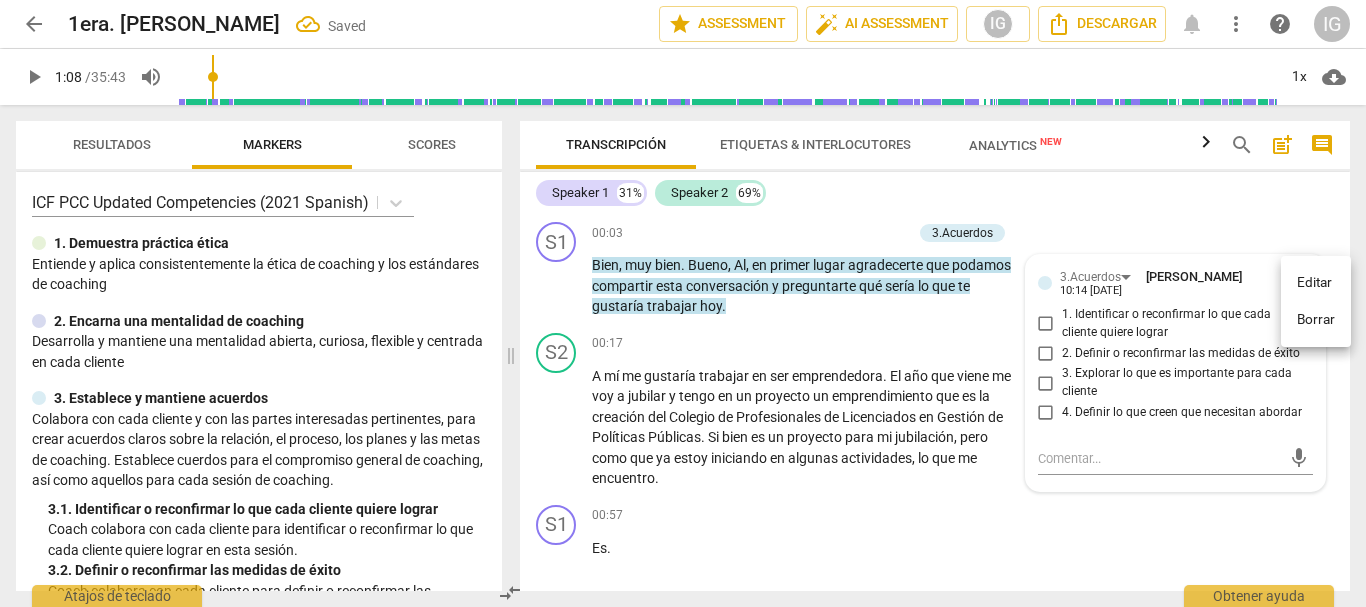 click on "Borrar" at bounding box center (1316, 320) 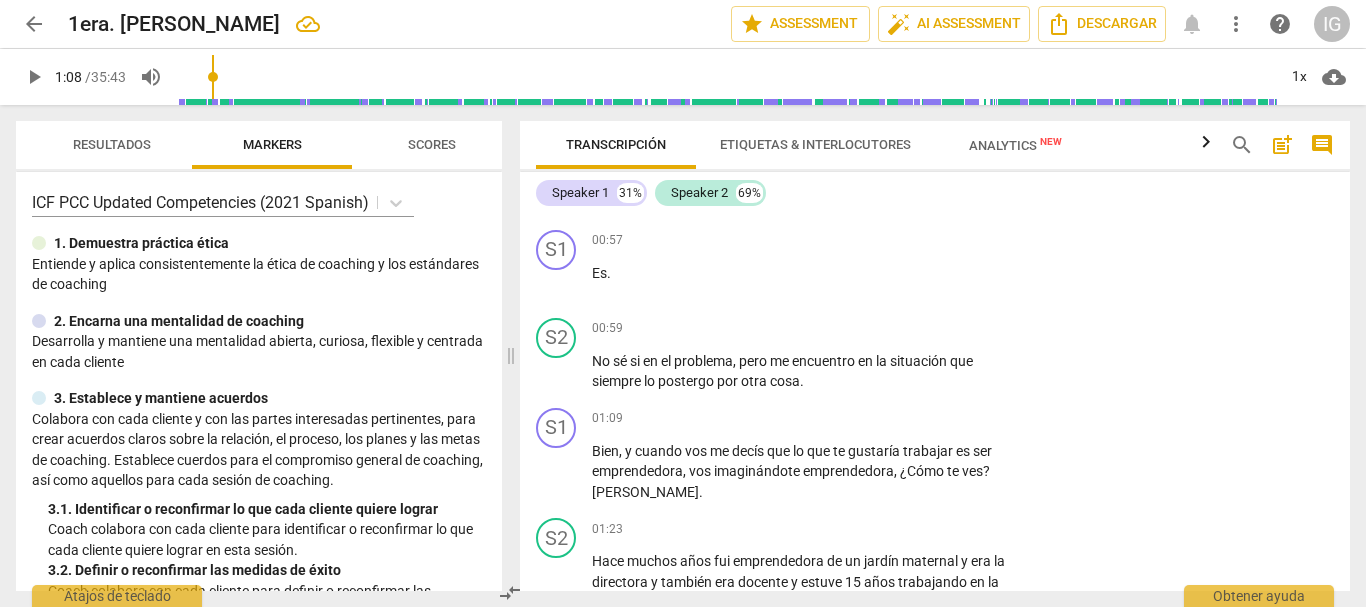 scroll, scrollTop: 300, scrollLeft: 0, axis: vertical 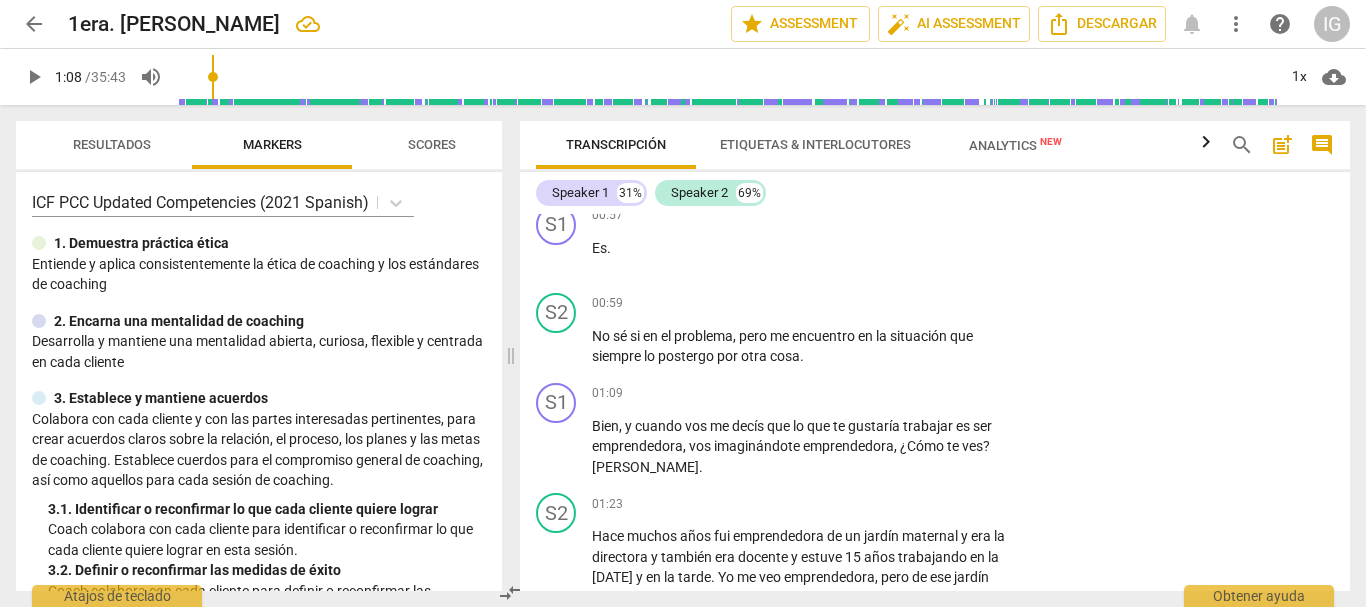 click on "play_arrow" at bounding box center (34, 77) 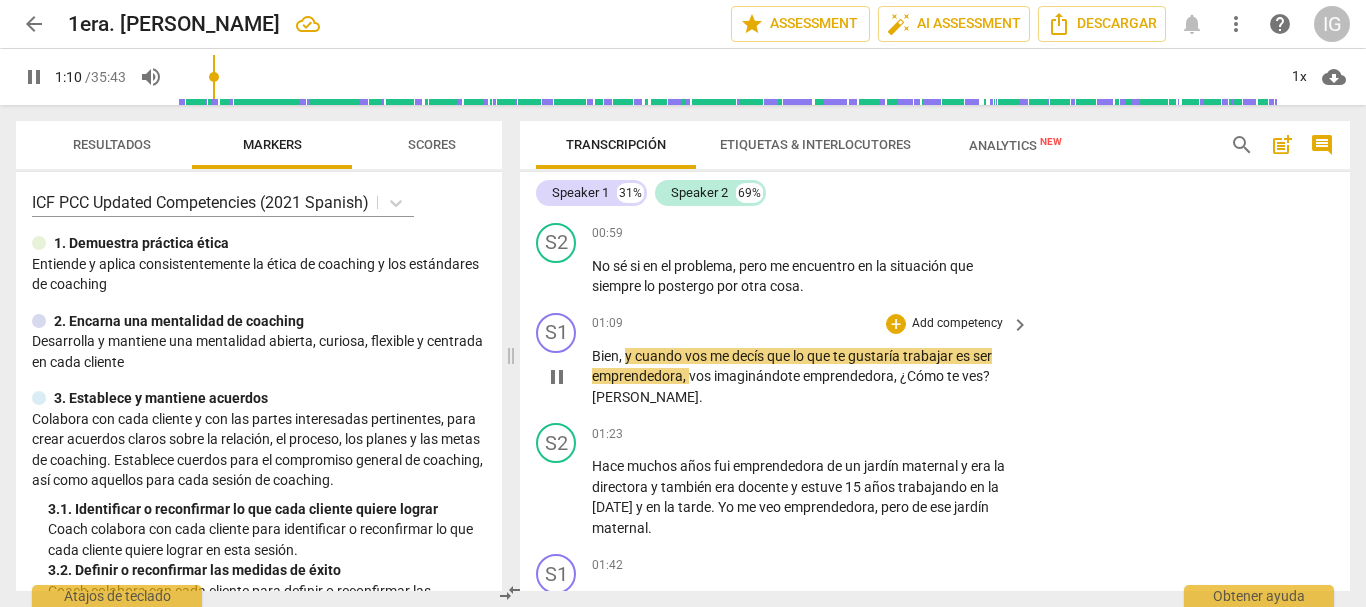scroll, scrollTop: 400, scrollLeft: 0, axis: vertical 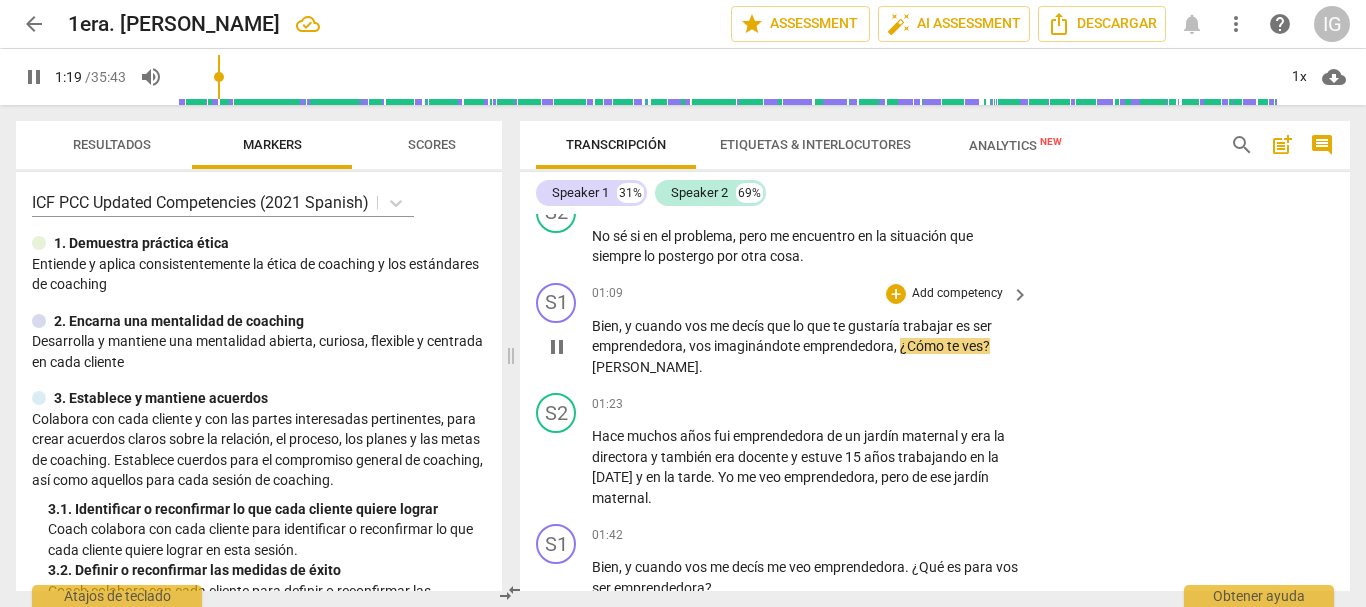 click on "pause" at bounding box center [557, 347] 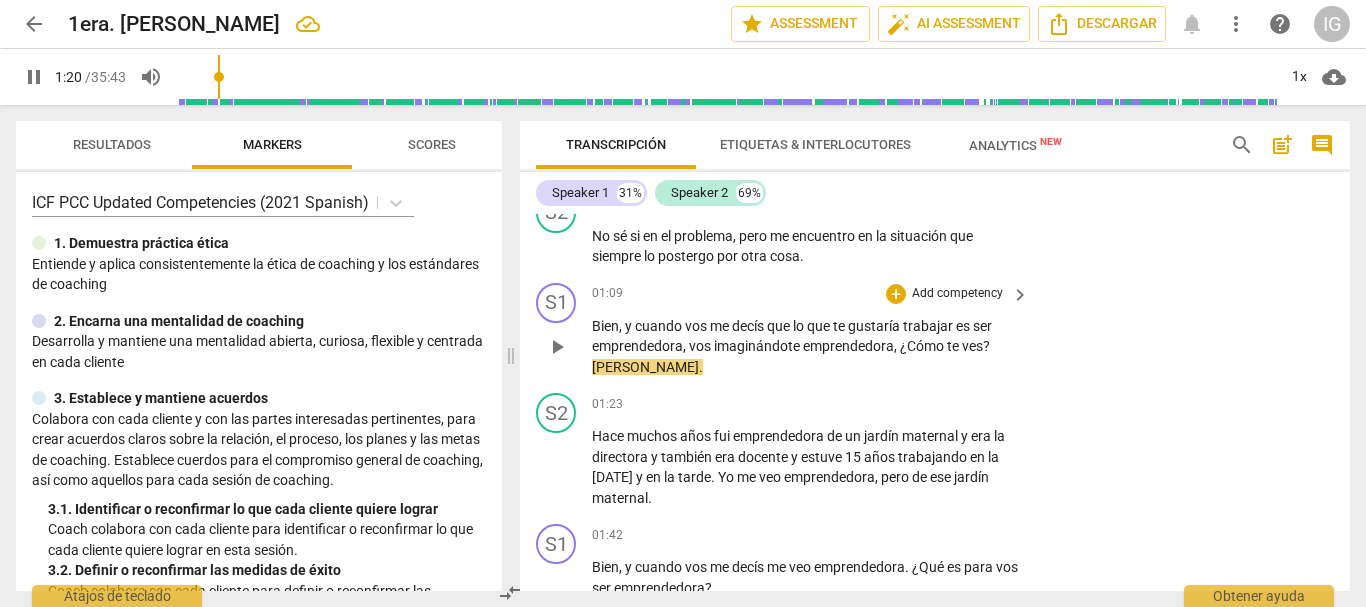 type on "80" 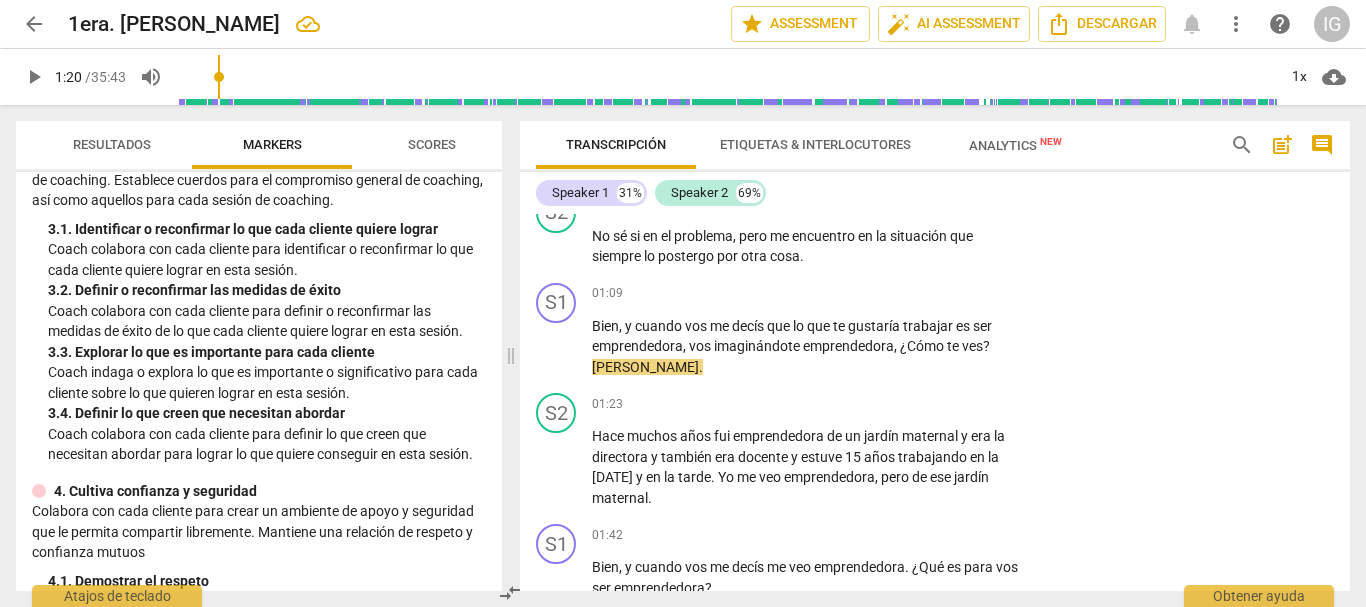 scroll, scrollTop: 300, scrollLeft: 0, axis: vertical 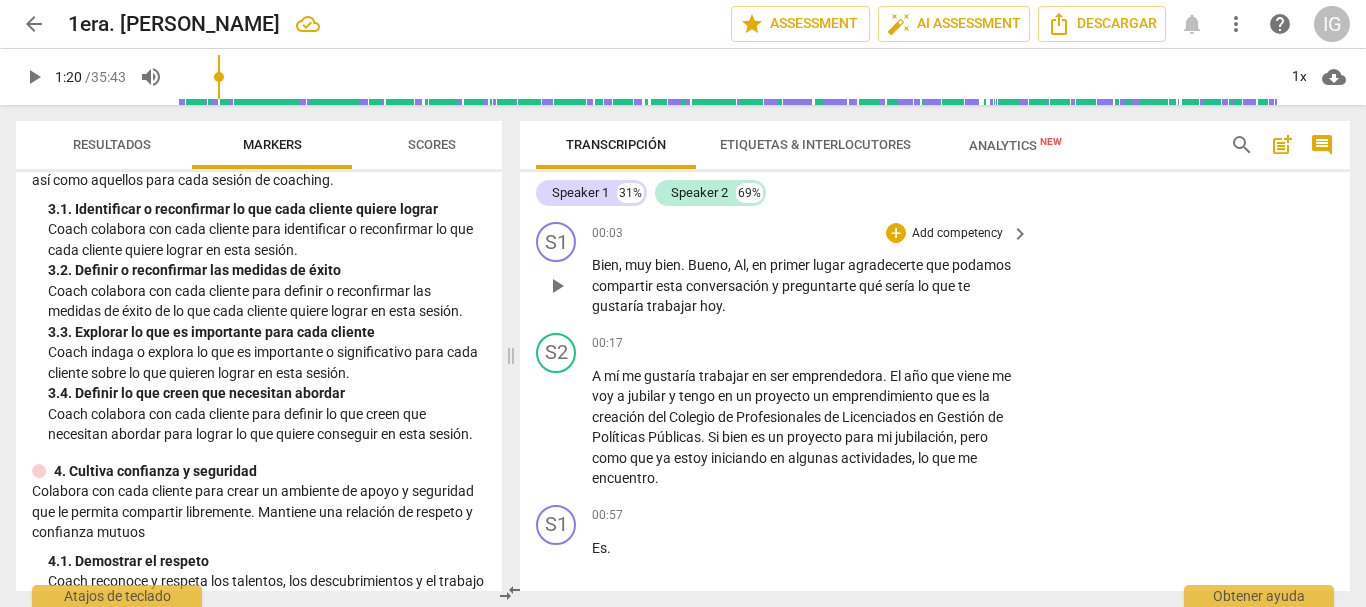 click on "Add competency" at bounding box center [957, 234] 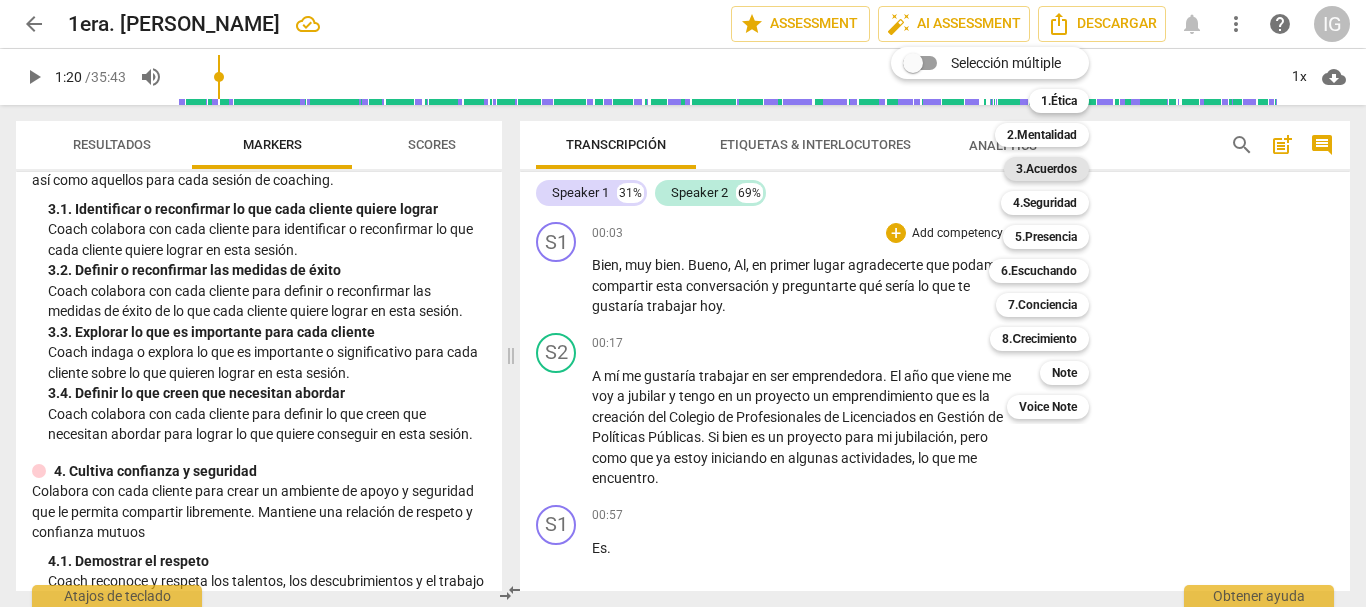 click on "3.Acuerdos" at bounding box center [1046, 169] 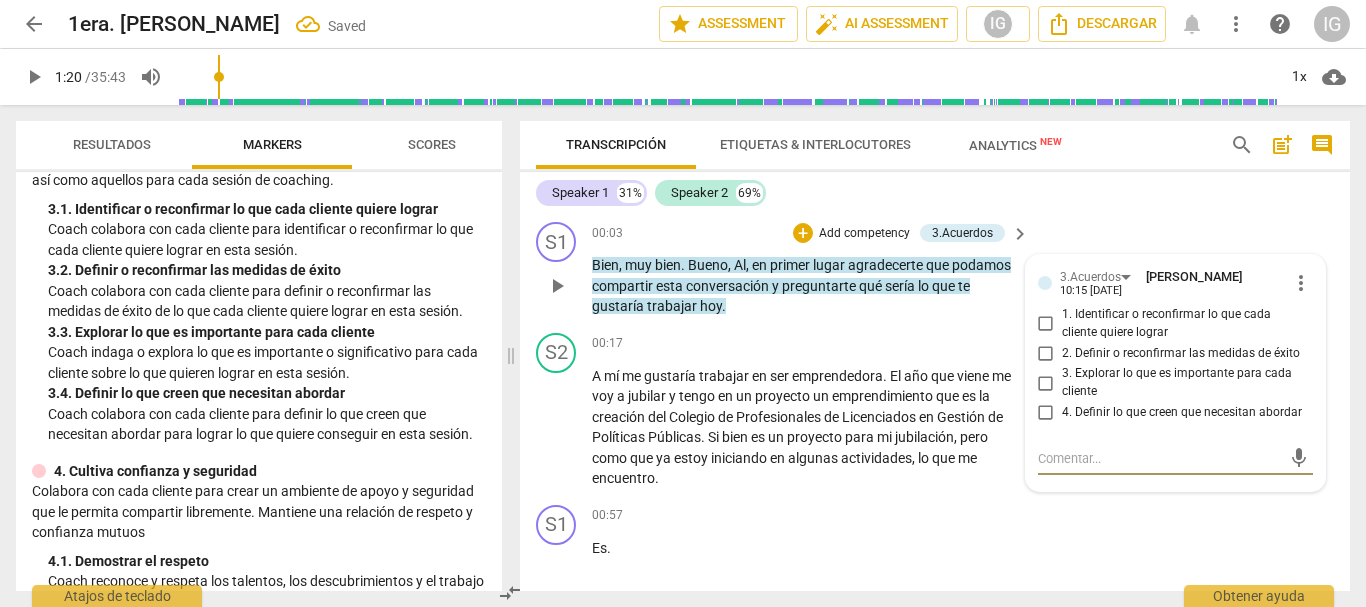 click on "1. Identificar o reconfirmar lo que cada cliente quiere lograr" at bounding box center (1046, 324) 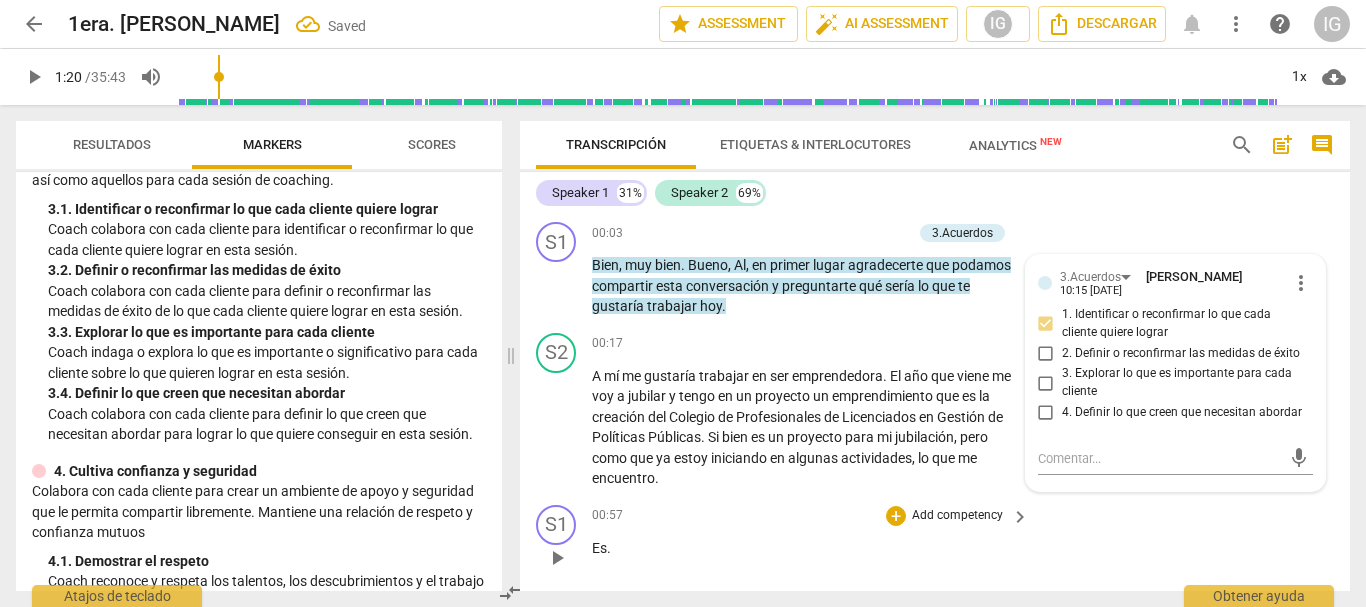 click on "S1 play_arrow pause 00:57 + Add competency keyboard_arrow_right Es ." at bounding box center [935, 541] 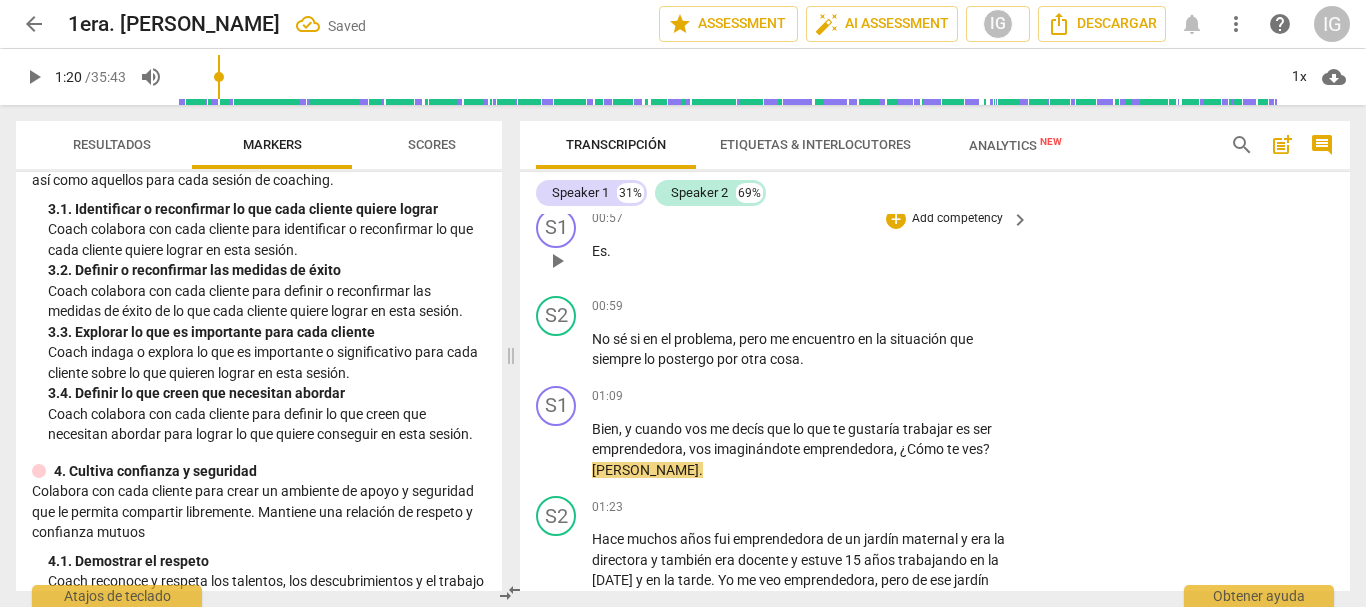 scroll, scrollTop: 400, scrollLeft: 0, axis: vertical 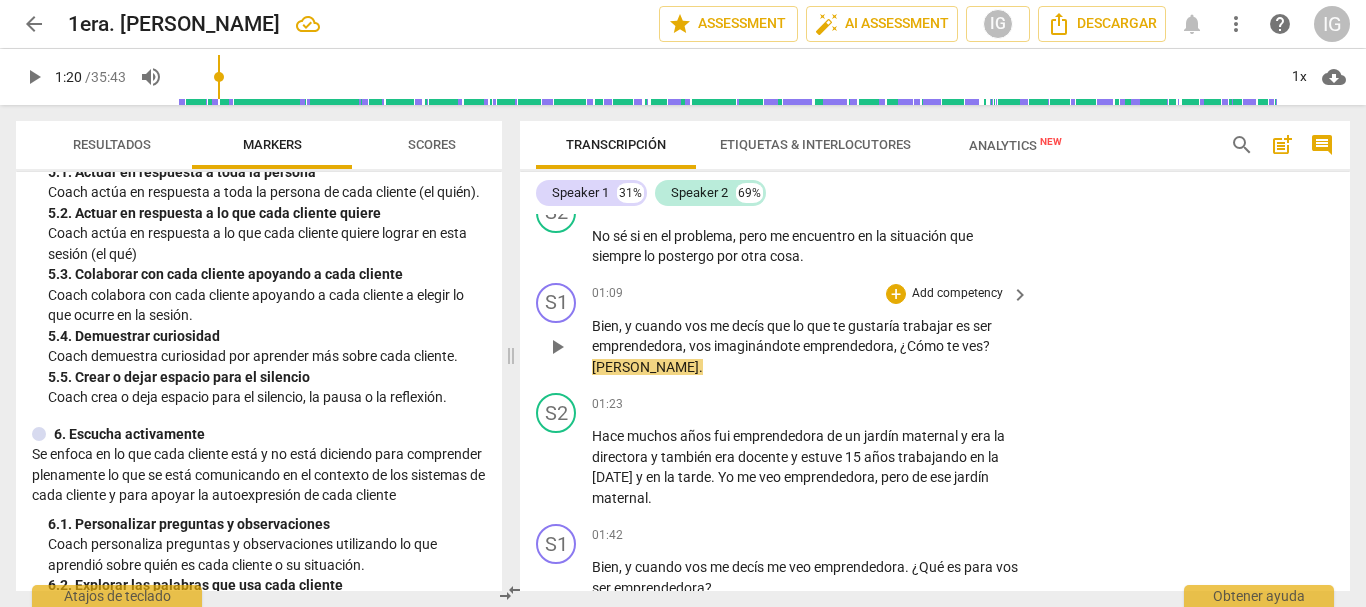 click on "Add competency" at bounding box center [957, 294] 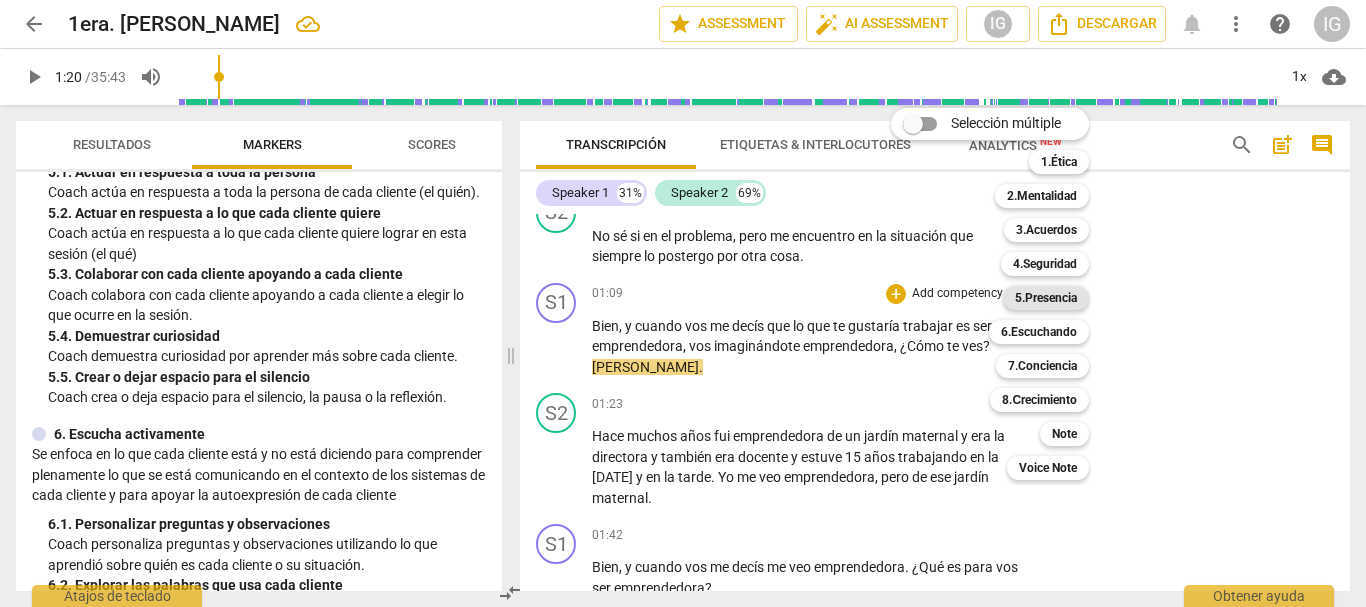 click on "5.Presencia" at bounding box center (1046, 298) 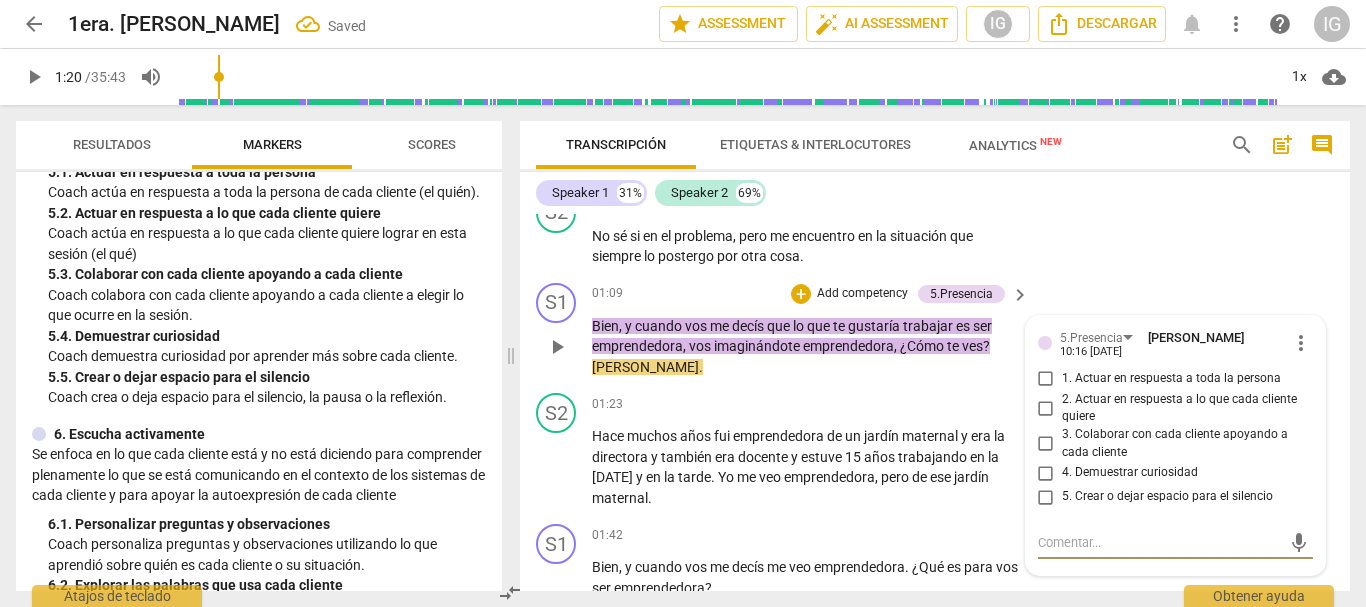 click on "4. Demuestrar curiosidad" at bounding box center (1046, 473) 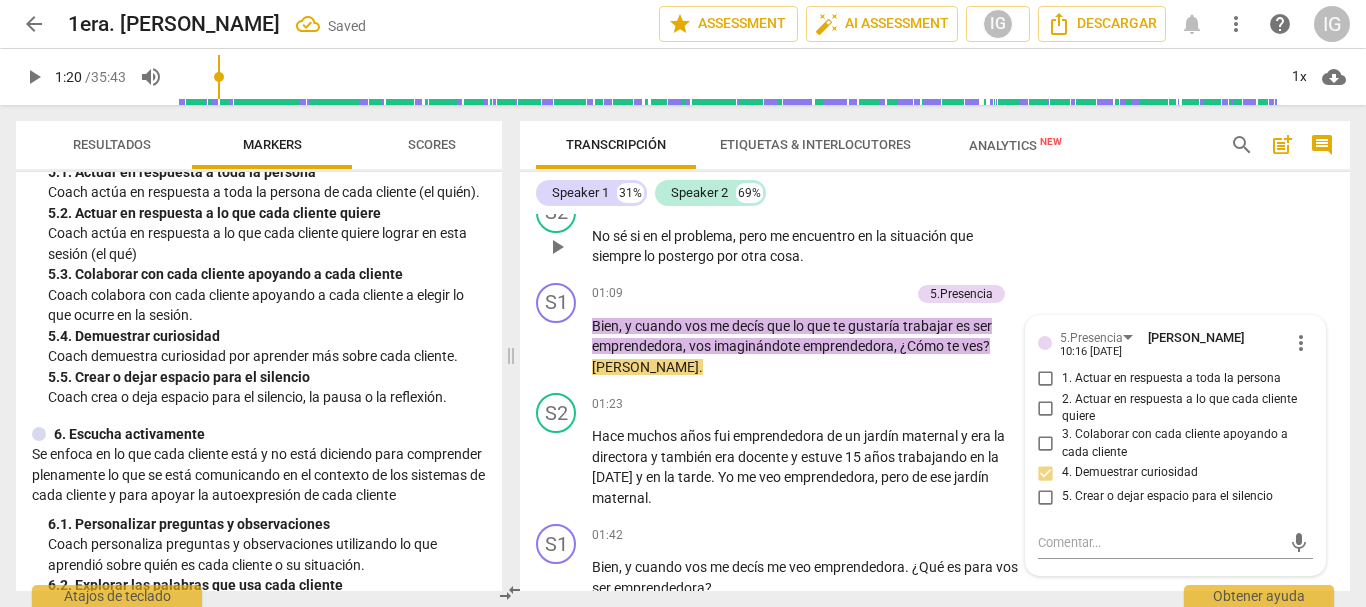 click on "S2 play_arrow pause 00:59 + Add competency keyboard_arrow_right No   sé   si   en   el   problema ,   pero   me   encuentro   en   la   situación   que   siempre   lo   postergo   por   otra   cosa ." at bounding box center [935, 230] 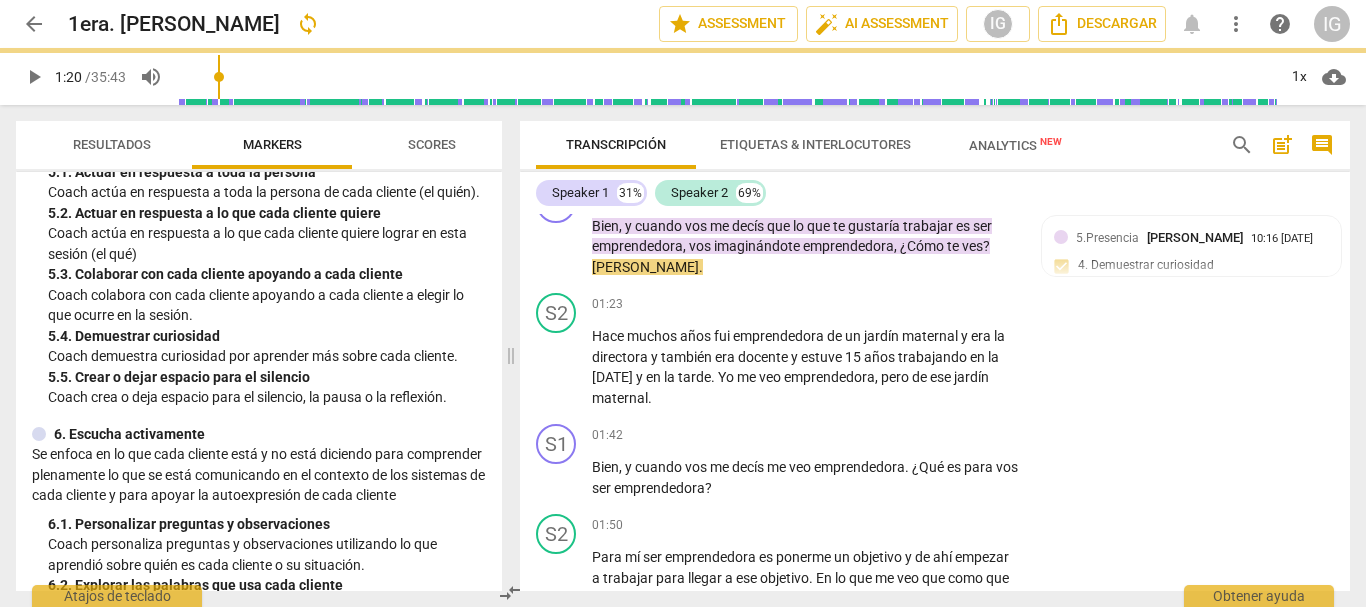scroll, scrollTop: 600, scrollLeft: 0, axis: vertical 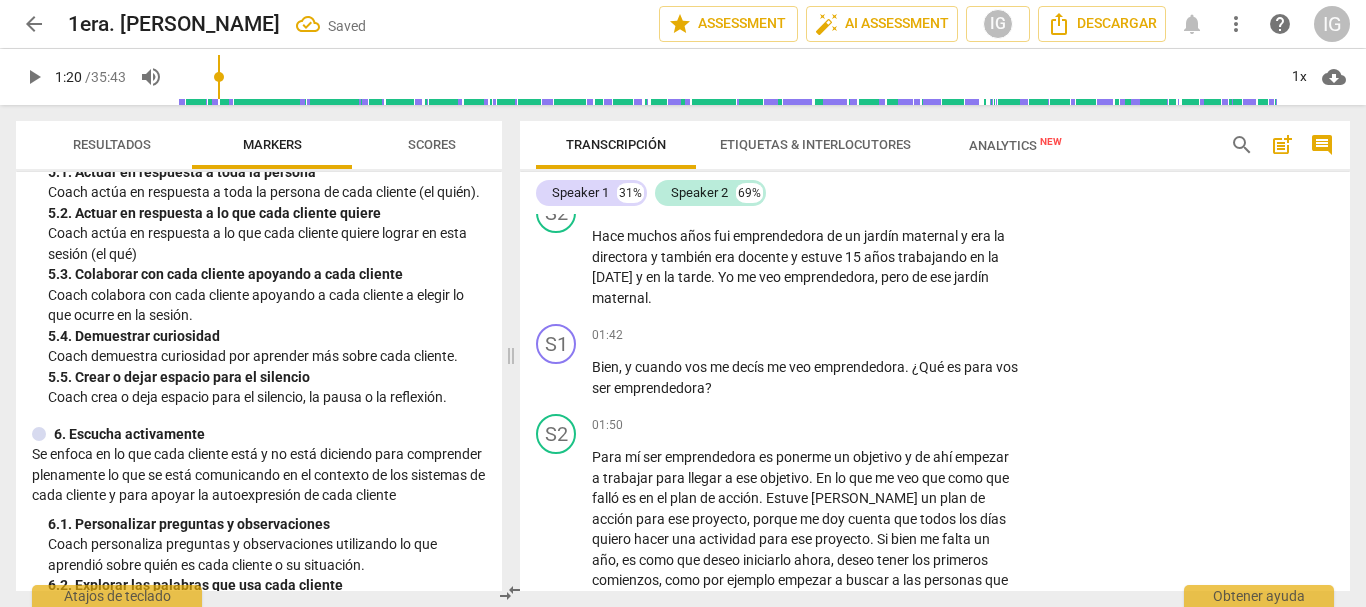 click on "play_arrow" at bounding box center (34, 77) 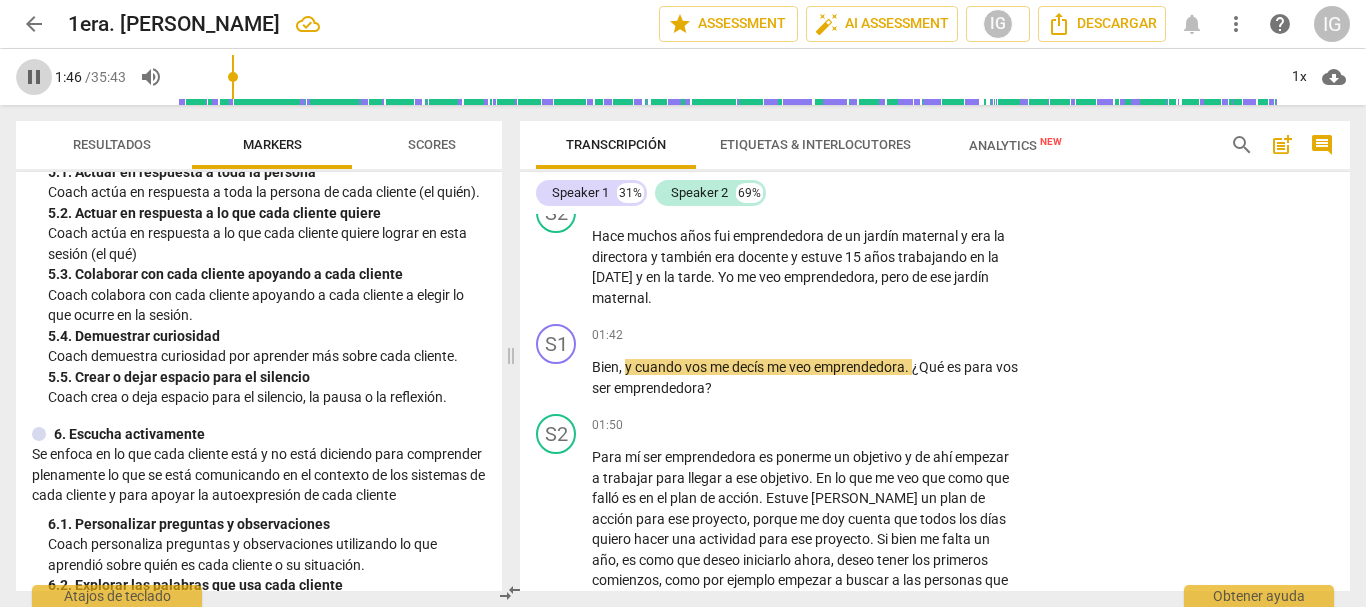 click on "pause" at bounding box center [34, 77] 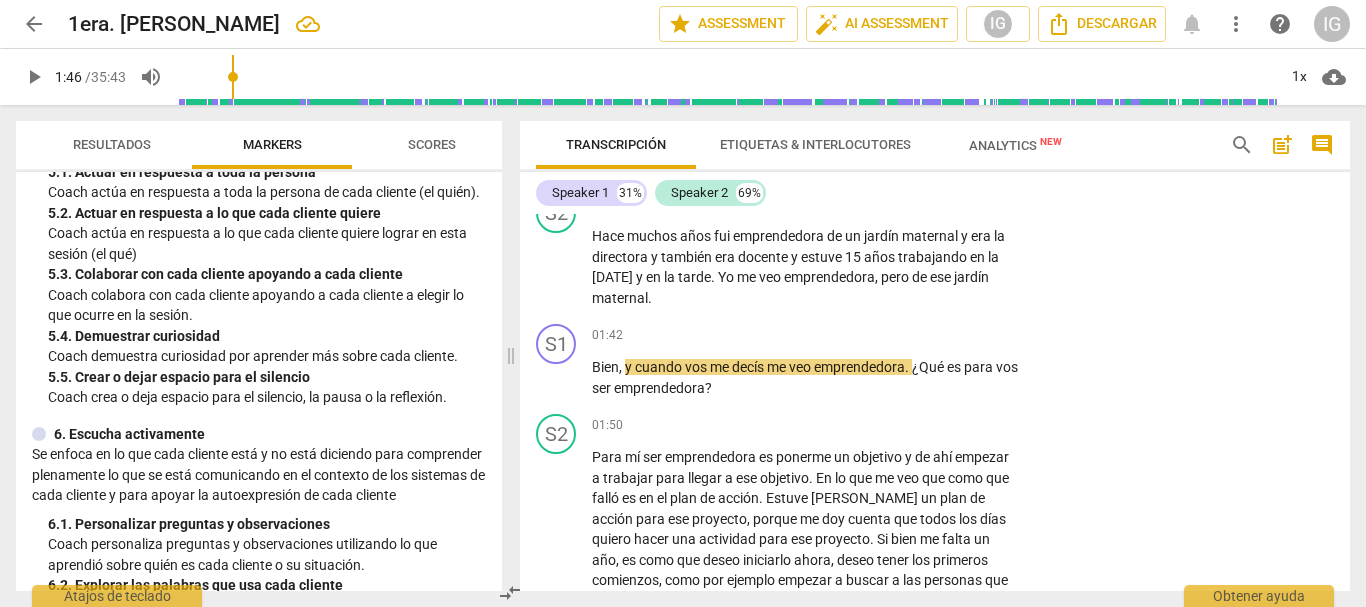 type on "107" 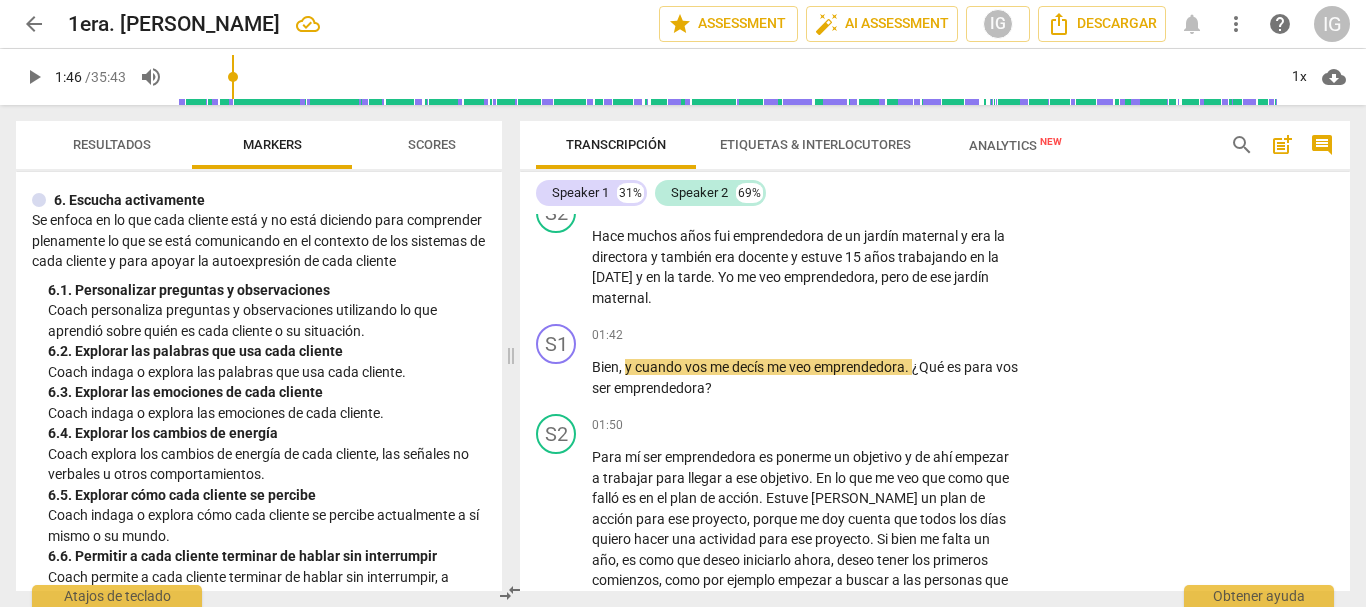 scroll, scrollTop: 1200, scrollLeft: 0, axis: vertical 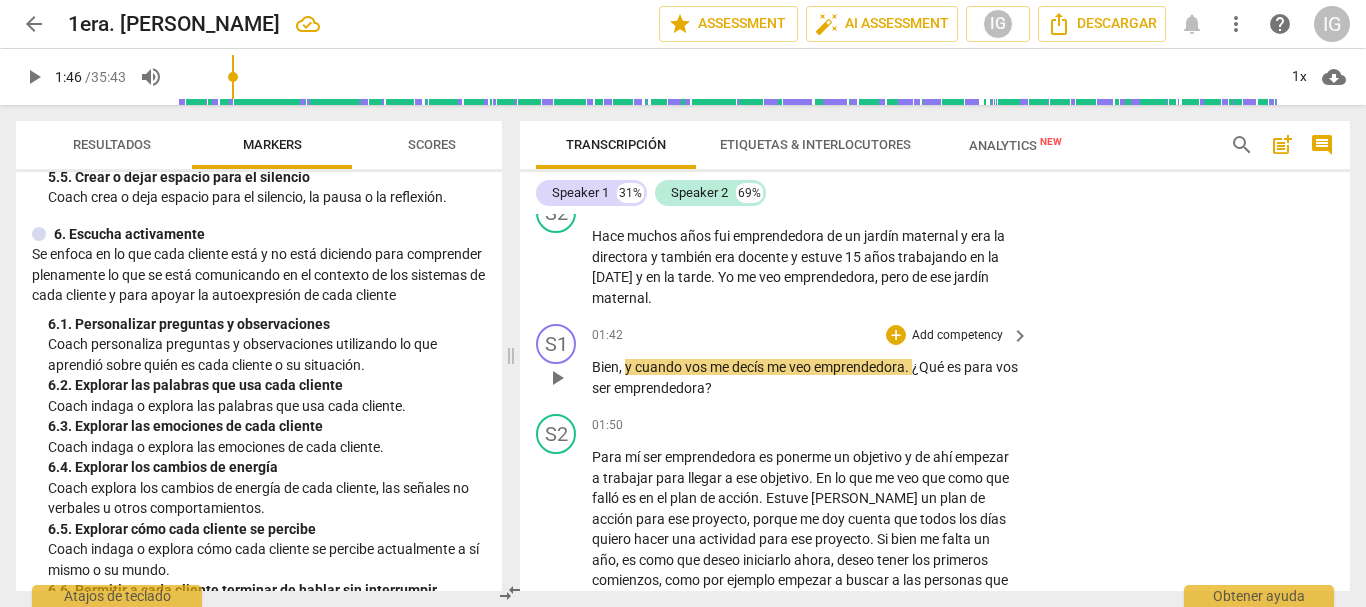 click on "Add competency" at bounding box center (957, 336) 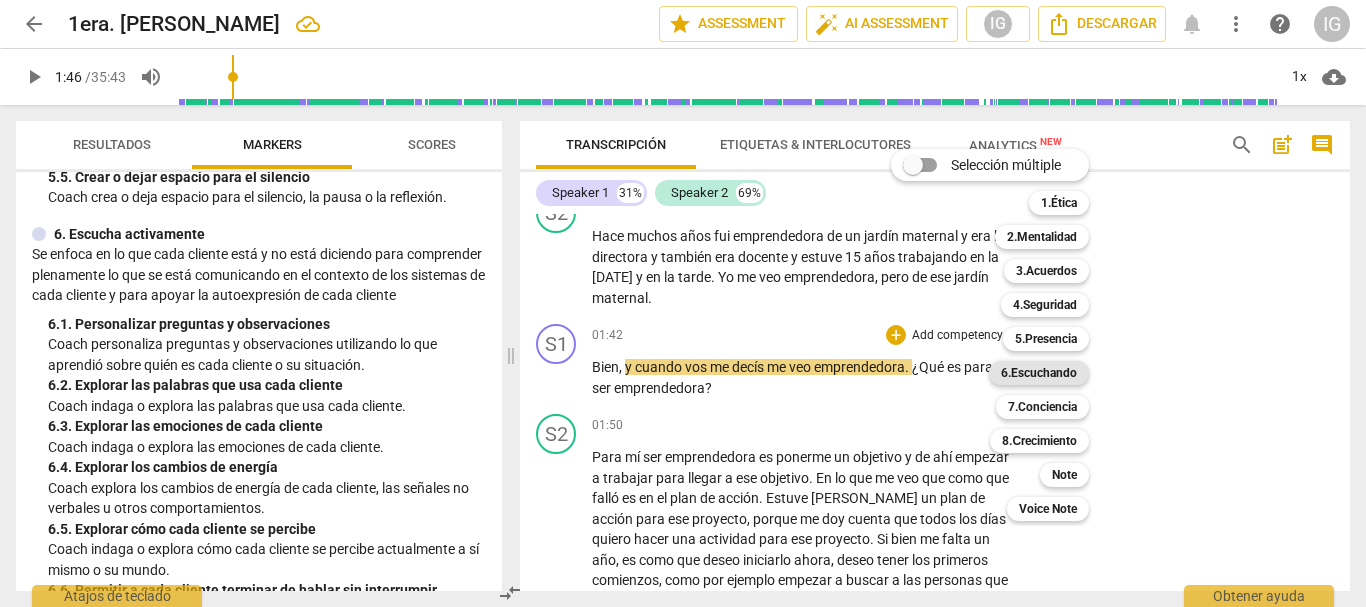 click on "6.Escuchando" at bounding box center [1039, 373] 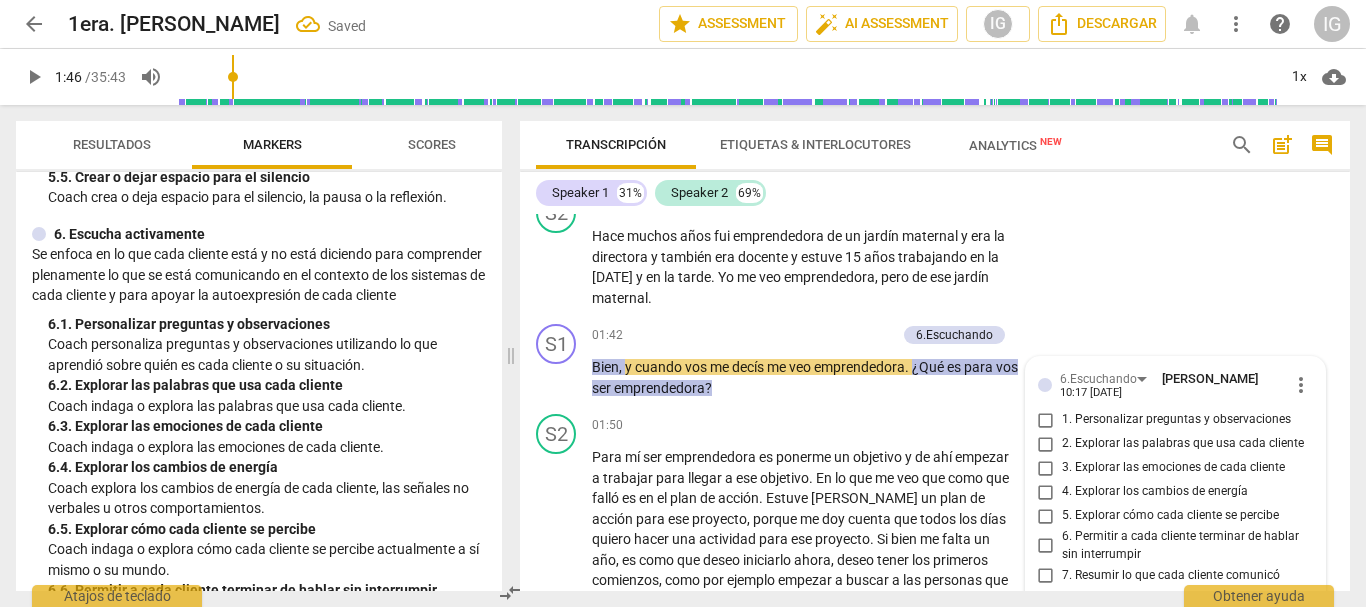 scroll, scrollTop: 819, scrollLeft: 0, axis: vertical 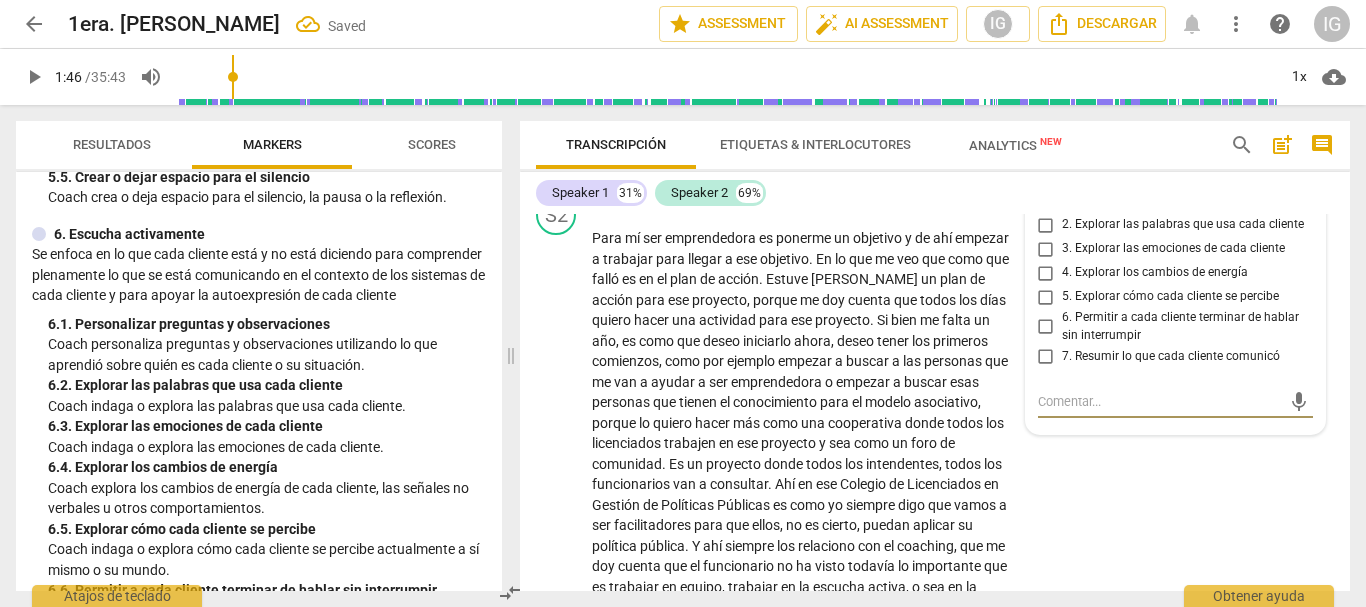 click on "2. Explorar las palabras que usa cada cliente" at bounding box center (1046, 225) 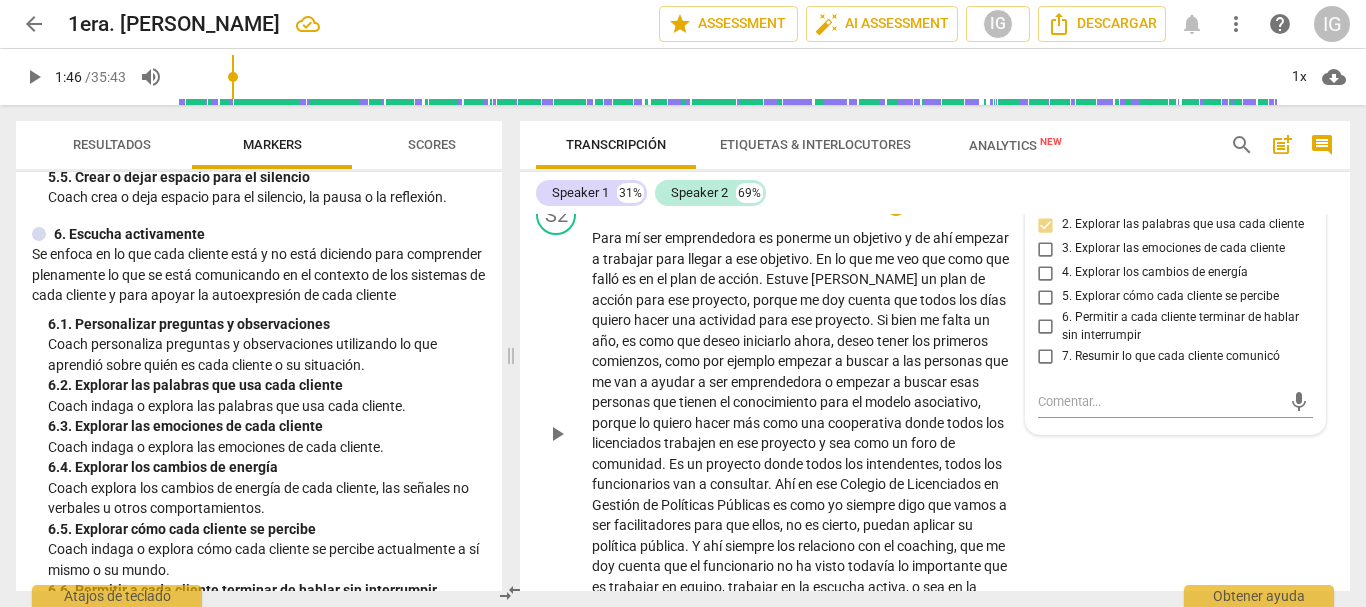 click on "S2 play_arrow pause 01:50 + Add competency keyboard_arrow_right Para   mí   ser   emprendedora   es   ponerme   un   objetivo   y   de   ahí   empezar   a   trabajar   para   llegar   a   ese   objetivo .   En   lo   que   me   veo   que   como   que   falló   es   en   el   plan   de   acción .   Estuve   armando   un   plan   de   acción   para   ese   proyecto ,   porque   me   doy   cuenta   que   todos   los   días   quiero   hacer   una   actividad   para   ese   proyecto .   Si   bien   me   falta   un   año ,   es   como   que   deseo   iniciarlo   ahora ,   deseo   tener   los   primeros   comienzos ,   como   por   ejemplo   empezar   a   buscar   a   las   personas   que   me   van   a   ayudar   a   ser   emprendedora   o   empezar   a   buscar   esas   personas   que   tienen   el   conocimiento   para   el   modelo   asociativo ,   porque   lo   quiero   hacer   más   como   una   cooperativa   donde   todos   los   licenciados   trabajen   en   ese   proyecto   y   sea   como   un" at bounding box center (935, 416) 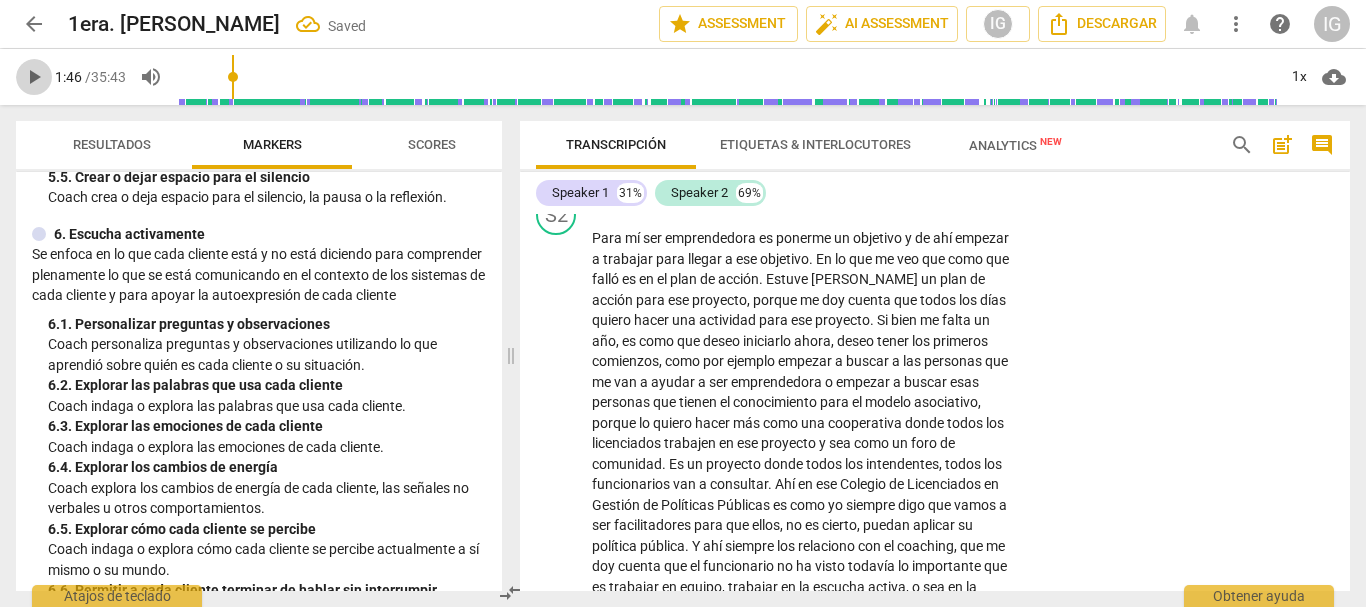click on "play_arrow" at bounding box center (34, 77) 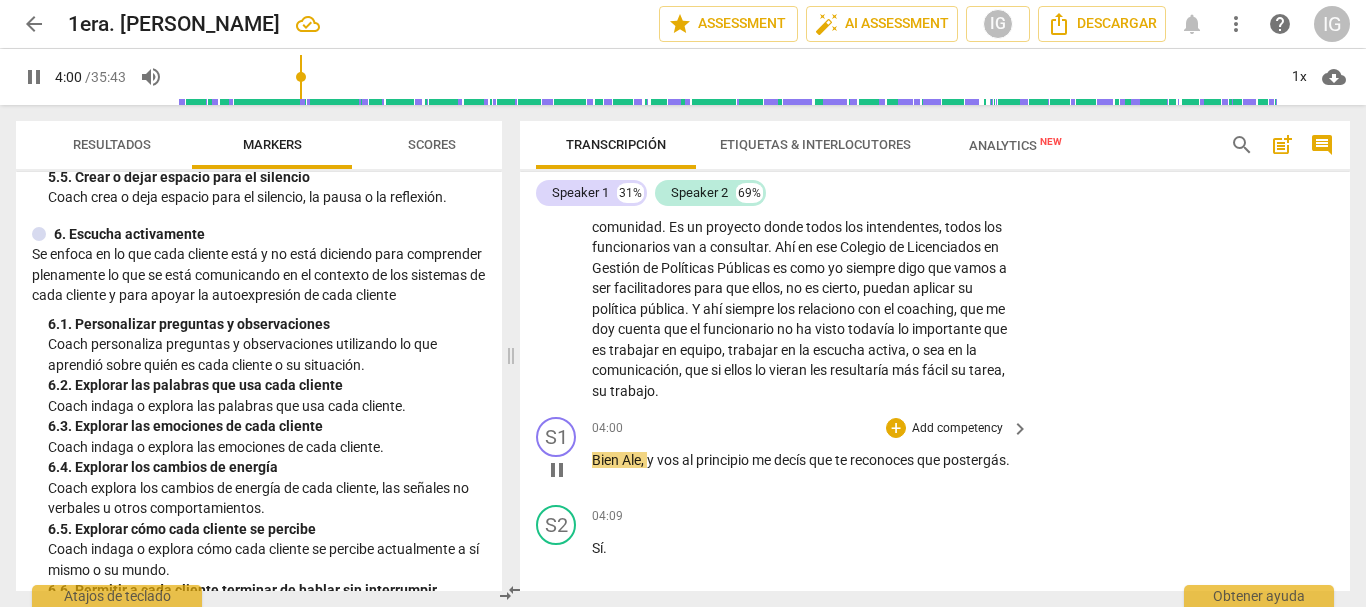 scroll, scrollTop: 1119, scrollLeft: 0, axis: vertical 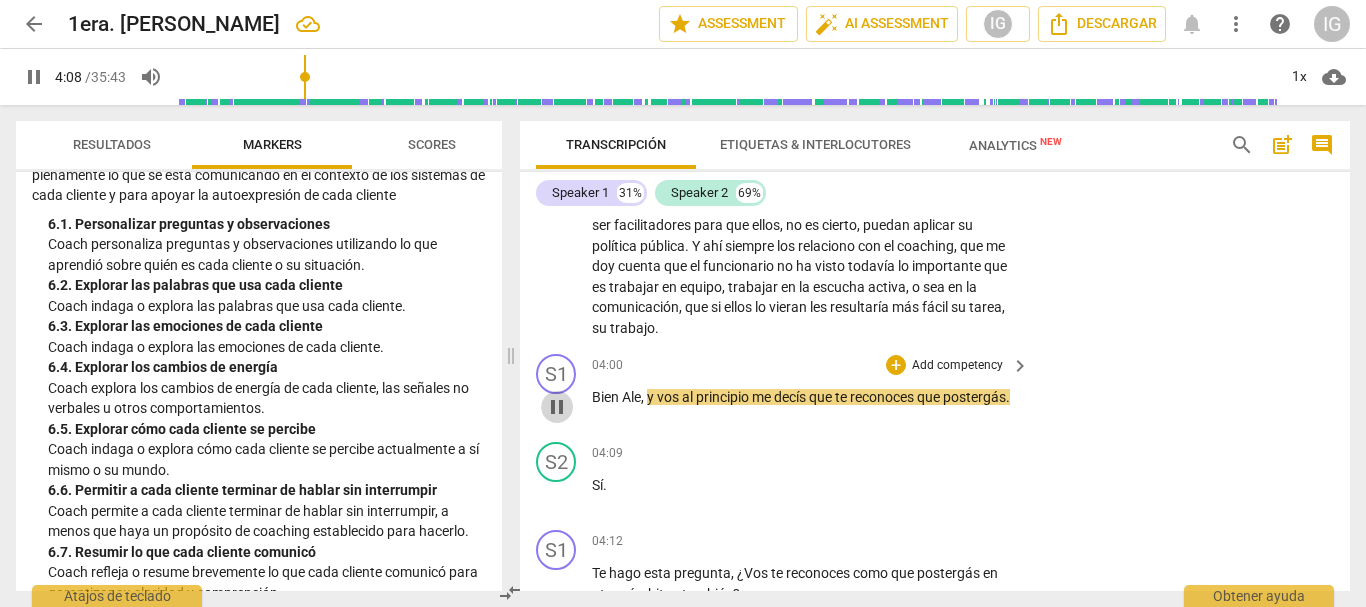 click on "pause" at bounding box center [557, 407] 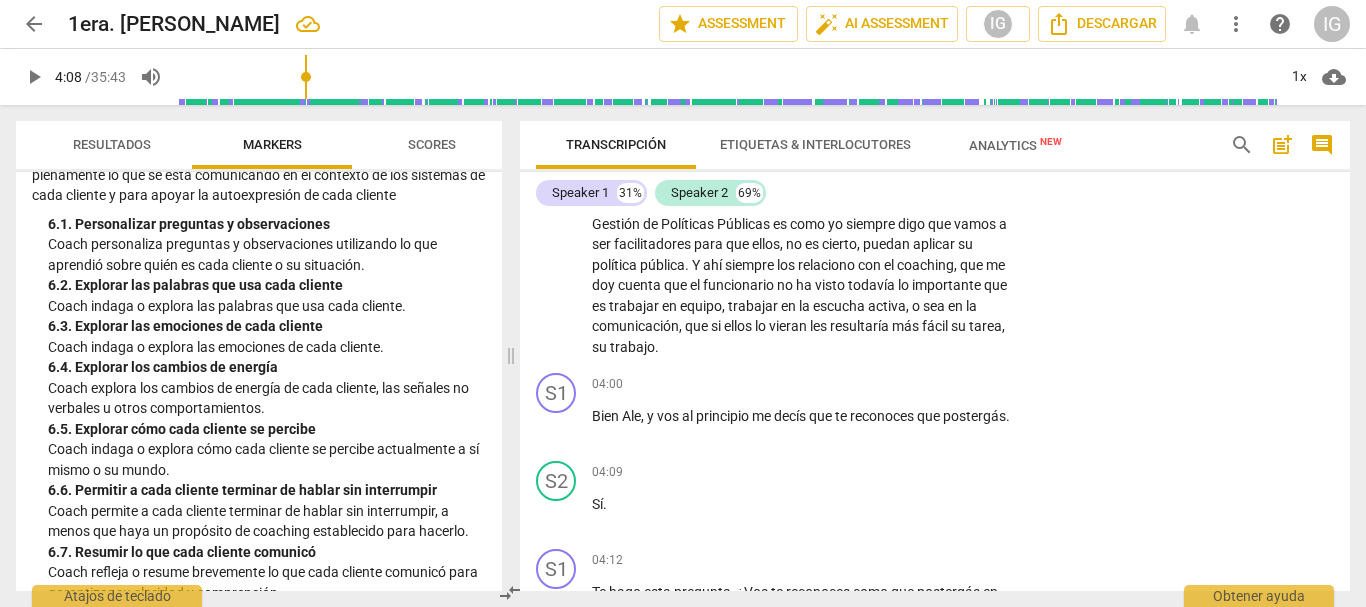 scroll, scrollTop: 1200, scrollLeft: 0, axis: vertical 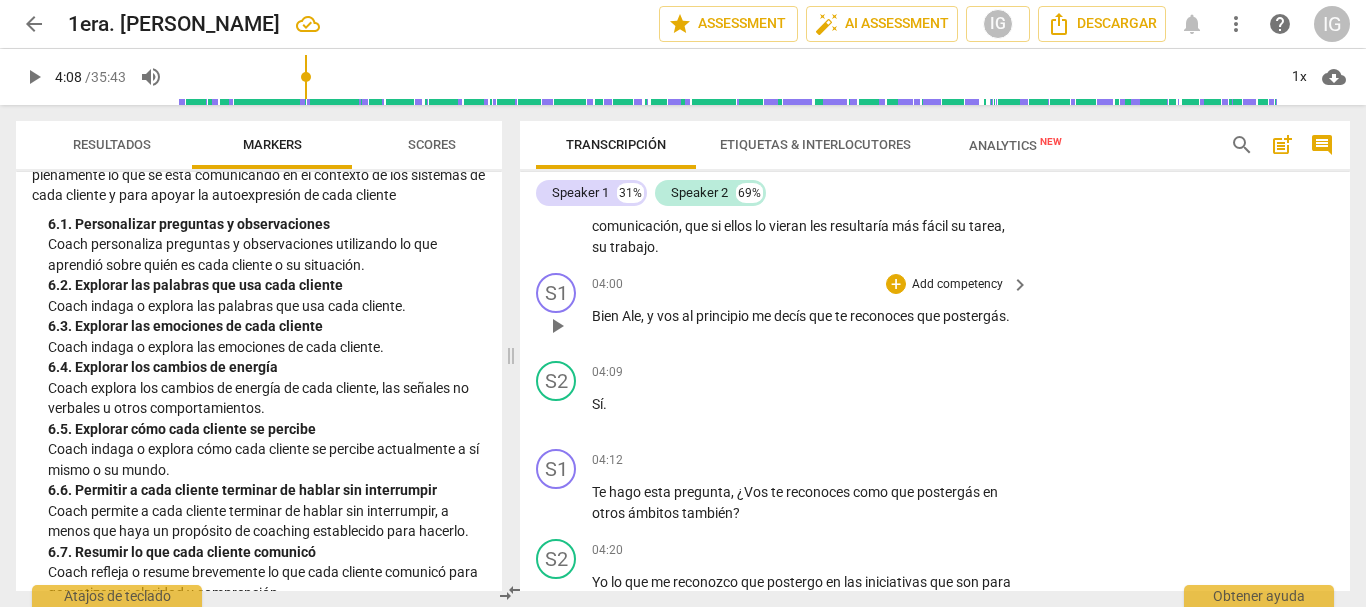click on "play_arrow" at bounding box center [557, 326] 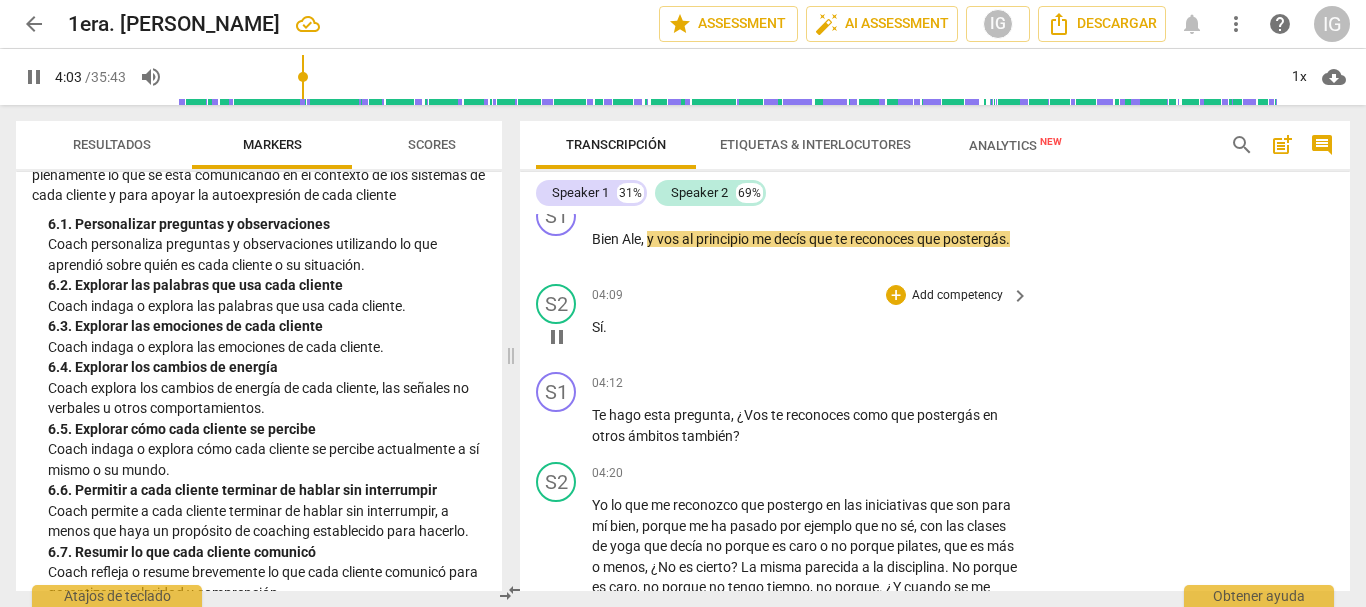 scroll, scrollTop: 1300, scrollLeft: 0, axis: vertical 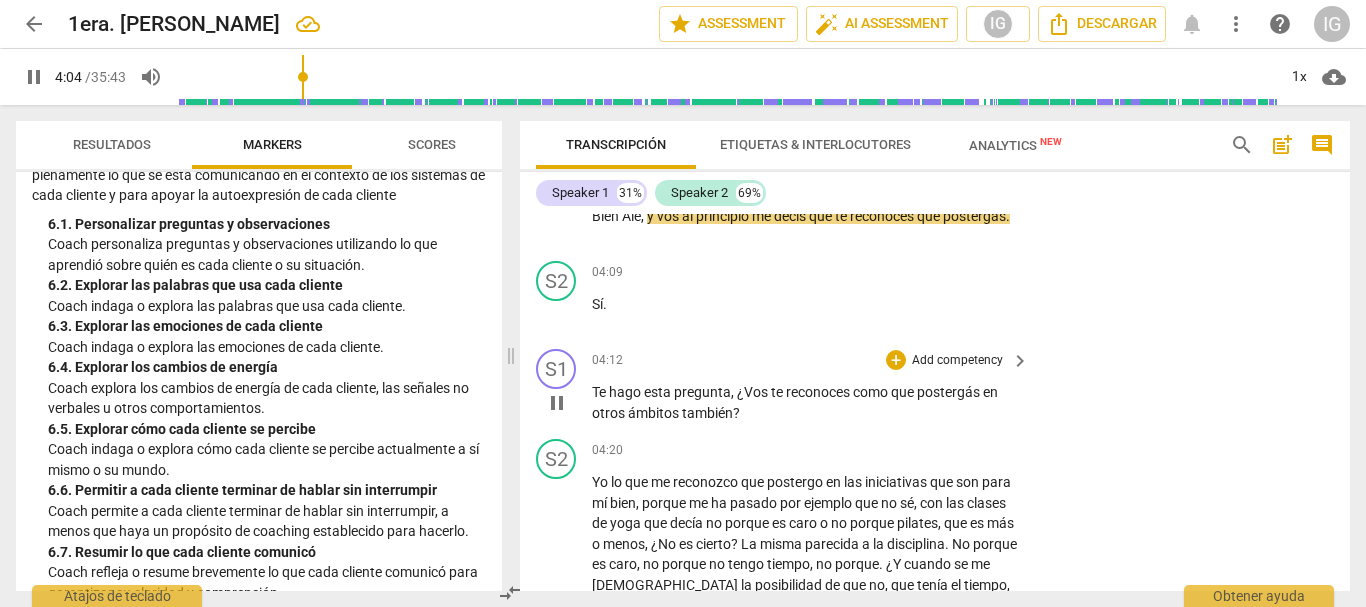 click on "pause" at bounding box center [557, 403] 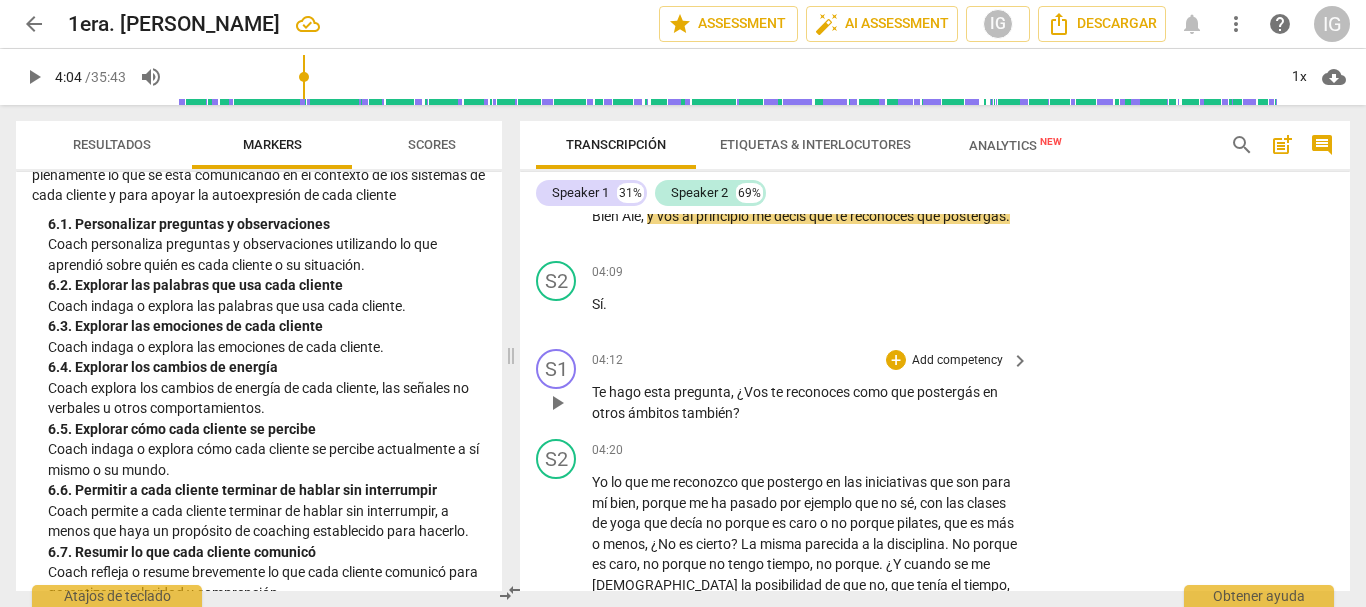 click on "play_arrow" at bounding box center (557, 403) 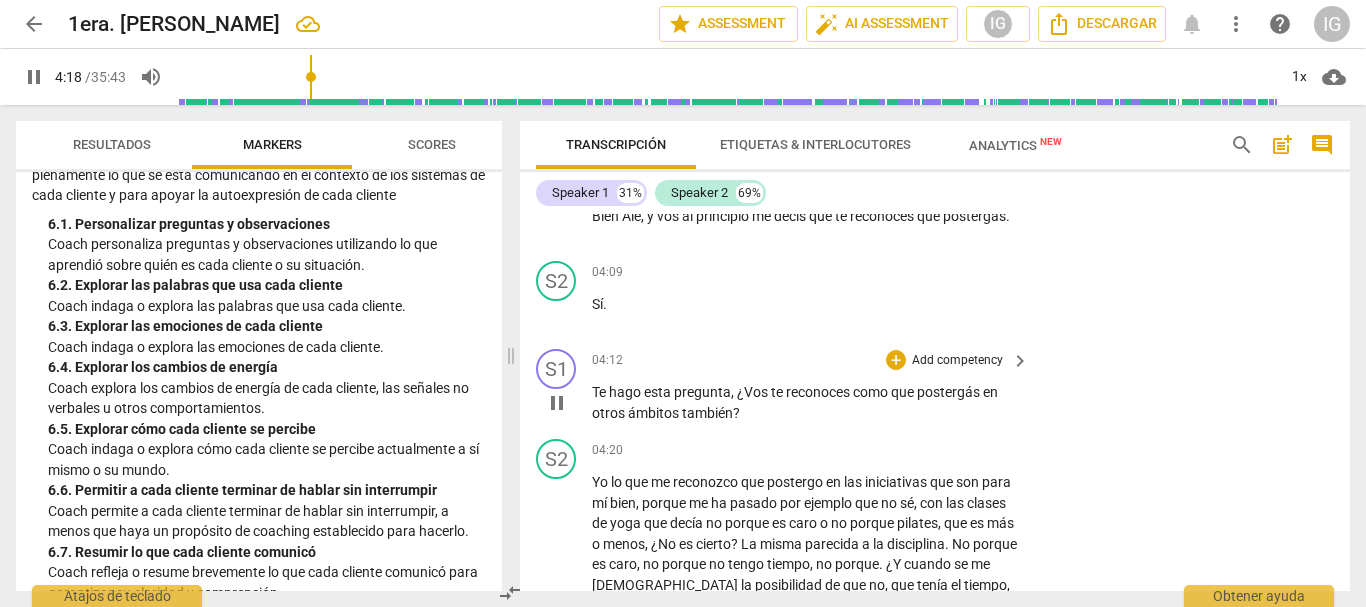 click on "pause" at bounding box center (557, 403) 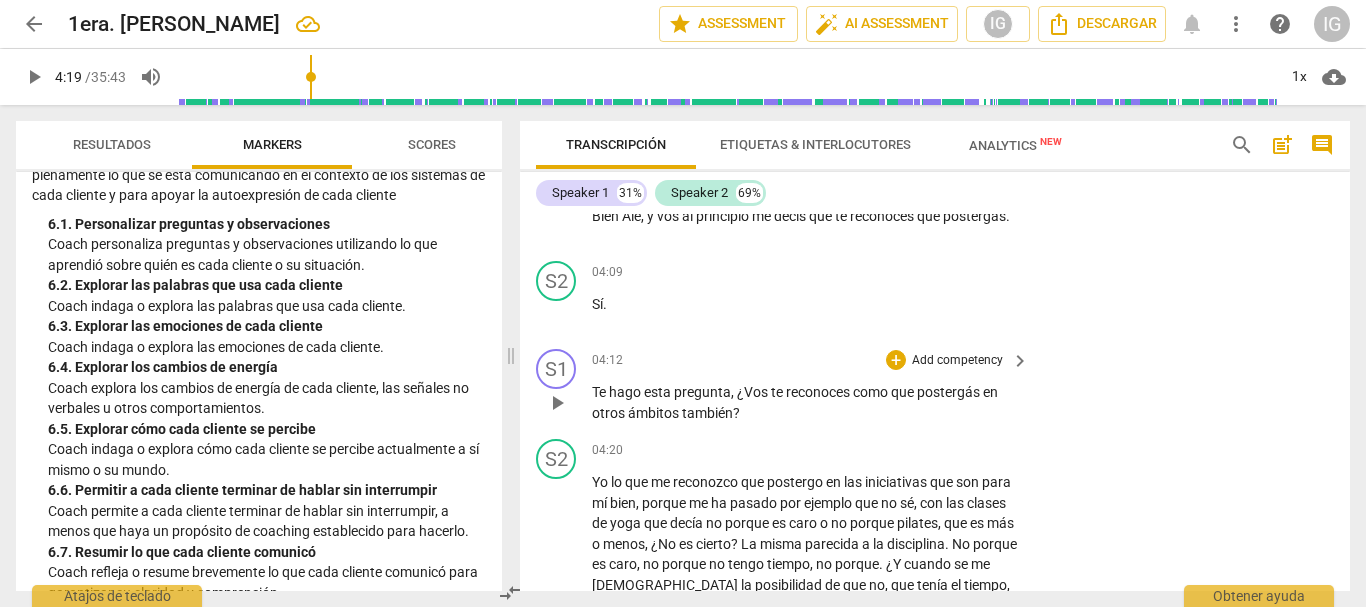 type on "259" 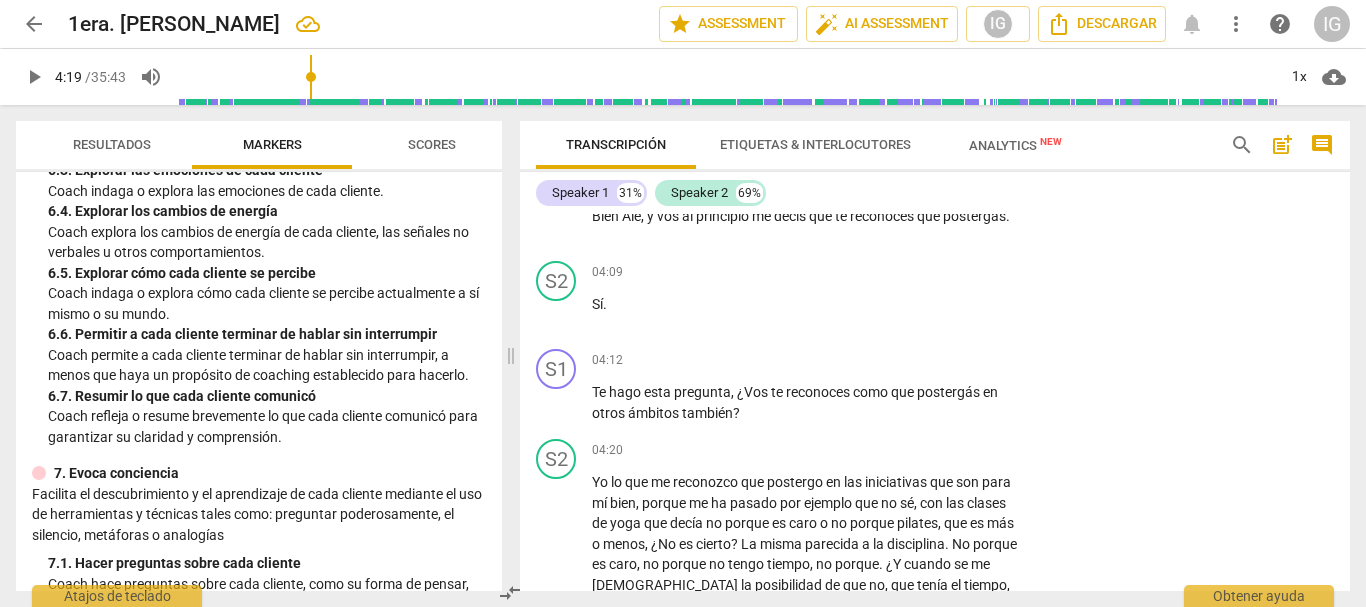 scroll, scrollTop: 1500, scrollLeft: 0, axis: vertical 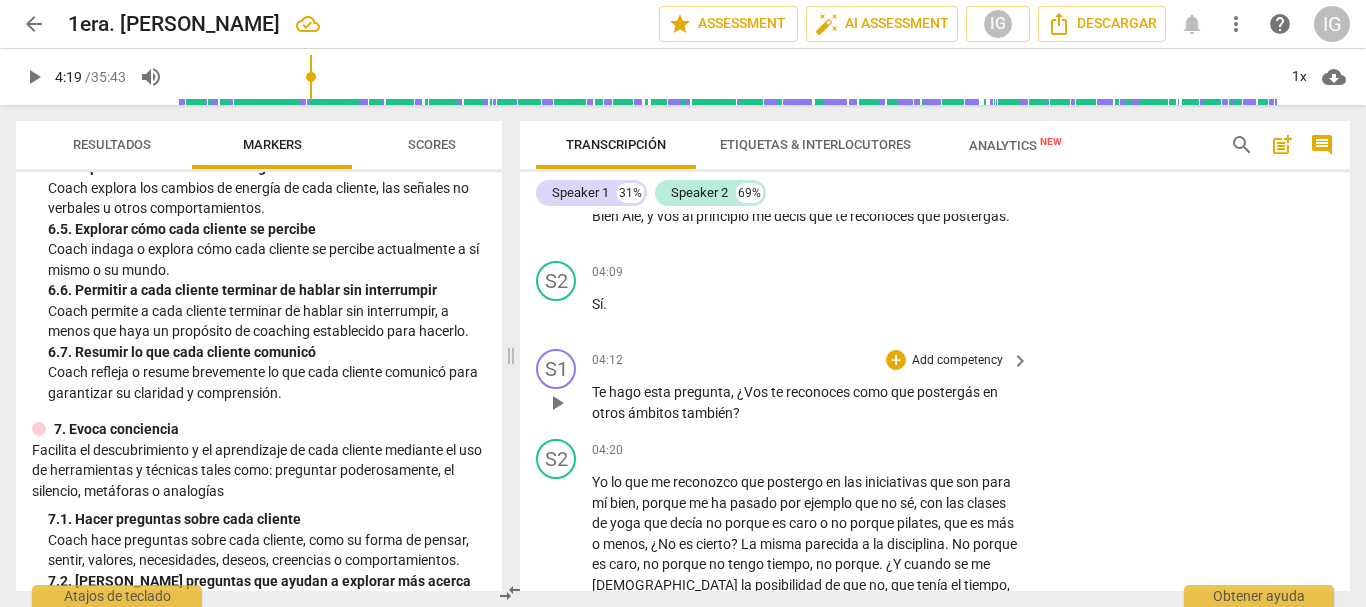 click on "Add competency" at bounding box center [957, 361] 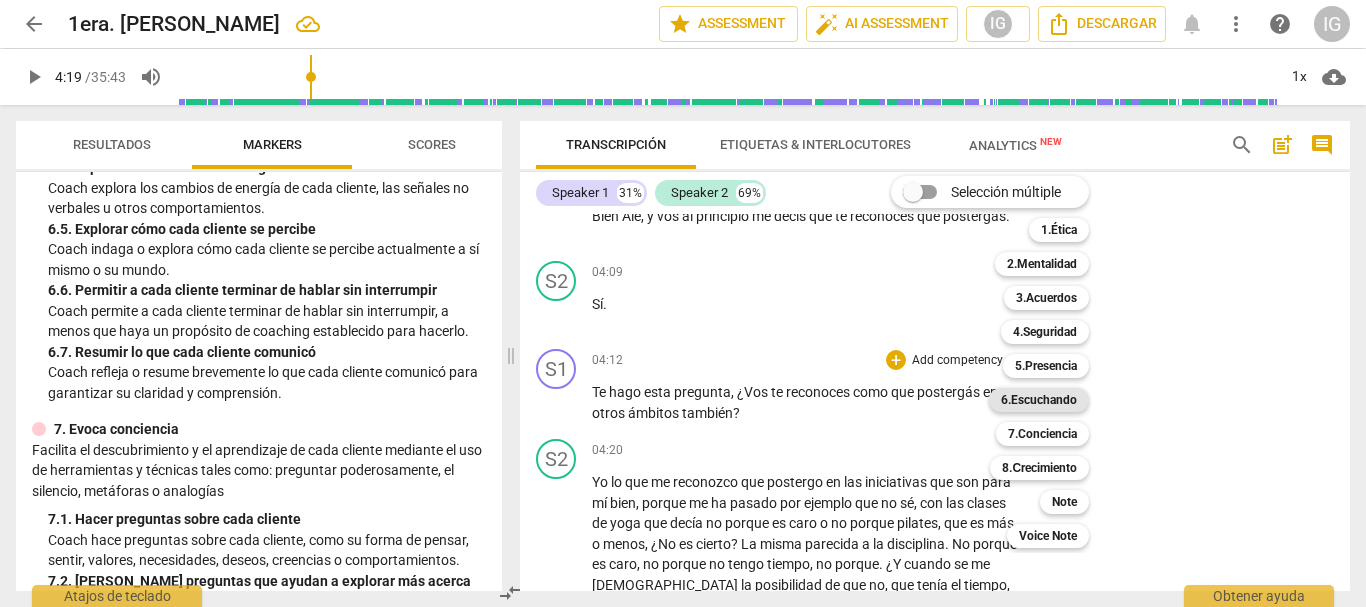 click on "6.Escuchando" at bounding box center [1039, 400] 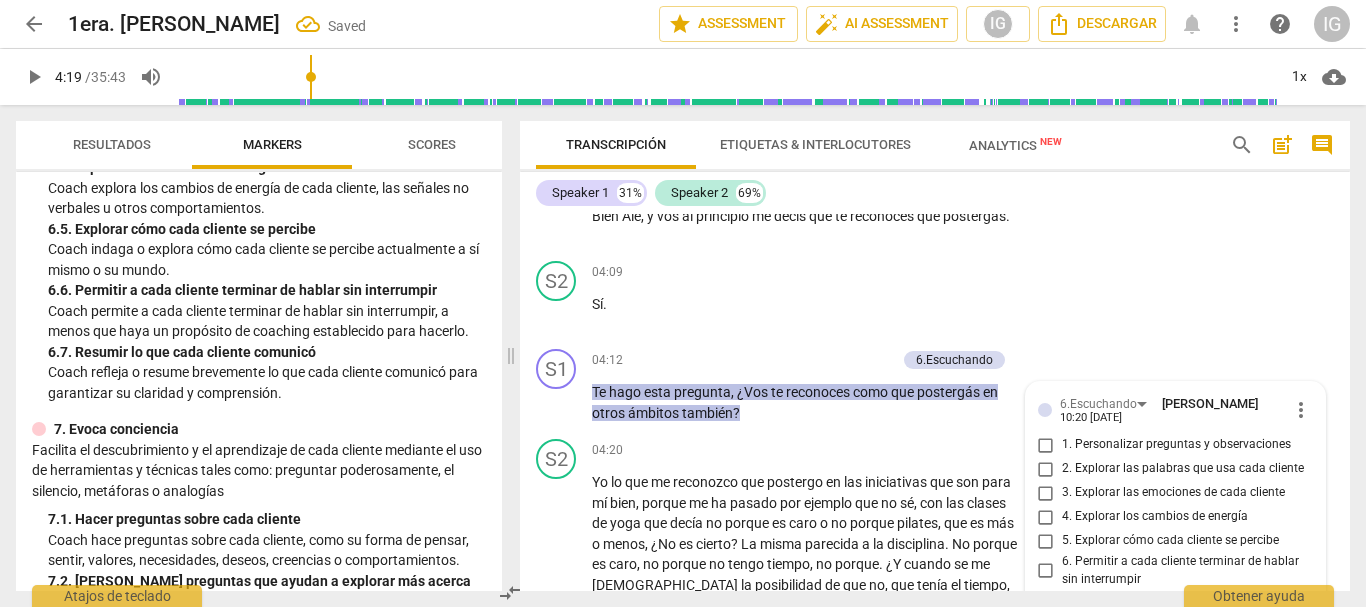 scroll, scrollTop: 1546, scrollLeft: 0, axis: vertical 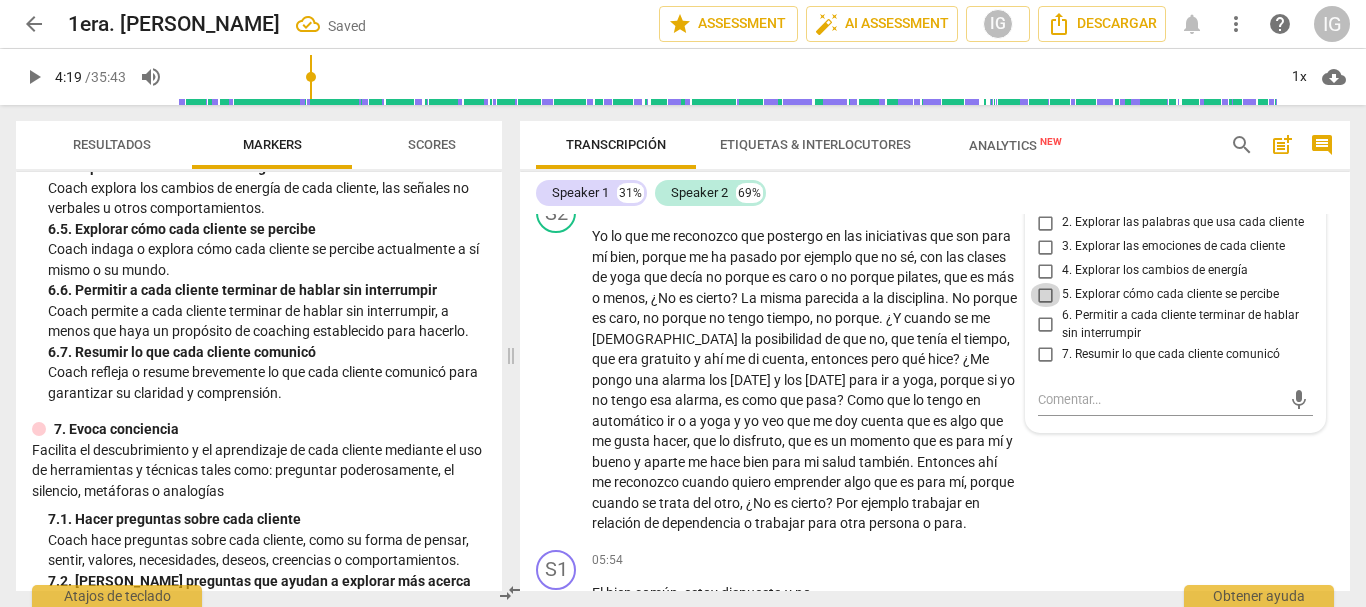 click on "5. Explorar cómo cada cliente se percibe" at bounding box center [1046, 295] 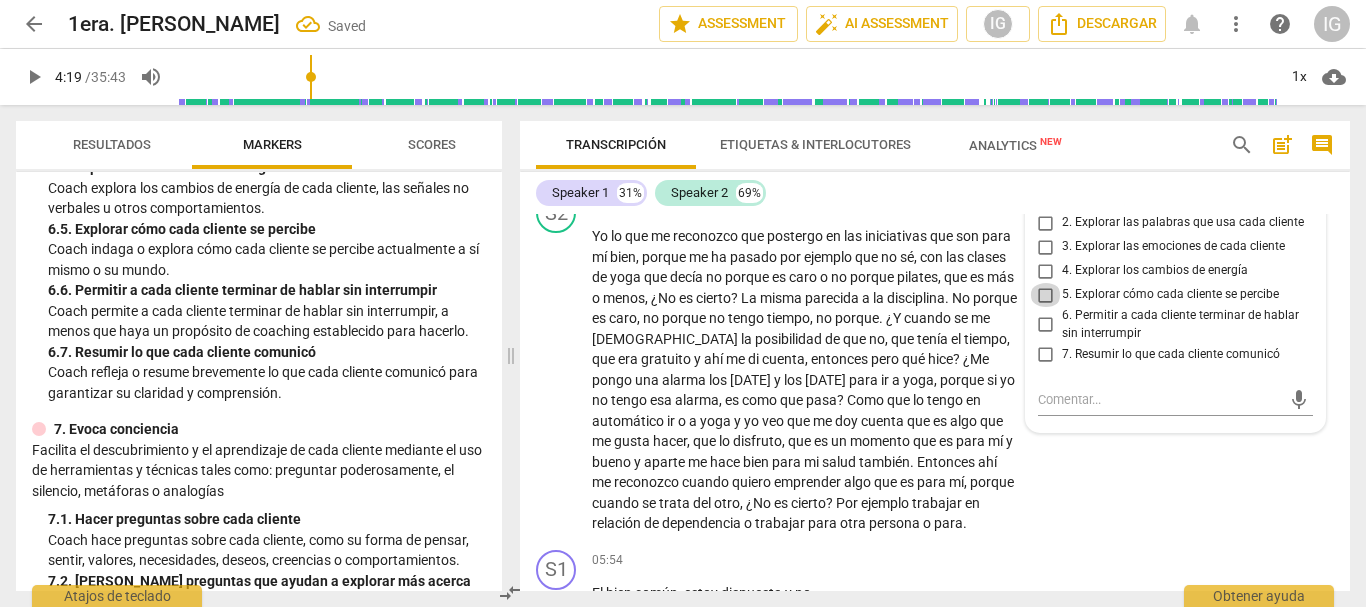 checkbox on "true" 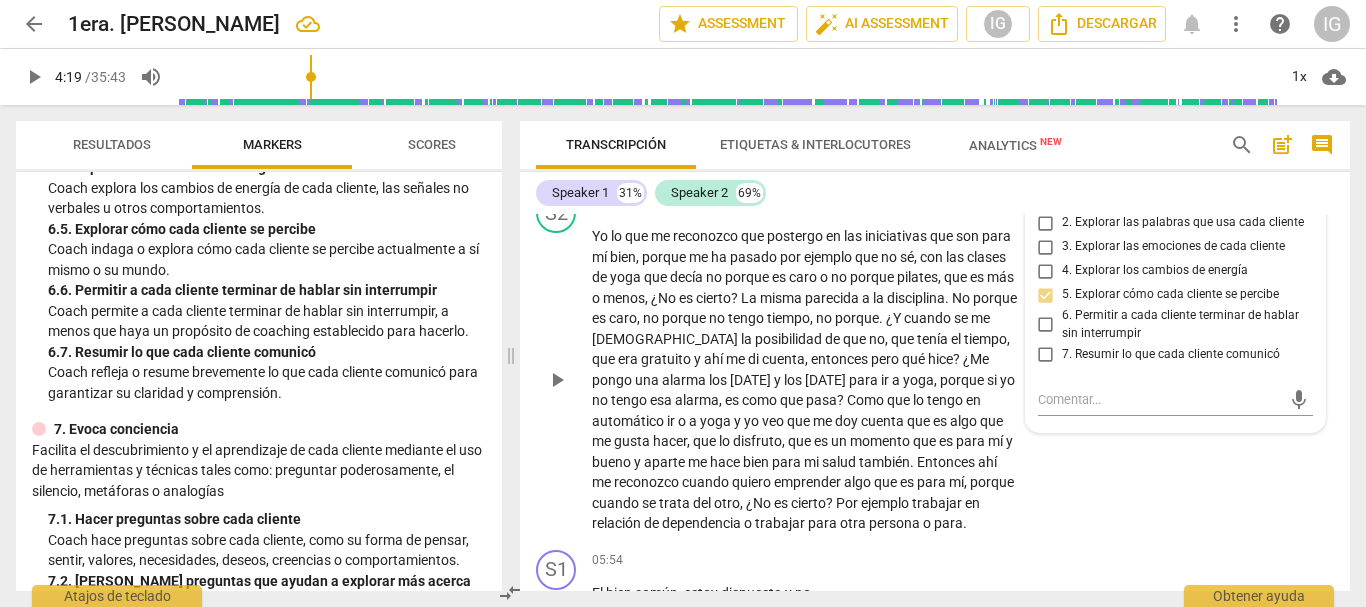 click on "S2 play_arrow pause 04:20 + Add competency keyboard_arrow_right Yo   lo   que   me   reconozco   que   postergo   en   las   iniciativas   que   son   para   mí   bien ,   porque   me   ha   pasado   por   ejemplo   que   no   sé ,   con   las   clases   de   yoga   que   decía   no   porque   es   caro   o   no   porque   pilates ,   que   es   más   o   menos ,   ¿No   es   cierto ?   La   misma   parecida   a   la   disciplina .   No   porque   es   caro ,   no   porque   no   tengo   tiempo ,   no   porque .   ¿Y   cuando   se   me   dio   la   posibilidad   de   que   no ,   que   tenía   el   tiempo ,   que   era   gratuito   y   ahí   me   di   cuenta ,   entonces   pero   qué   hice ?   ¿Me   pongo   una   alarma   los   lunes   y   los   miércoles   para   ir   a   yoga ,   porque   si   yo   no   tengo   esa   alarma ,   es   como   que   pasa ?   Como   que   lo   tengo   en   automático   ir   o   a   yoga   y   yo   veo   que   me   doy   cuenta   que   es   algo   que   me   gusta" at bounding box center (935, 363) 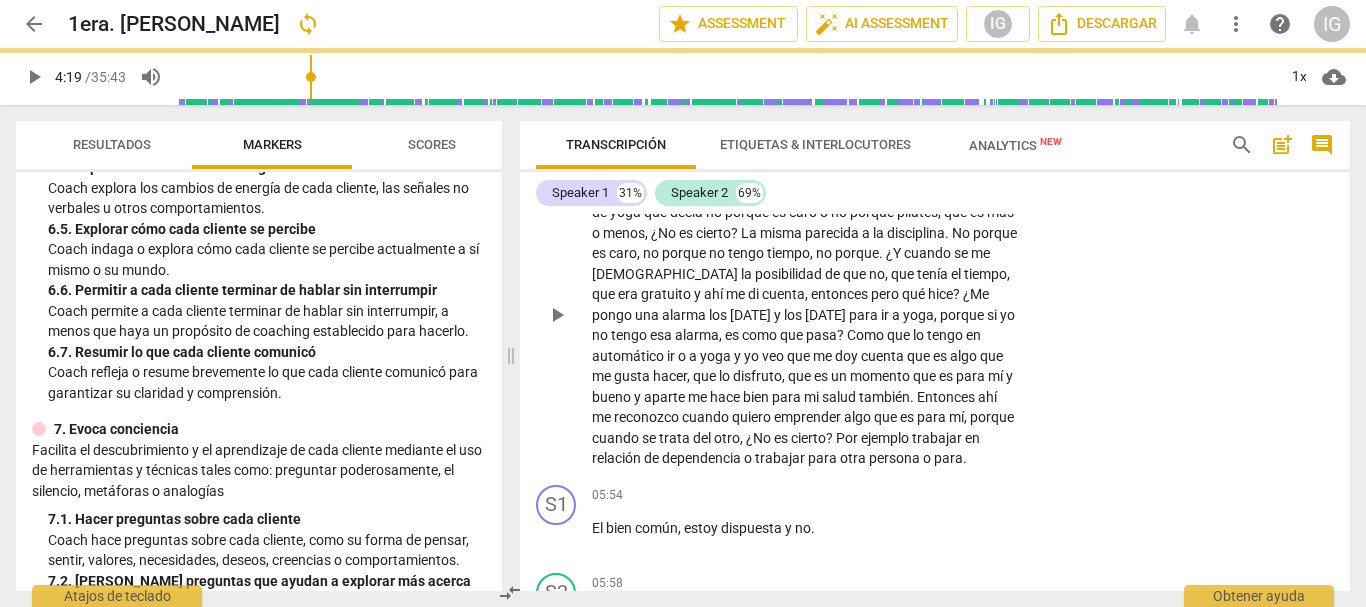 scroll, scrollTop: 1646, scrollLeft: 0, axis: vertical 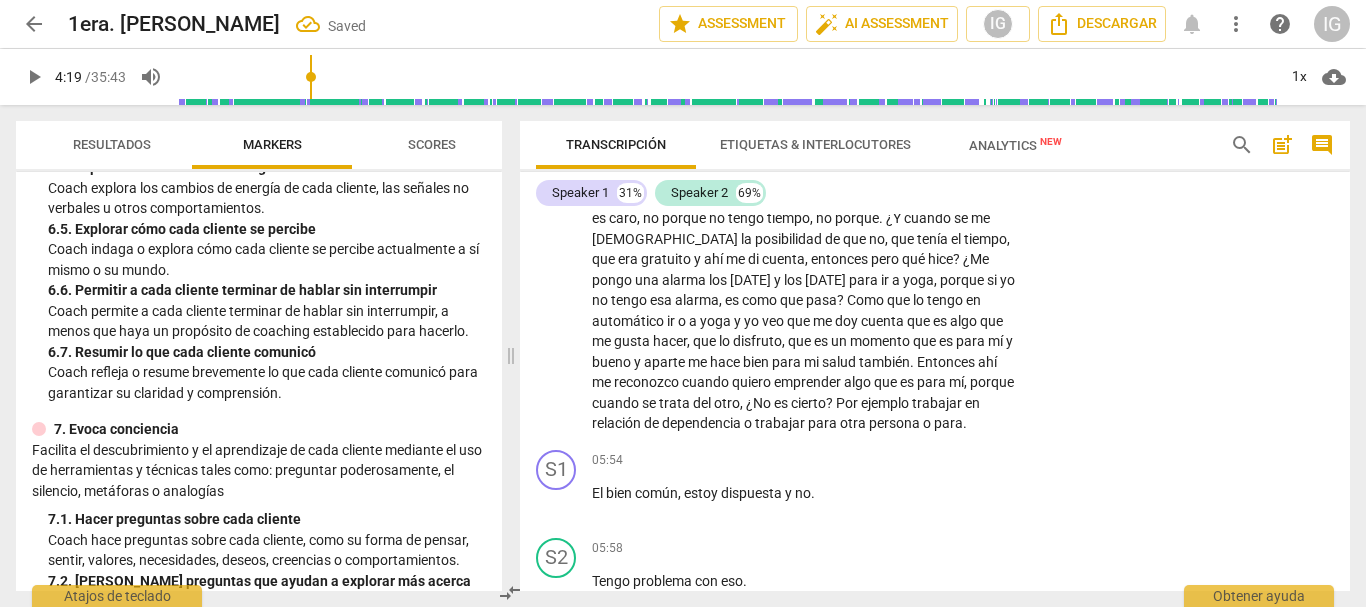 click on "play_arrow" at bounding box center (34, 77) 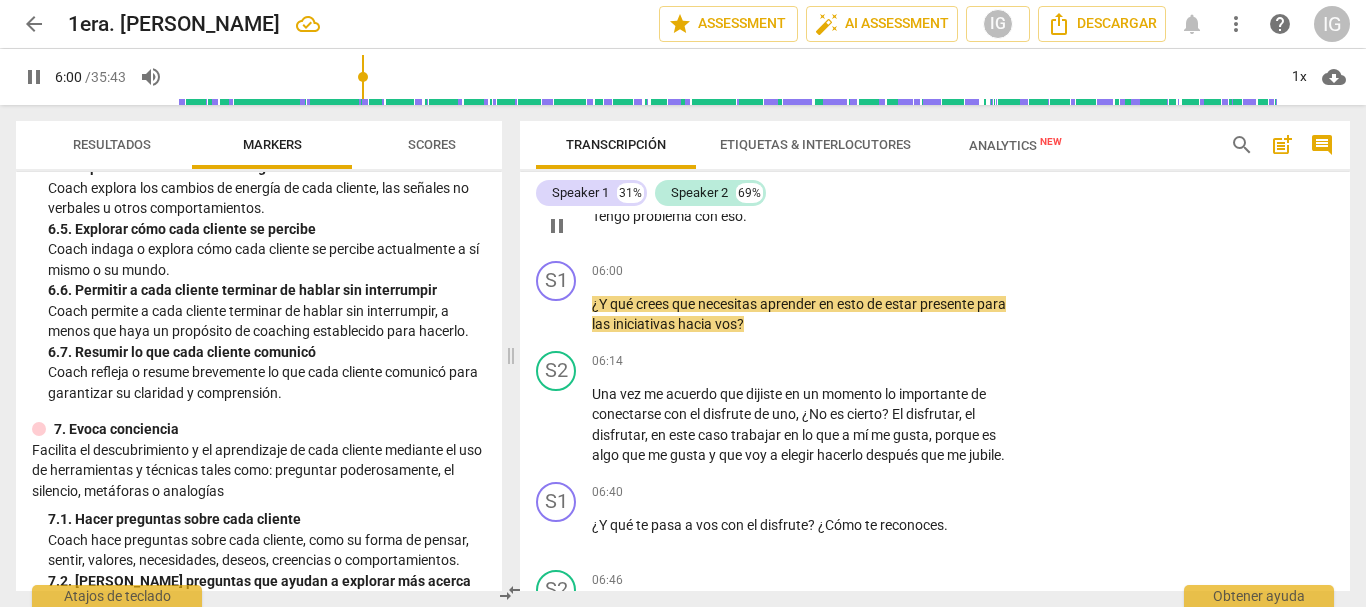 scroll, scrollTop: 2046, scrollLeft: 0, axis: vertical 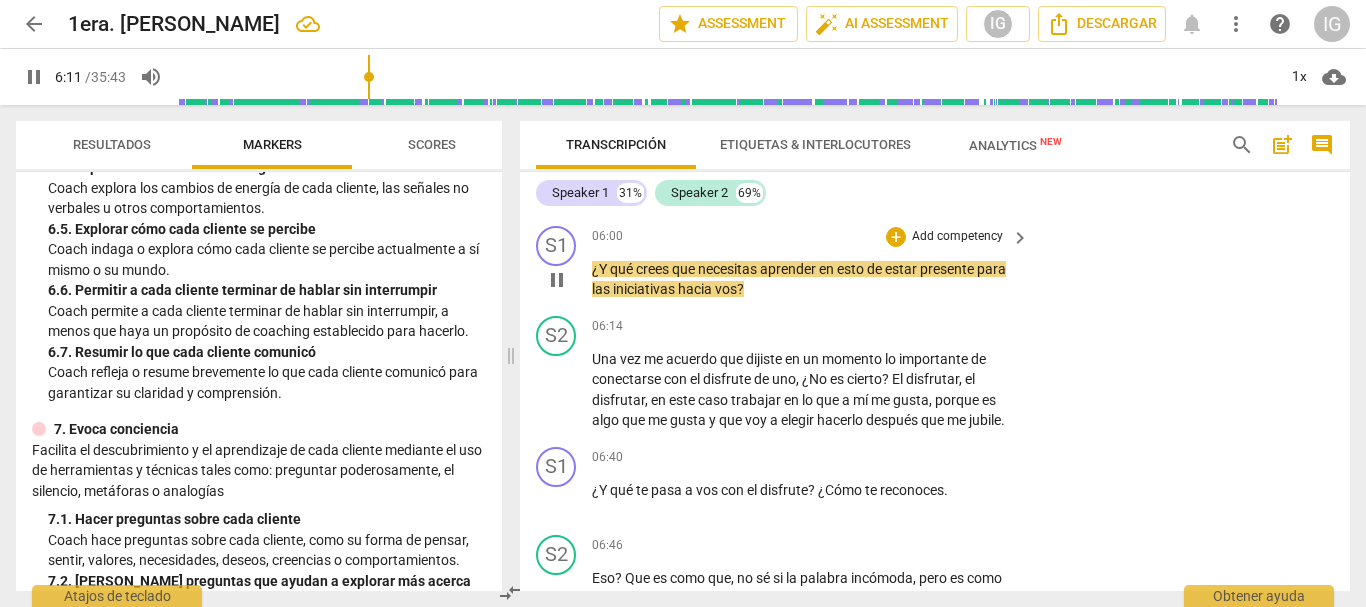 click on "pause" at bounding box center [557, 280] 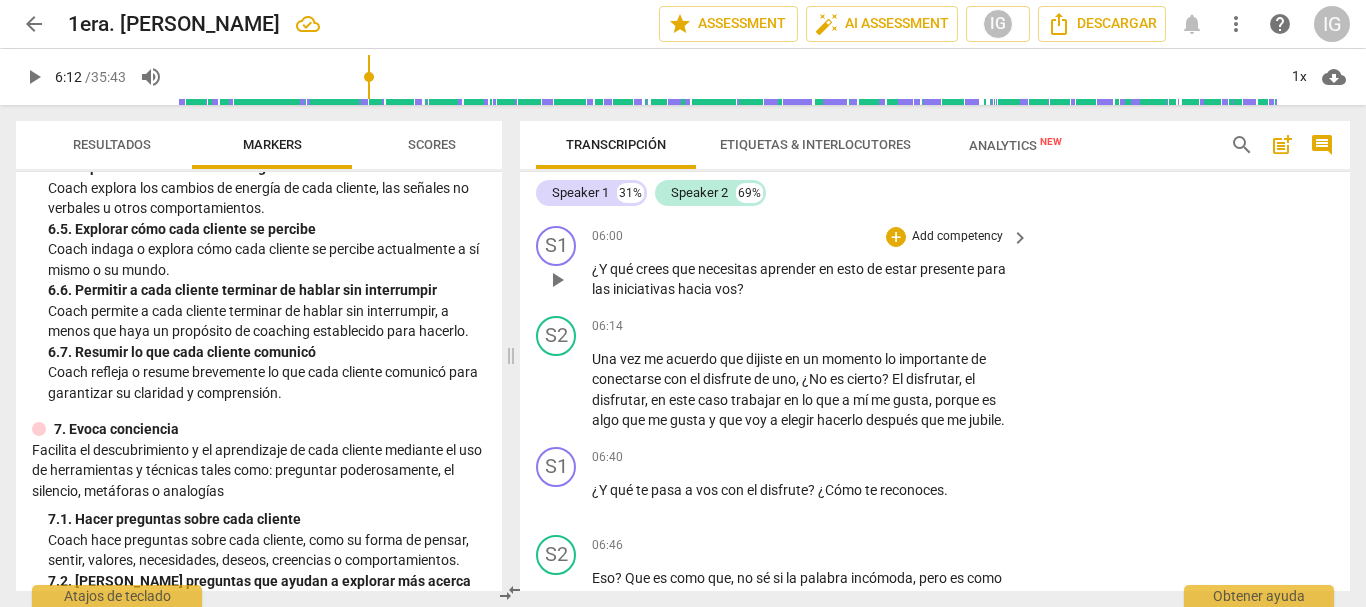 type on "372" 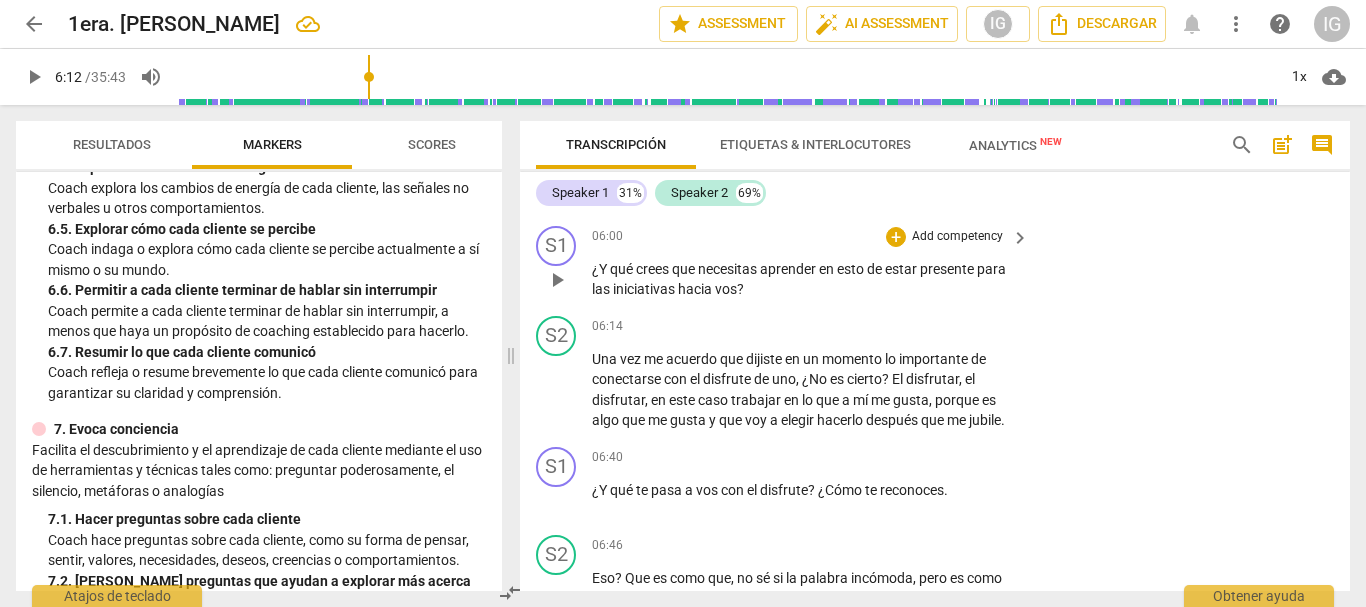 click on "Add competency" at bounding box center (957, 237) 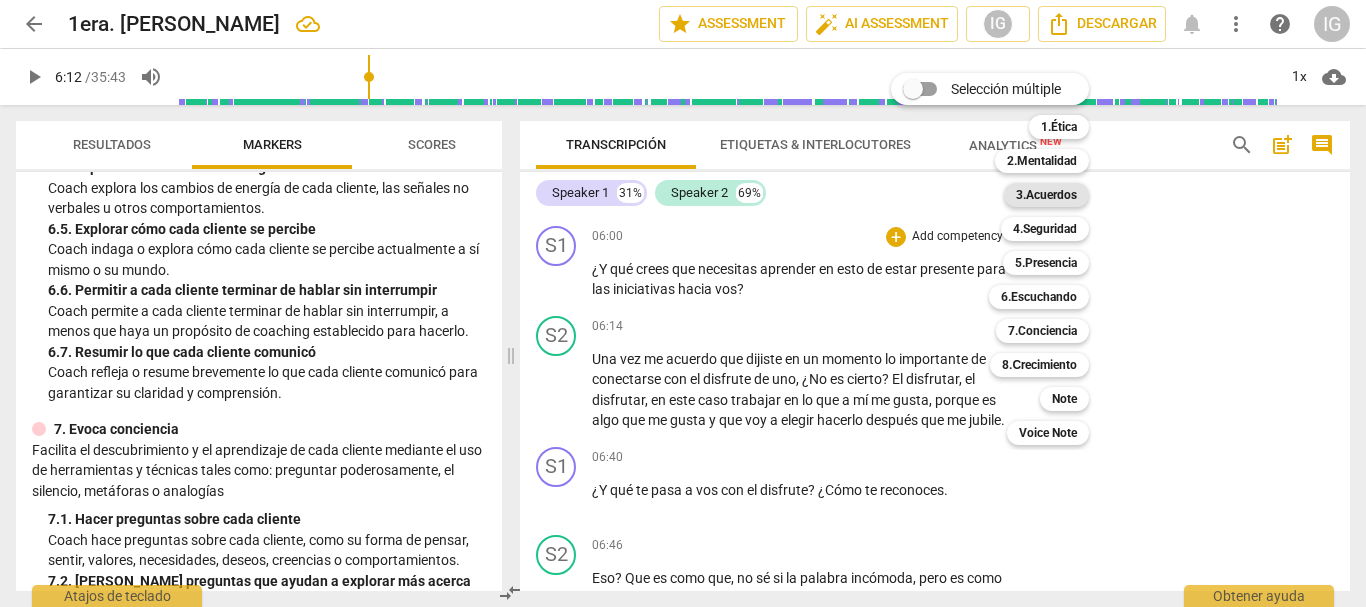 click on "3.Acuerdos" at bounding box center (1046, 195) 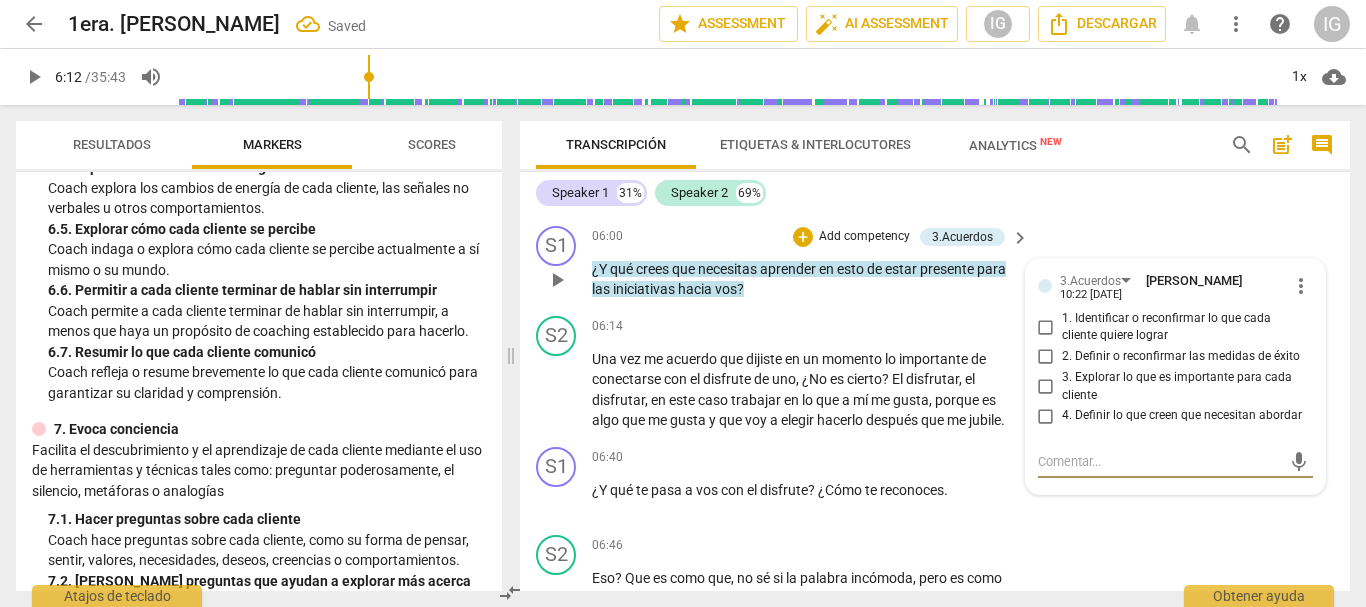 click on "4. Definir lo que creen que necesitan abordar" at bounding box center (1046, 416) 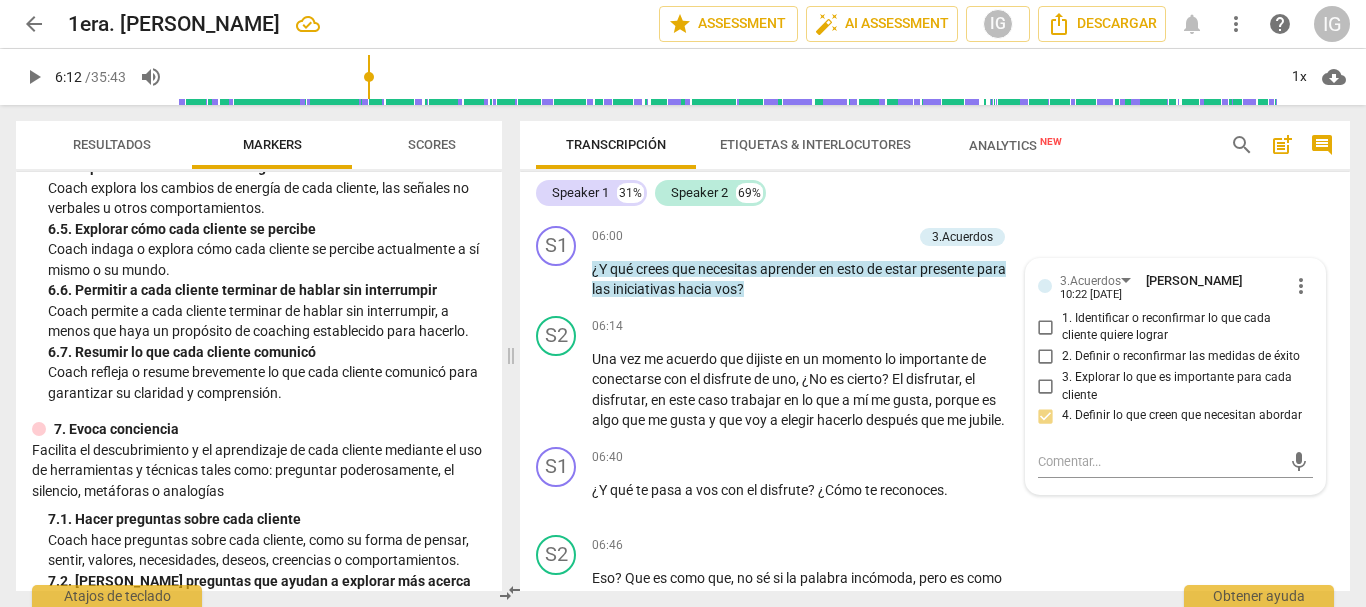 click on "Speaker 1 31% Speaker 2 69%" at bounding box center [935, 193] 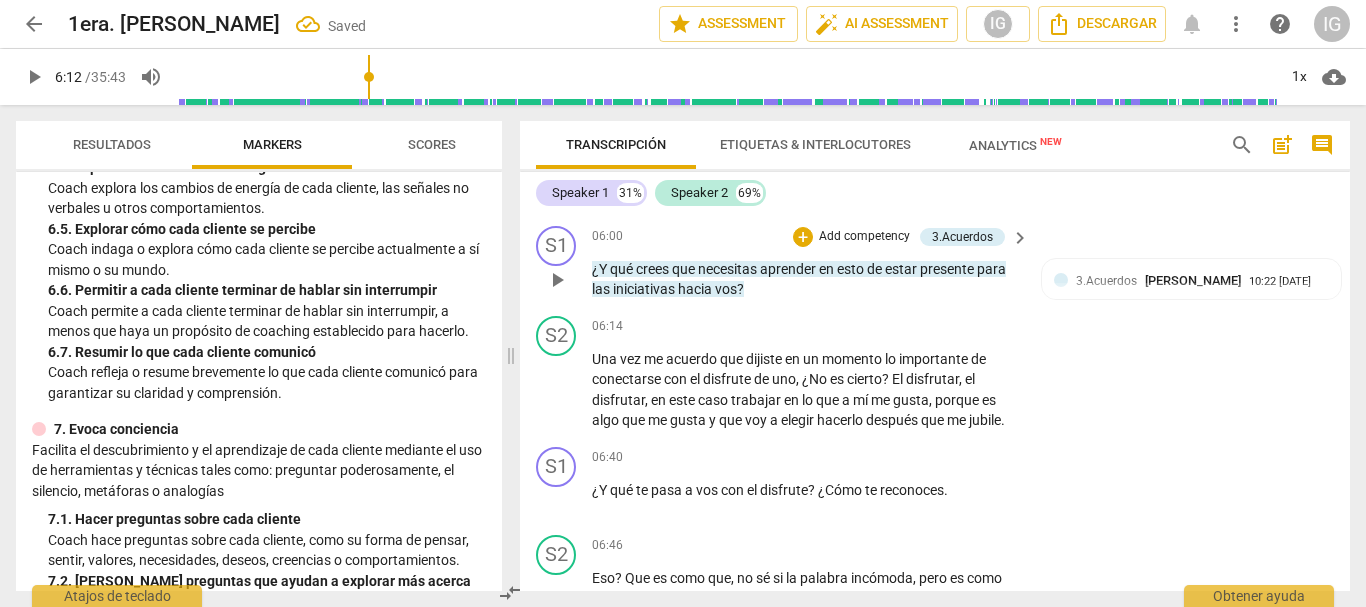 click on "play_arrow" at bounding box center (557, 280) 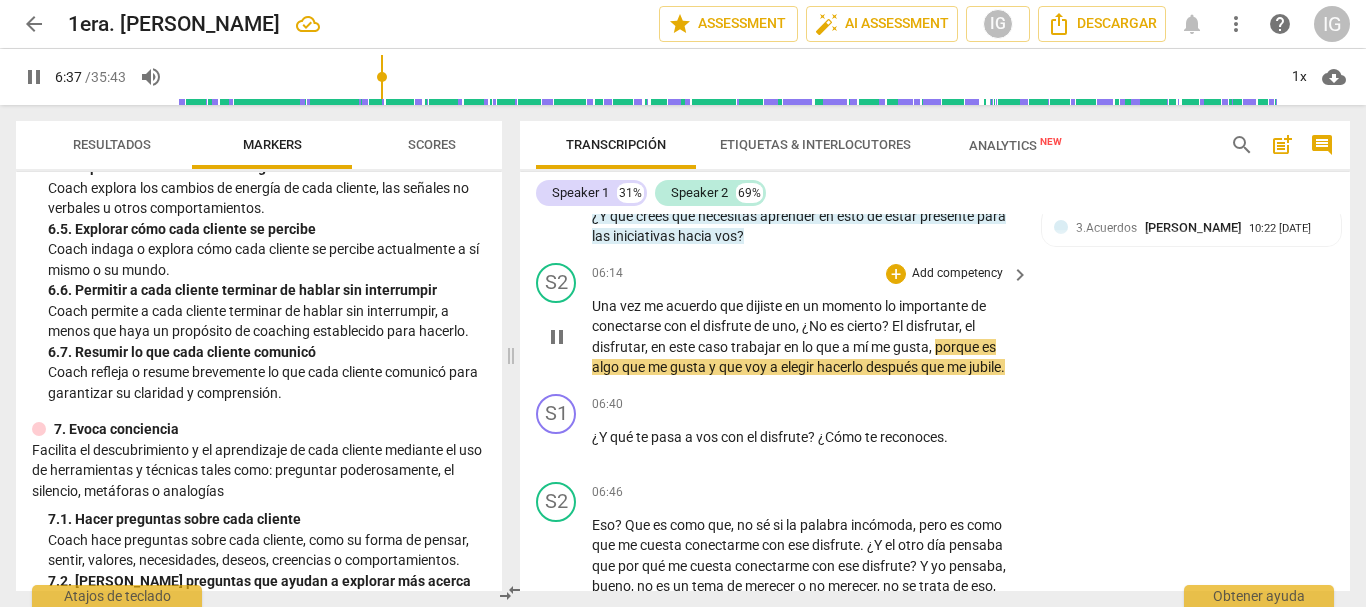 scroll, scrollTop: 2146, scrollLeft: 0, axis: vertical 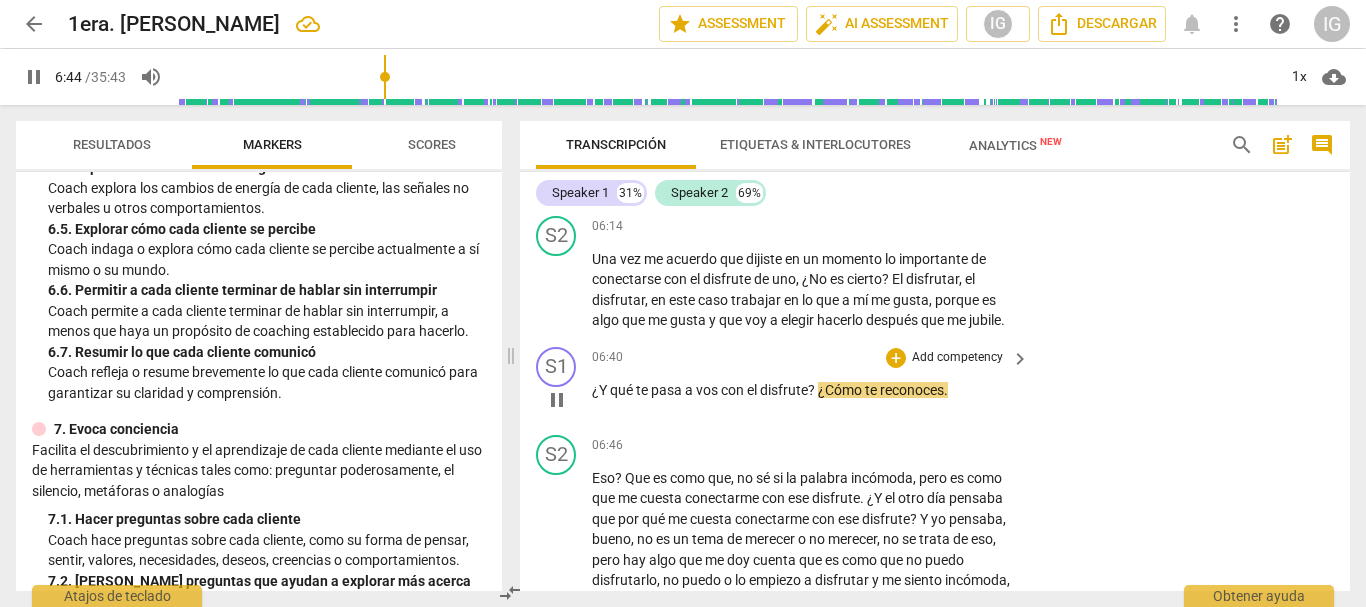 click on "pause" at bounding box center (557, 400) 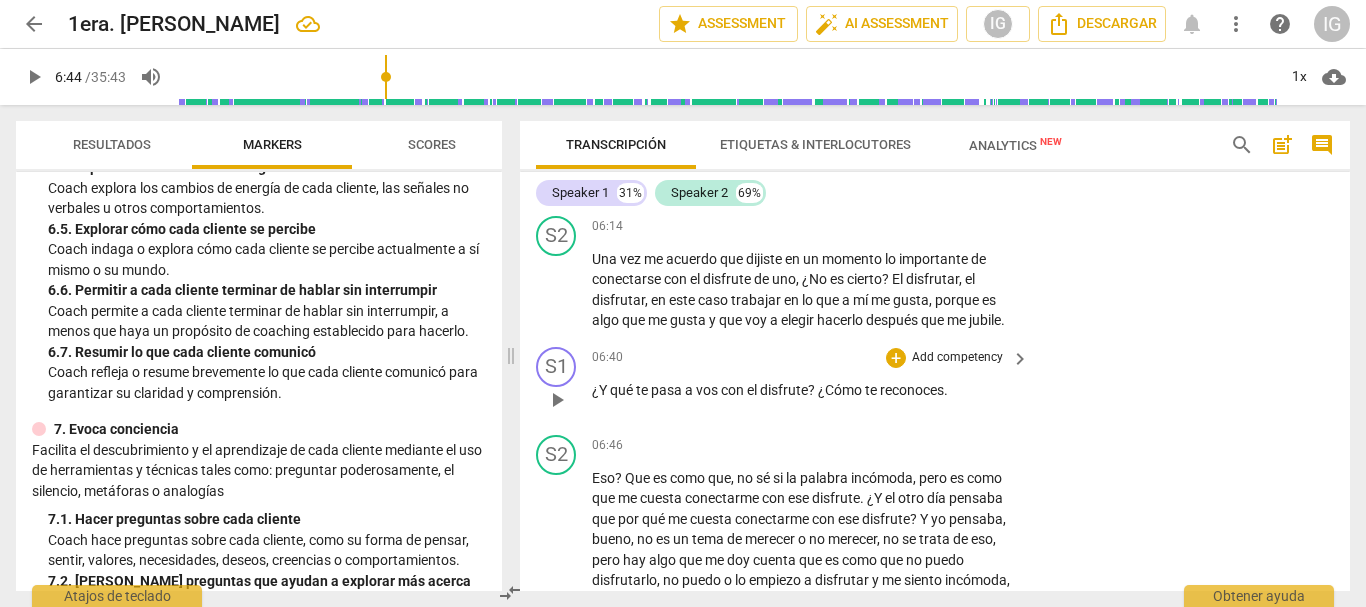 type on "405" 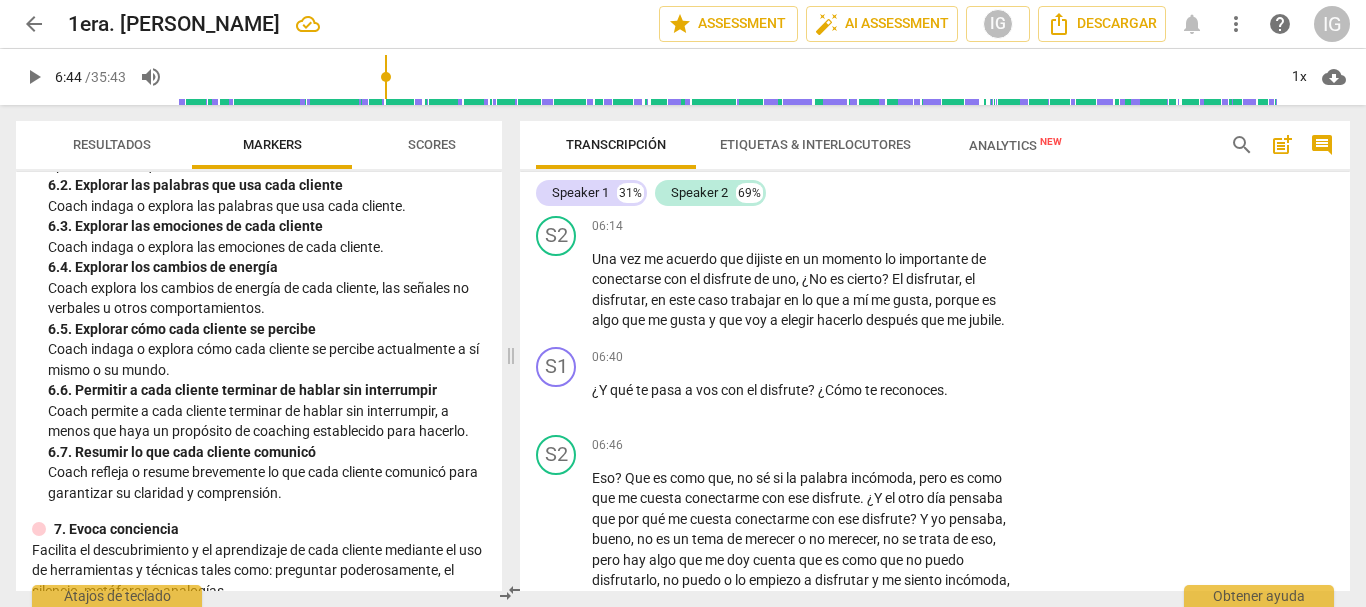 scroll, scrollTop: 1300, scrollLeft: 0, axis: vertical 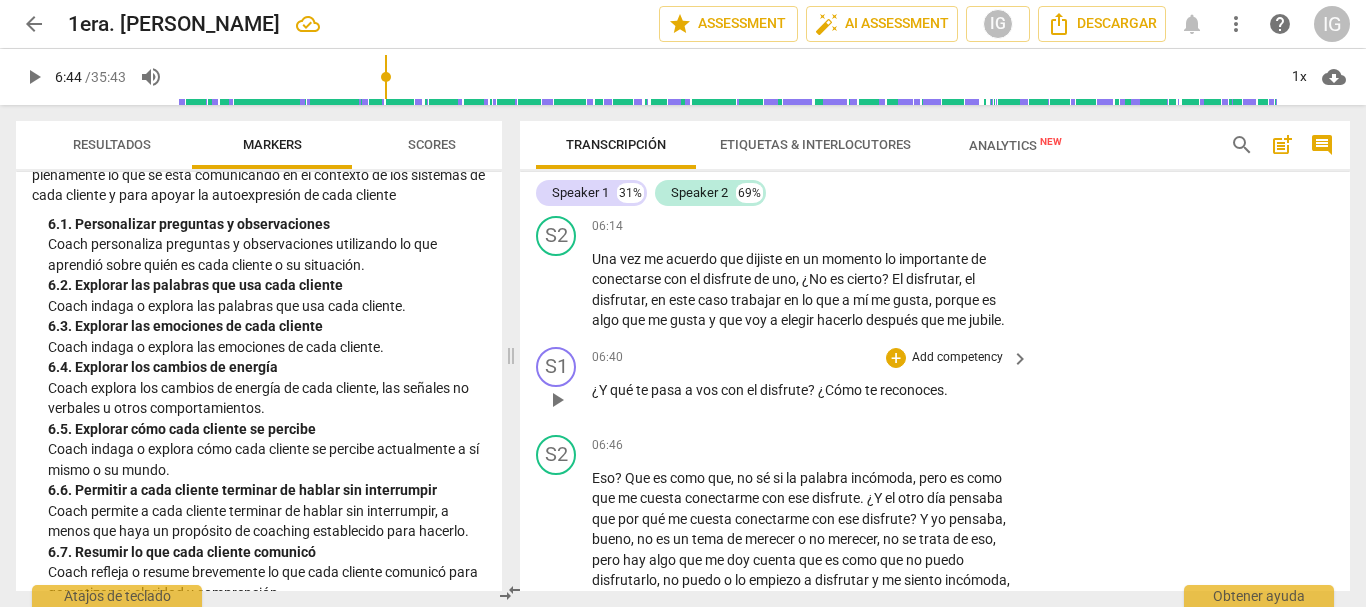 click on "Add competency" at bounding box center [957, 358] 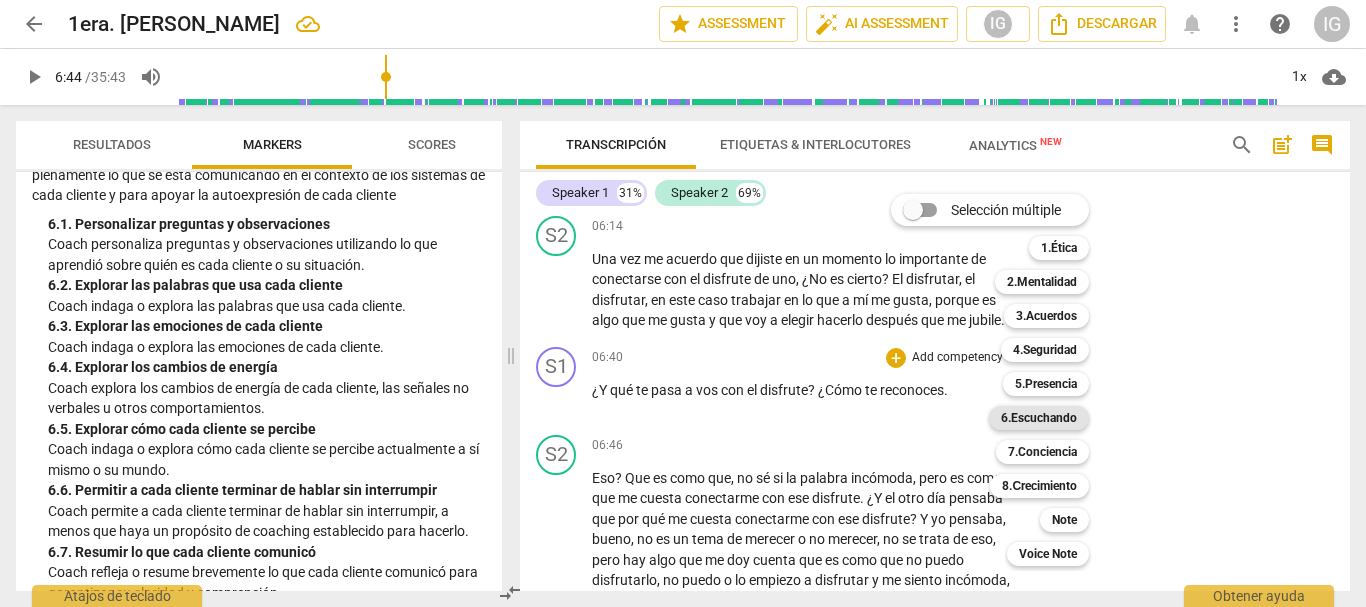 click on "6.Escuchando" at bounding box center (1039, 418) 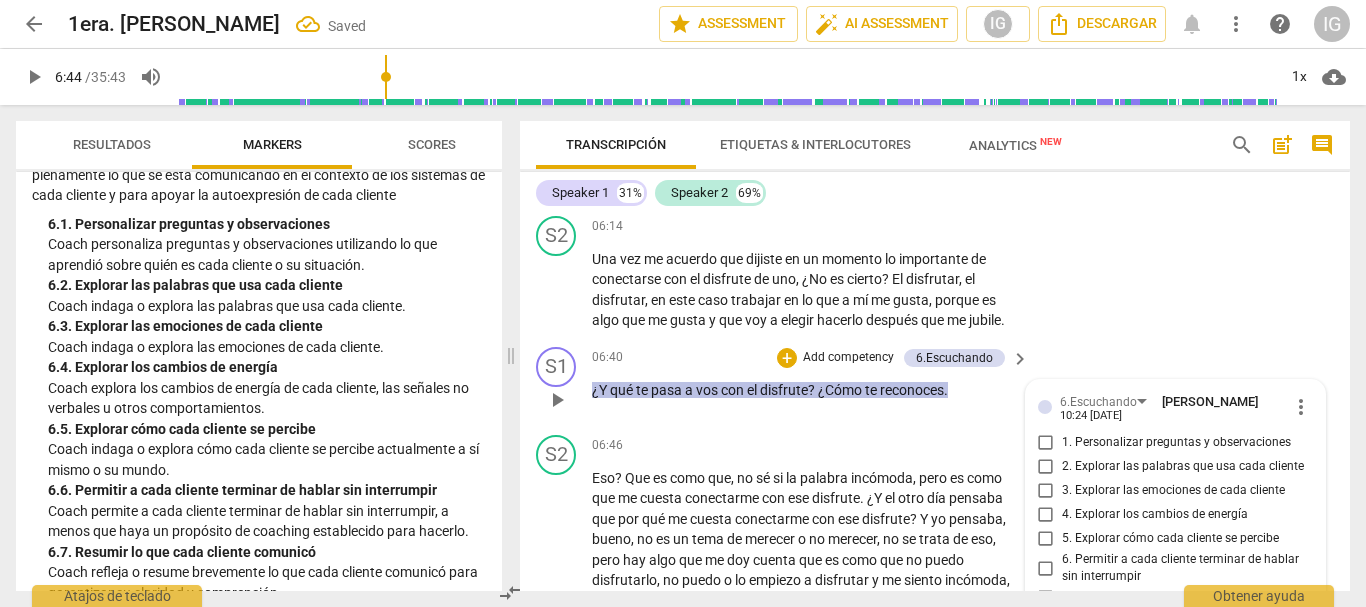 scroll, scrollTop: 2410, scrollLeft: 0, axis: vertical 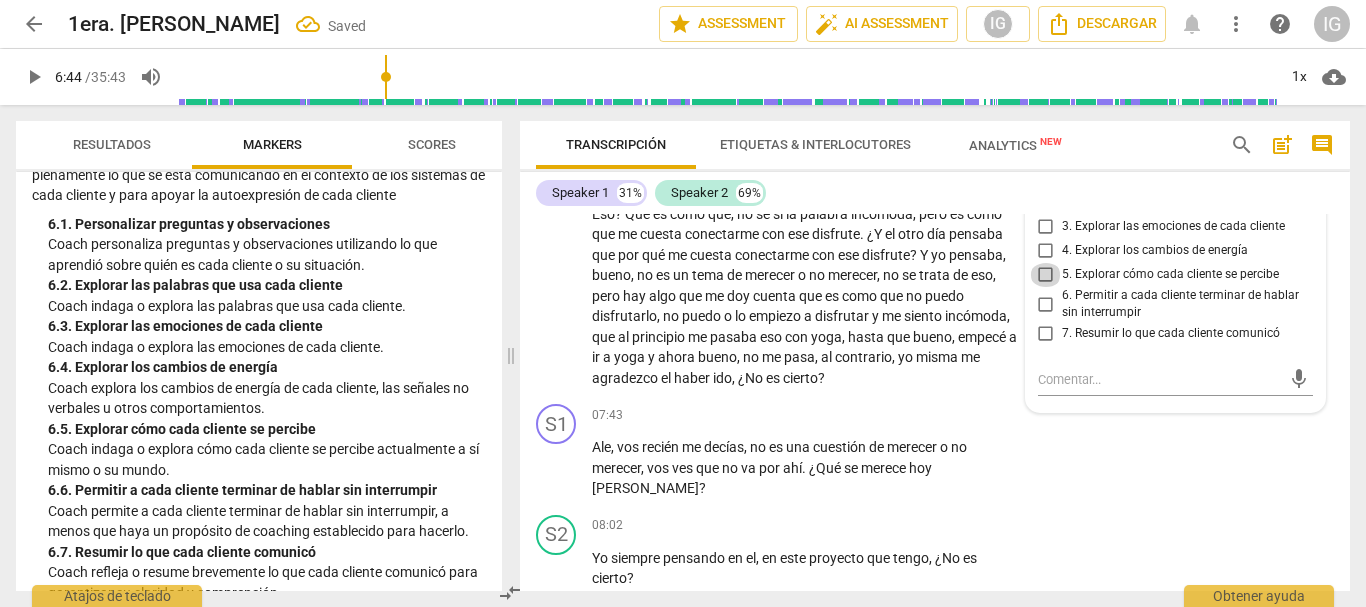 click on "5. Explorar cómo cada cliente se percibe" at bounding box center (1046, 275) 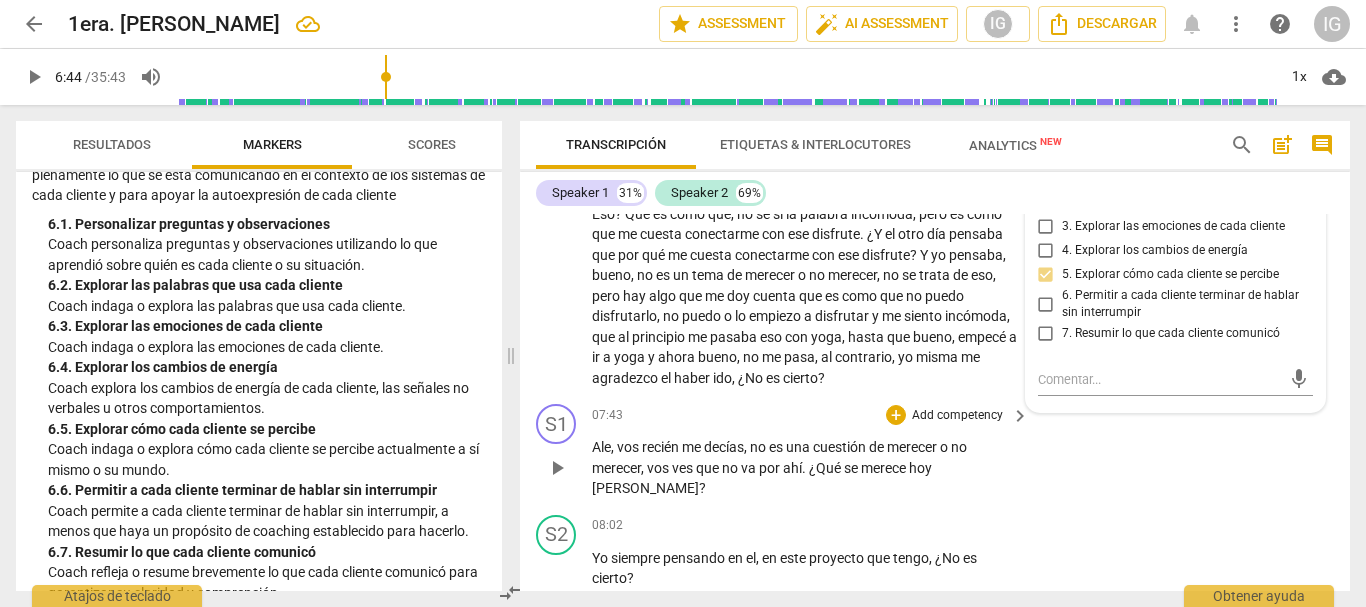 click on "S1 play_arrow pause 07:43 + Add competency keyboard_arrow_right Ale ,   vos   recién   me   decías ,   no   es   una   cuestión   de   merecer   o   no   merecer ,   vos   ves   que   no   va   por   ahí .   ¿Qué   se   merece   hoy   Alejandra ?" at bounding box center [935, 451] 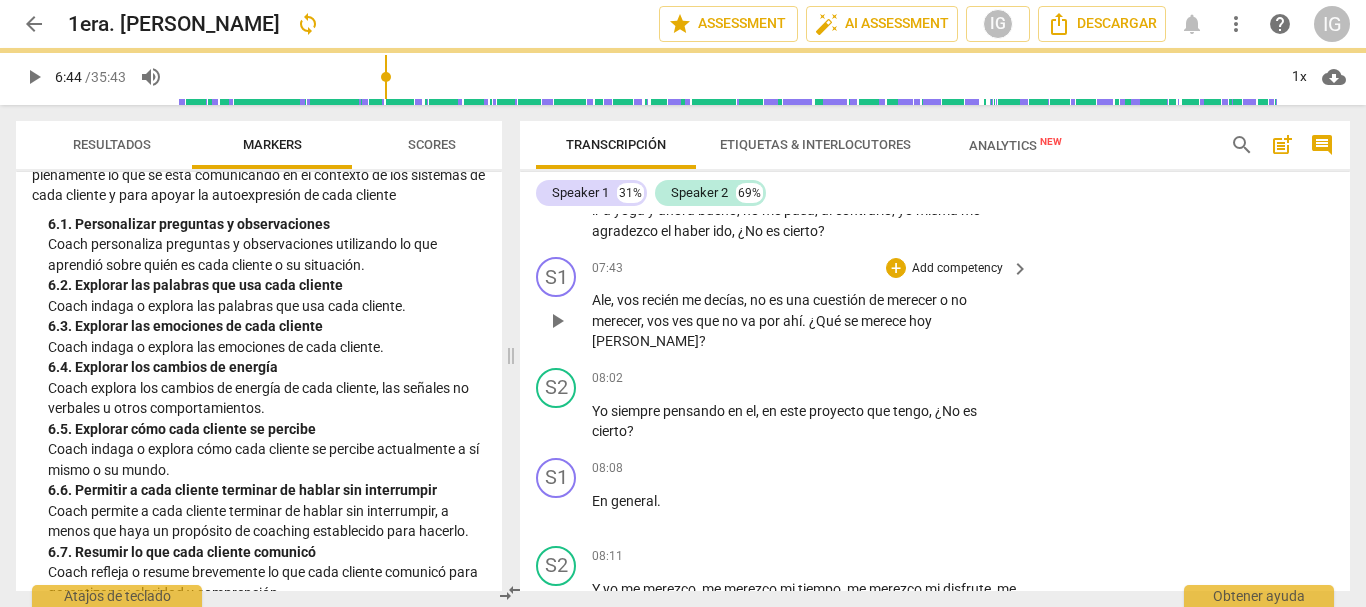 scroll, scrollTop: 2610, scrollLeft: 0, axis: vertical 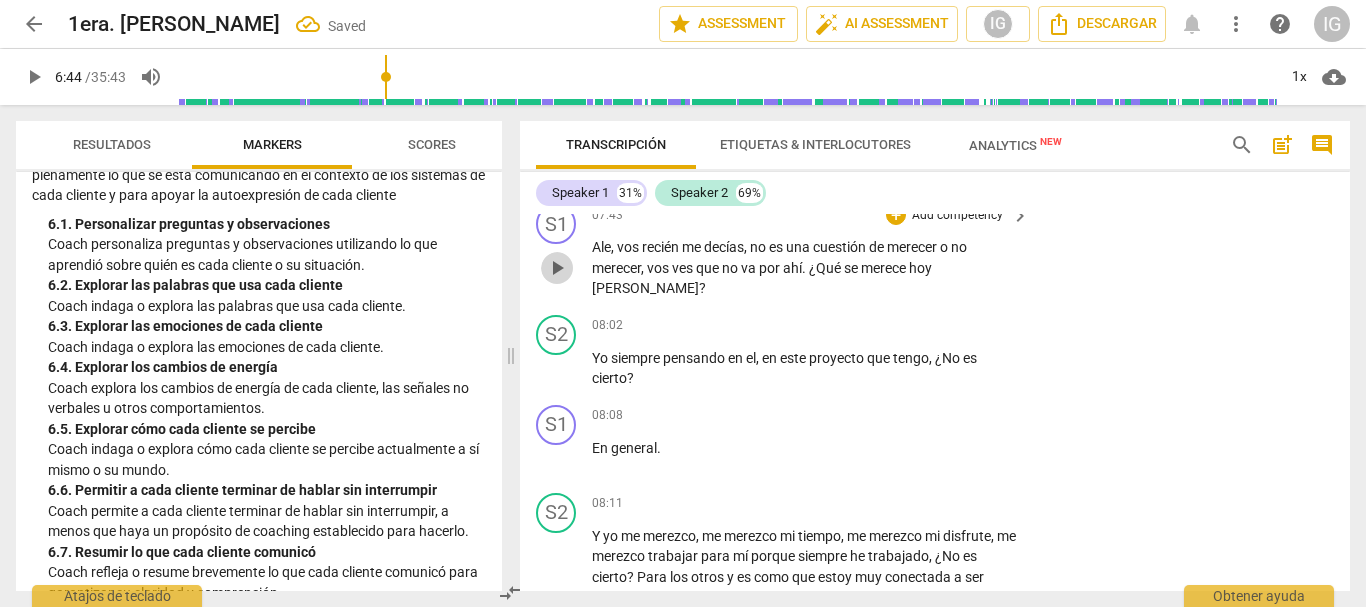click on "play_arrow" at bounding box center (557, 268) 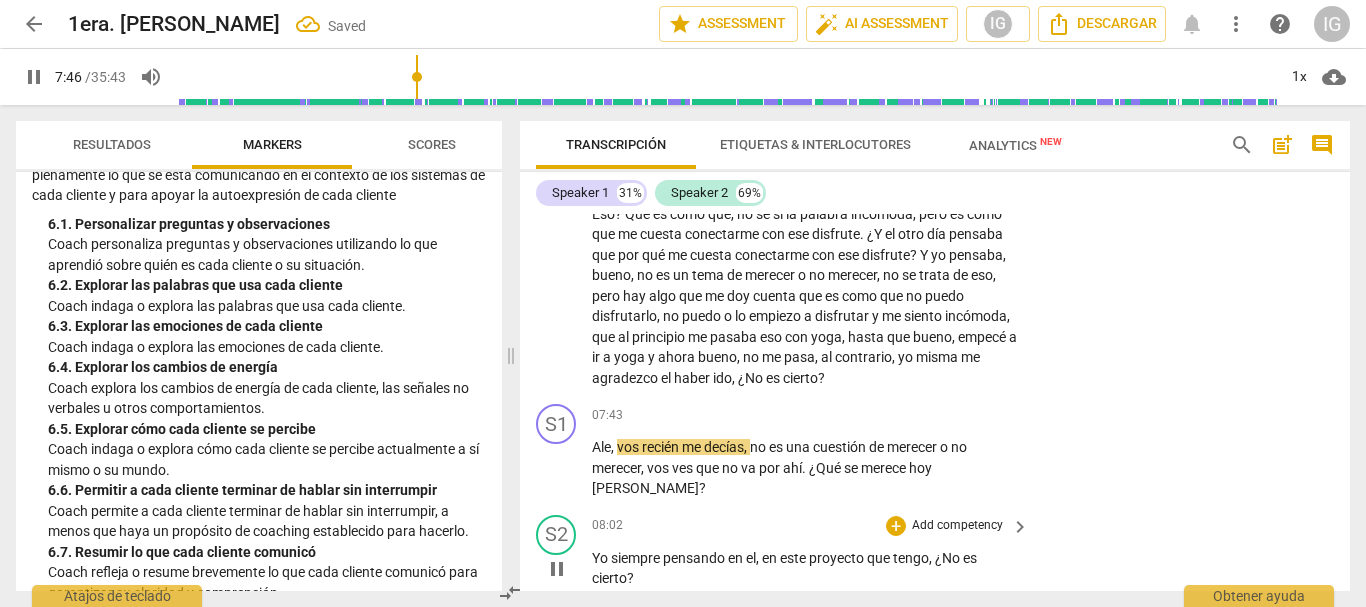 scroll, scrollTop: 2310, scrollLeft: 0, axis: vertical 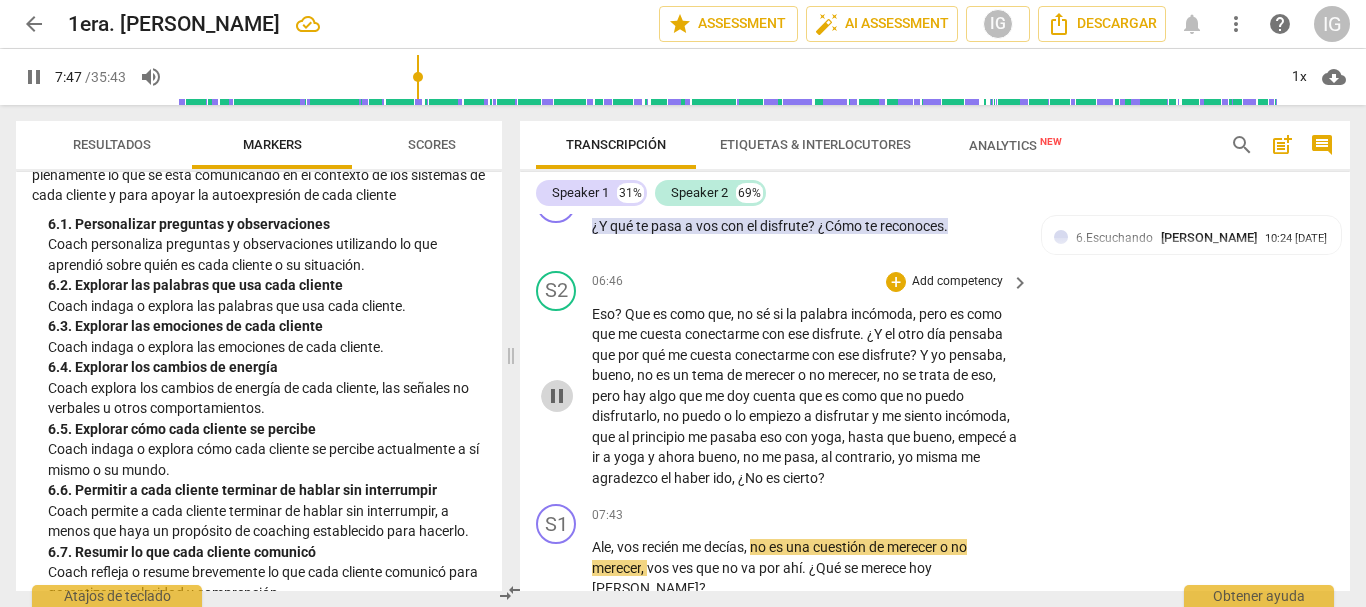 click on "pause" at bounding box center [557, 396] 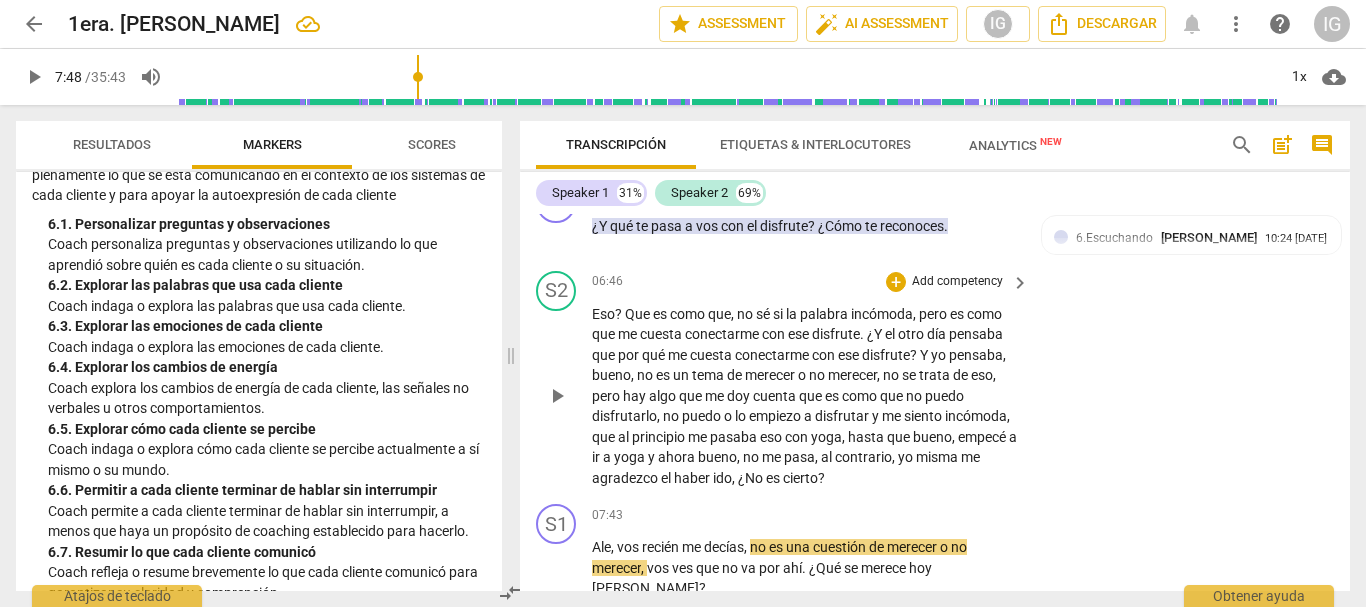 click on "play_arrow" at bounding box center [557, 396] 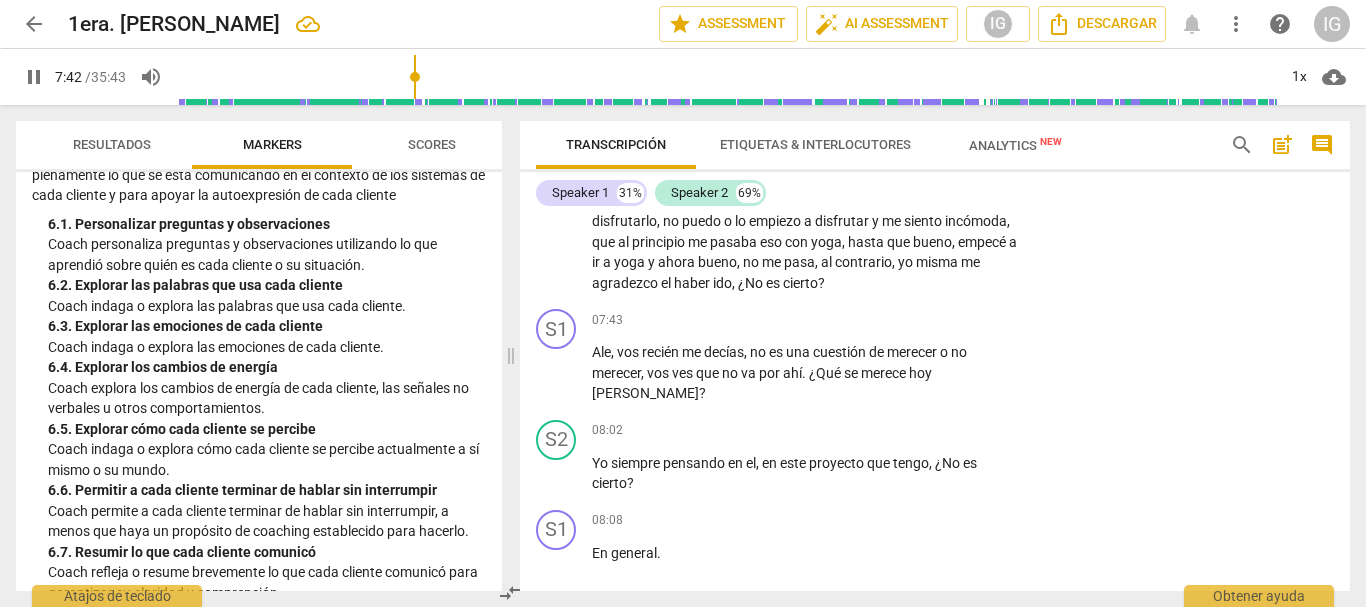 scroll, scrollTop: 2510, scrollLeft: 0, axis: vertical 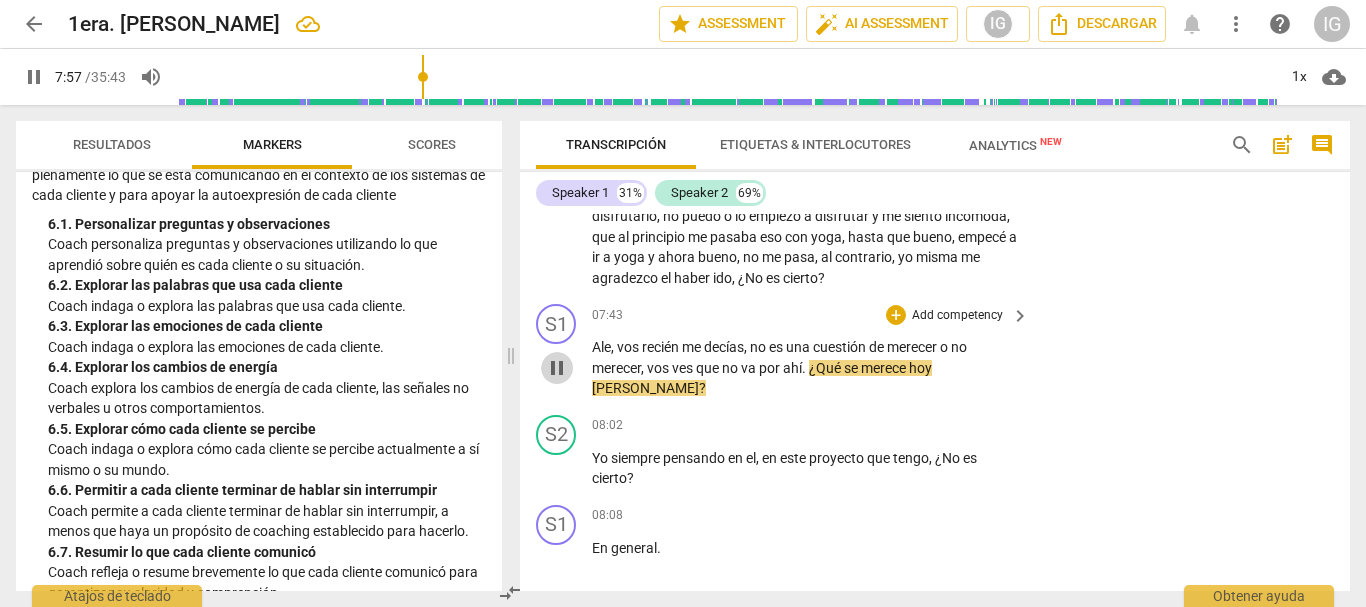 click on "pause" at bounding box center (557, 368) 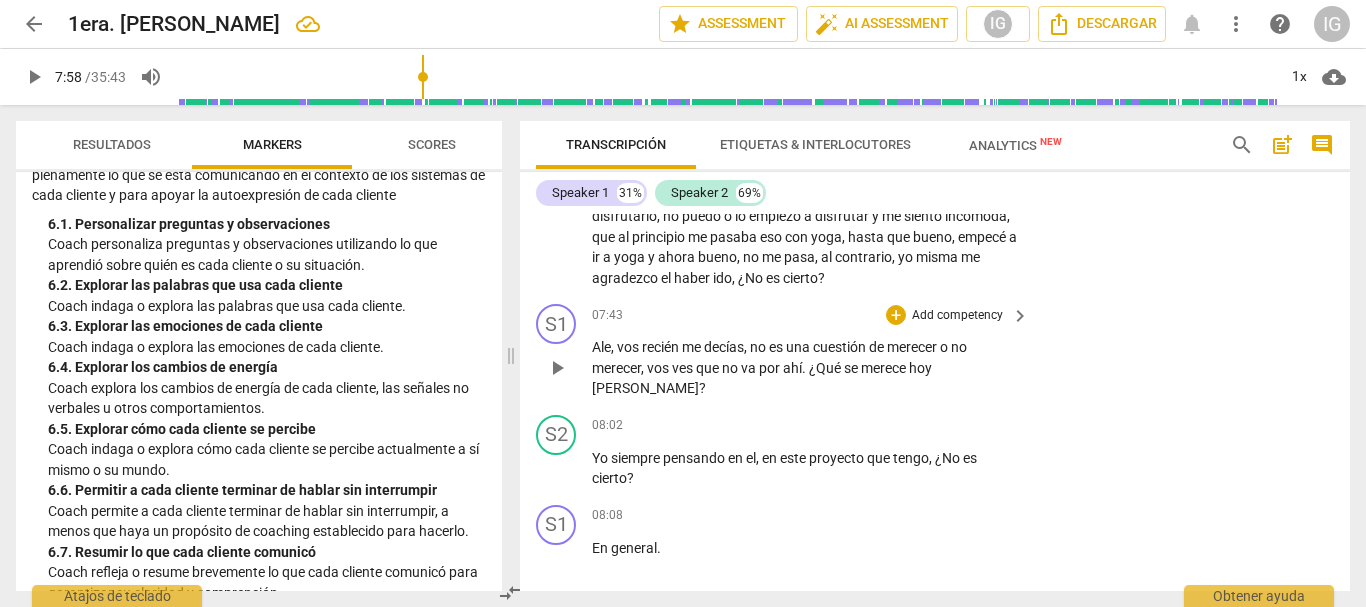 type on "478" 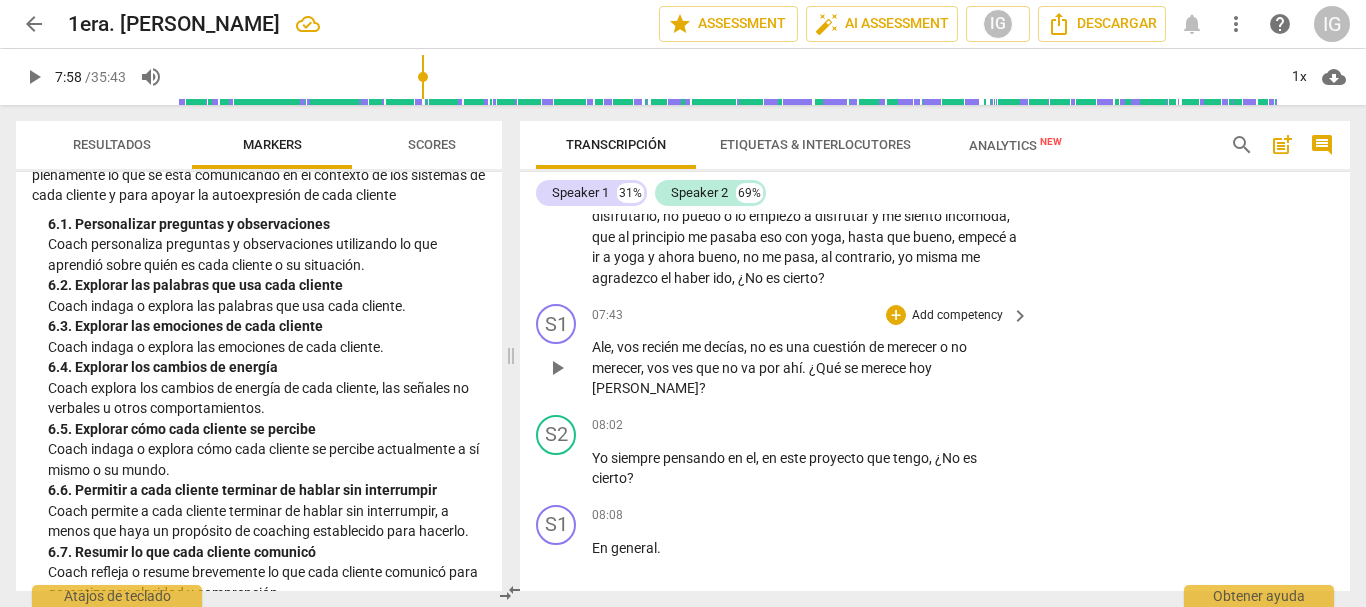 click on "Add competency" at bounding box center (957, 316) 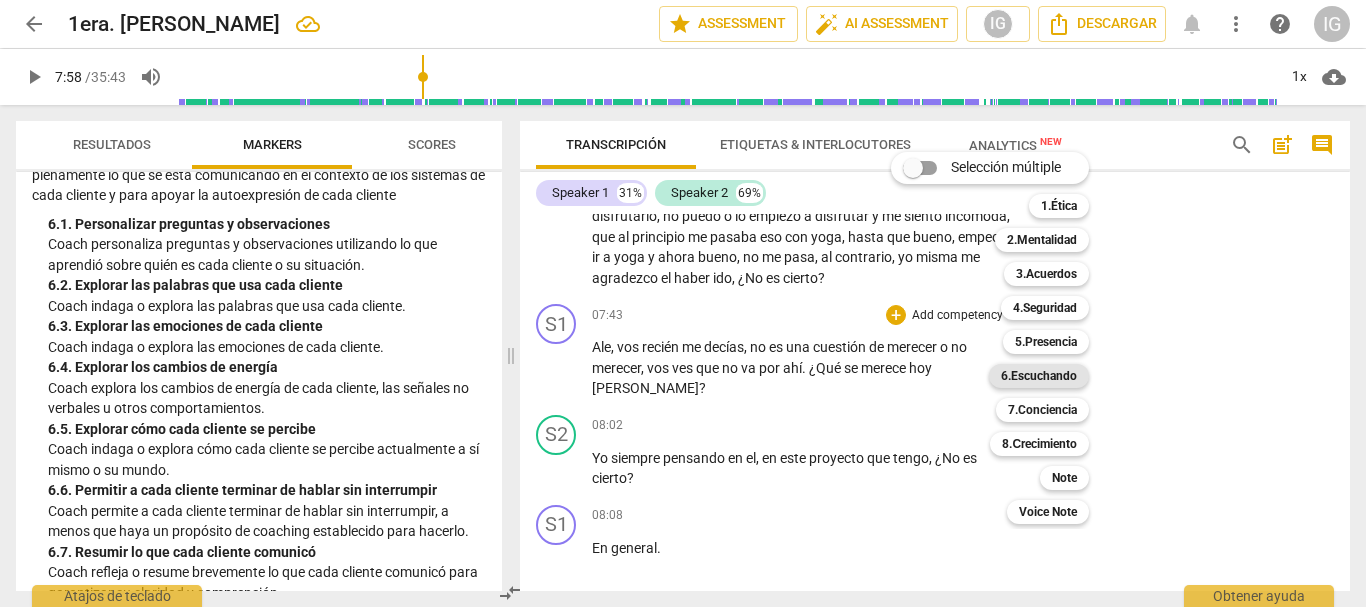 click on "6.Escuchando" at bounding box center (1039, 376) 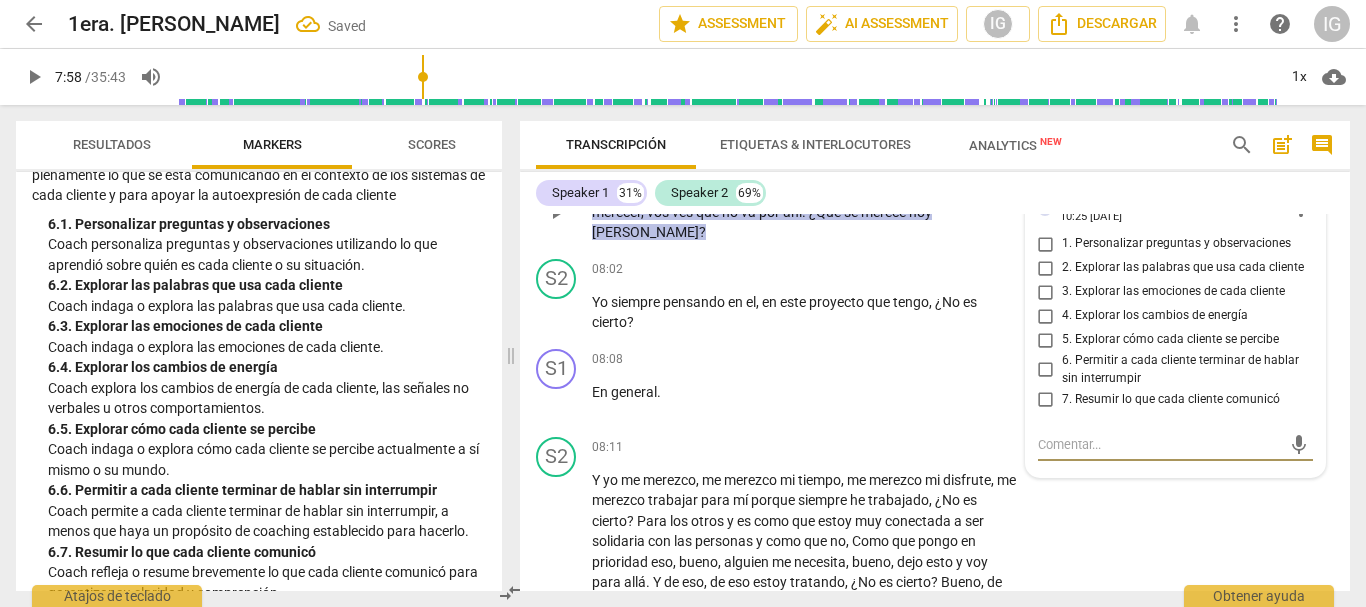 scroll, scrollTop: 2631, scrollLeft: 0, axis: vertical 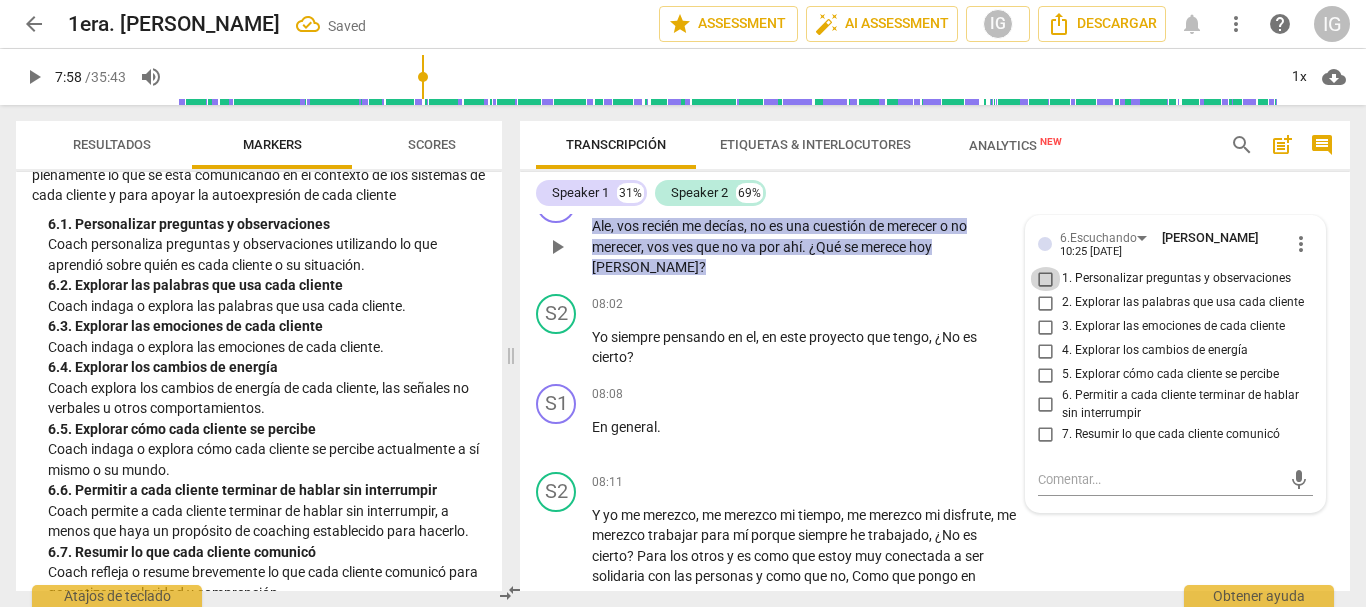 click on "1. Personalizar preguntas y observaciones" at bounding box center [1046, 279] 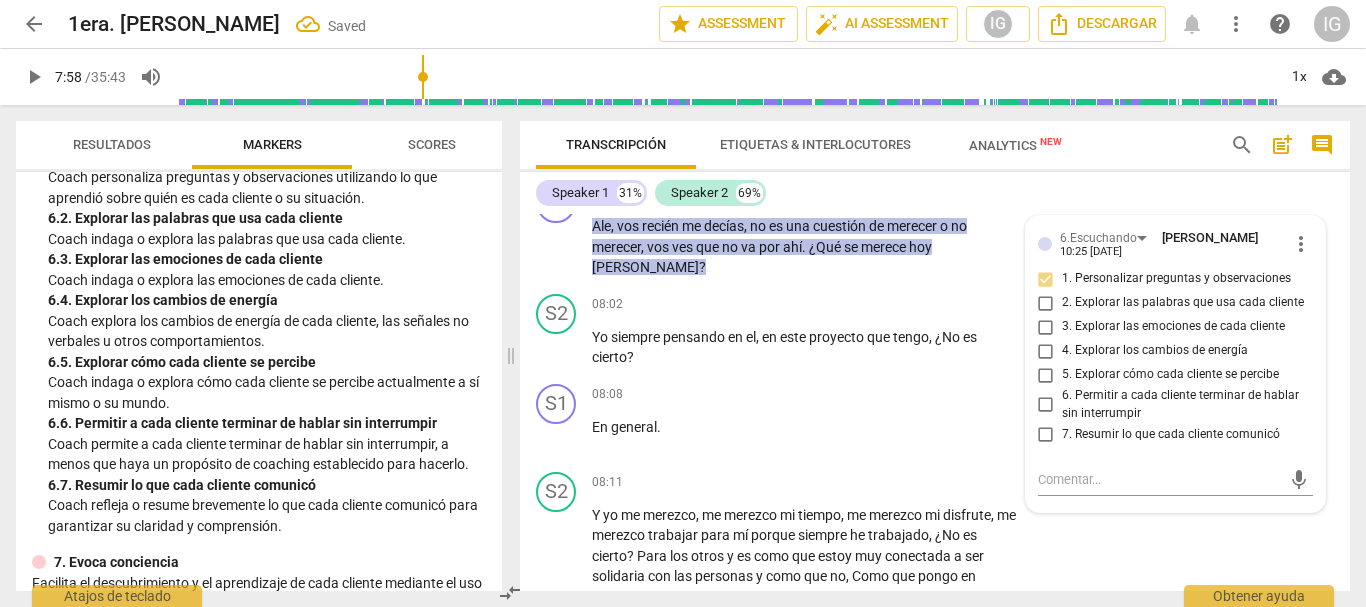 scroll, scrollTop: 1400, scrollLeft: 0, axis: vertical 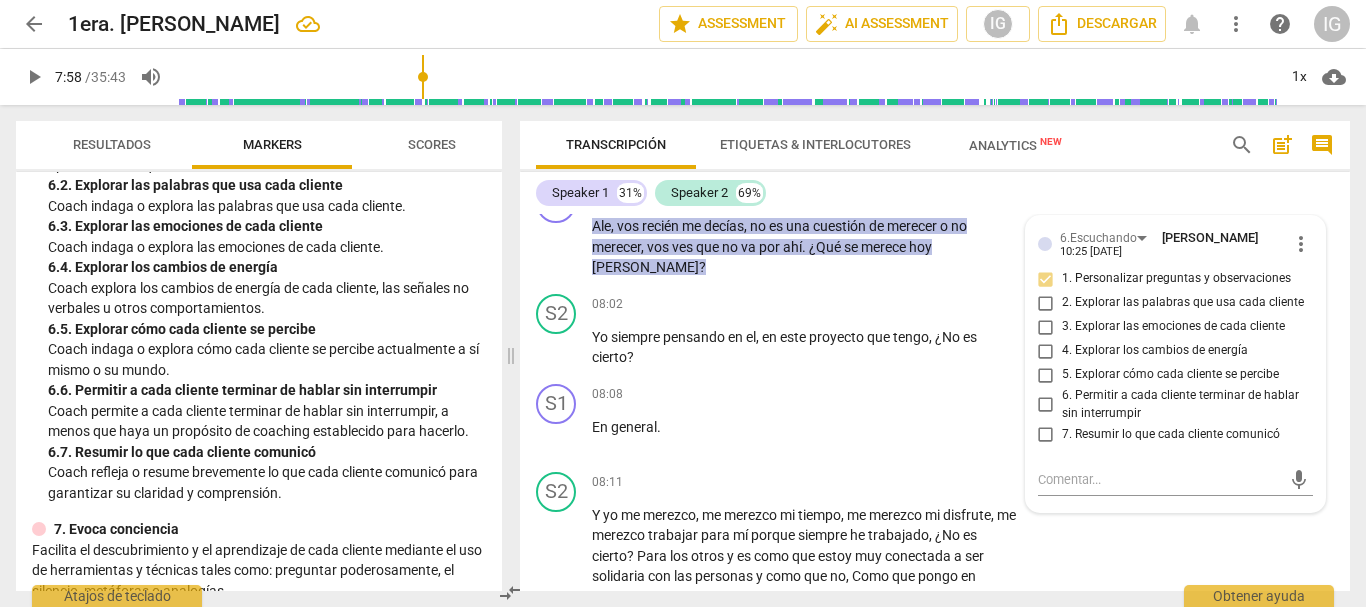 click on "Speaker 1 31% Speaker 2 69%" at bounding box center (935, 193) 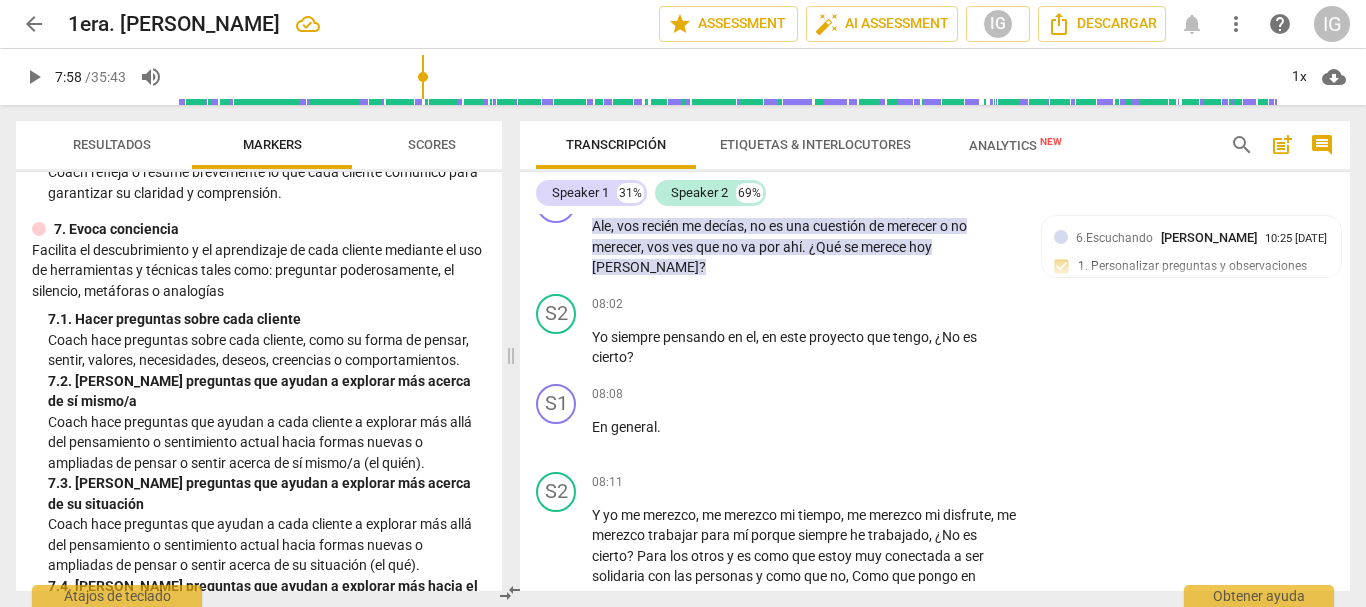 scroll, scrollTop: 1600, scrollLeft: 0, axis: vertical 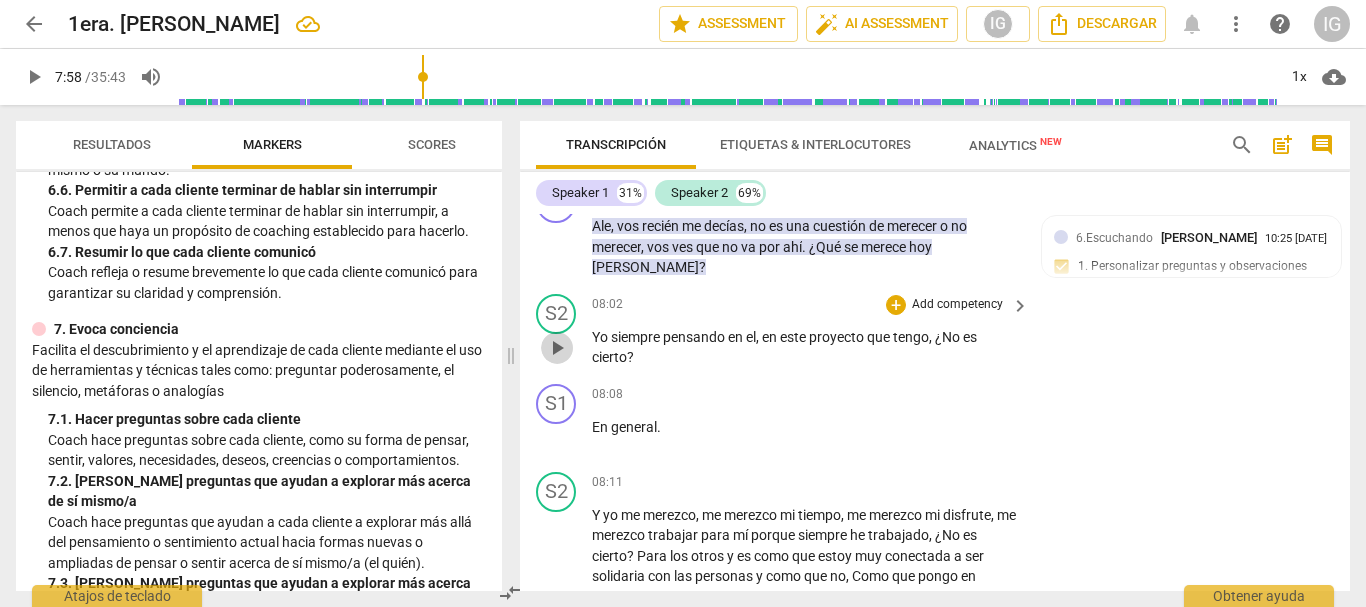 click on "play_arrow" at bounding box center (557, 348) 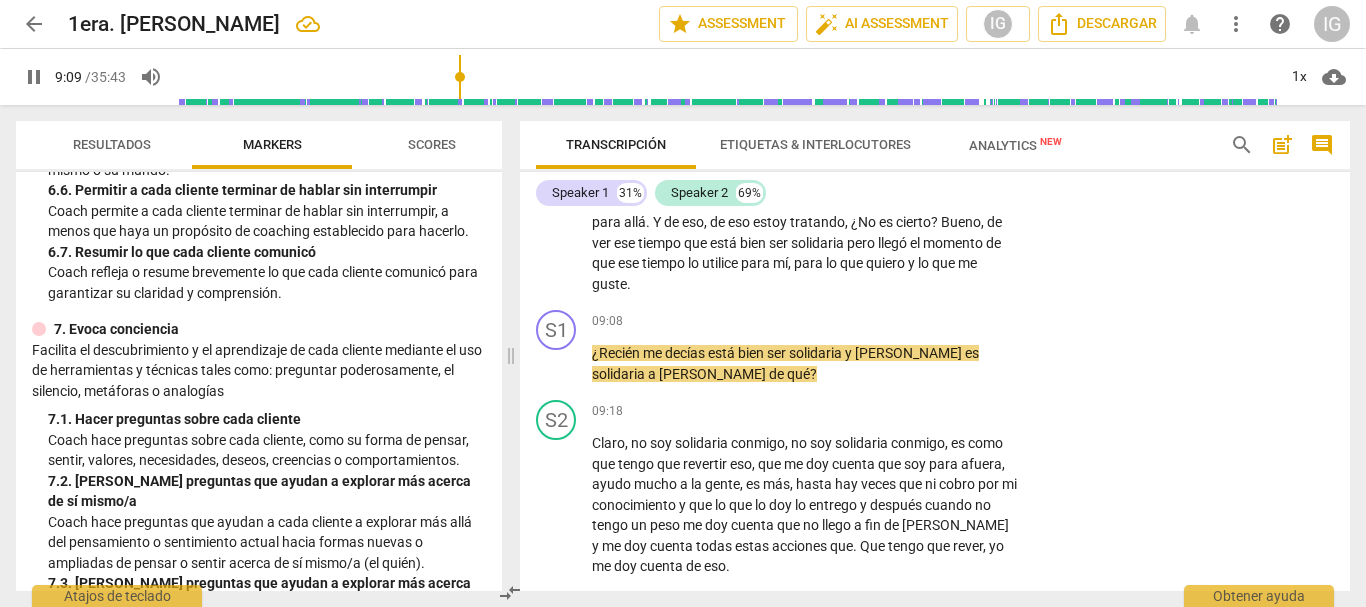 scroll, scrollTop: 3031, scrollLeft: 0, axis: vertical 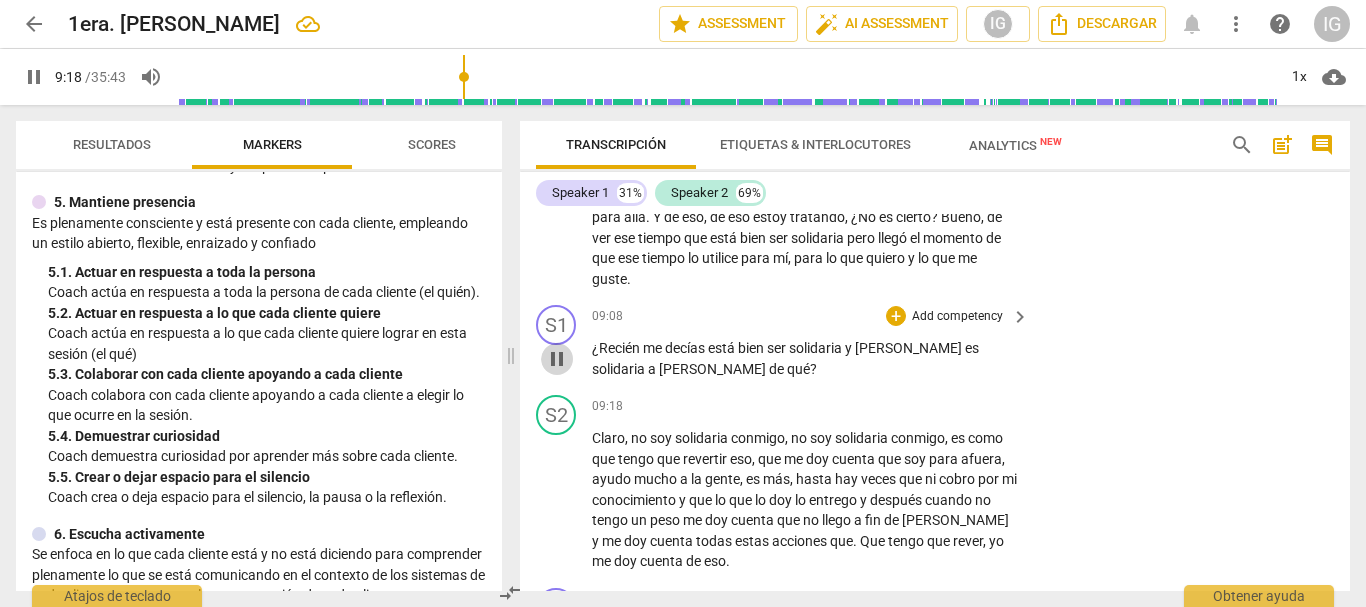 click on "pause" at bounding box center [557, 359] 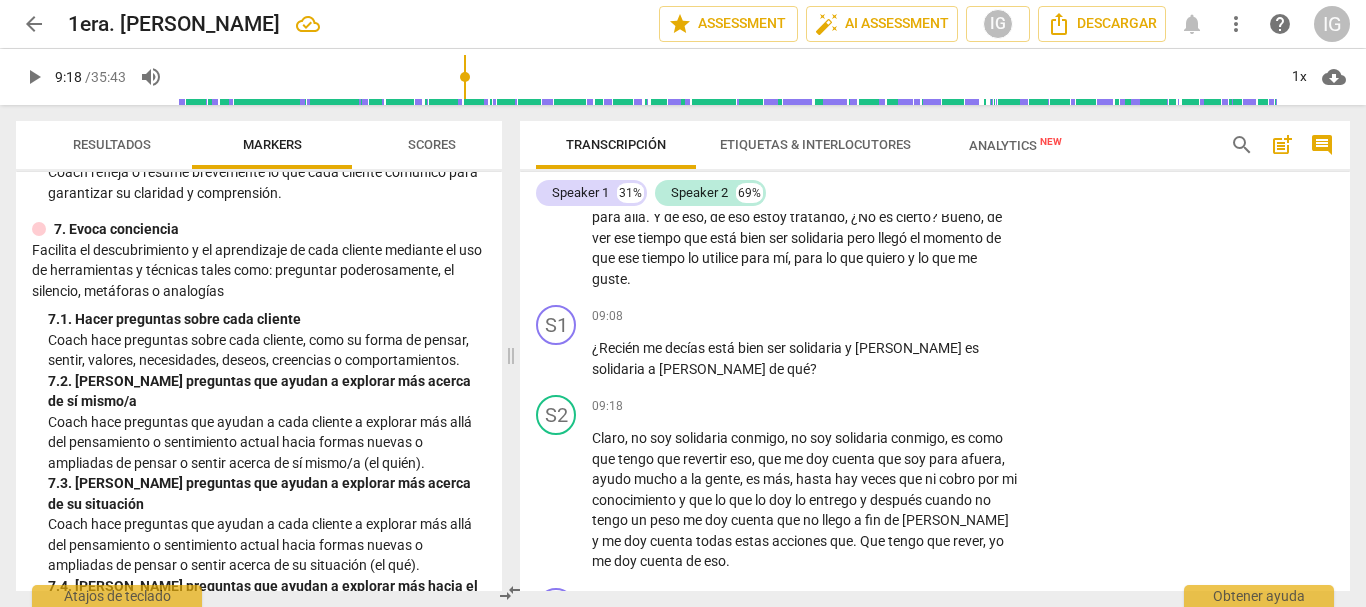 scroll, scrollTop: 1800, scrollLeft: 0, axis: vertical 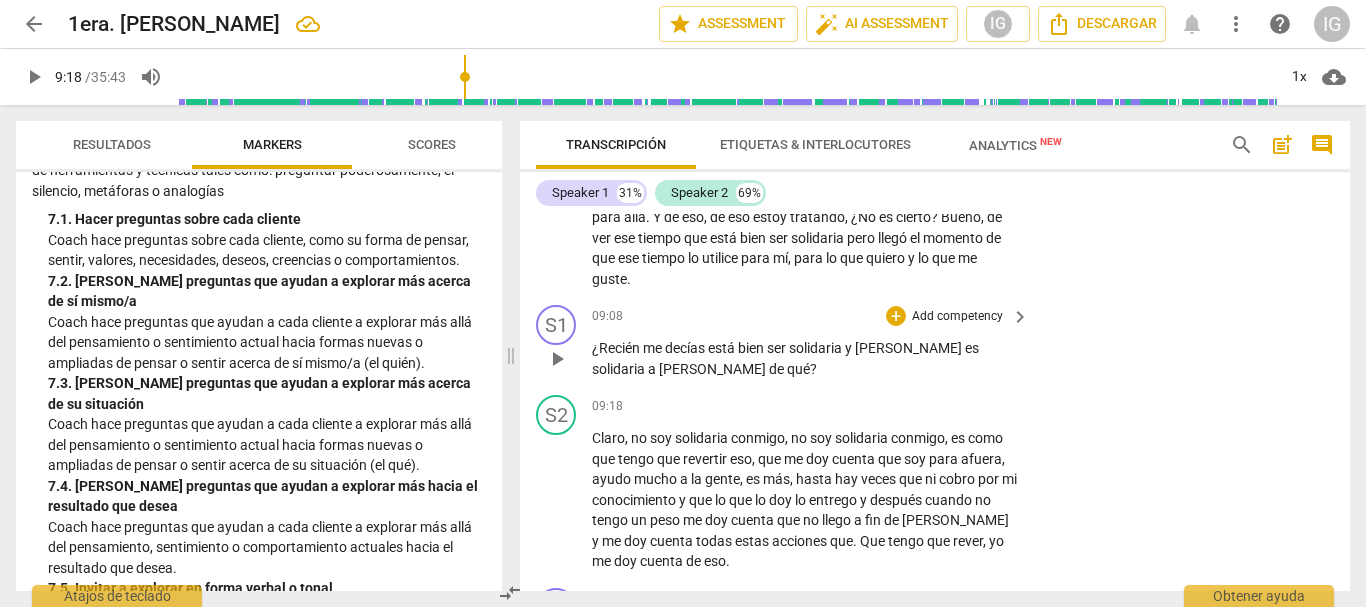 click on "Add competency" at bounding box center [957, 317] 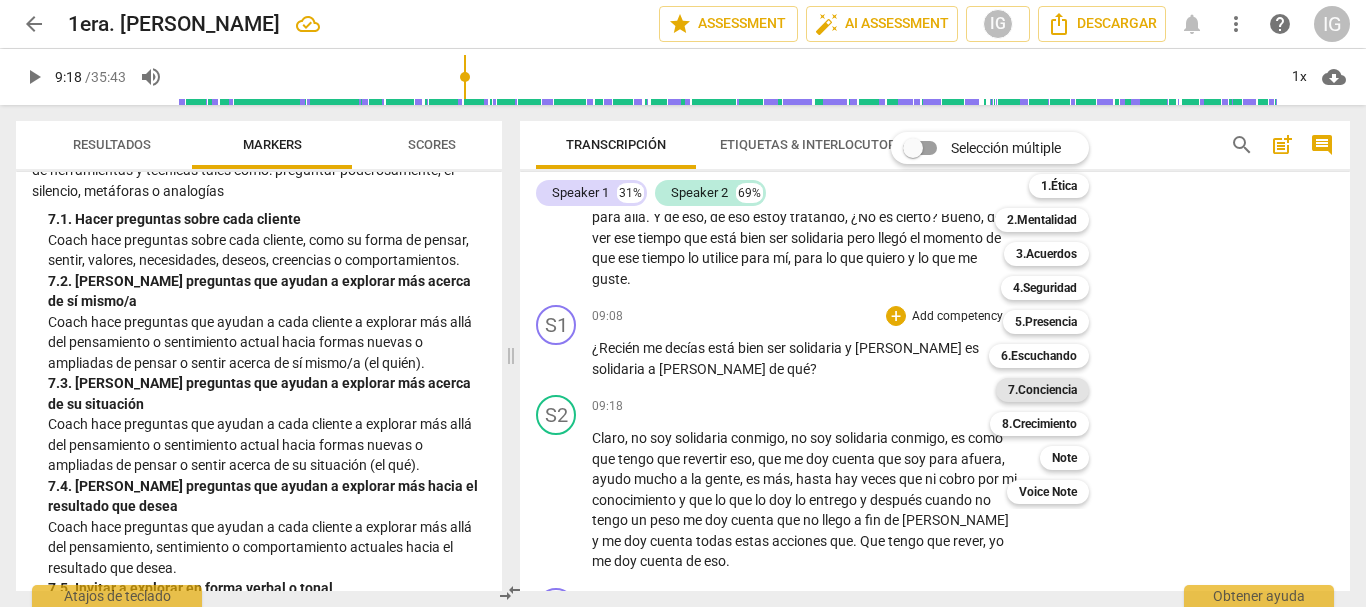 click on "7.Conciencia" at bounding box center (1042, 390) 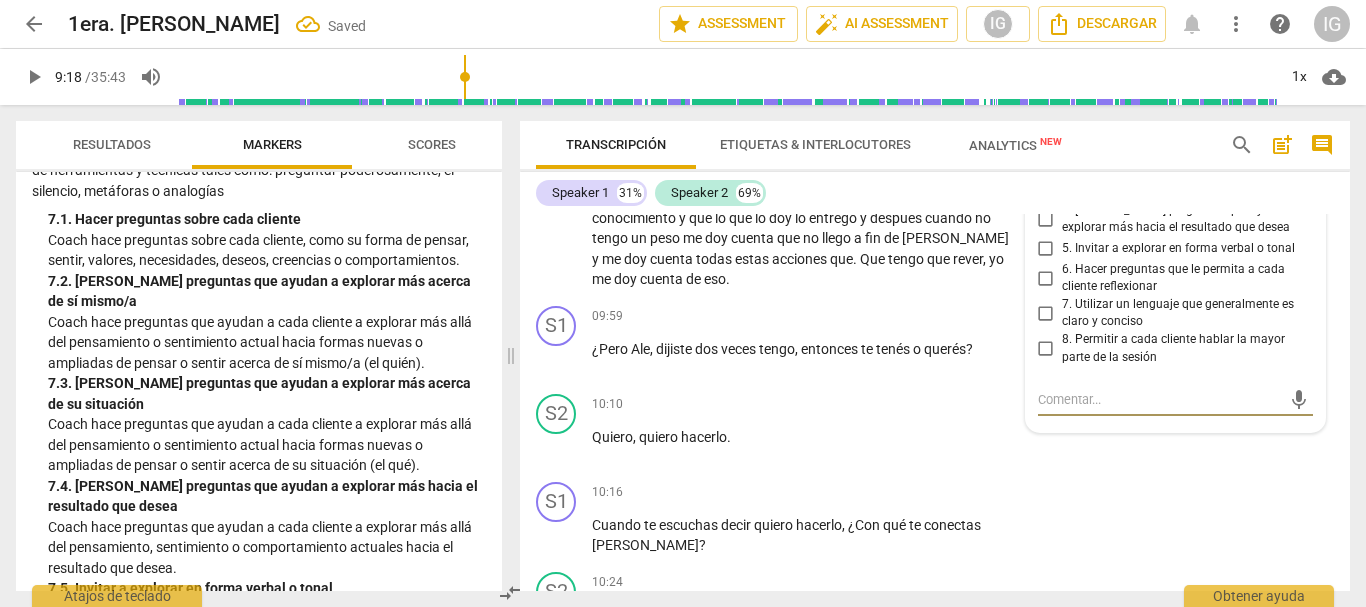 scroll, scrollTop: 3113, scrollLeft: 0, axis: vertical 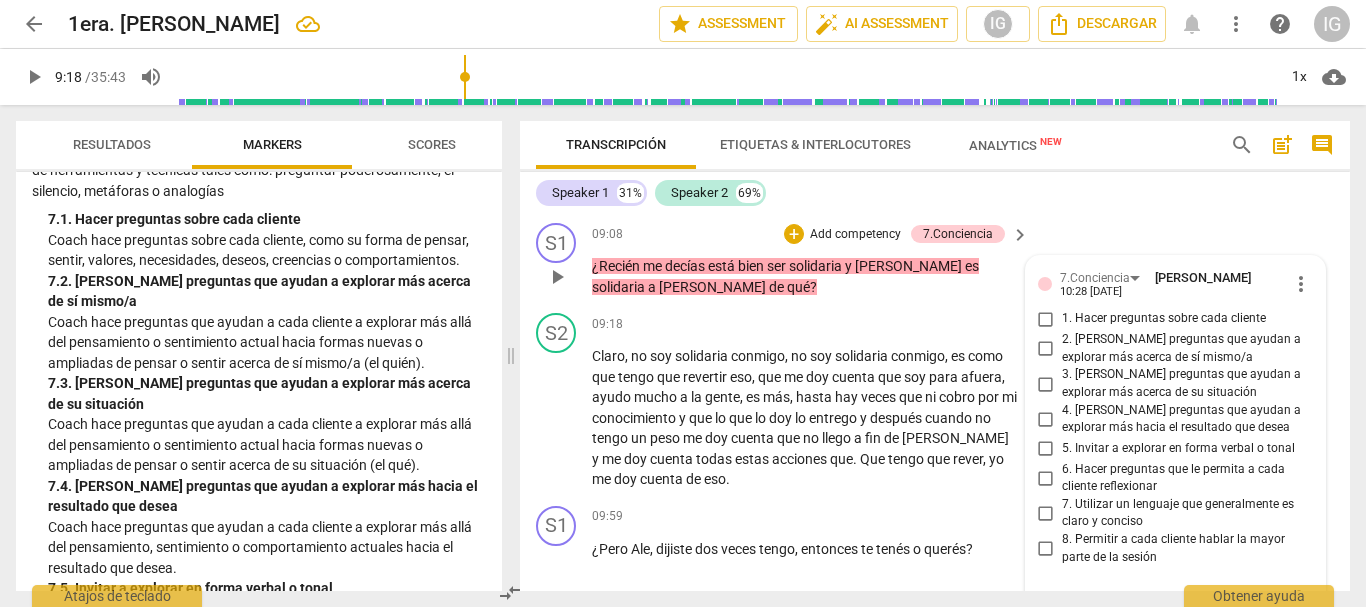 click on "2. [PERSON_NAME] preguntas que ayudan a explorar más acerca de sí mismo/a" at bounding box center (1046, 349) 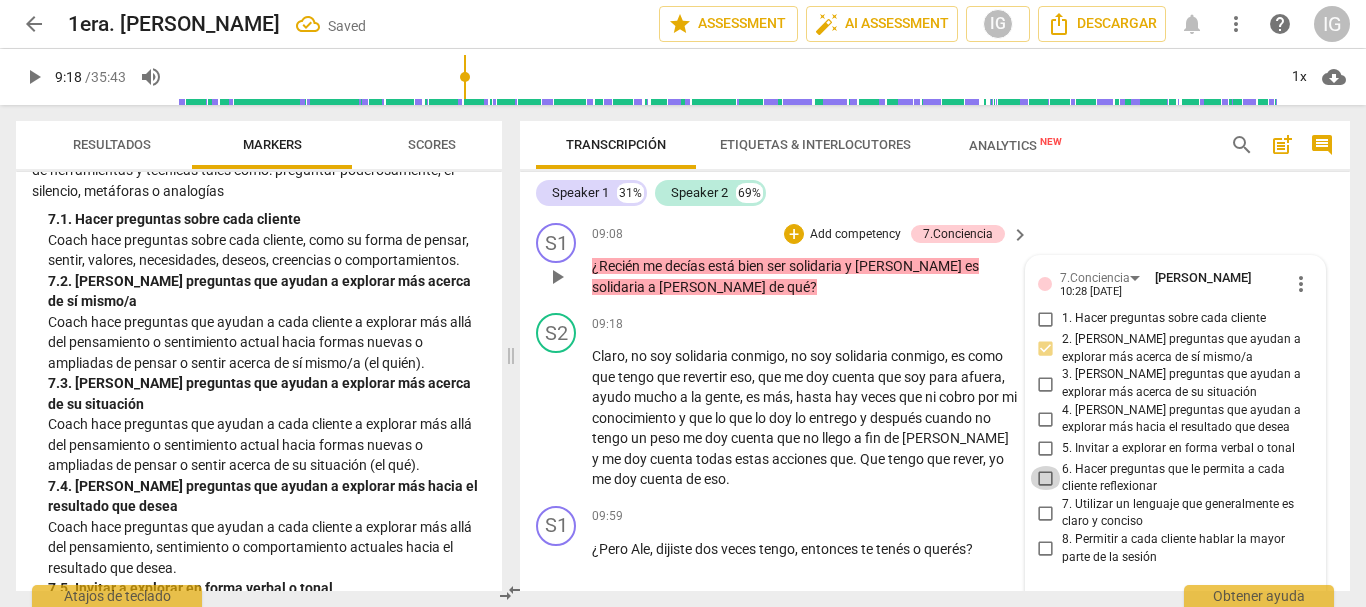click on "6. Hacer preguntas que le permita a cada cliente reflexionar" at bounding box center [1046, 478] 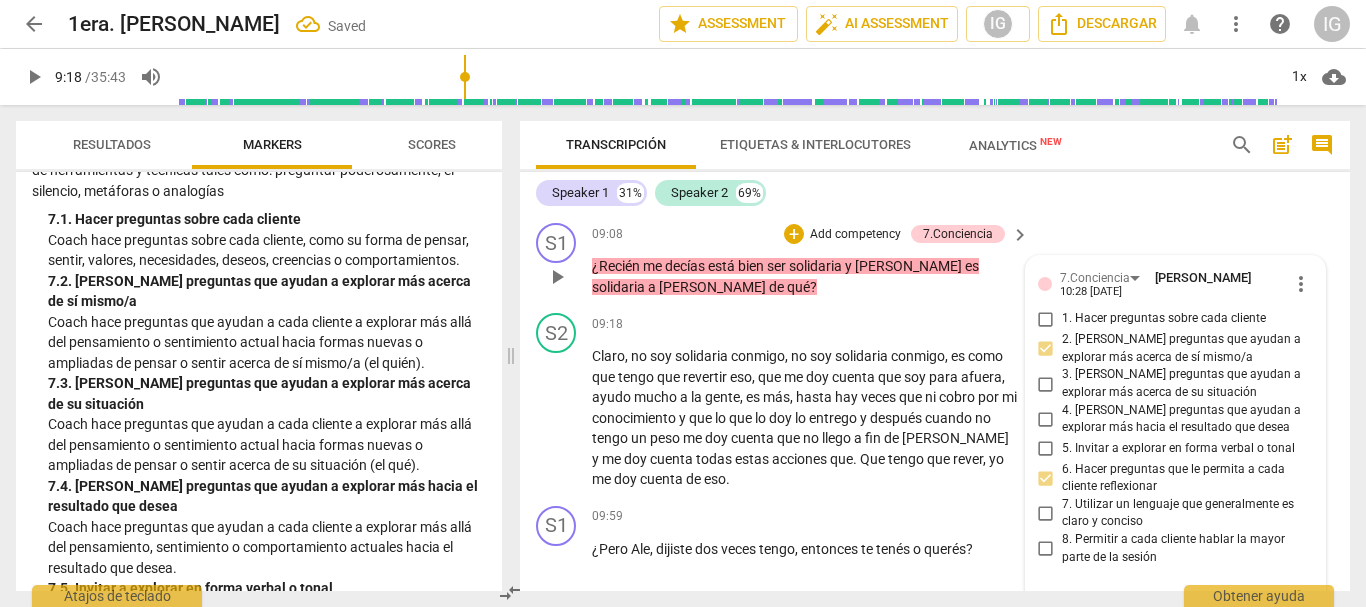 click on "7. Utilizar un lenguaje que generalmente es claro y conciso" at bounding box center (1046, 513) 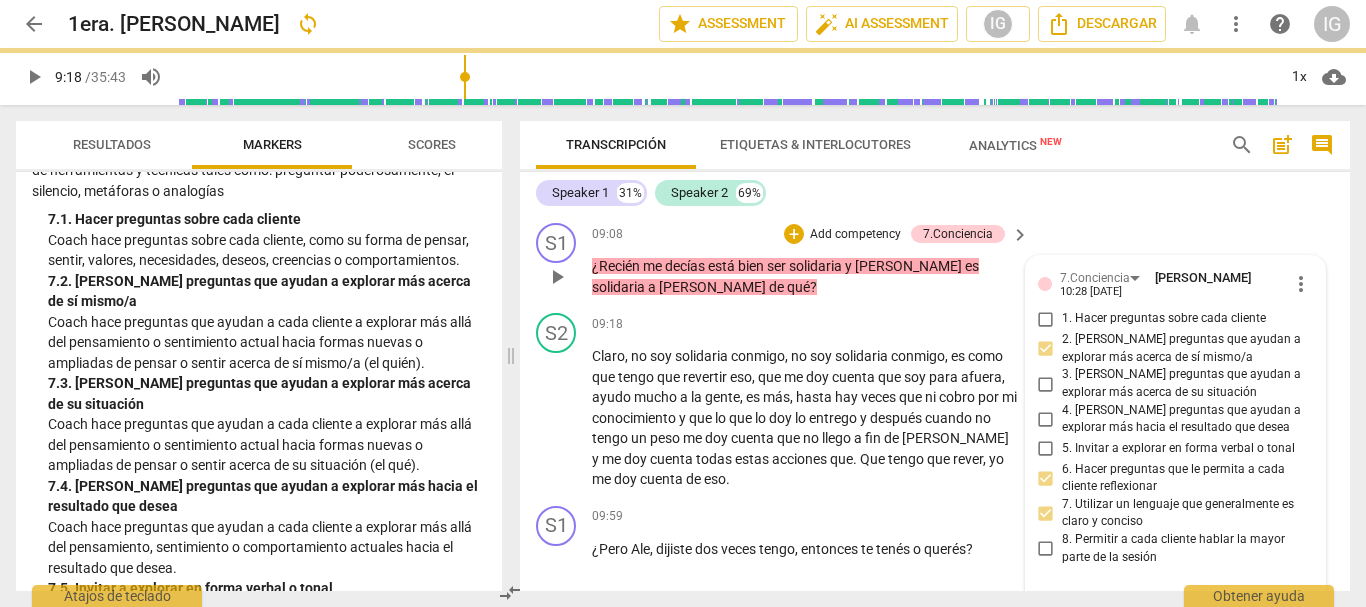 click on "S1 play_arrow pause 09:08 + Add competency 7.Conciencia keyboard_arrow_right ¿Recién   me   decías   está   bien   ser   solidaria   y   Alejandra   es   solidaria   a   costa   de   qué ? 7.Conciencia Inés  García Montero 10:28 07-30-2025 more_vert 1. Hacer preguntas sobre cada cliente 2. Hacer preguntas que ayudan a explorar más acerca de sí mismo/a  3. Hacer preguntas que ayudan a explorar más acerca de su situación 4. Hacer preguntas que ayudan a explorar más hacia el resultado que desea 5. Invitar a explorar en forma verbal o tonal 6. Hacer preguntas que le permita a cada cliente reflexionar 7. Utilizar un lenguaje que generalmente es claro y conciso 8. Permitir a cada cliente hablar la mayor parte de la sesión mic" at bounding box center [935, 260] 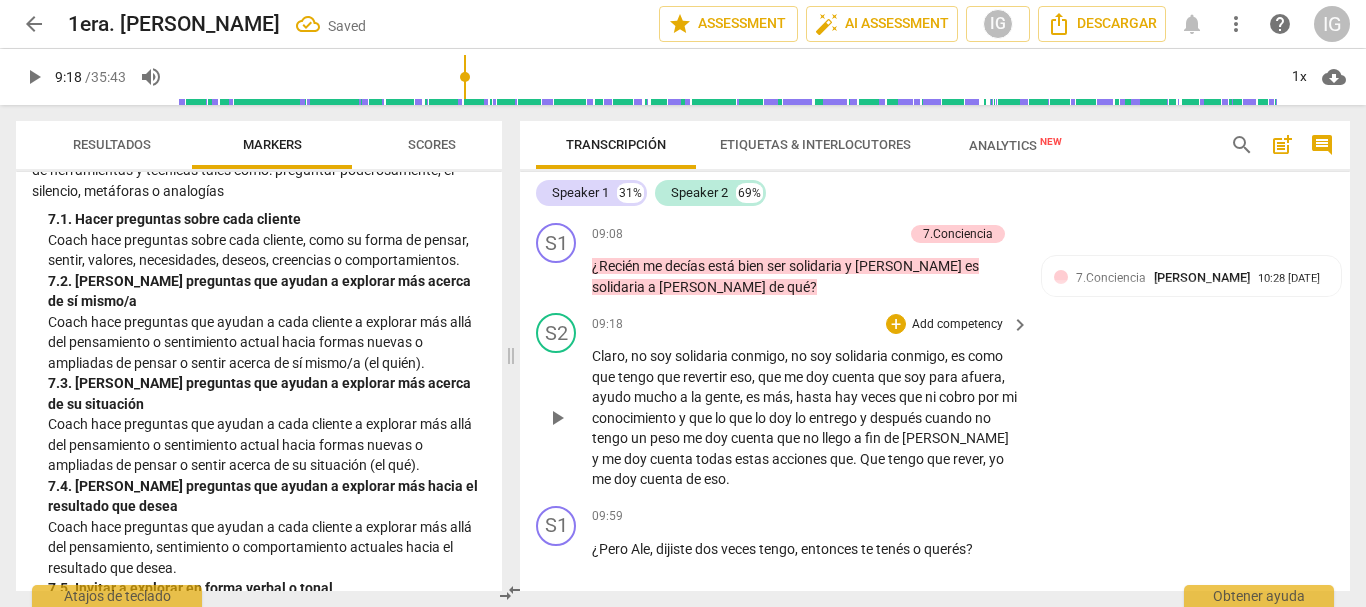 scroll, scrollTop: 3213, scrollLeft: 0, axis: vertical 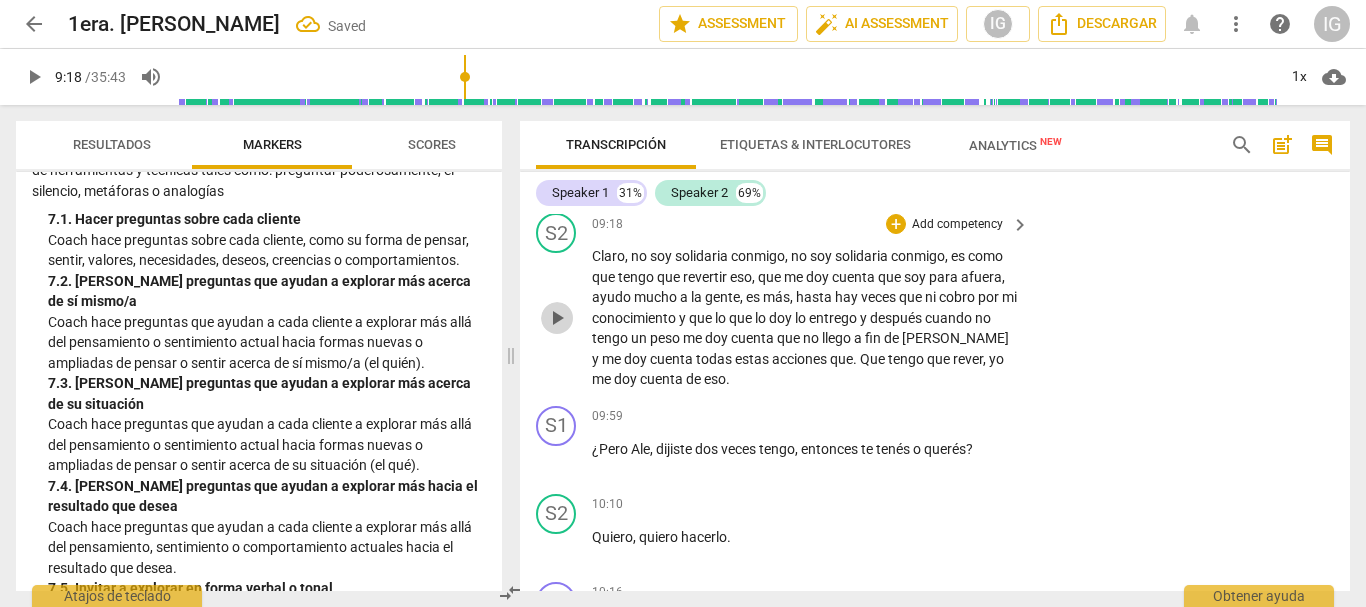 click on "play_arrow" at bounding box center (557, 318) 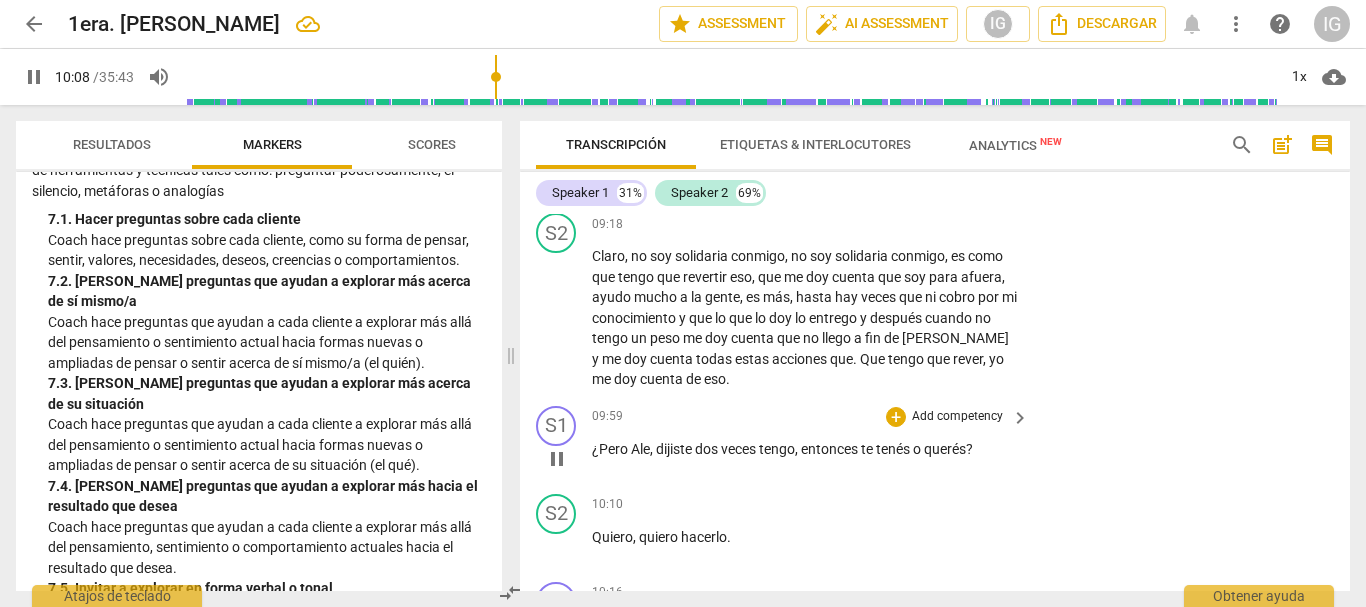click on "pause" at bounding box center [557, 459] 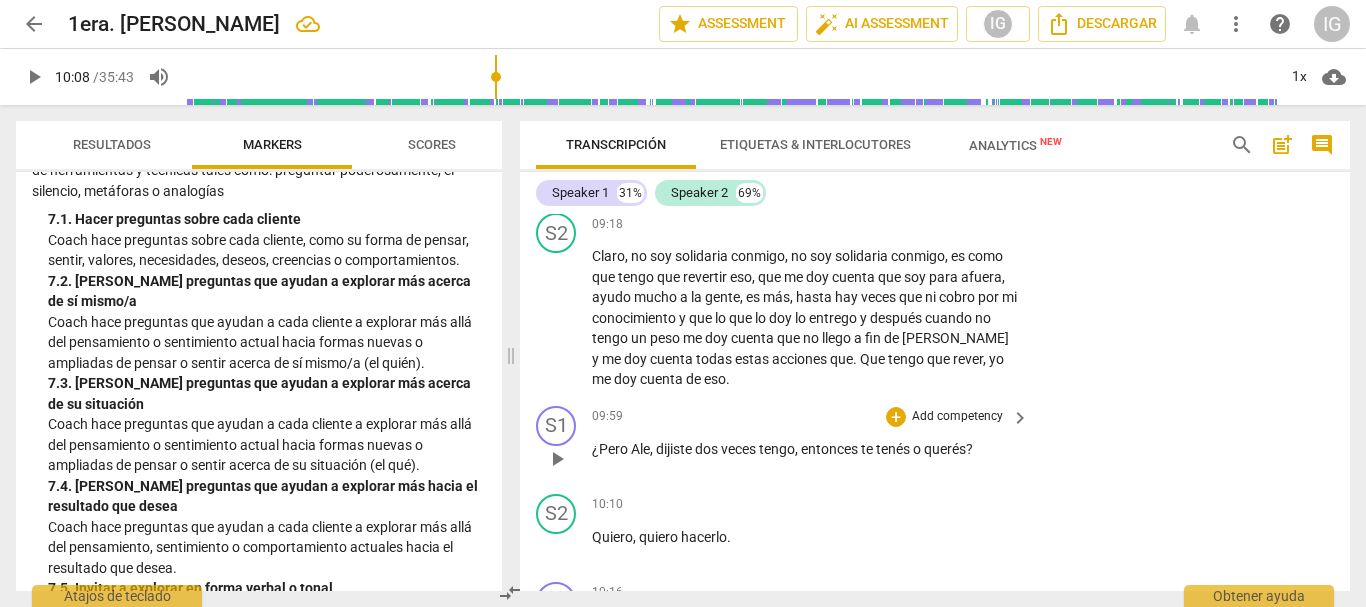 type on "609" 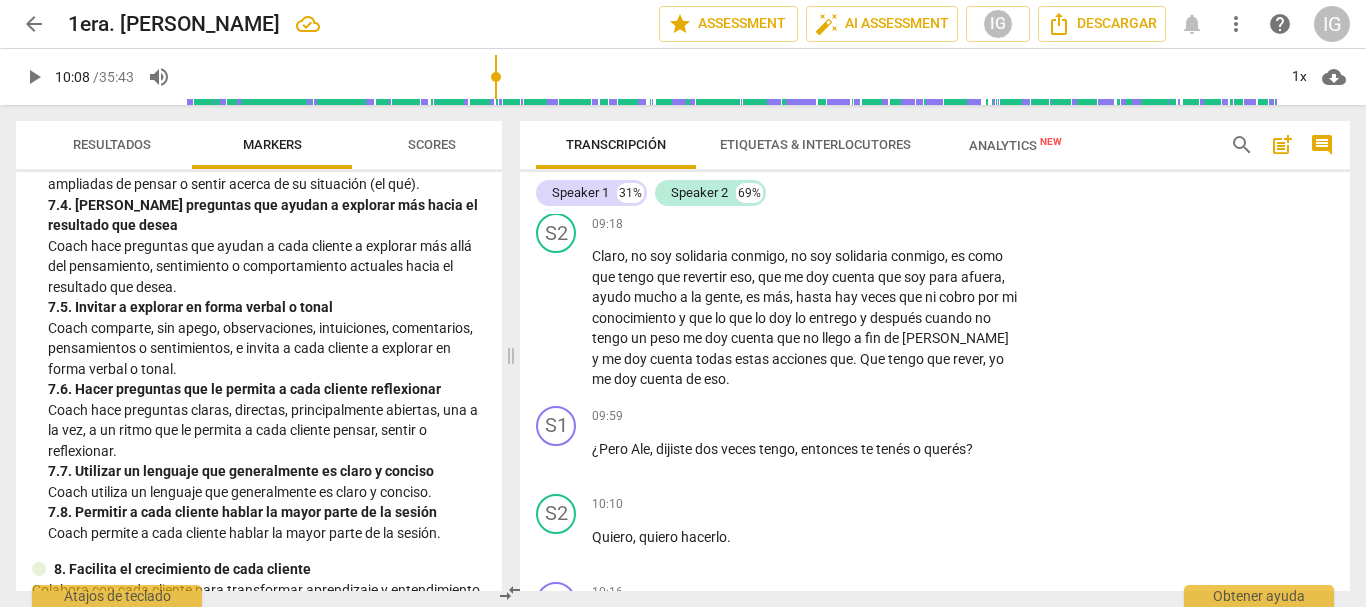 scroll, scrollTop: 2129, scrollLeft: 0, axis: vertical 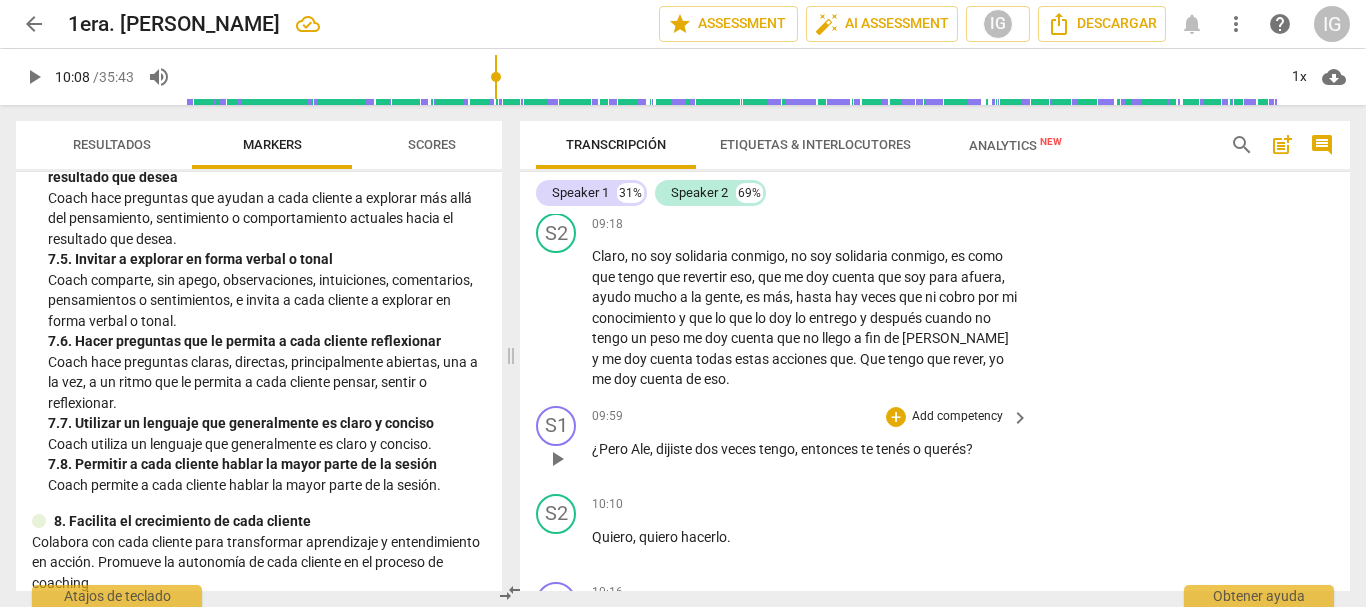 click on "Add competency" at bounding box center [957, 417] 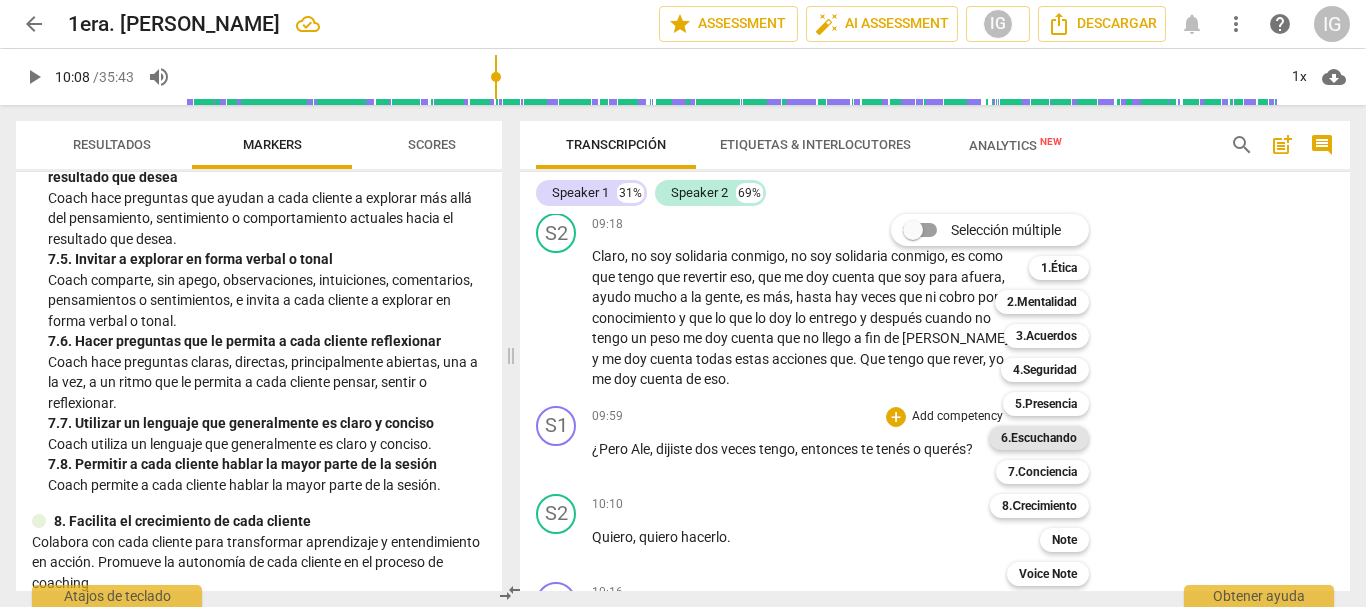click on "6.Escuchando" at bounding box center [1039, 438] 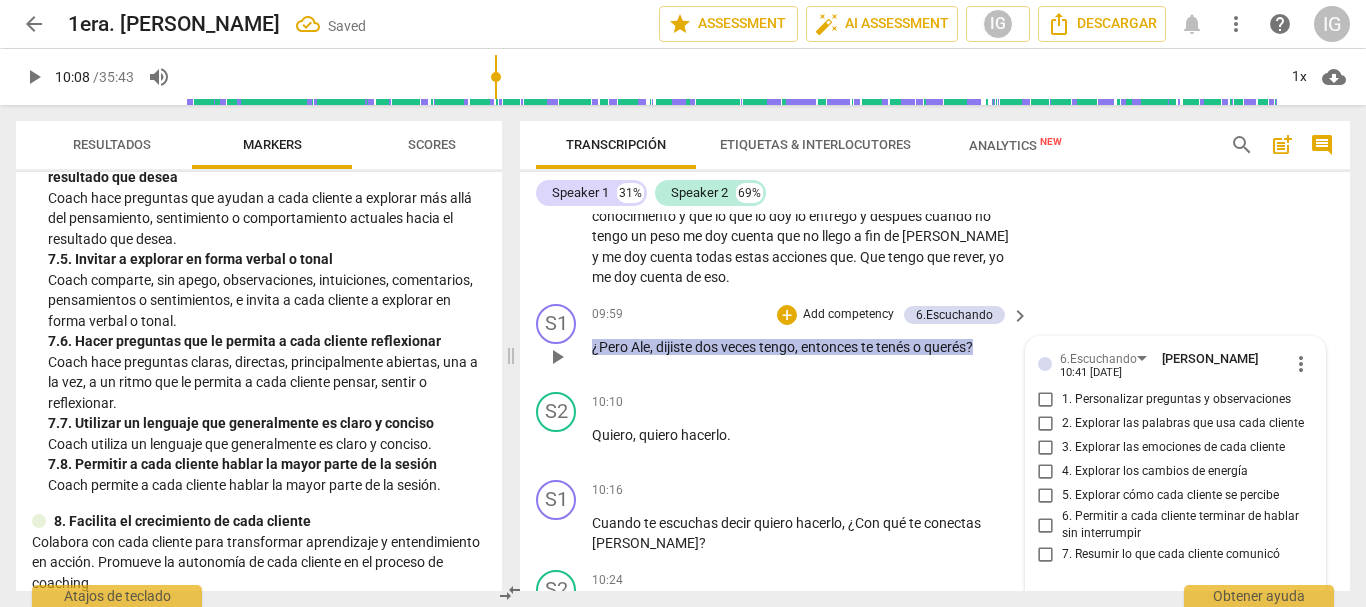 scroll, scrollTop: 3415, scrollLeft: 0, axis: vertical 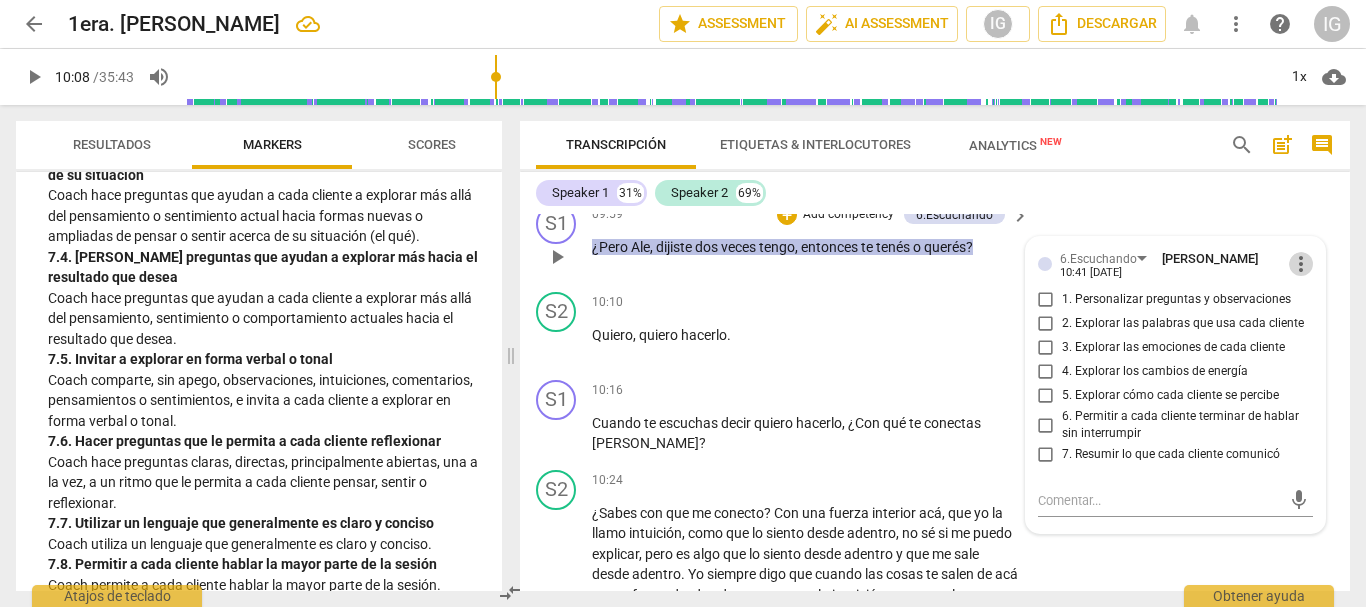 click on "more_vert" at bounding box center (1301, 264) 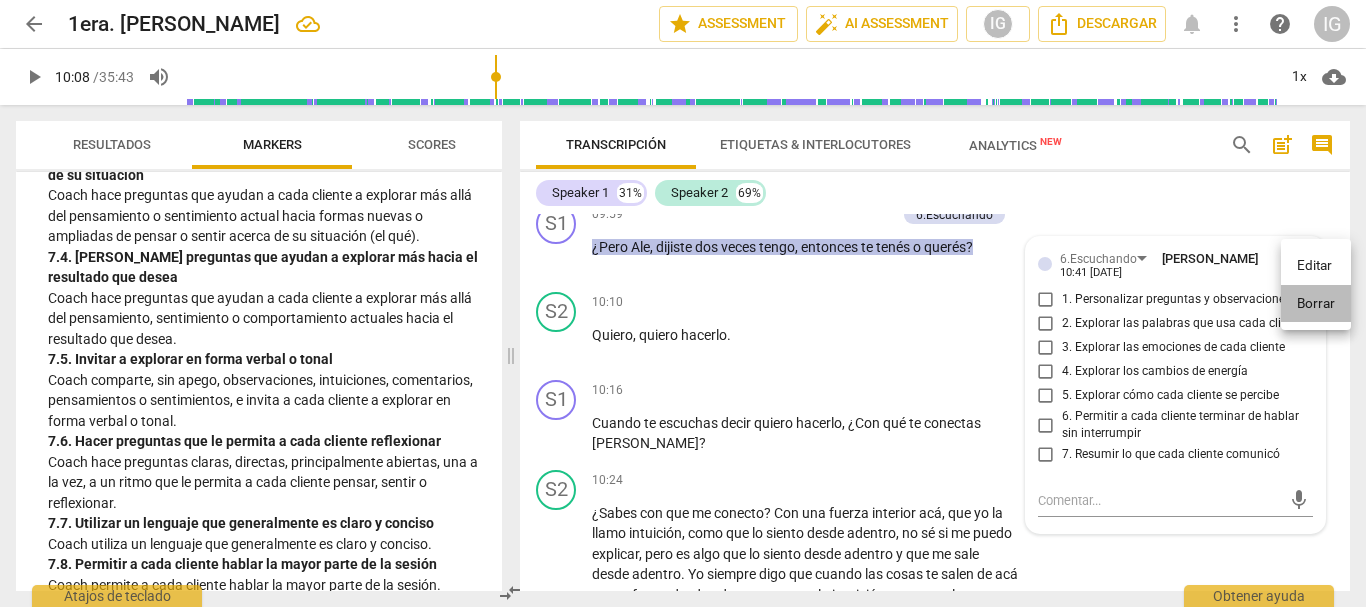 click on "Borrar" at bounding box center [1316, 304] 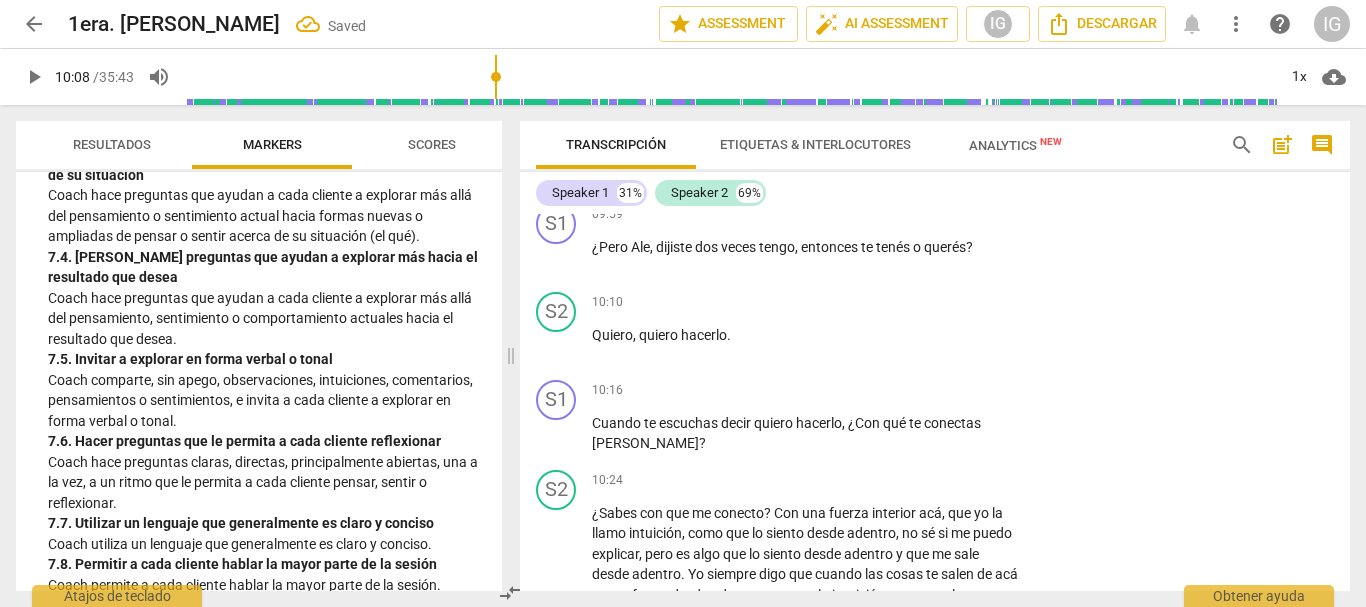 click on "Speaker 1 31% Speaker 2 69% S1 play_arrow pause 00:03 + Add competency 3.Acuerdos keyboard_arrow_right Bien ,   muy   bien .   Bueno ,   Al ,   en   primer   lugar   agradecerte   que   podamos   compartir   esta   conversación   y   preguntarte   qué   sería   lo   que   te   gustaría   trabajar   hoy . 3.Acuerdos Inés  García Montero 10:15 07-30-2025 1. Identificar o reconfirmar lo que cada cliente quiere lograr  S2 play_arrow pause 00:17 + Add competency keyboard_arrow_right A   mí   me   gustaría   trabajar   en   ser   emprendedora .   El   año   que   viene   me   voy   a   jubilar   y   tengo   en   un   proyecto   un   emprendimiento   que   es   la   creación   del   Colegio   de   Profesionales   de   Licenciados   en   Gestión   de   Políticas   Públicas .   Si   bien   es   un   proyecto   para   mi   jubilación ,   pero   como   que   ya   estoy   iniciando   en   algunas   actividades ,   lo   que   me   encuentro . S1 play_arrow pause 00:57 + Add competency keyboard_arrow_right Es" at bounding box center (935, 381) 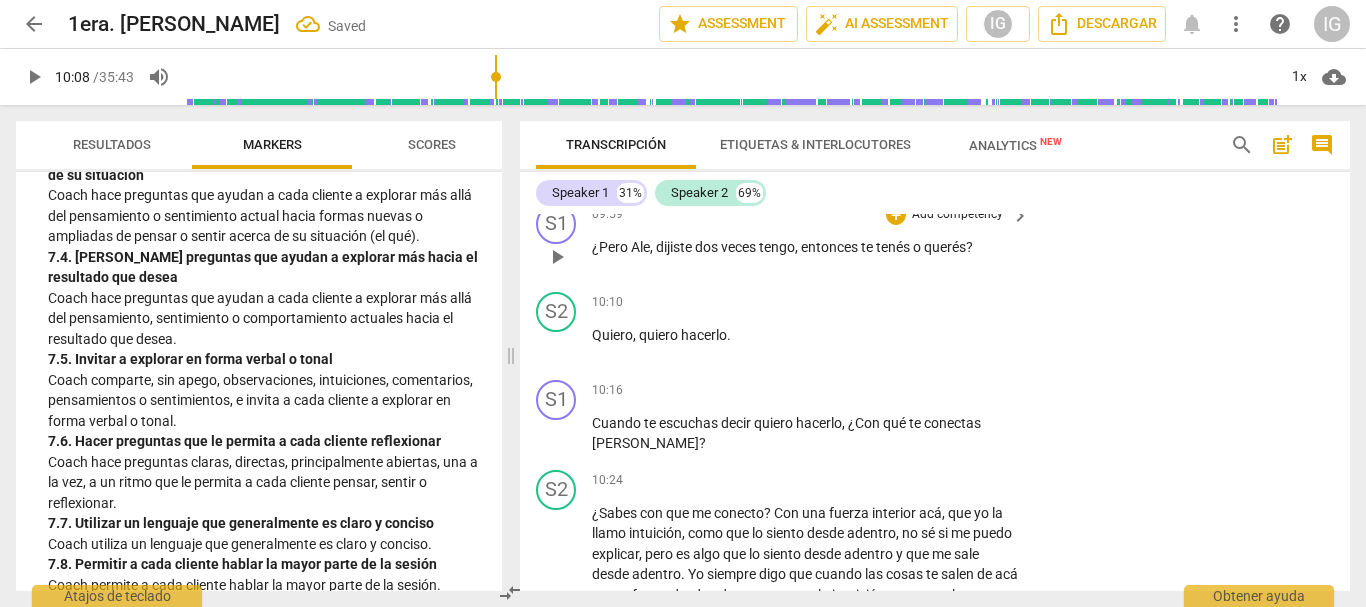 scroll, scrollTop: 3315, scrollLeft: 0, axis: vertical 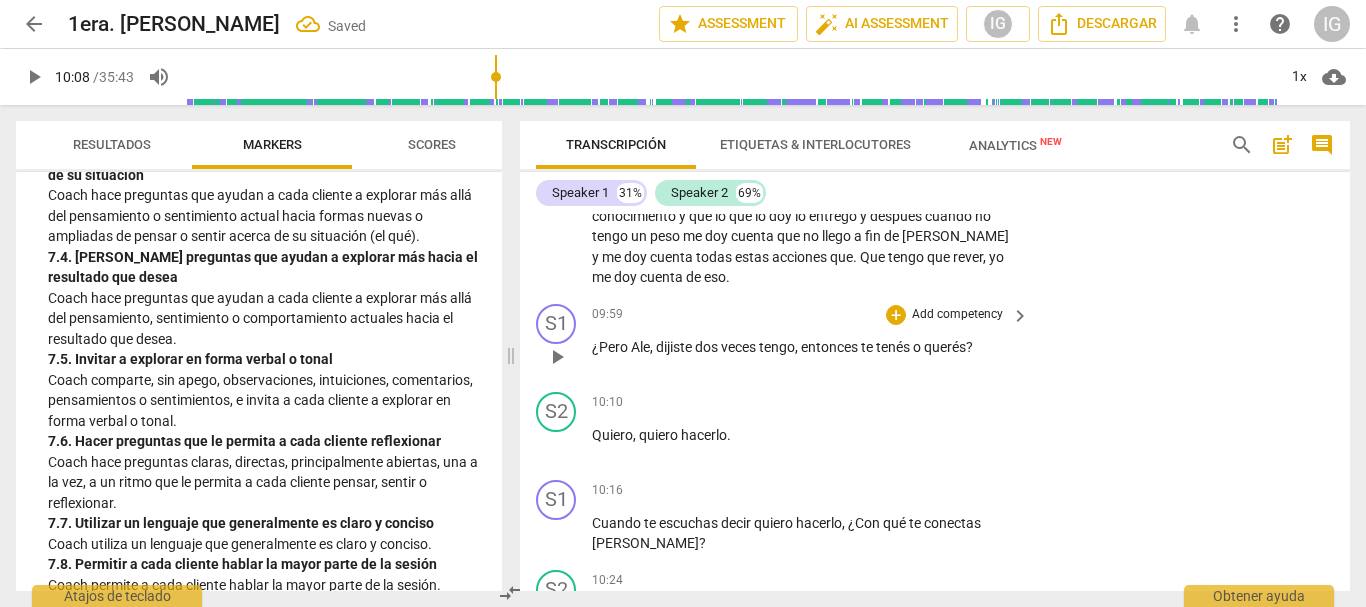 click on "Add competency" at bounding box center (957, 315) 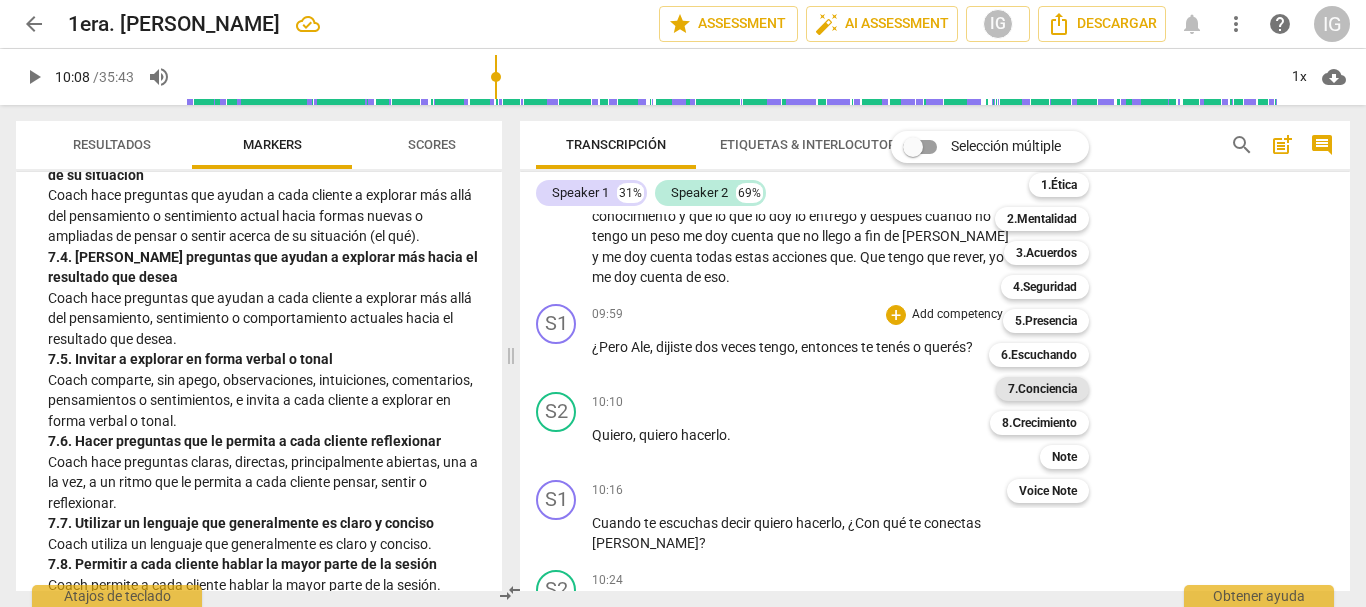 click on "7.Conciencia" at bounding box center [1042, 389] 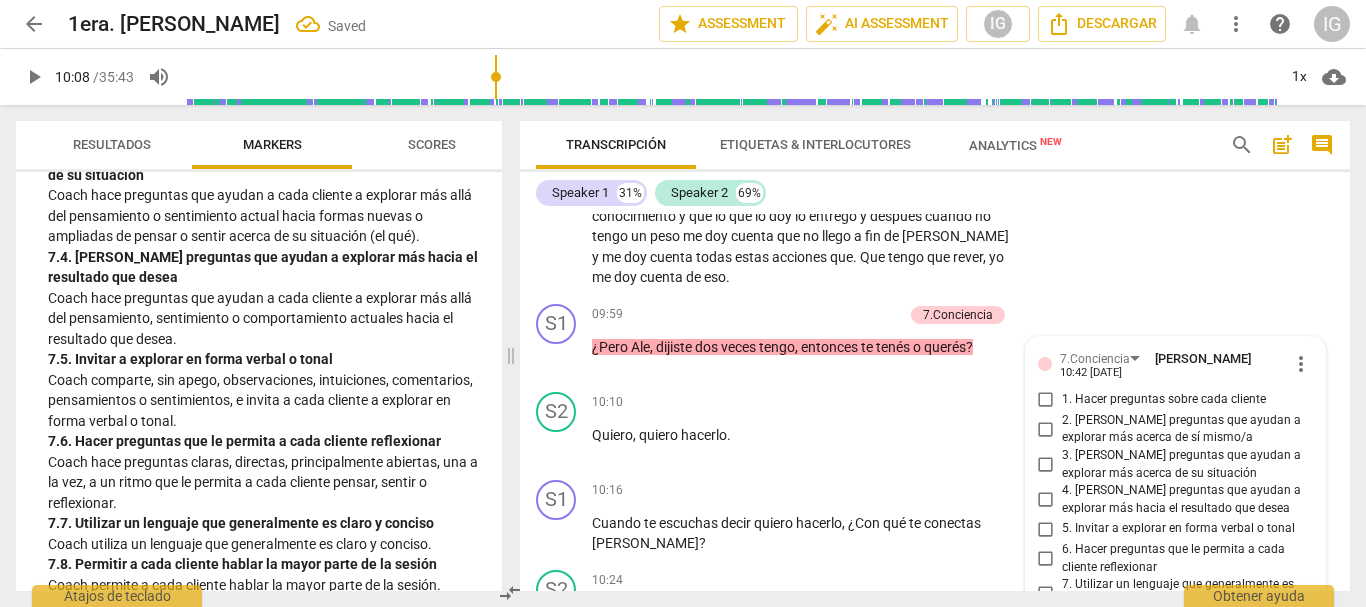 scroll, scrollTop: 3595, scrollLeft: 0, axis: vertical 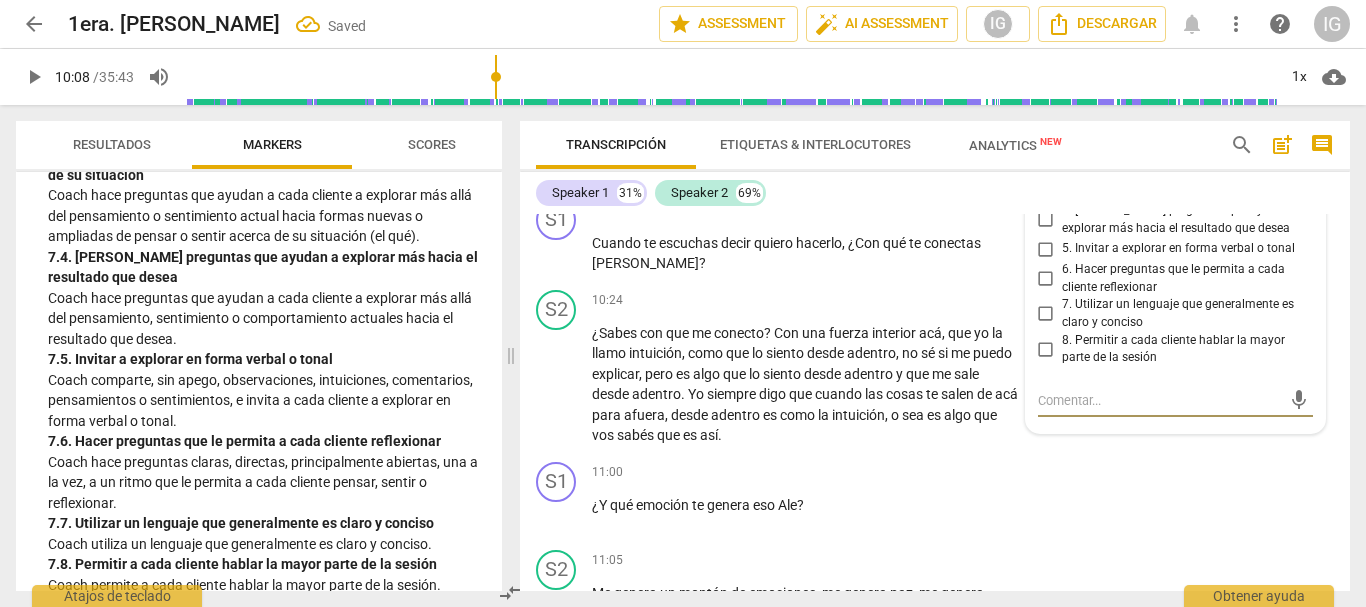 click on "6. Hacer preguntas que le permita a cada cliente reflexionar" at bounding box center (1046, 279) 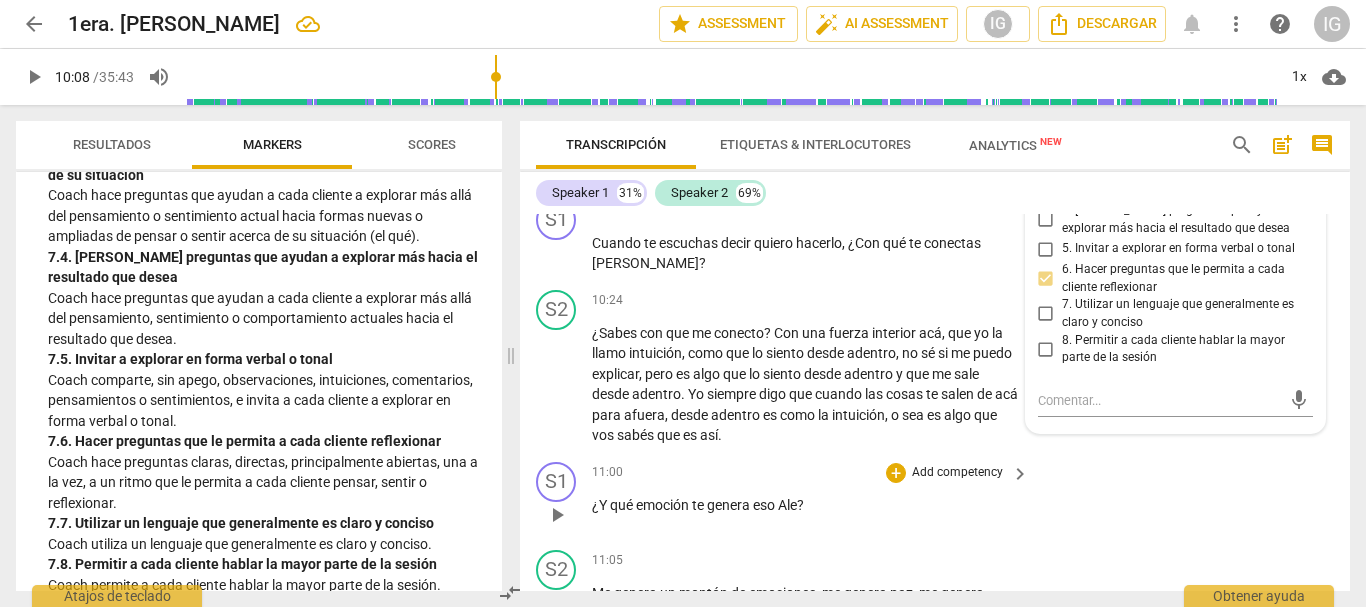 click on "S1 play_arrow pause 11:00 + Add competency keyboard_arrow_right ¿Y   qué   emoción   te   genera   eso   Ale ?" at bounding box center (935, 498) 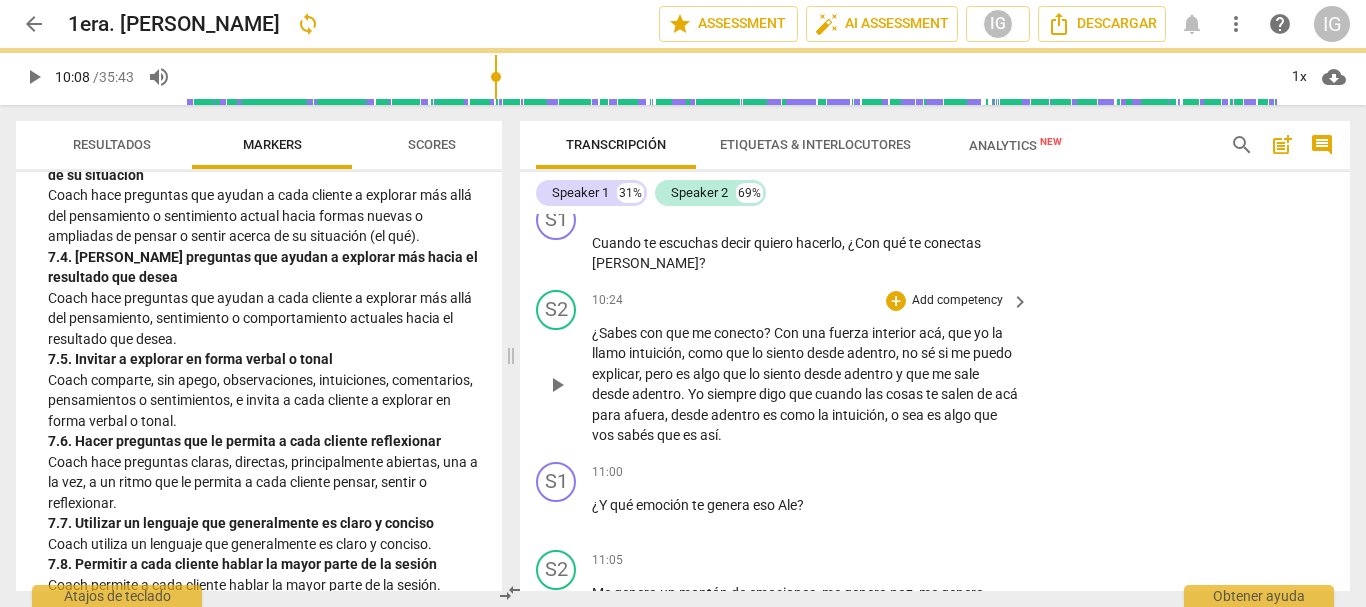 scroll, scrollTop: 3695, scrollLeft: 0, axis: vertical 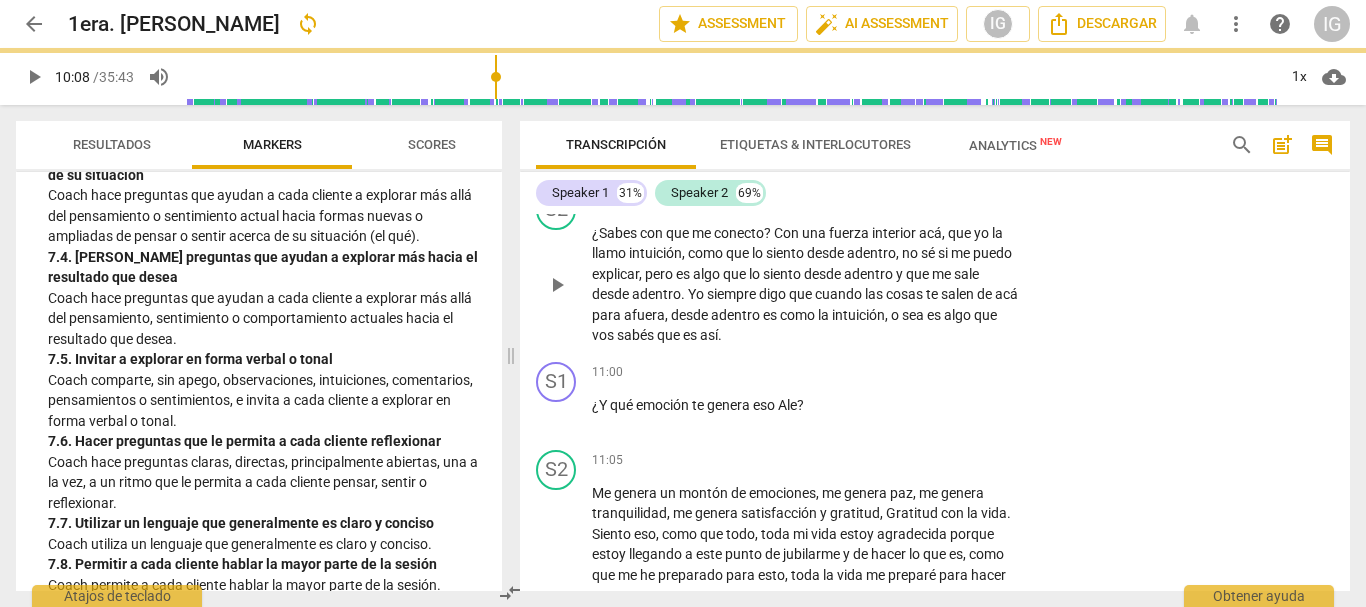click on "play_arrow" at bounding box center [557, 285] 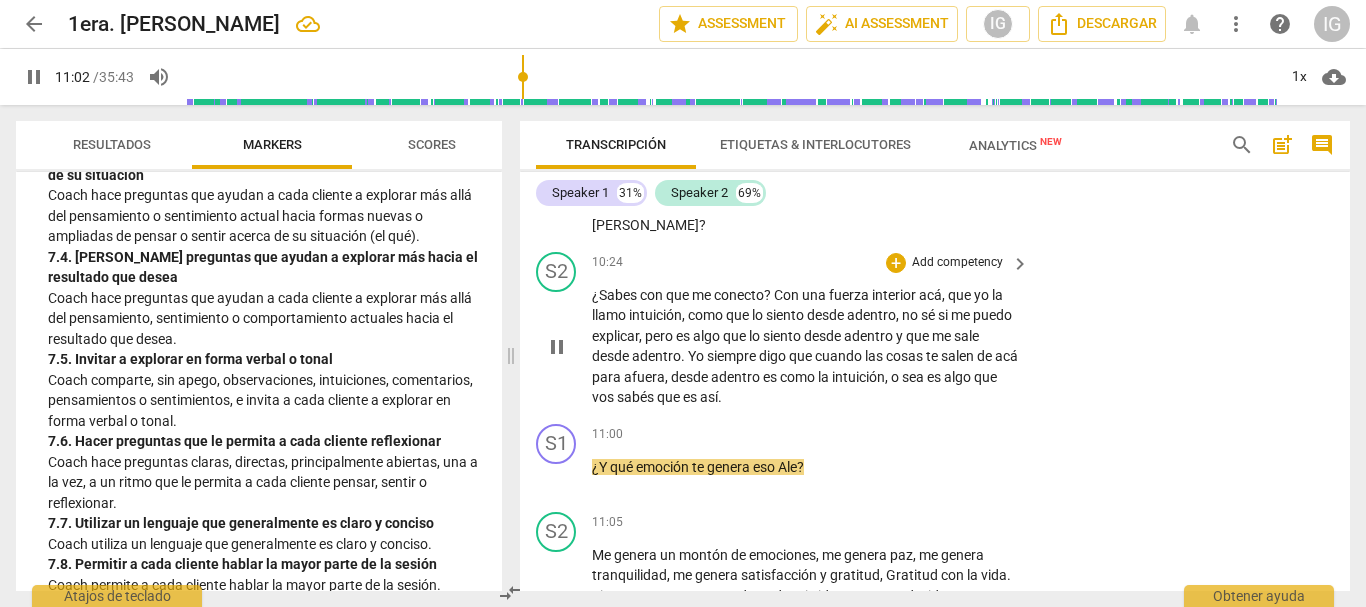 scroll, scrollTop: 3795, scrollLeft: 0, axis: vertical 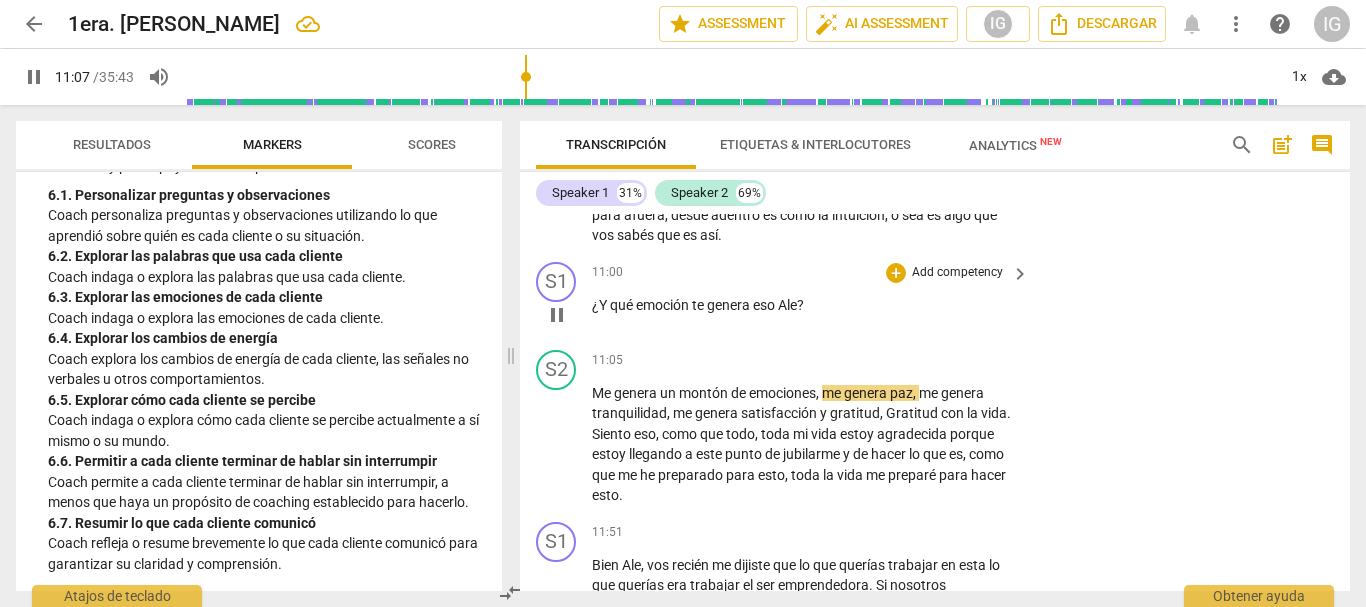 click on "pause" at bounding box center [557, 315] 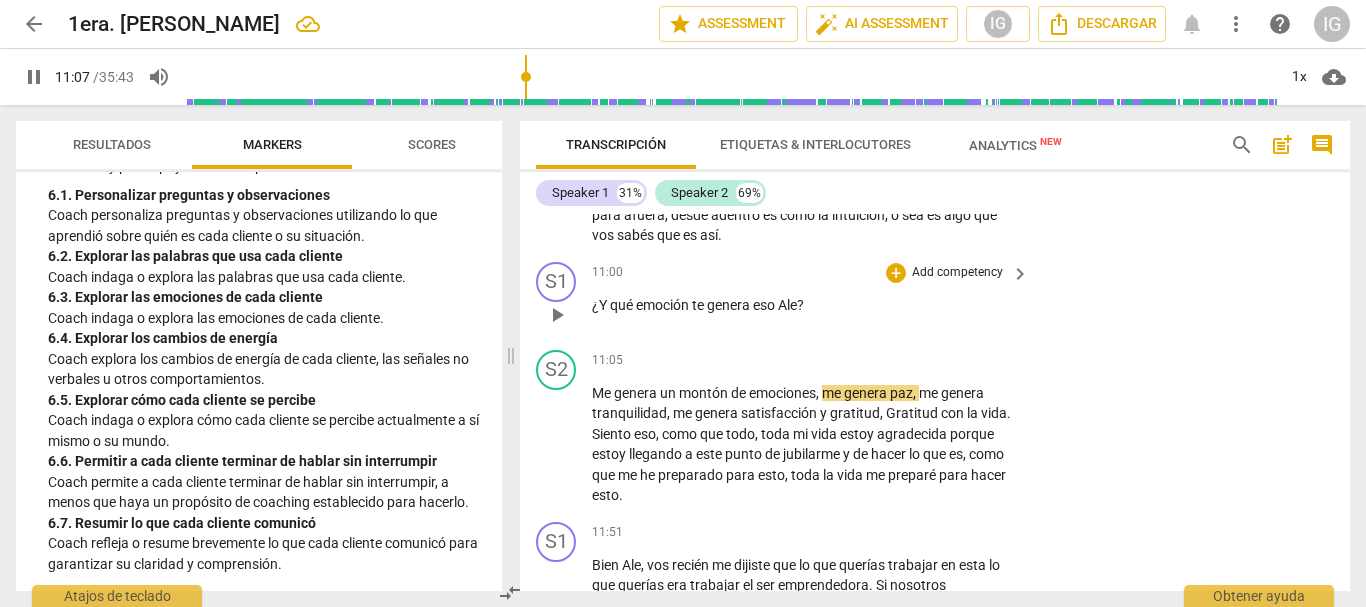 type on "668" 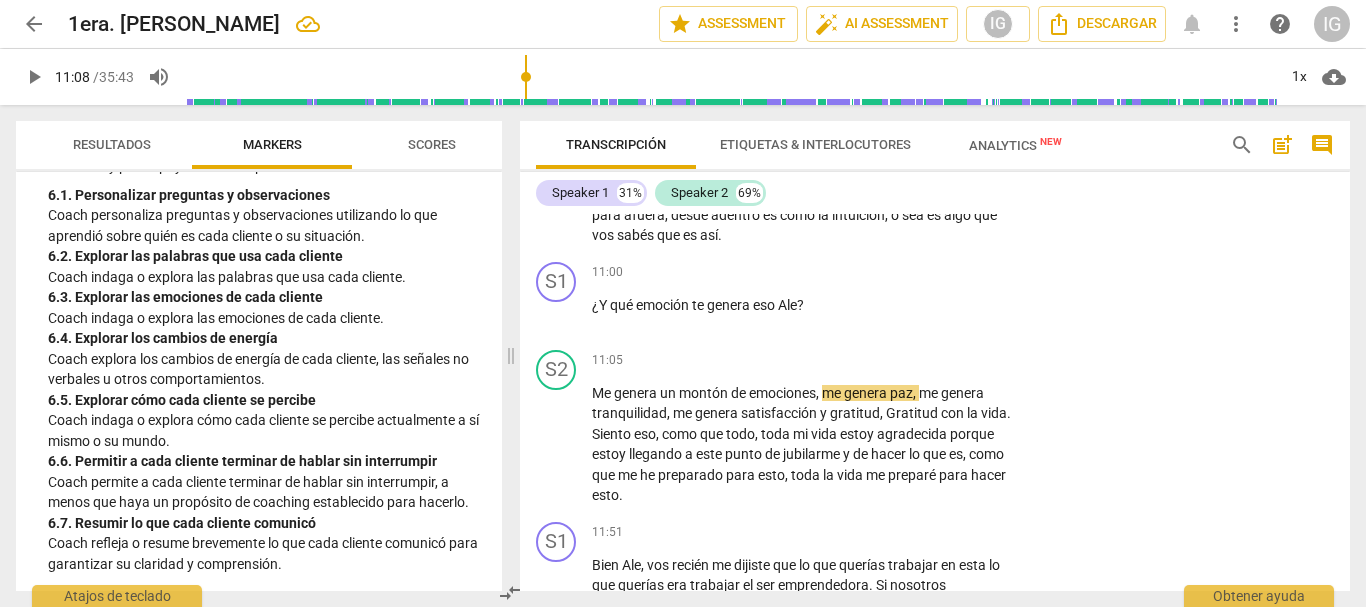 scroll, scrollTop: 1429, scrollLeft: 0, axis: vertical 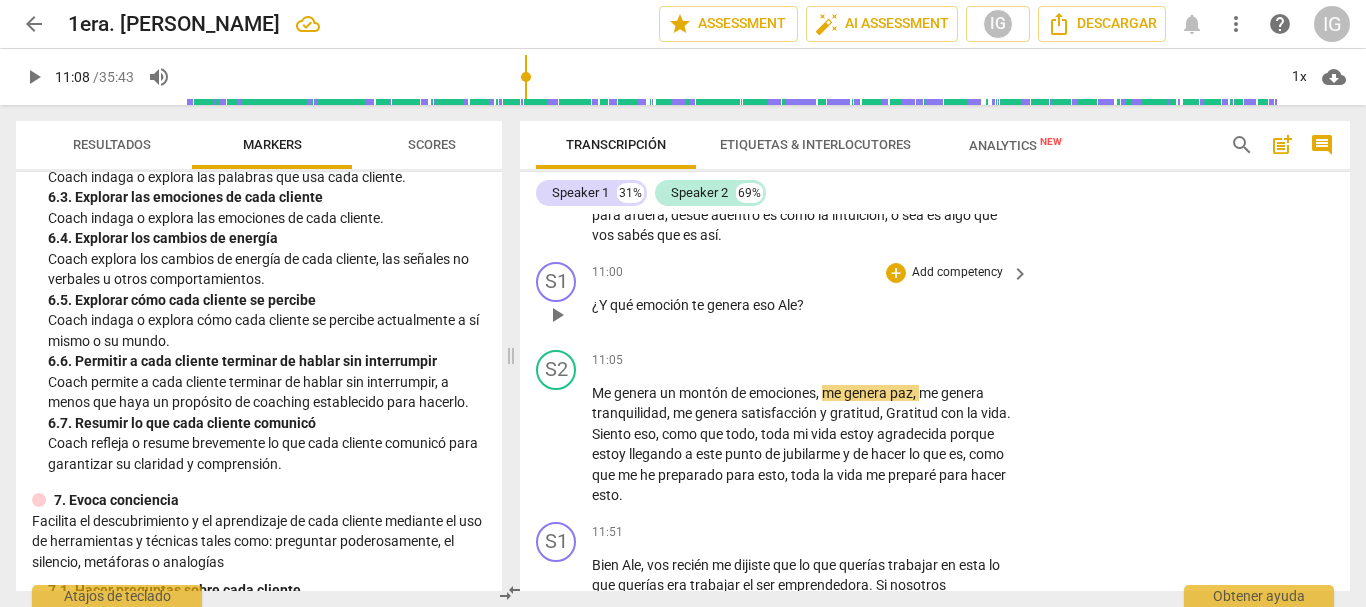 click on "Add competency" at bounding box center (957, 273) 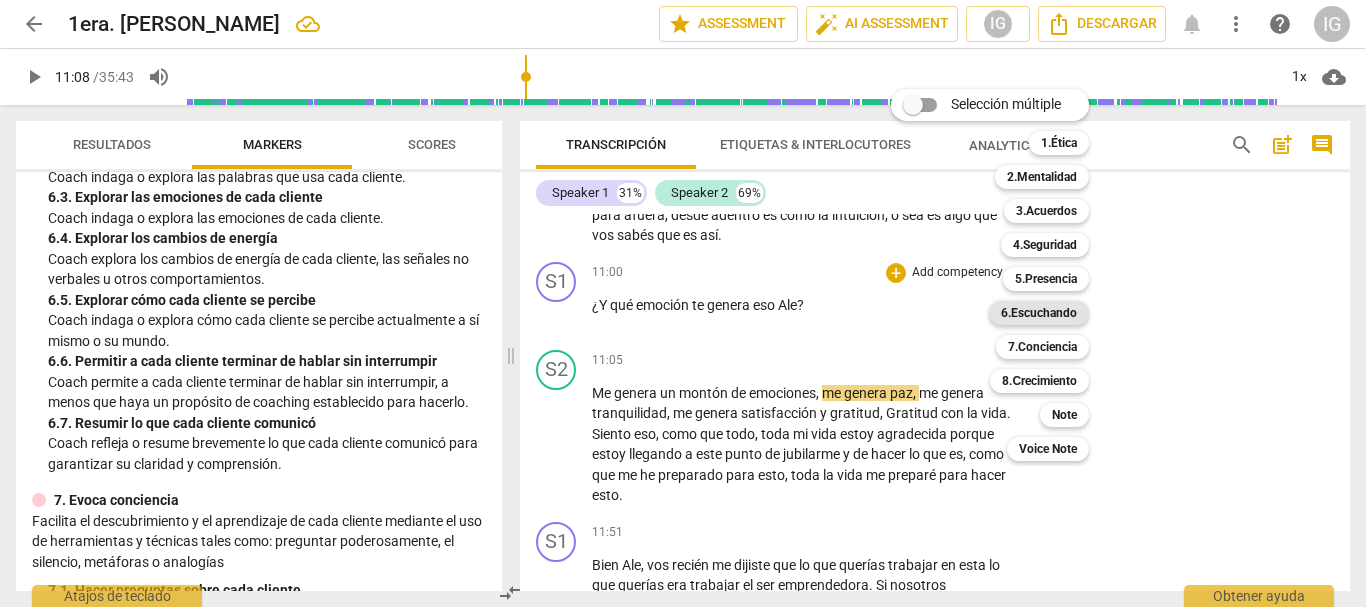 click on "6.Escuchando" at bounding box center [1039, 313] 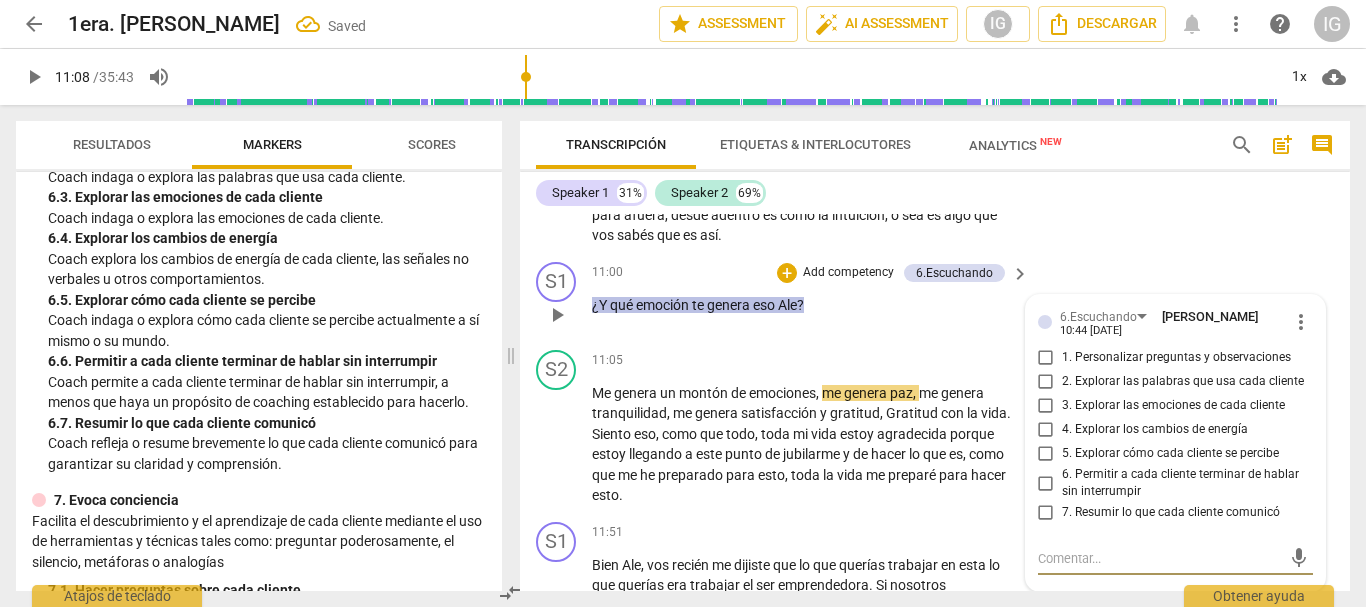 click on "3. Explorar las emociones de cada cliente" at bounding box center (1046, 406) 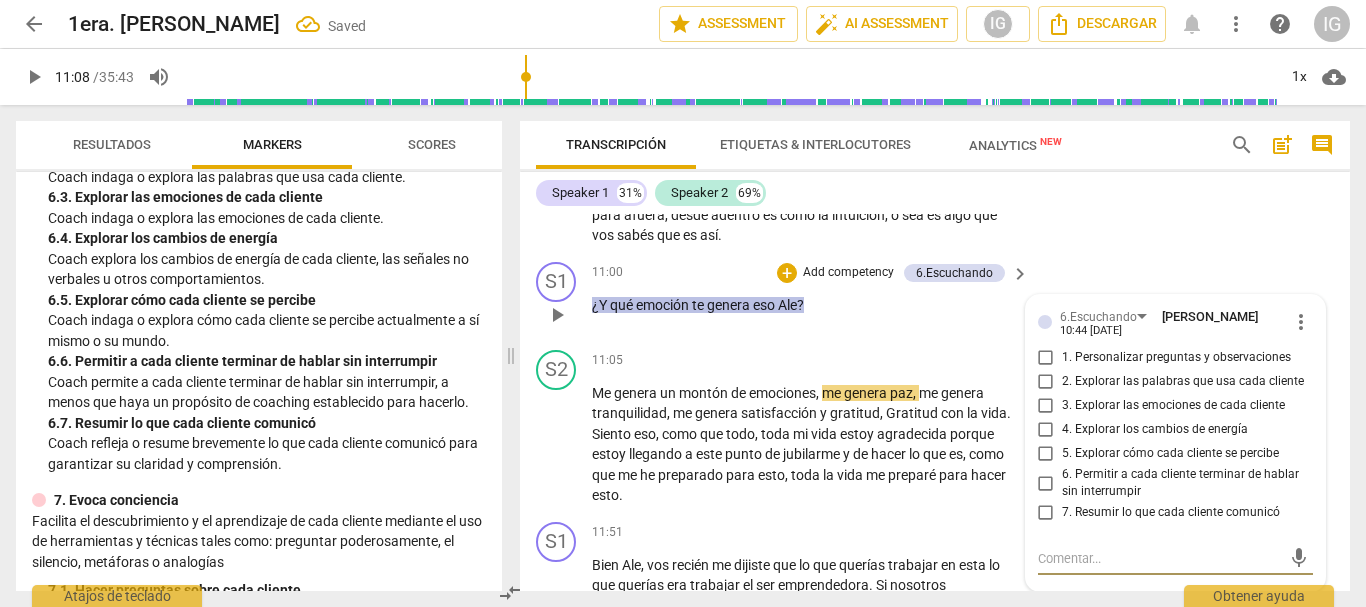 checkbox on "true" 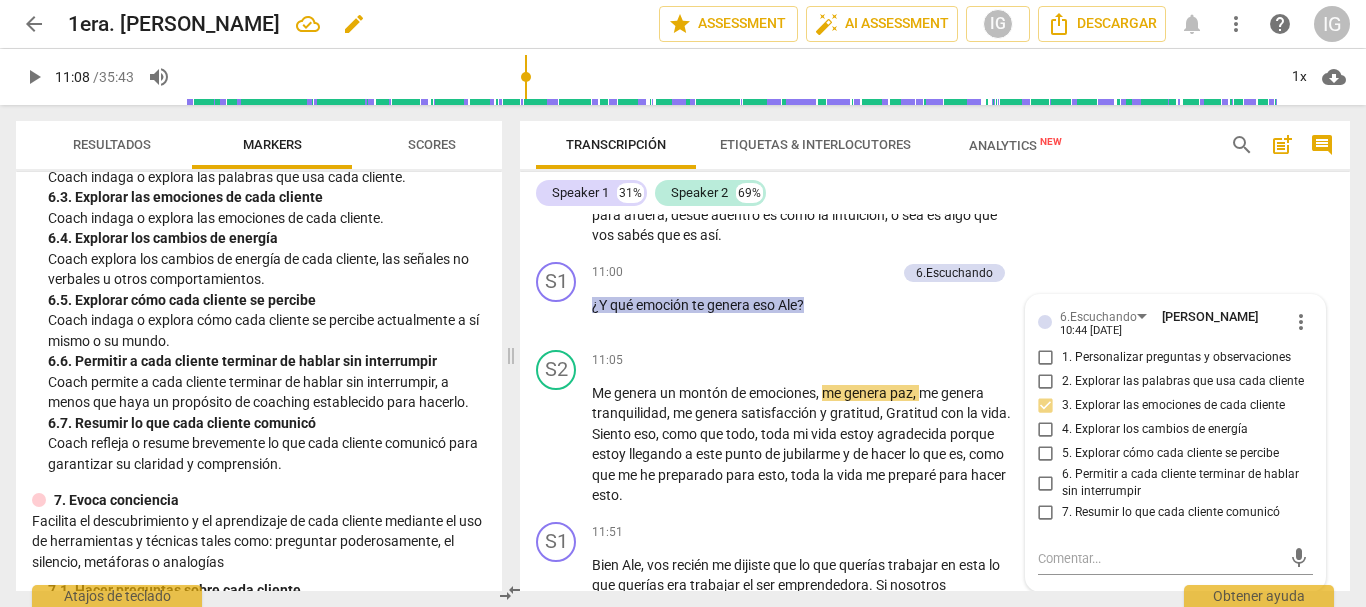 type on "668" 